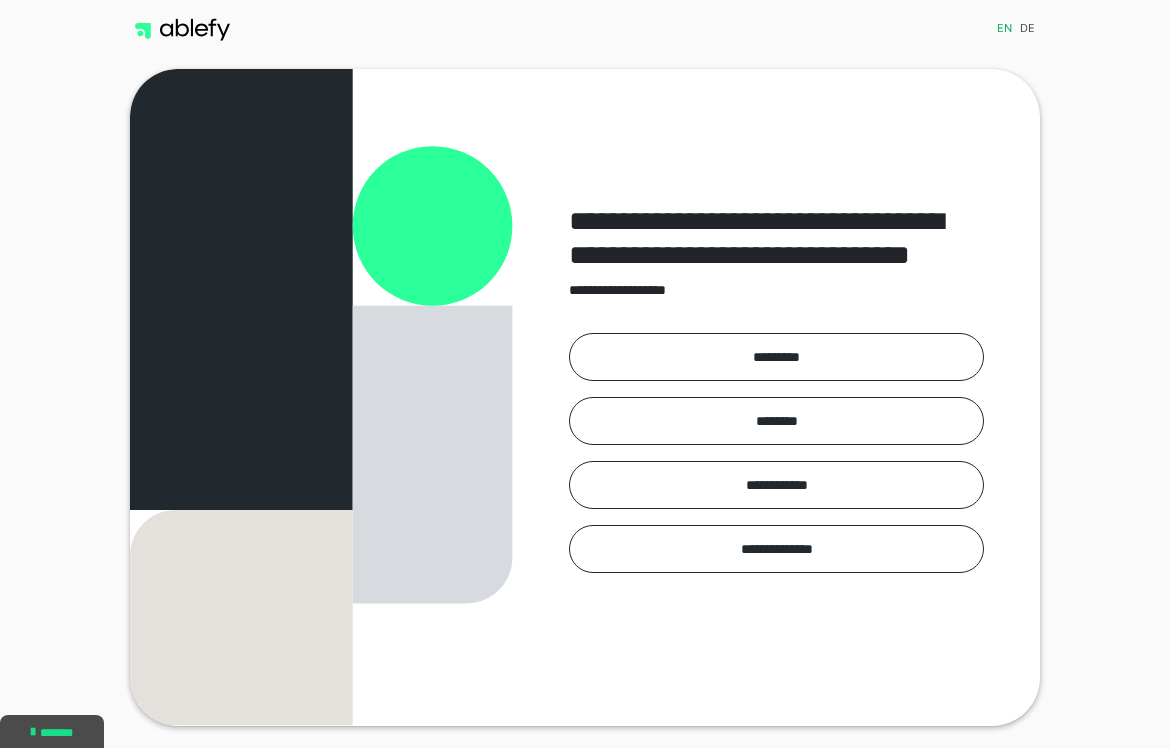 scroll, scrollTop: 0, scrollLeft: 0, axis: both 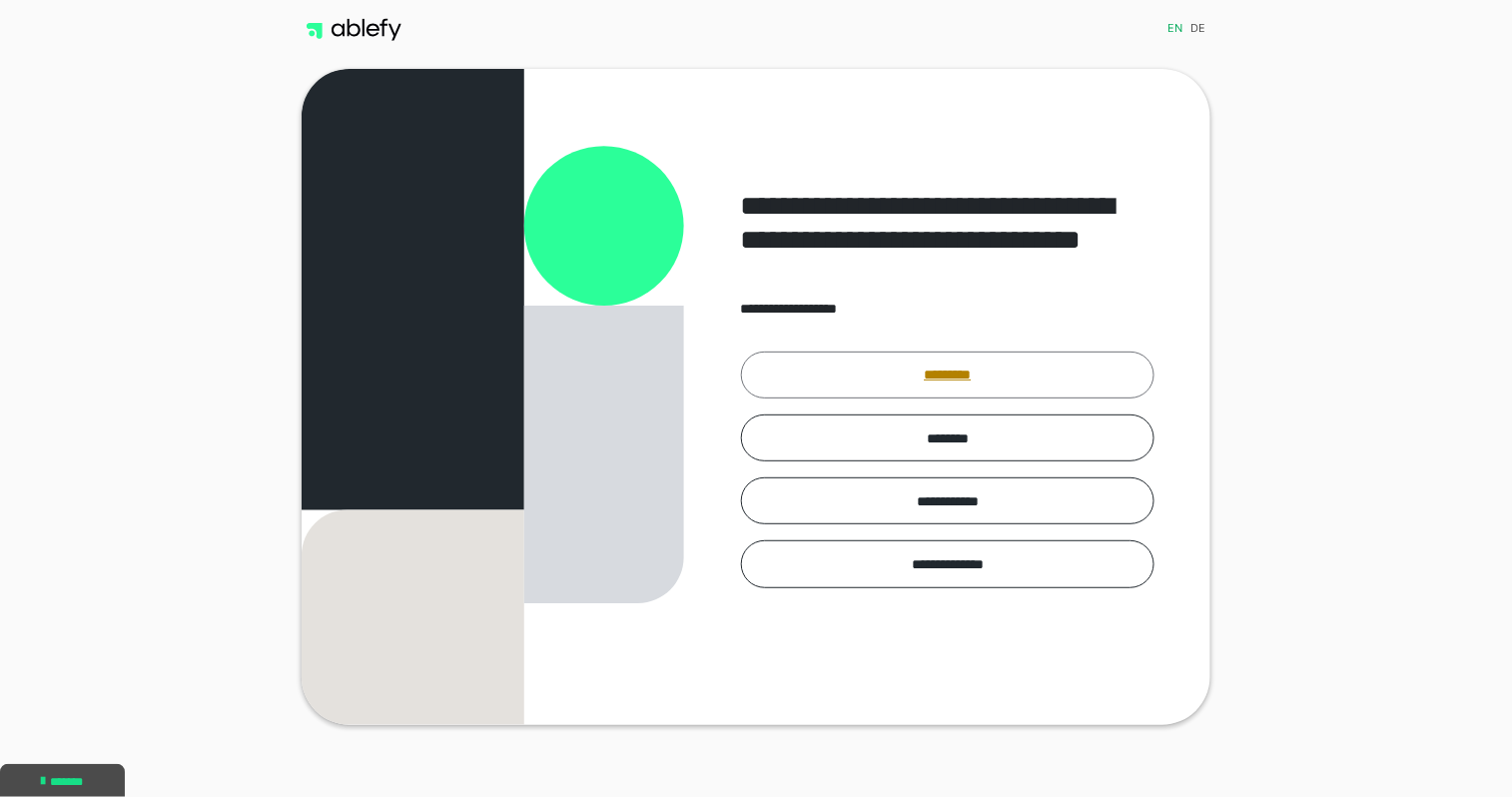 click on "*********" at bounding box center (948, 375) 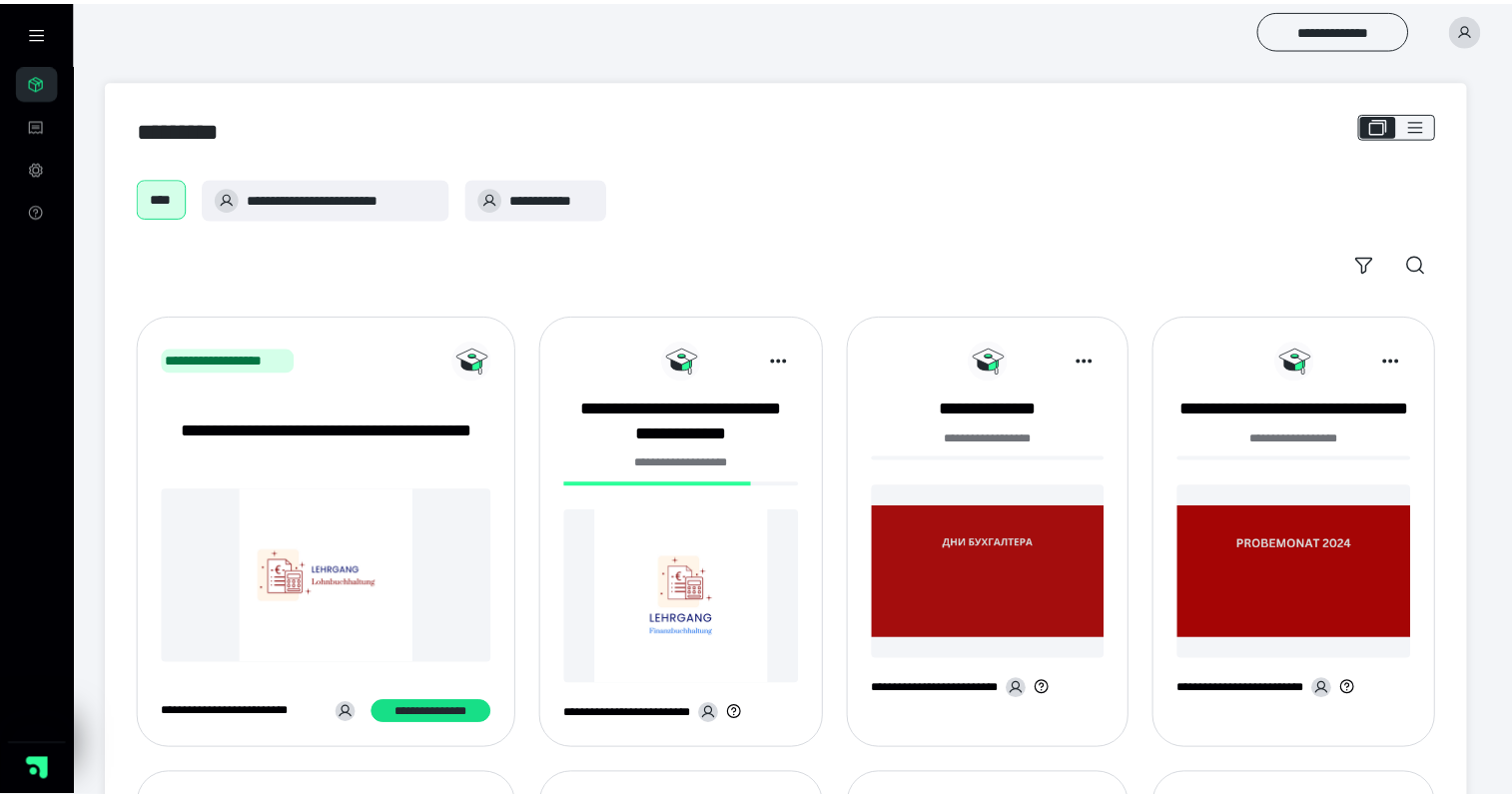 scroll, scrollTop: 0, scrollLeft: 0, axis: both 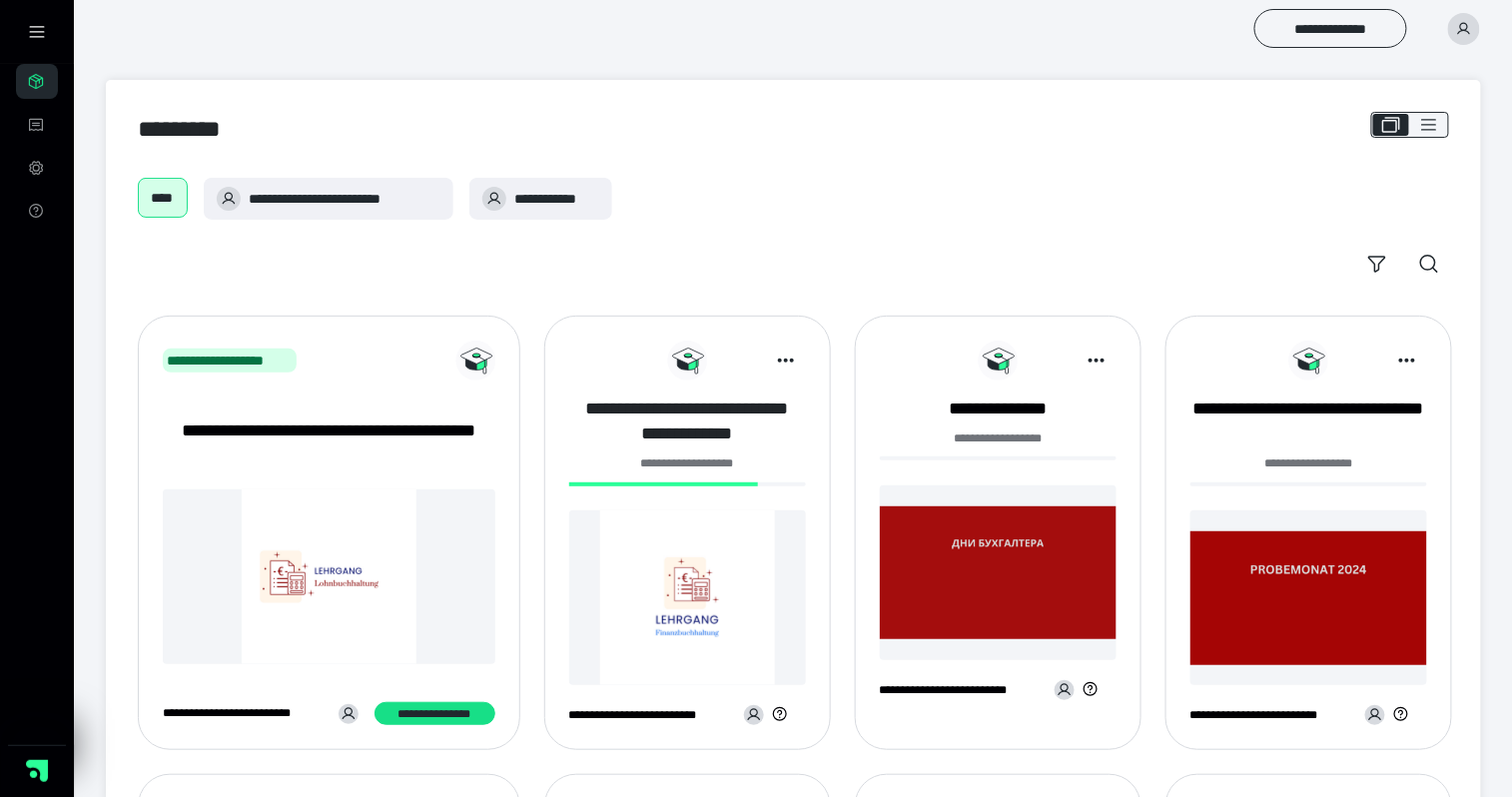 click on "**********" at bounding box center [687, 421] 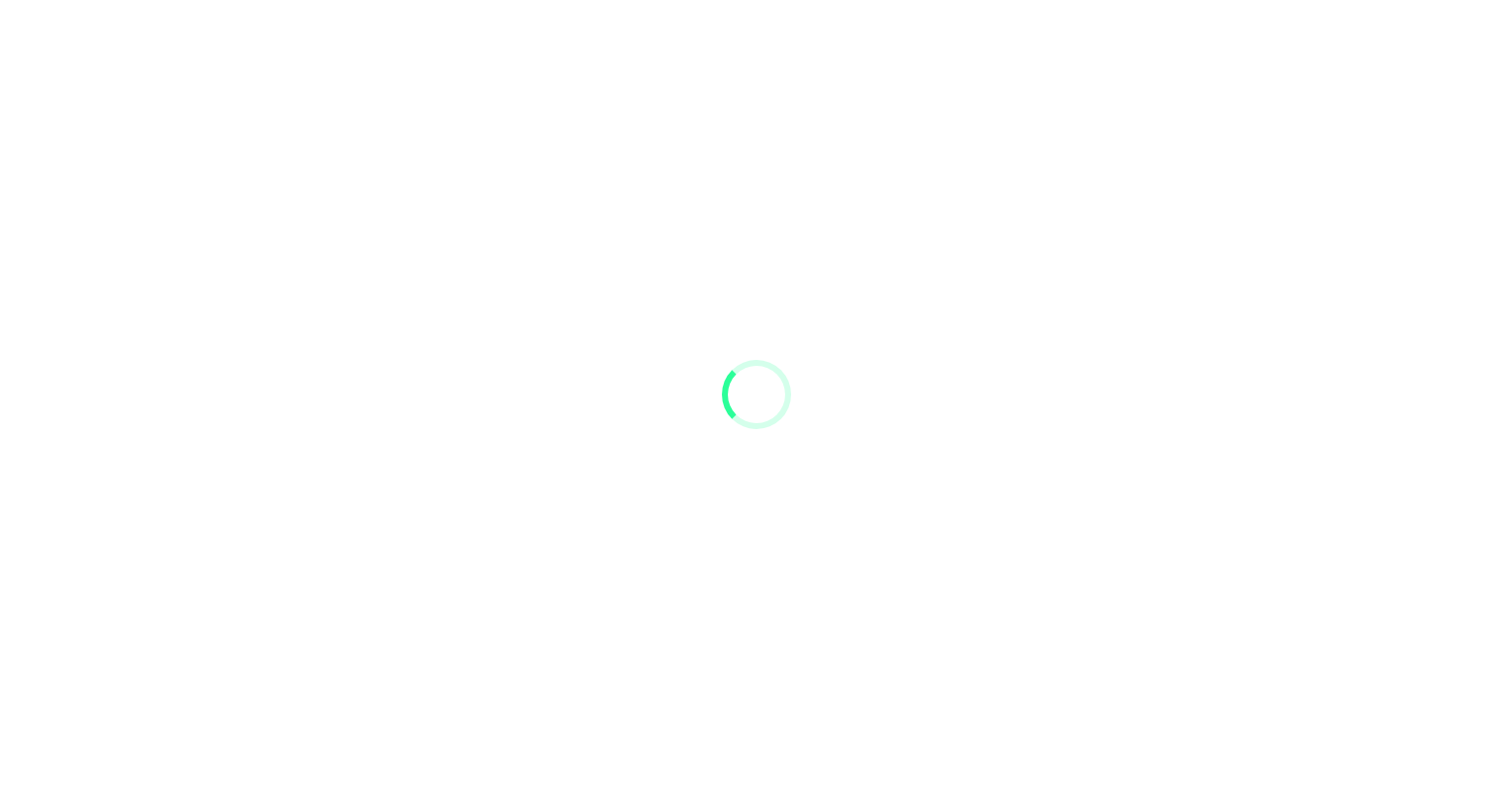 scroll, scrollTop: 0, scrollLeft: 0, axis: both 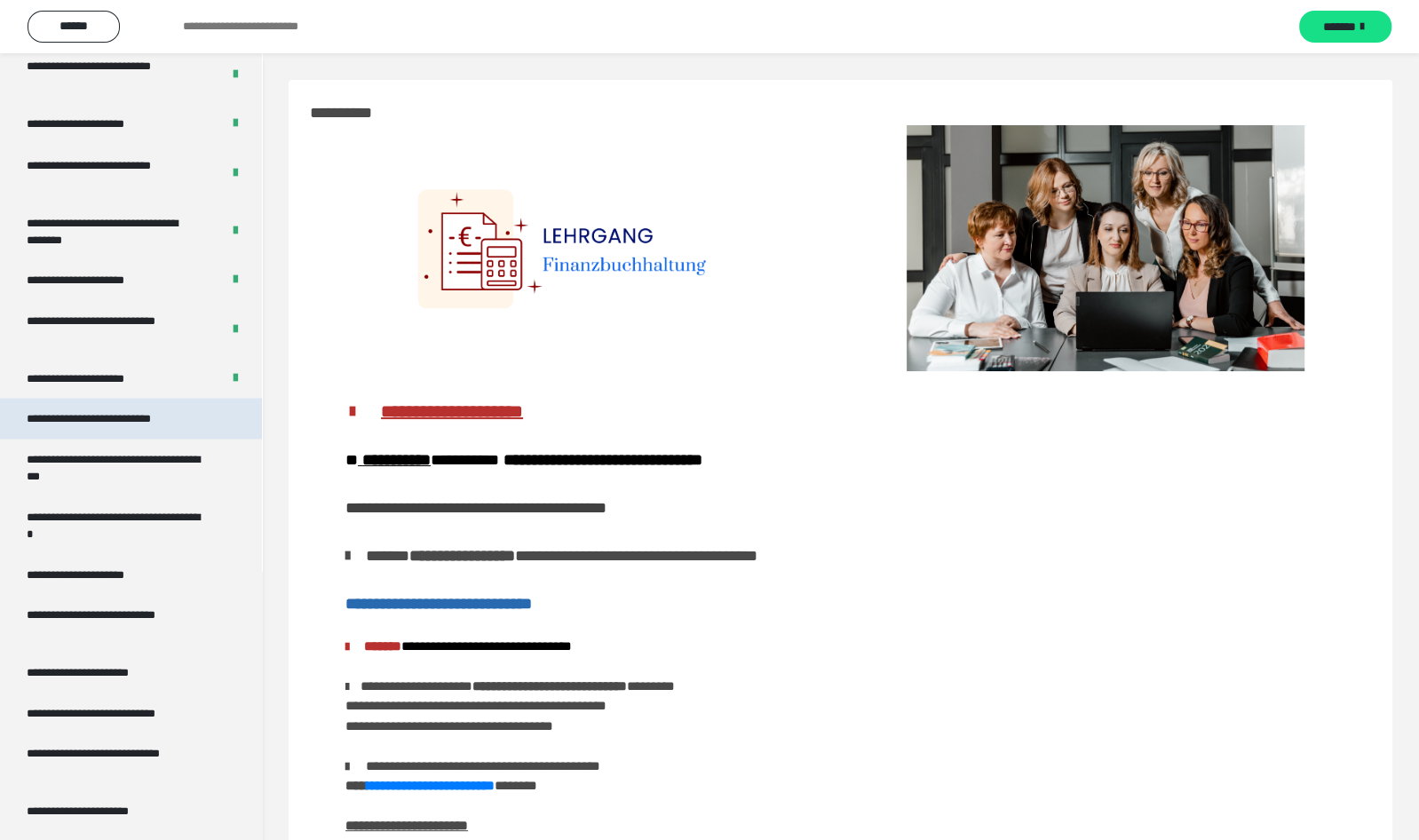 click on "**********" at bounding box center (115, 417) 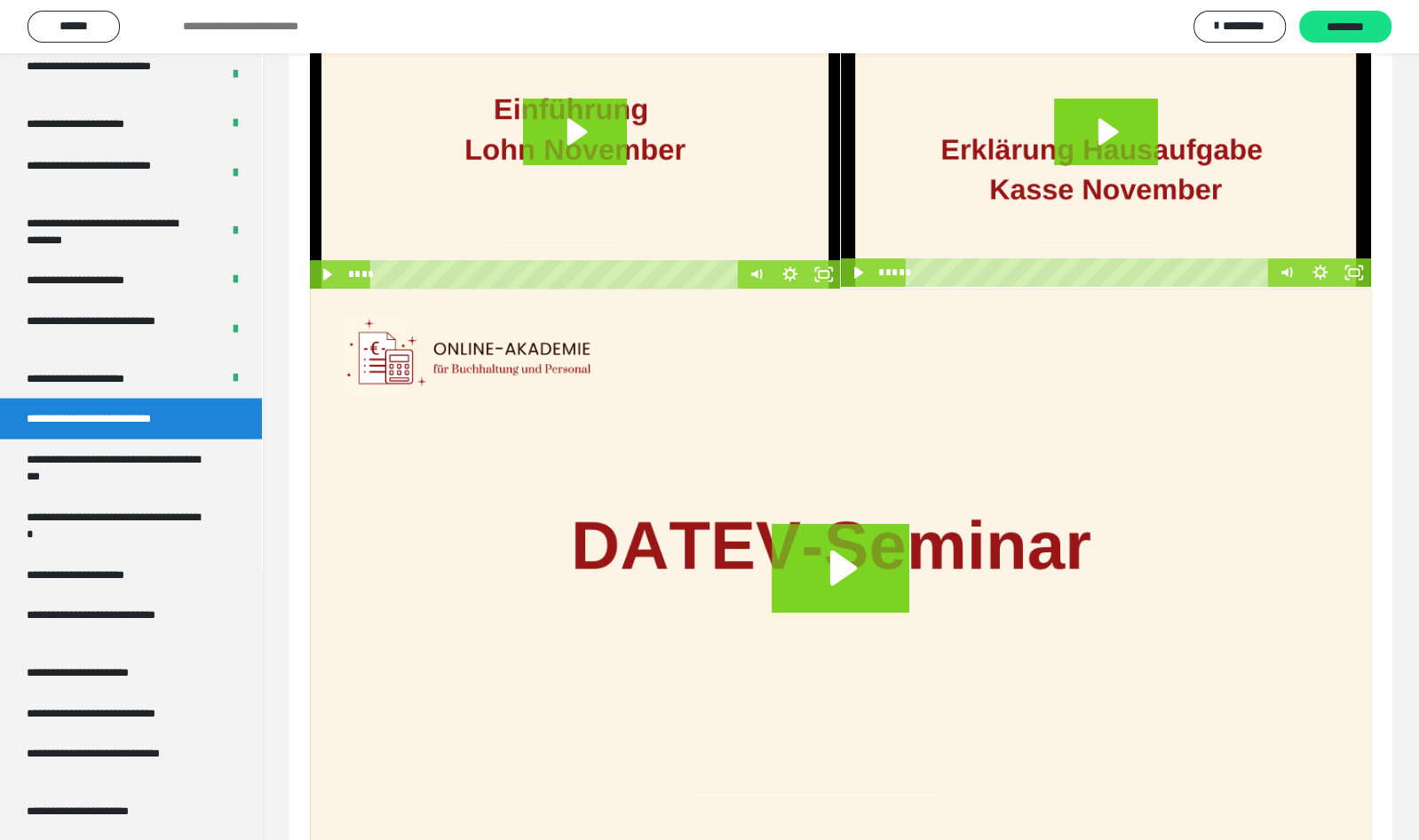 scroll, scrollTop: 214, scrollLeft: 0, axis: vertical 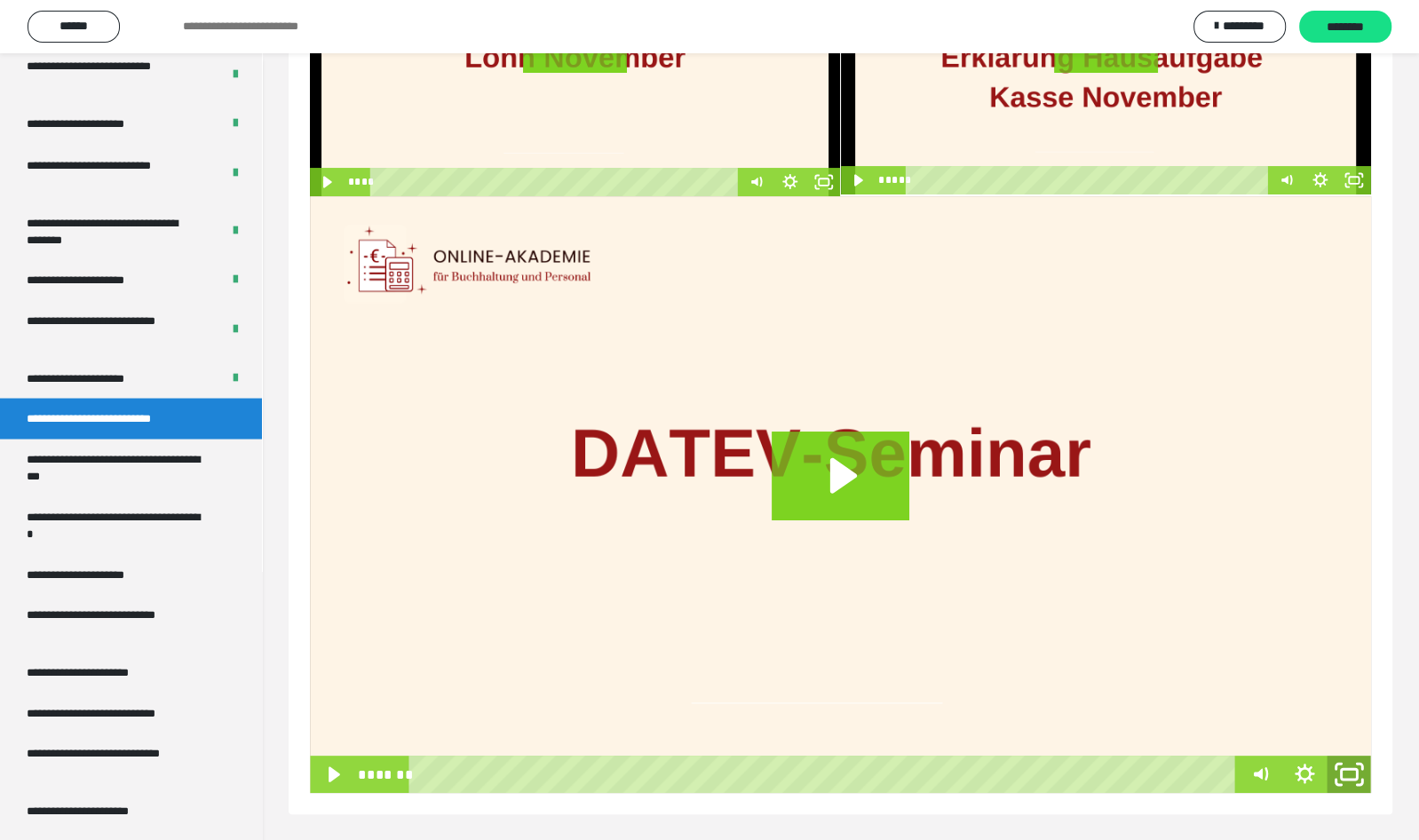 click 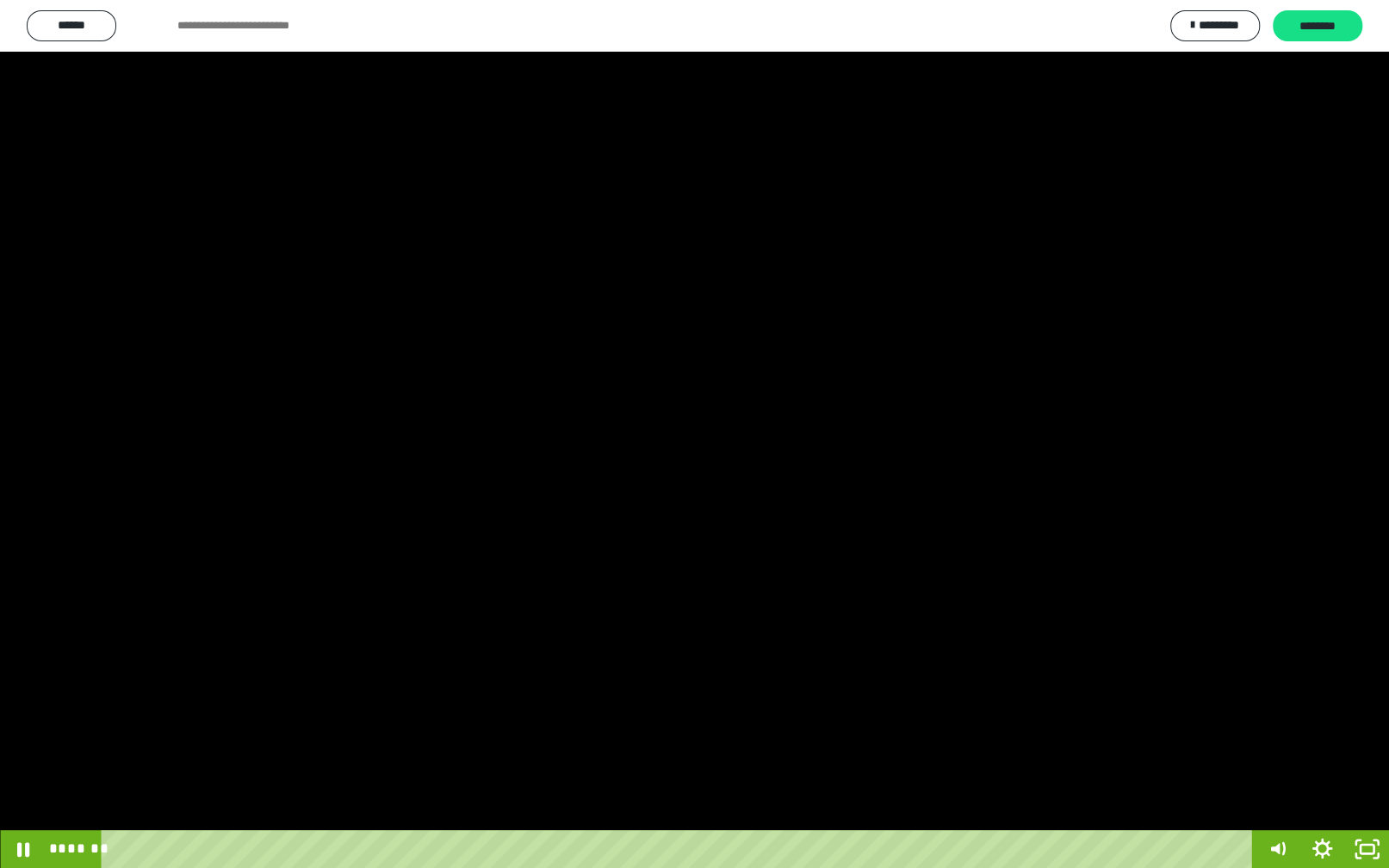 click at bounding box center (694, 434) 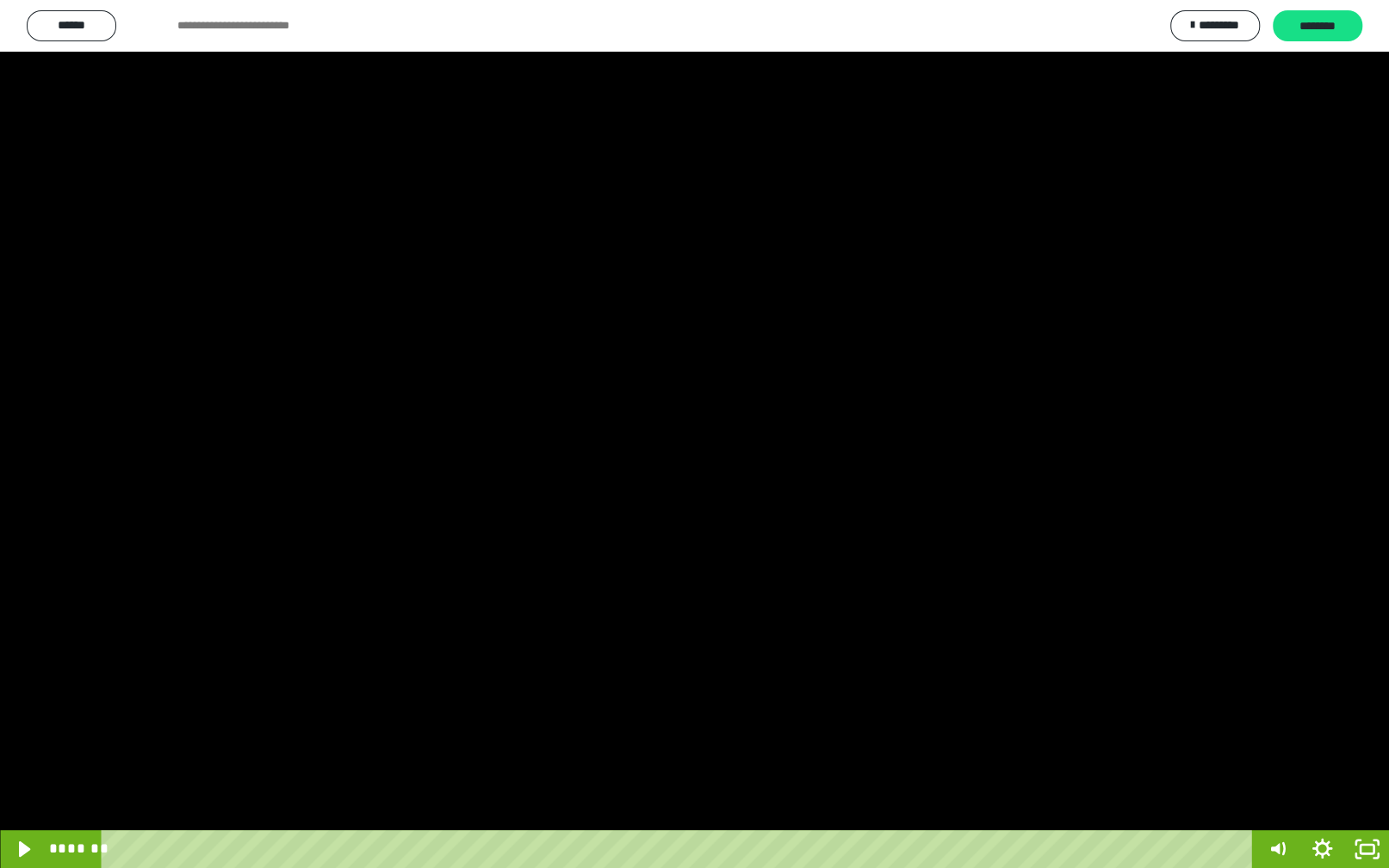 click at bounding box center [679, 849] 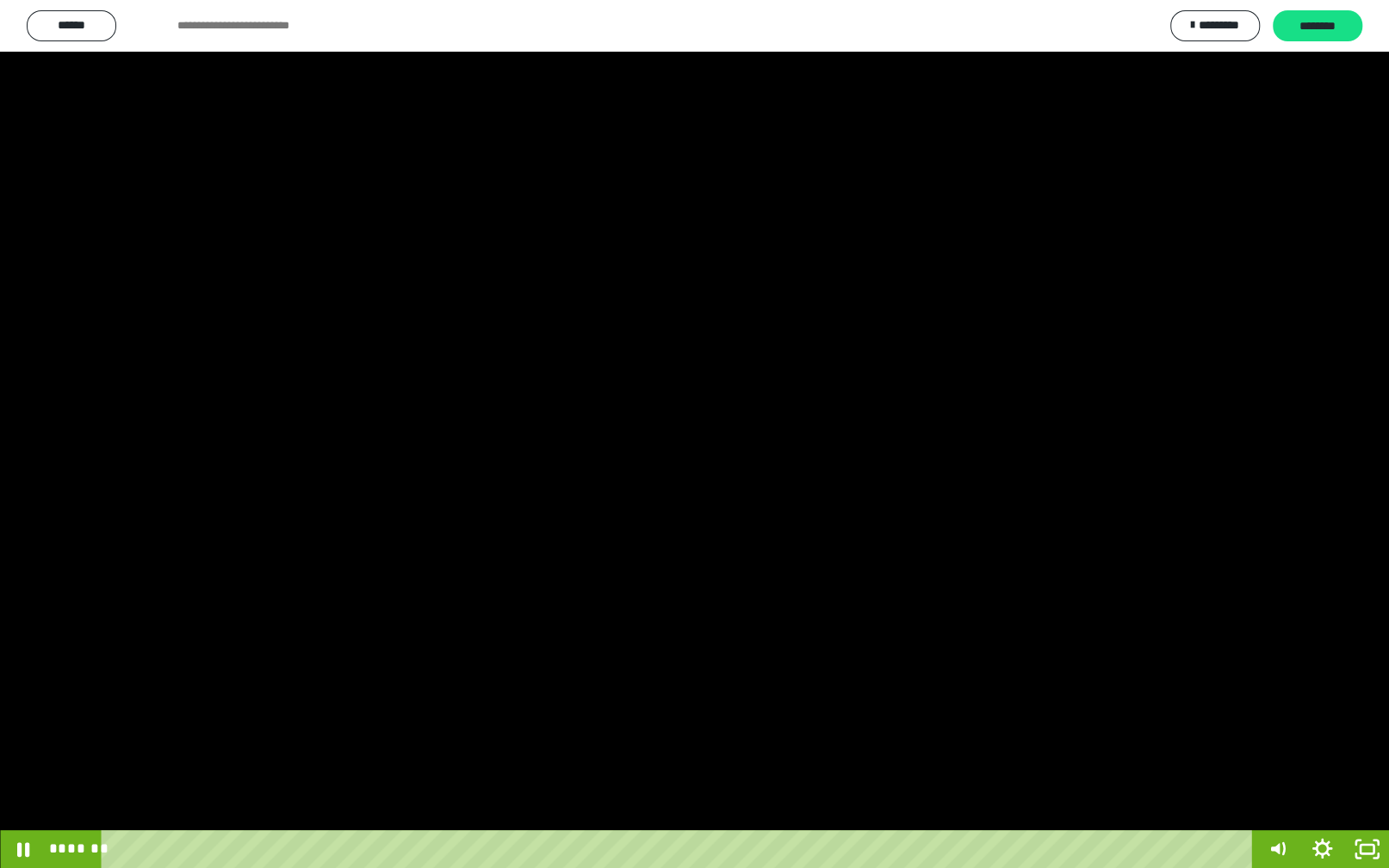 click at bounding box center [694, 434] 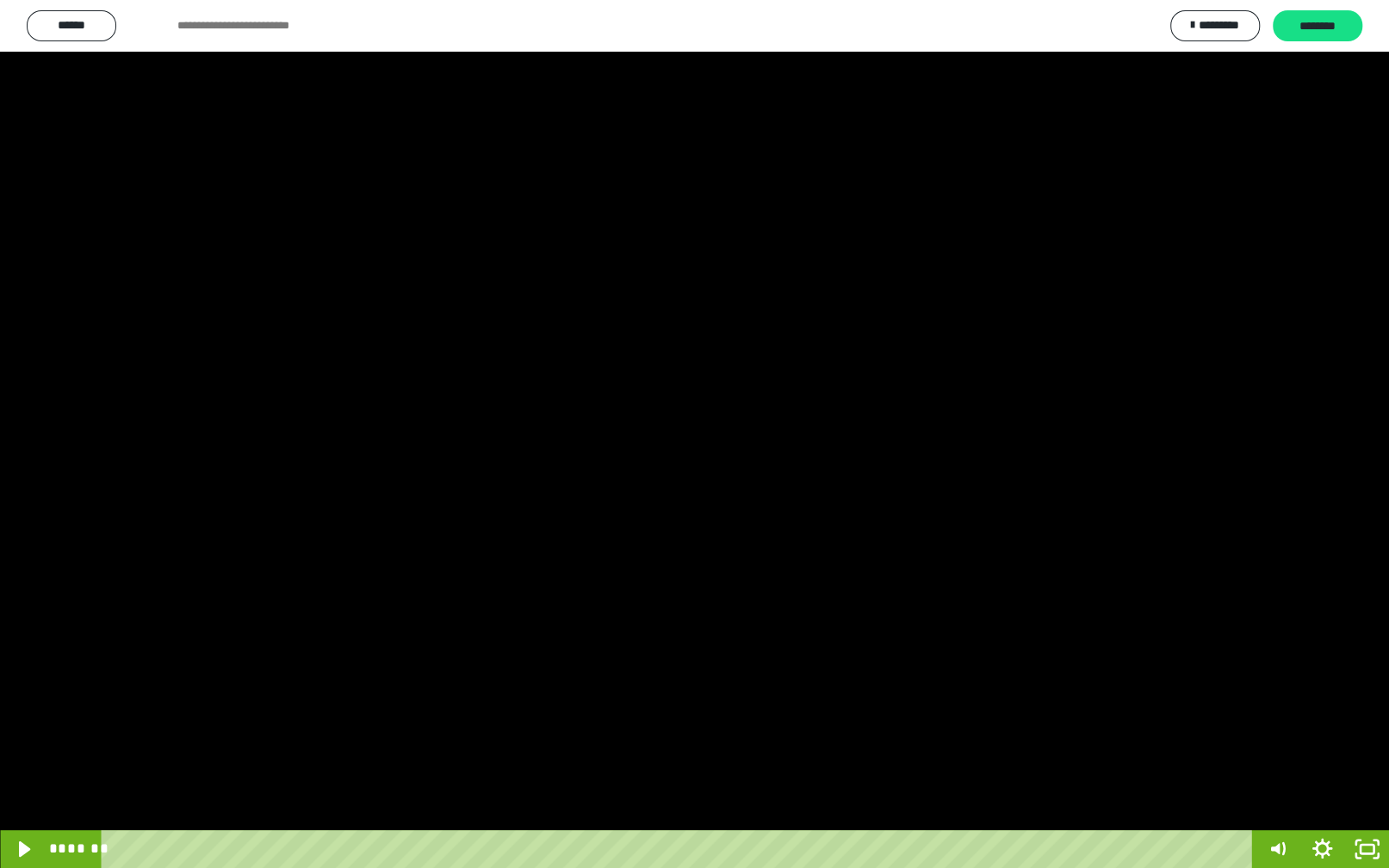 click at bounding box center [694, 434] 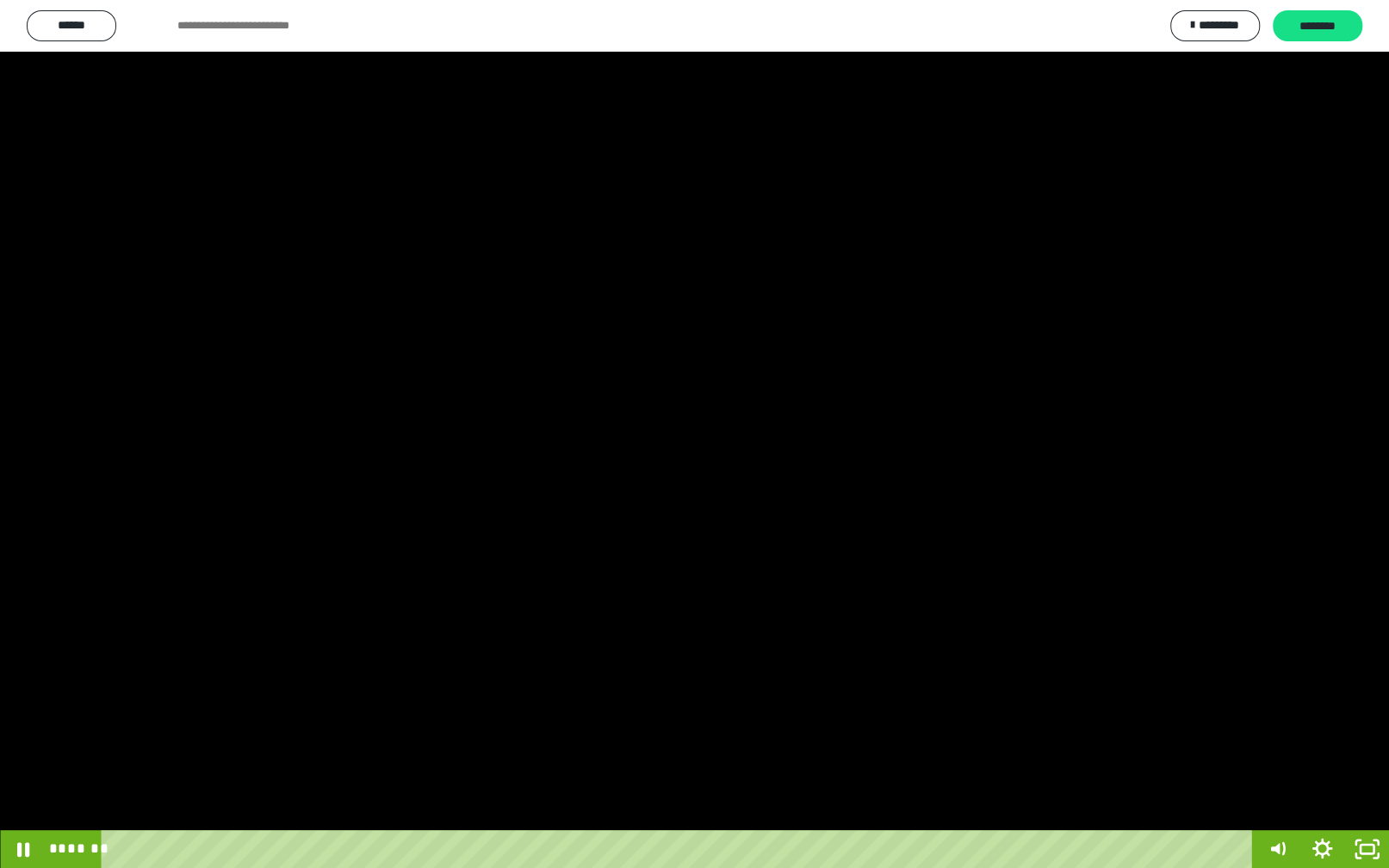 click at bounding box center [694, 434] 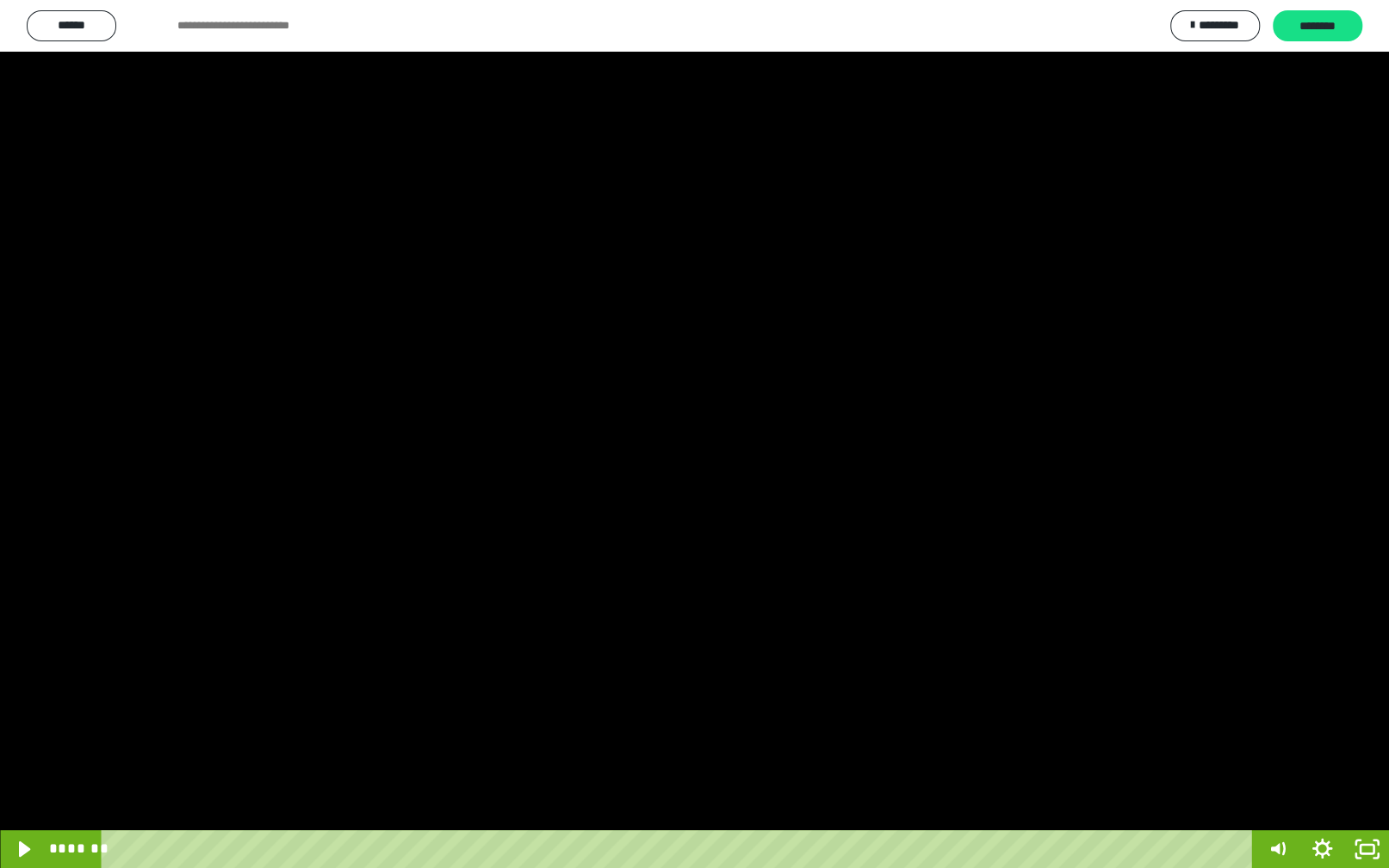 click at bounding box center [694, 434] 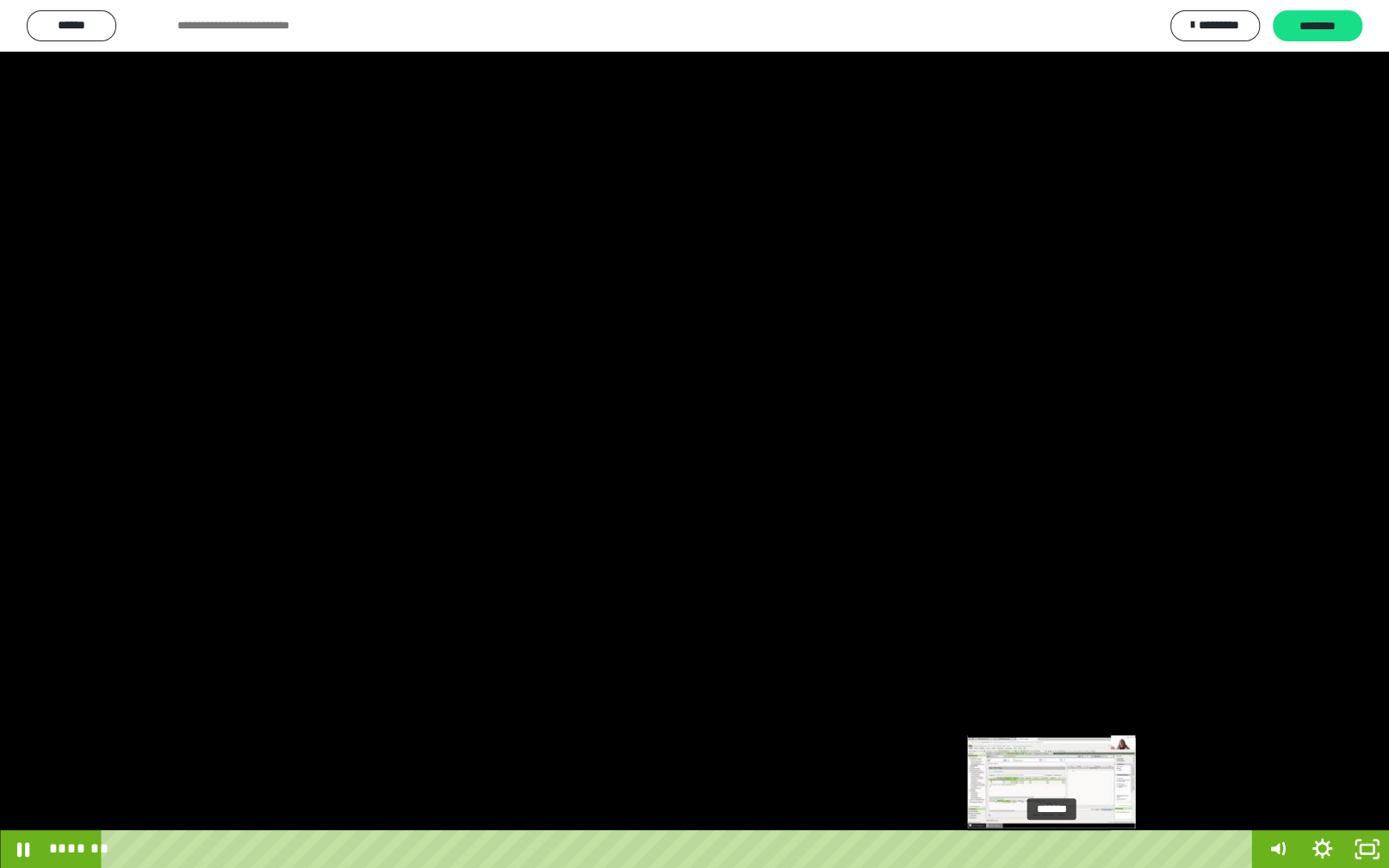 click at bounding box center (1057, 849) 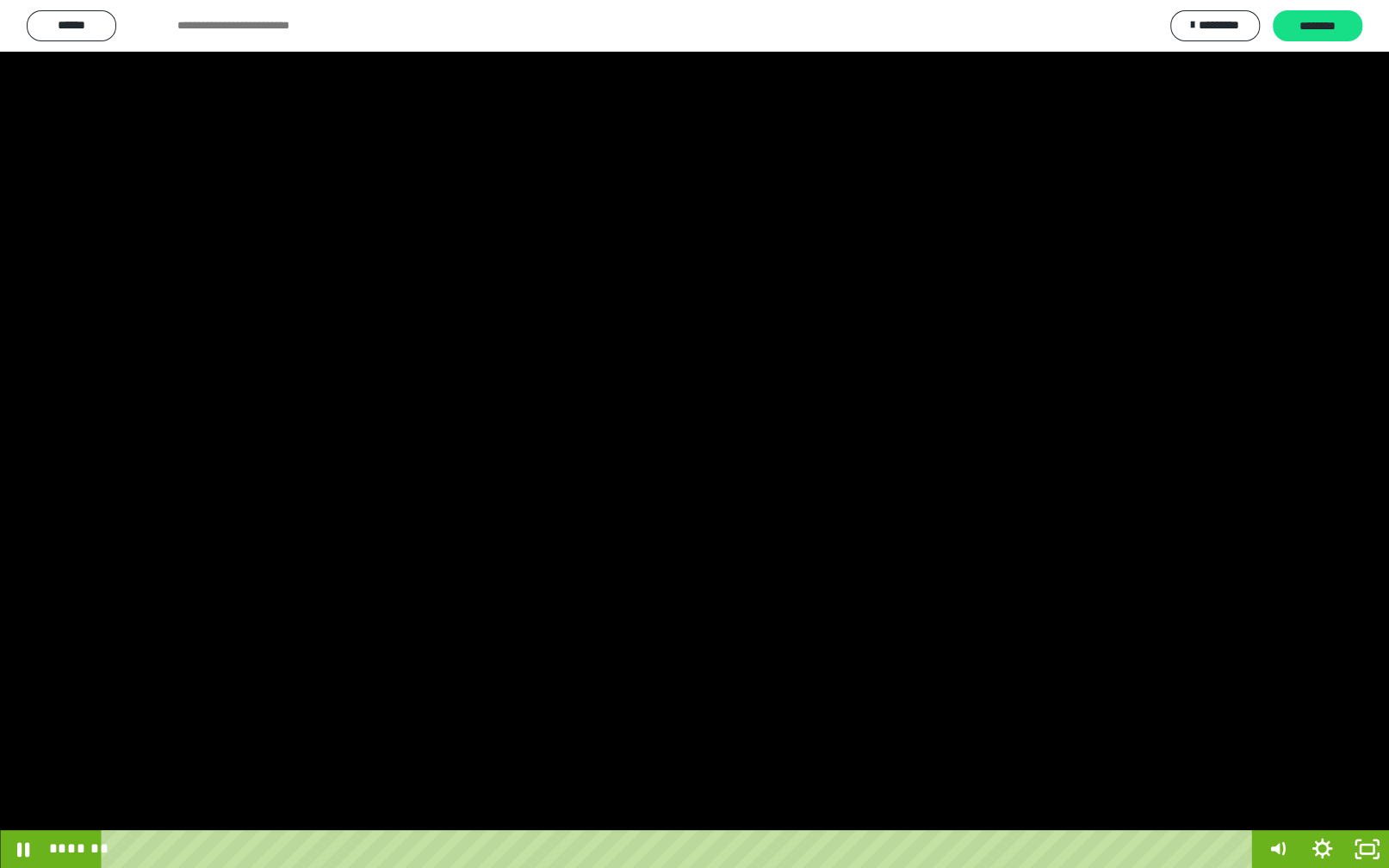 click at bounding box center (694, 434) 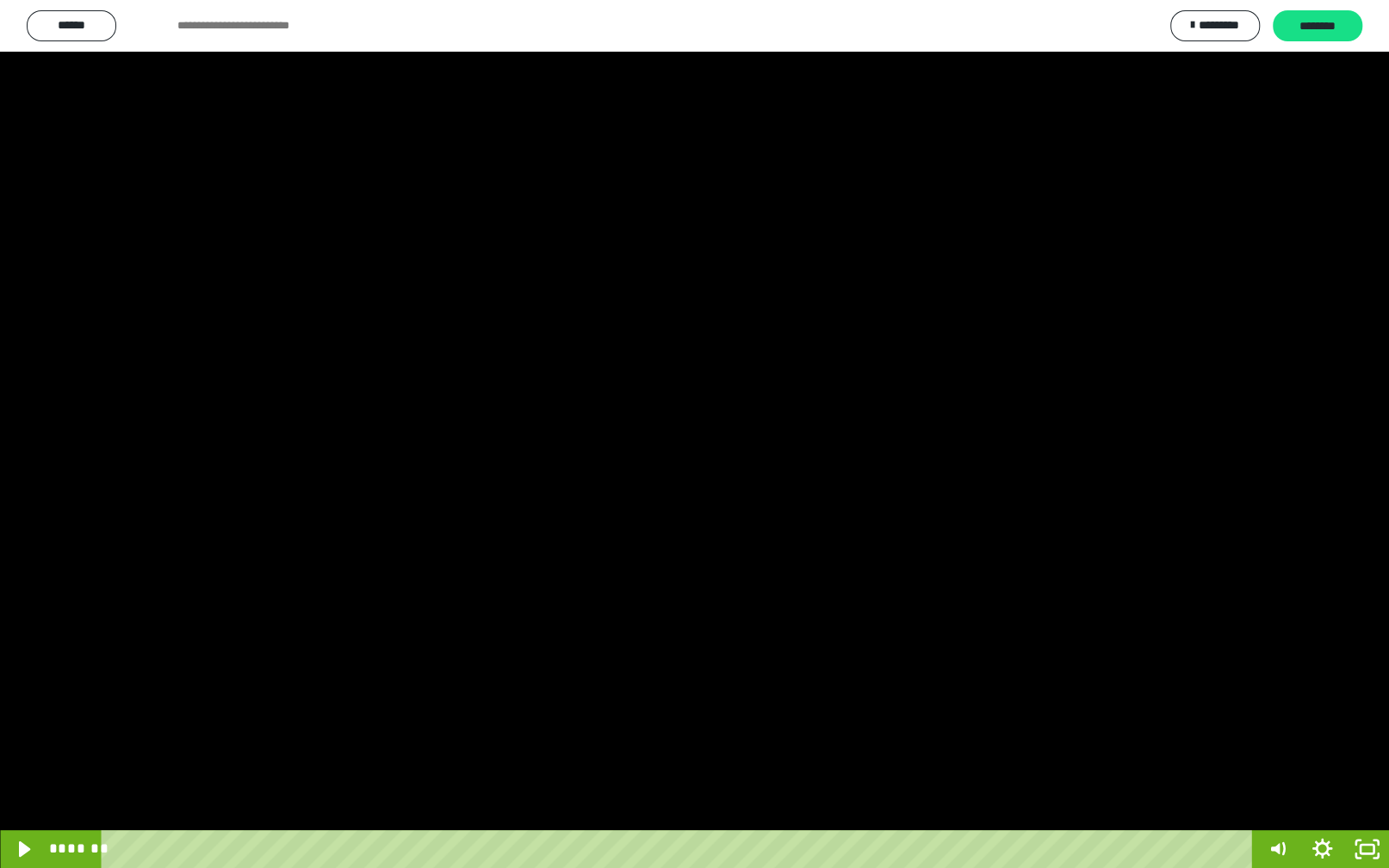 click at bounding box center [694, 434] 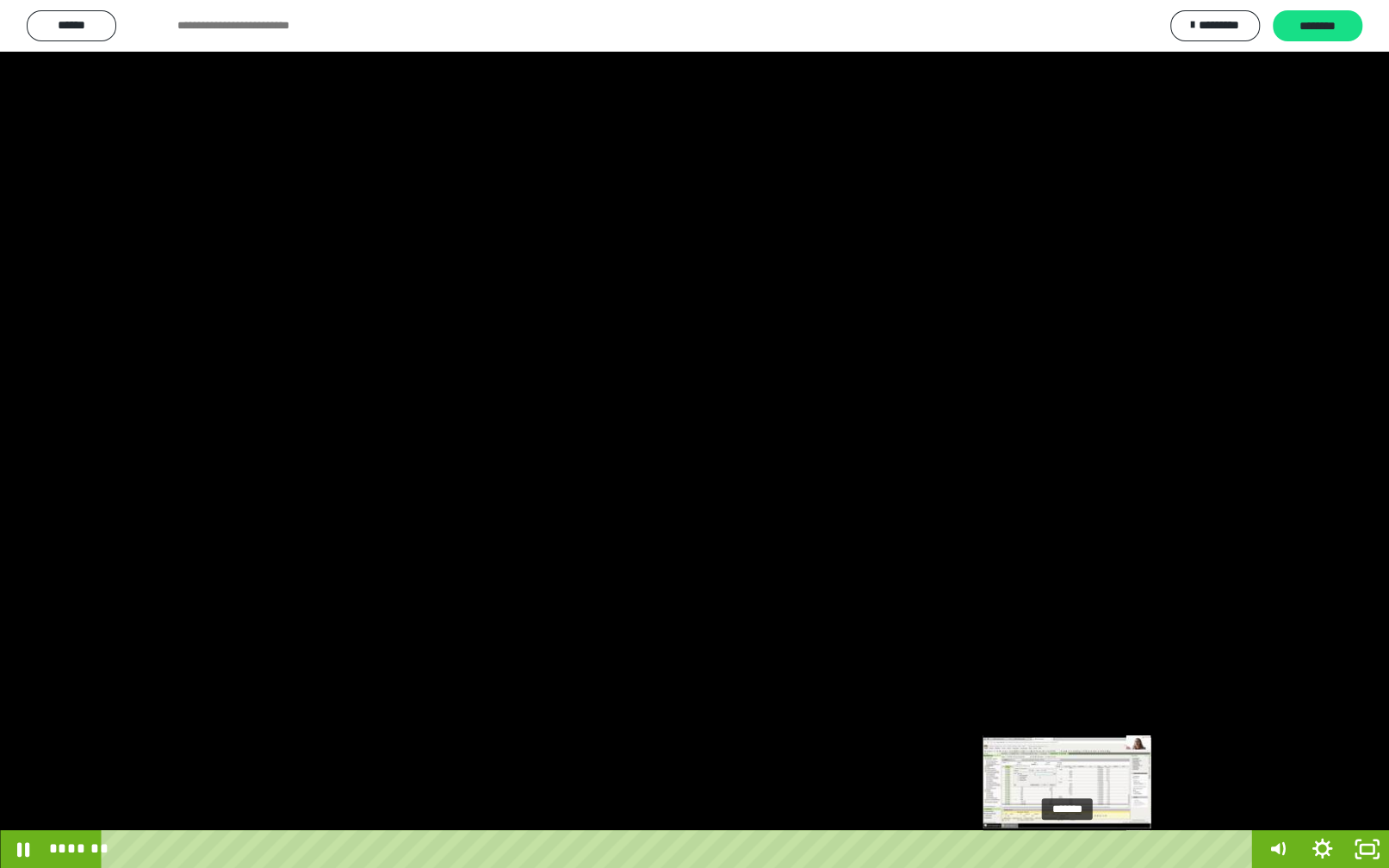 click on "*******" at bounding box center (679, 849) 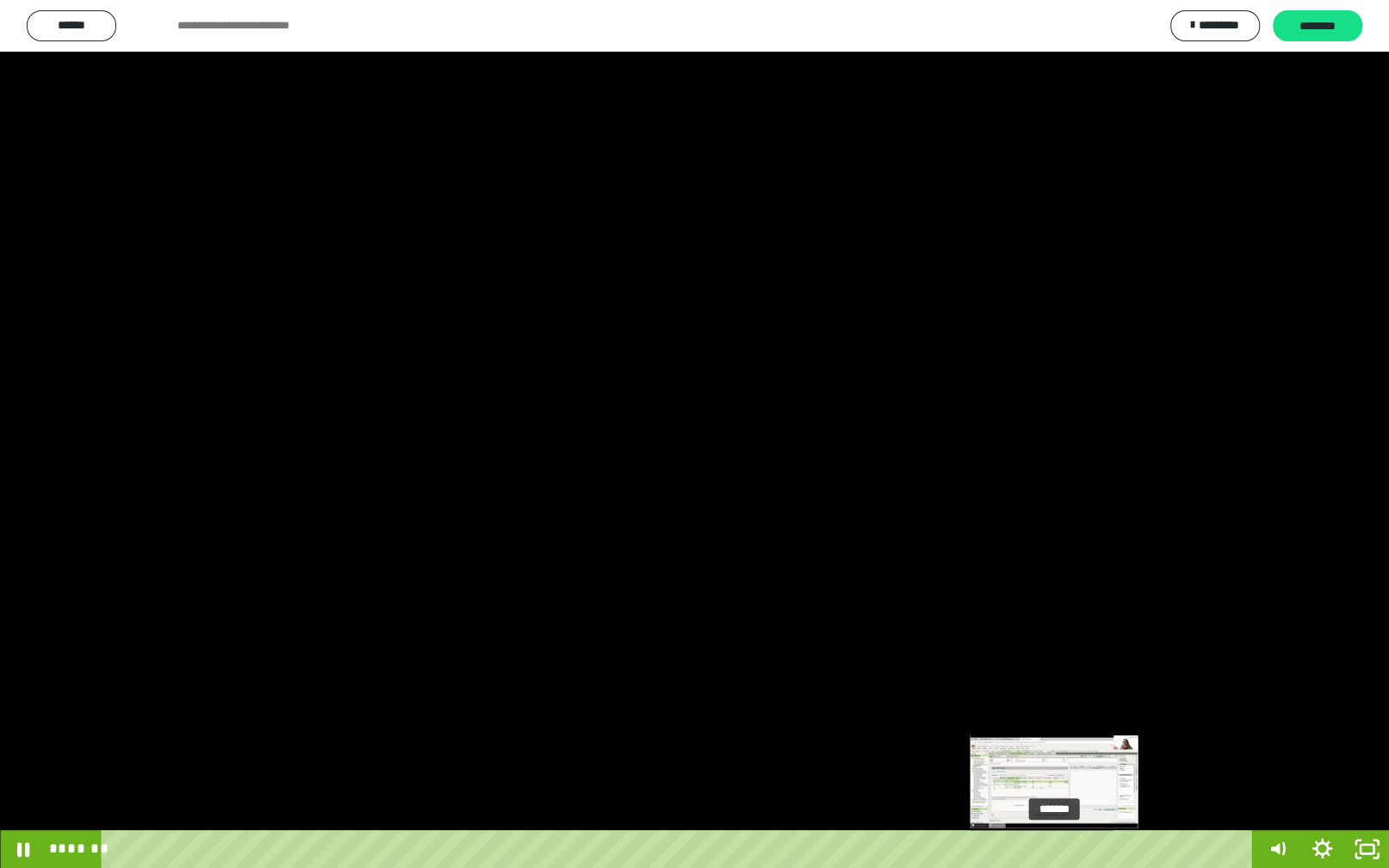 click on "*******" at bounding box center (679, 849) 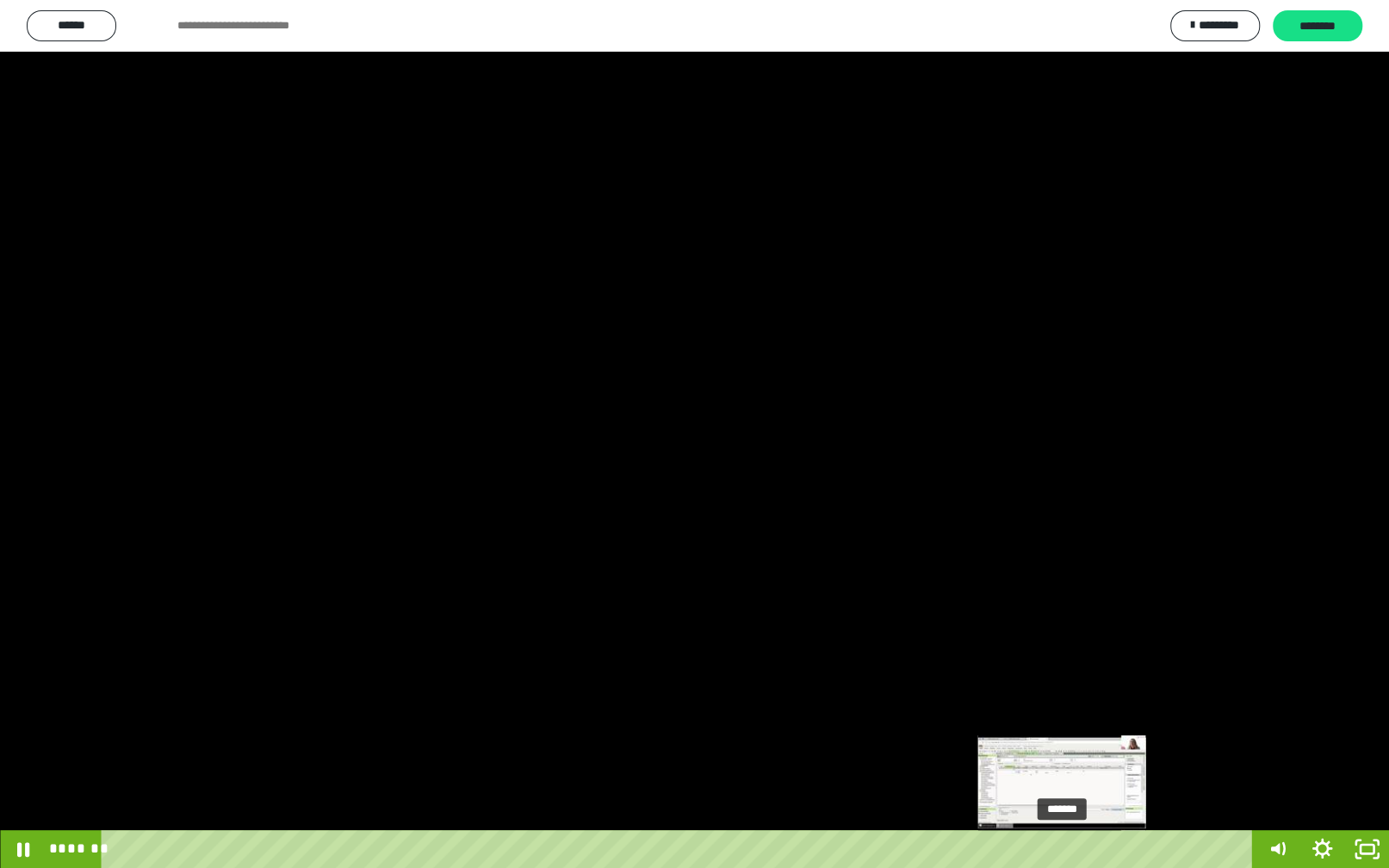 click on "*******" at bounding box center [679, 849] 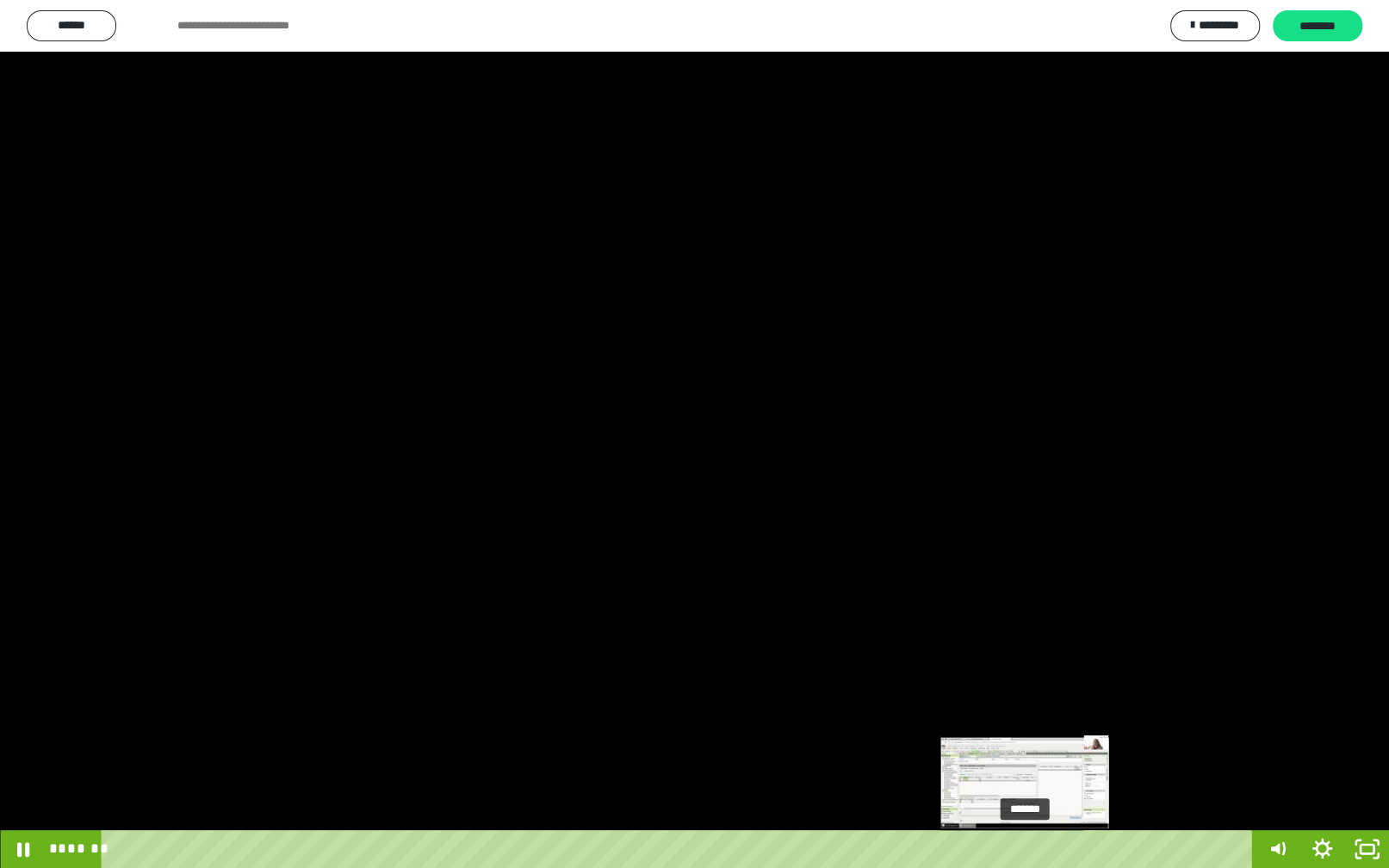 click on "*******" at bounding box center (679, 849) 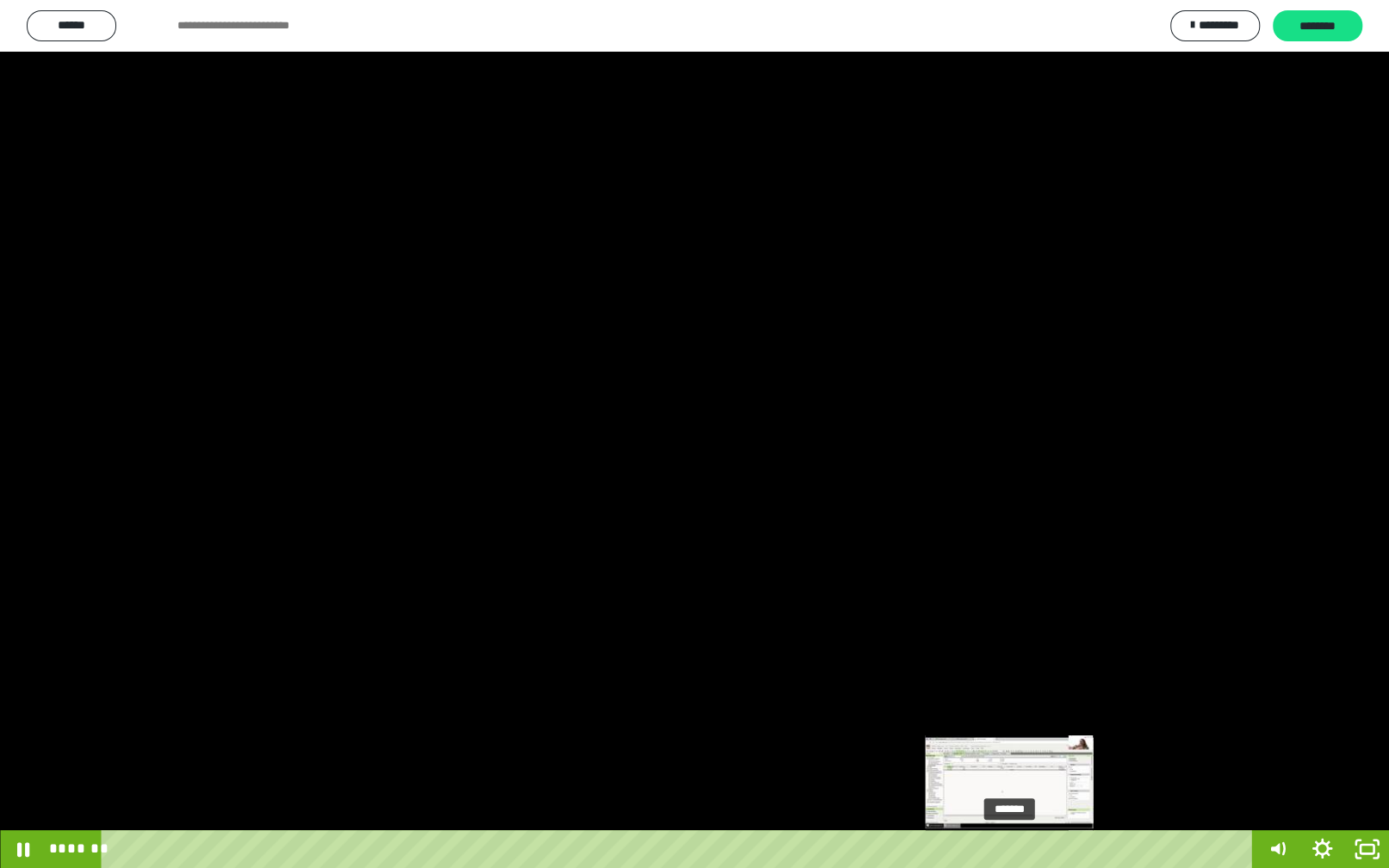 click on "*******" at bounding box center (679, 849) 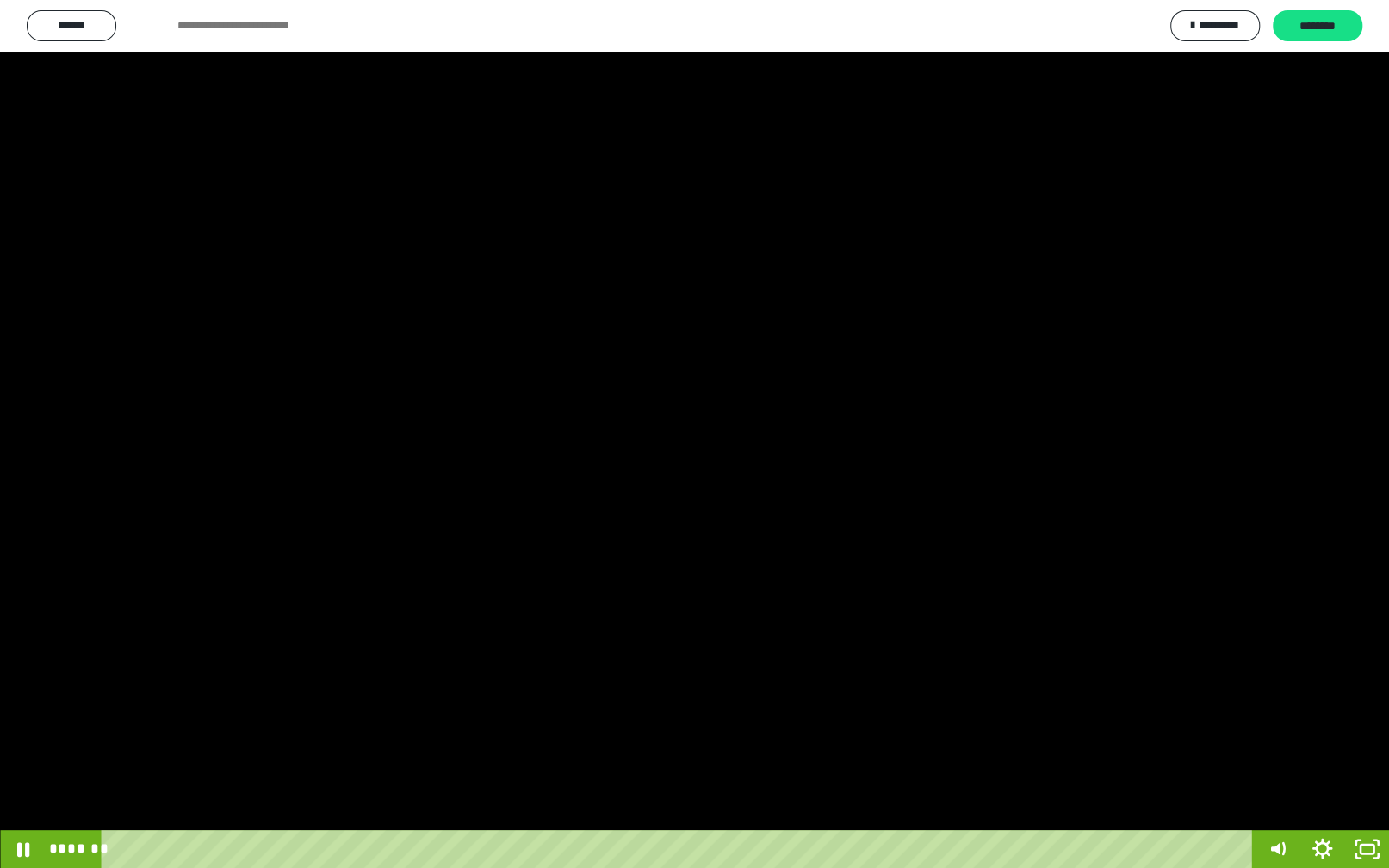 click at bounding box center (694, 434) 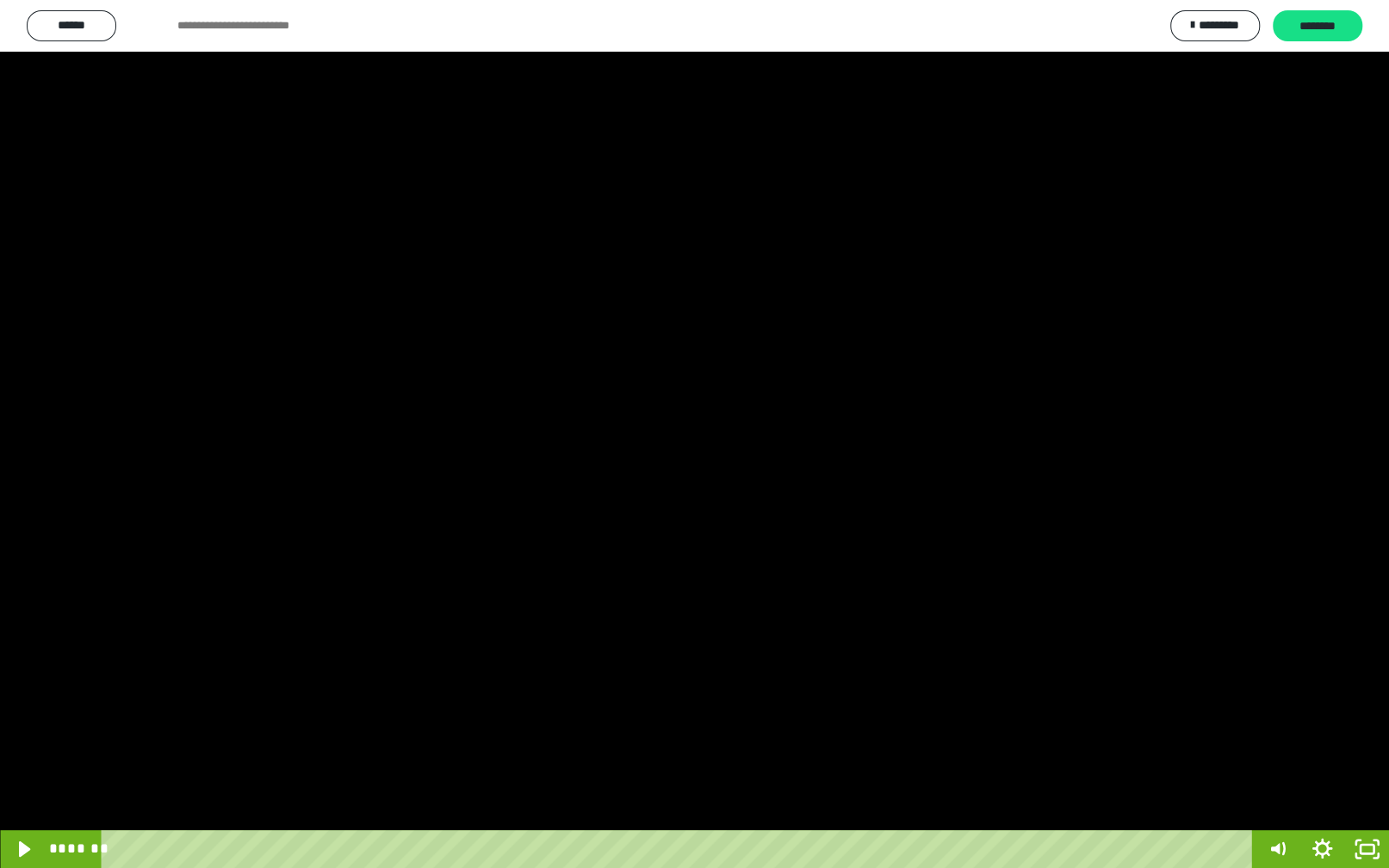 click at bounding box center (694, 434) 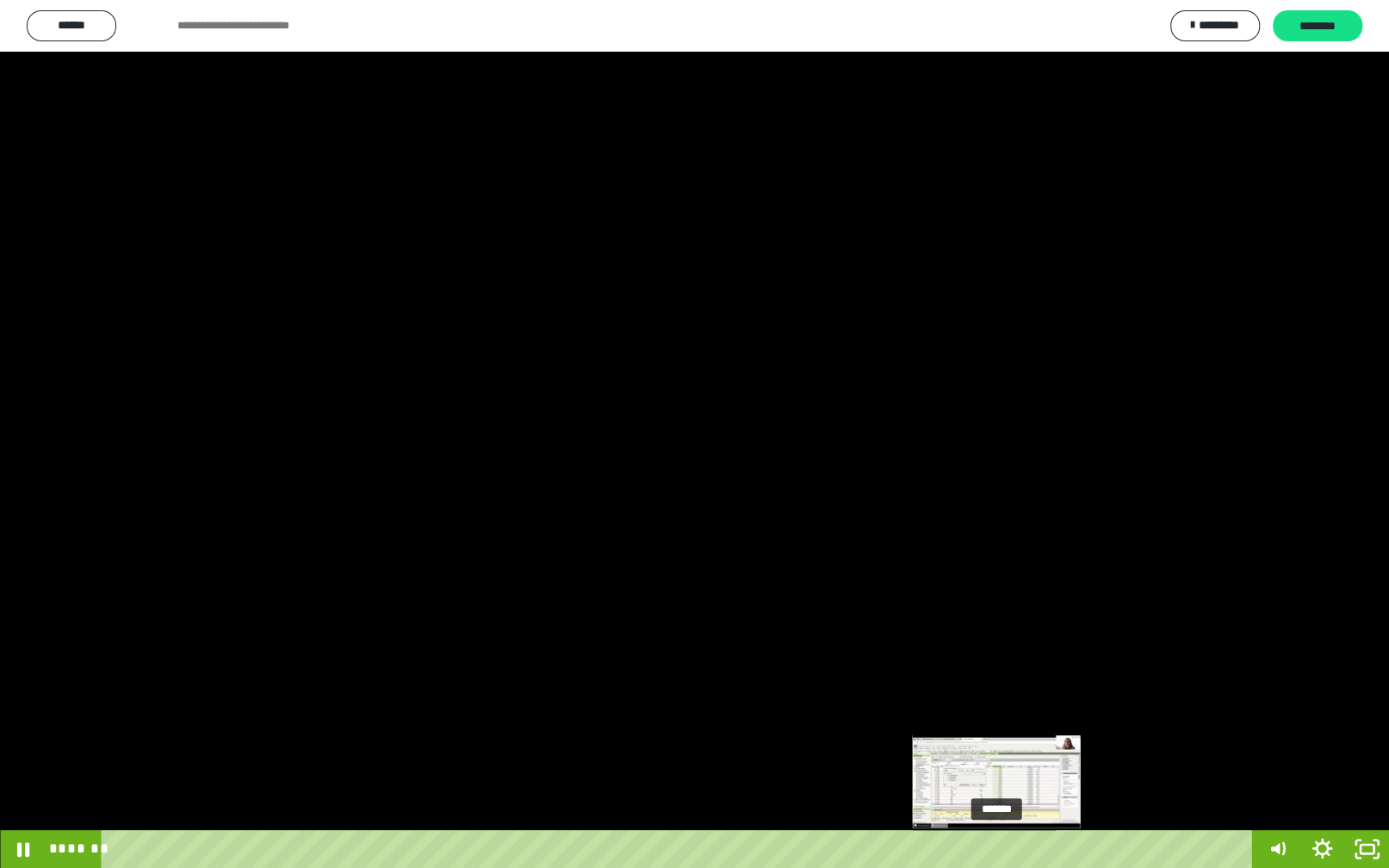 click on "*******" at bounding box center (679, 849) 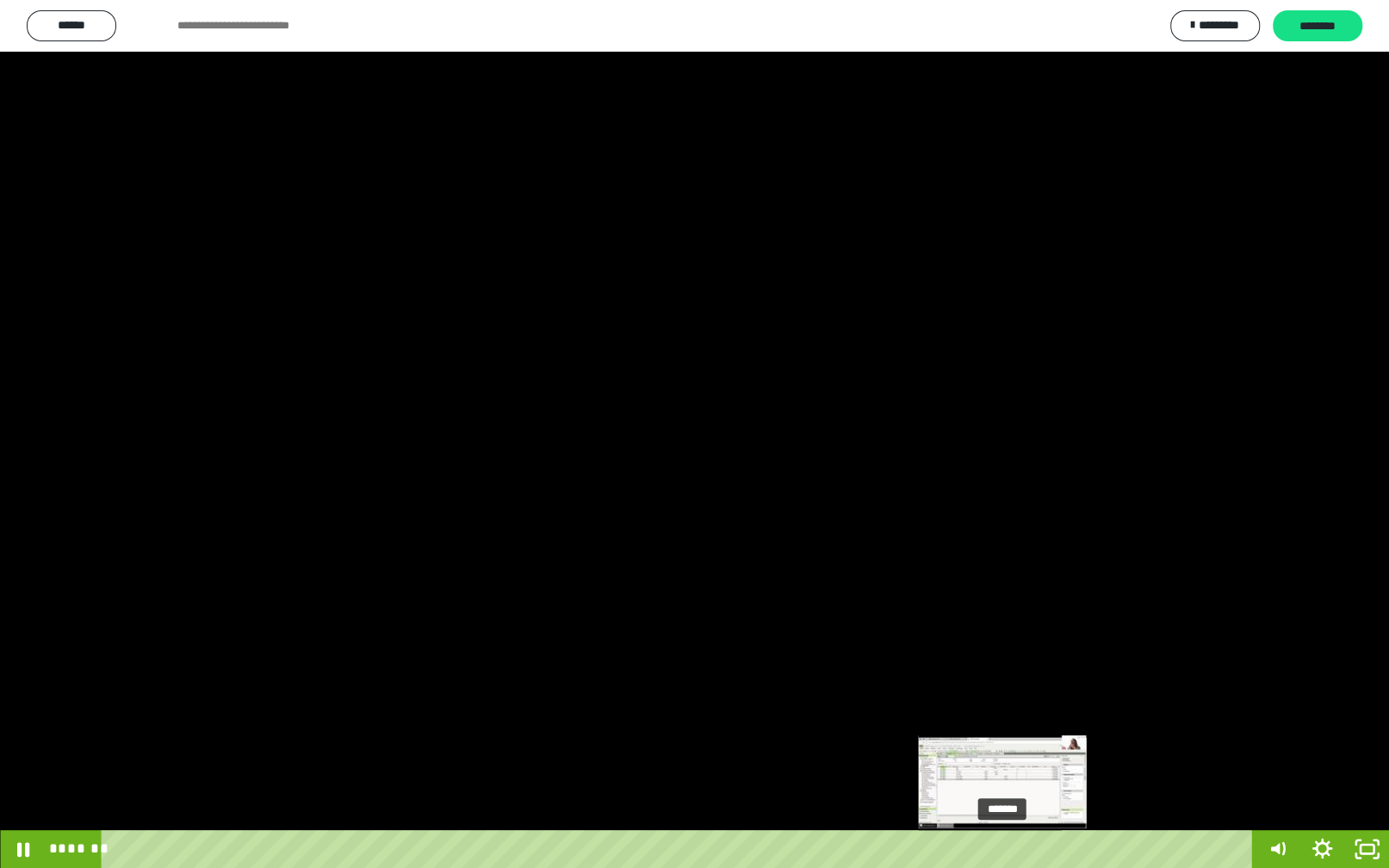 click on "*******" at bounding box center [679, 849] 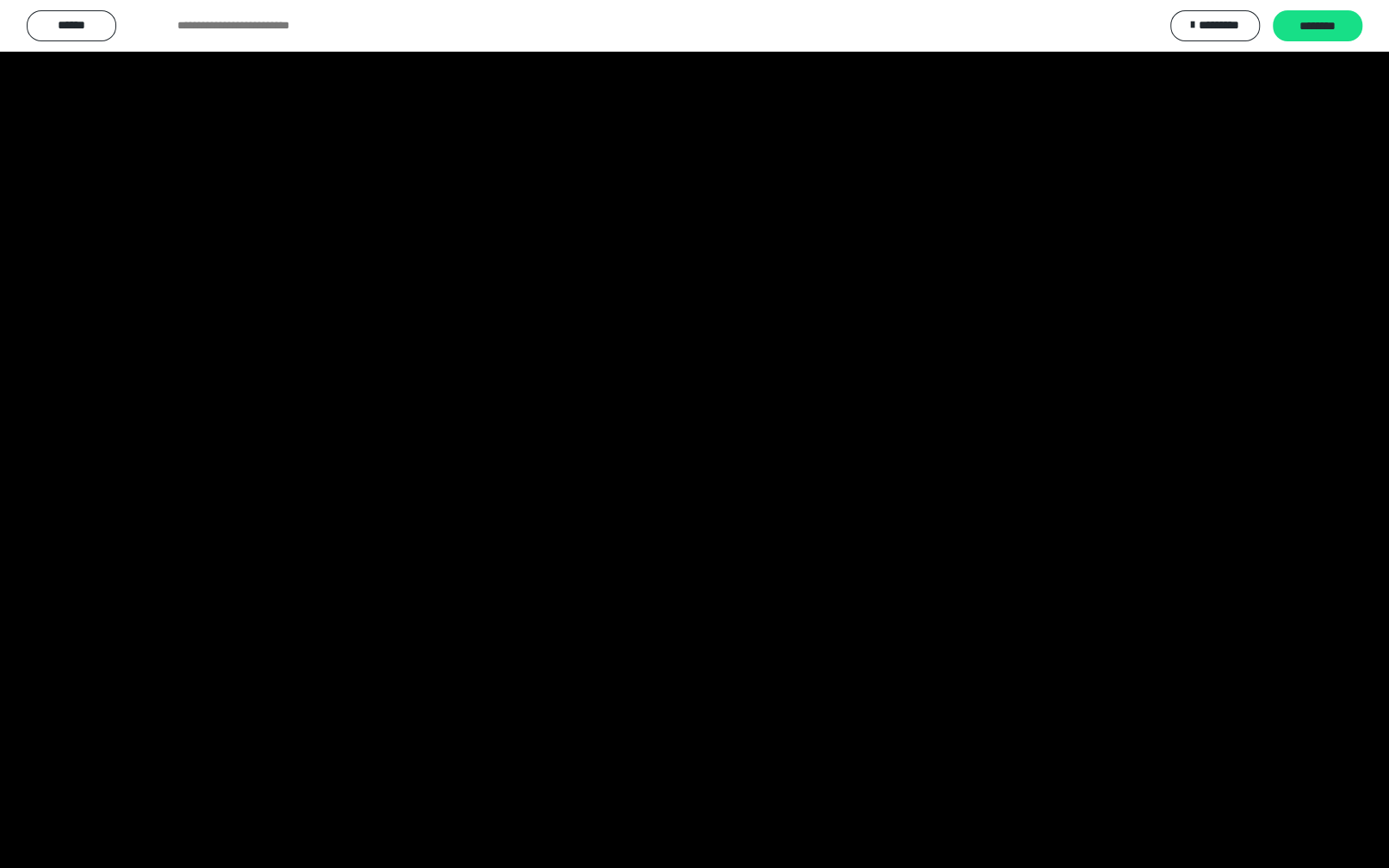 click at bounding box center [694, 434] 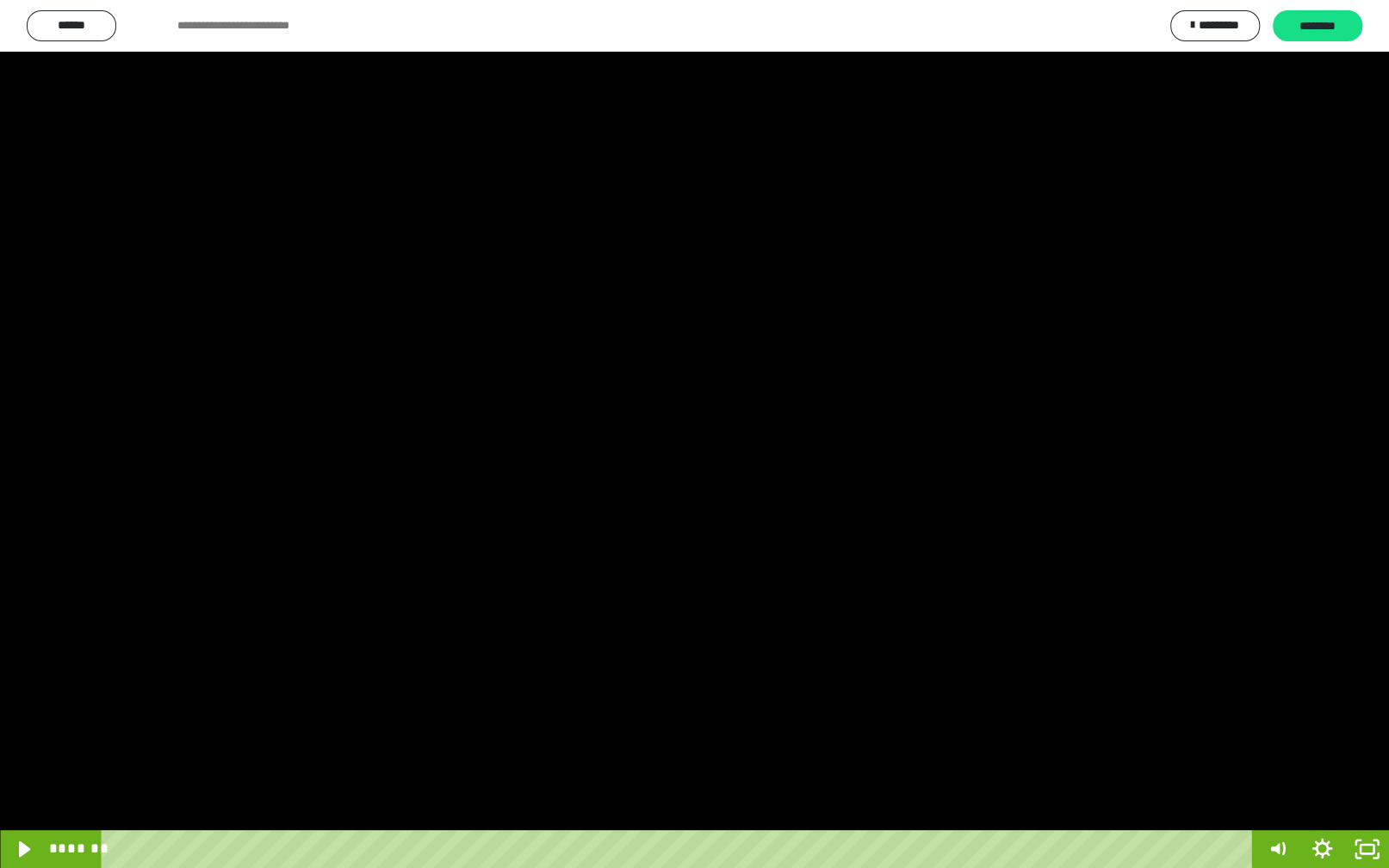 click at bounding box center [694, 434] 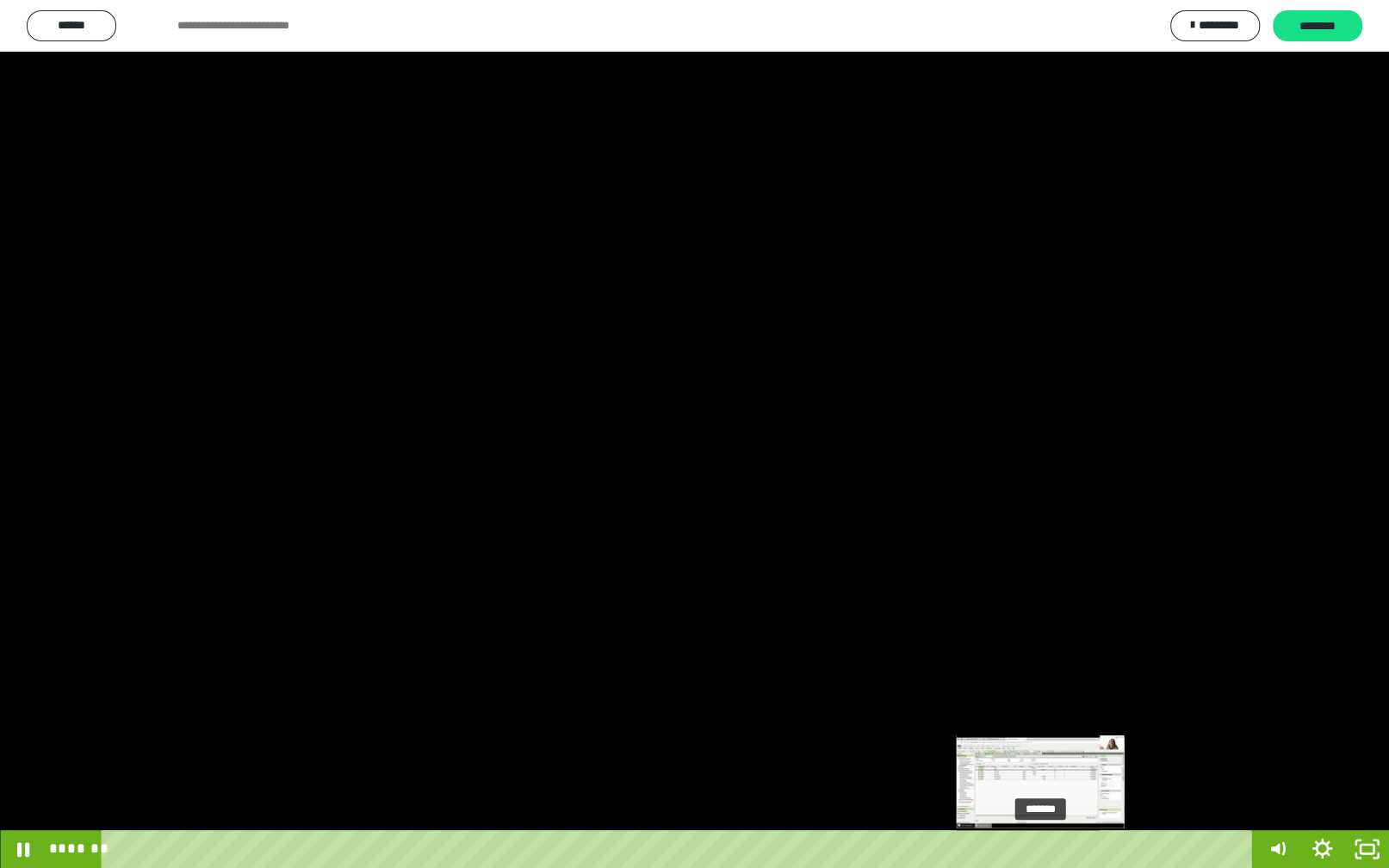 click on "*******" at bounding box center (679, 849) 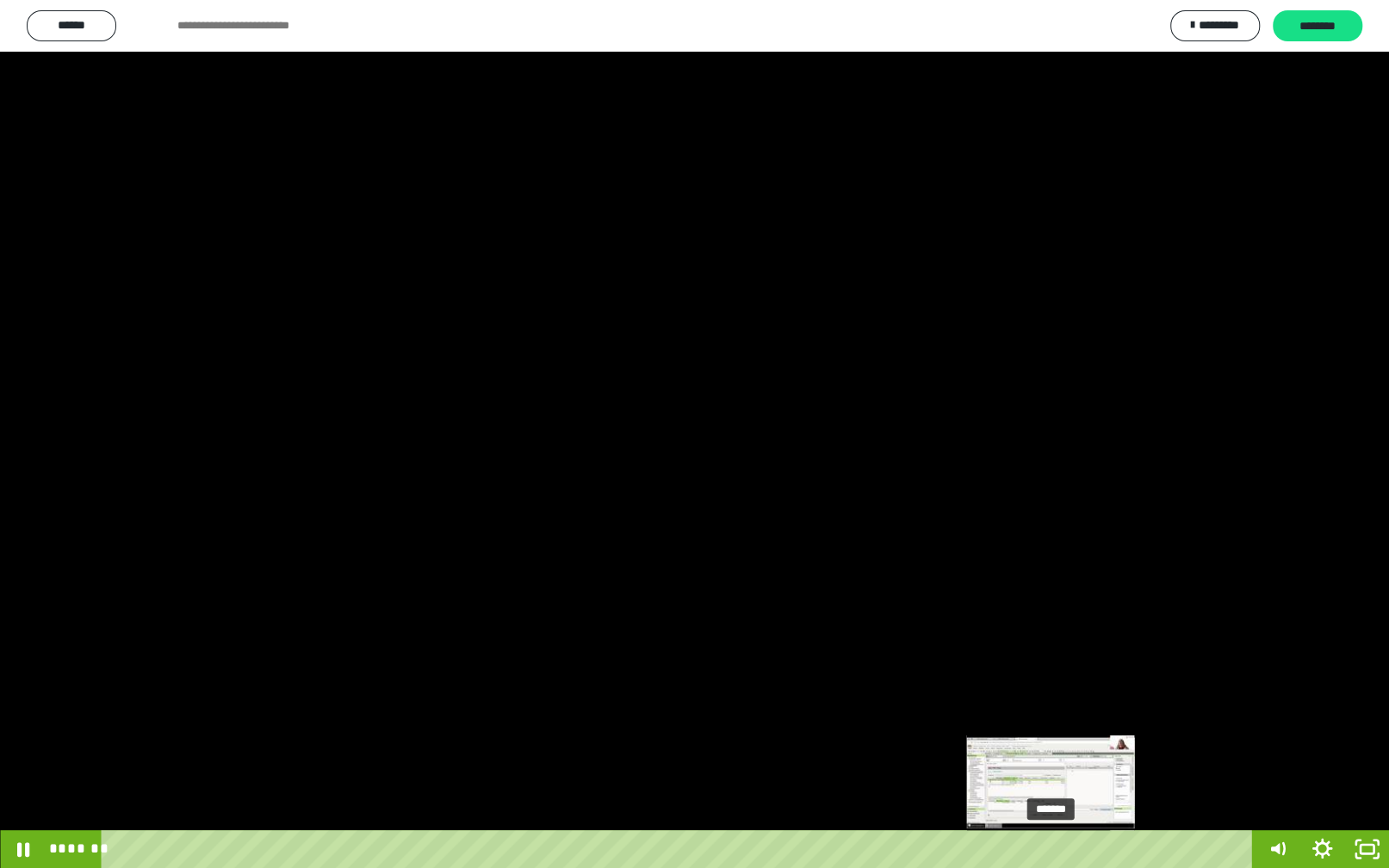 click on "*******" at bounding box center [679, 849] 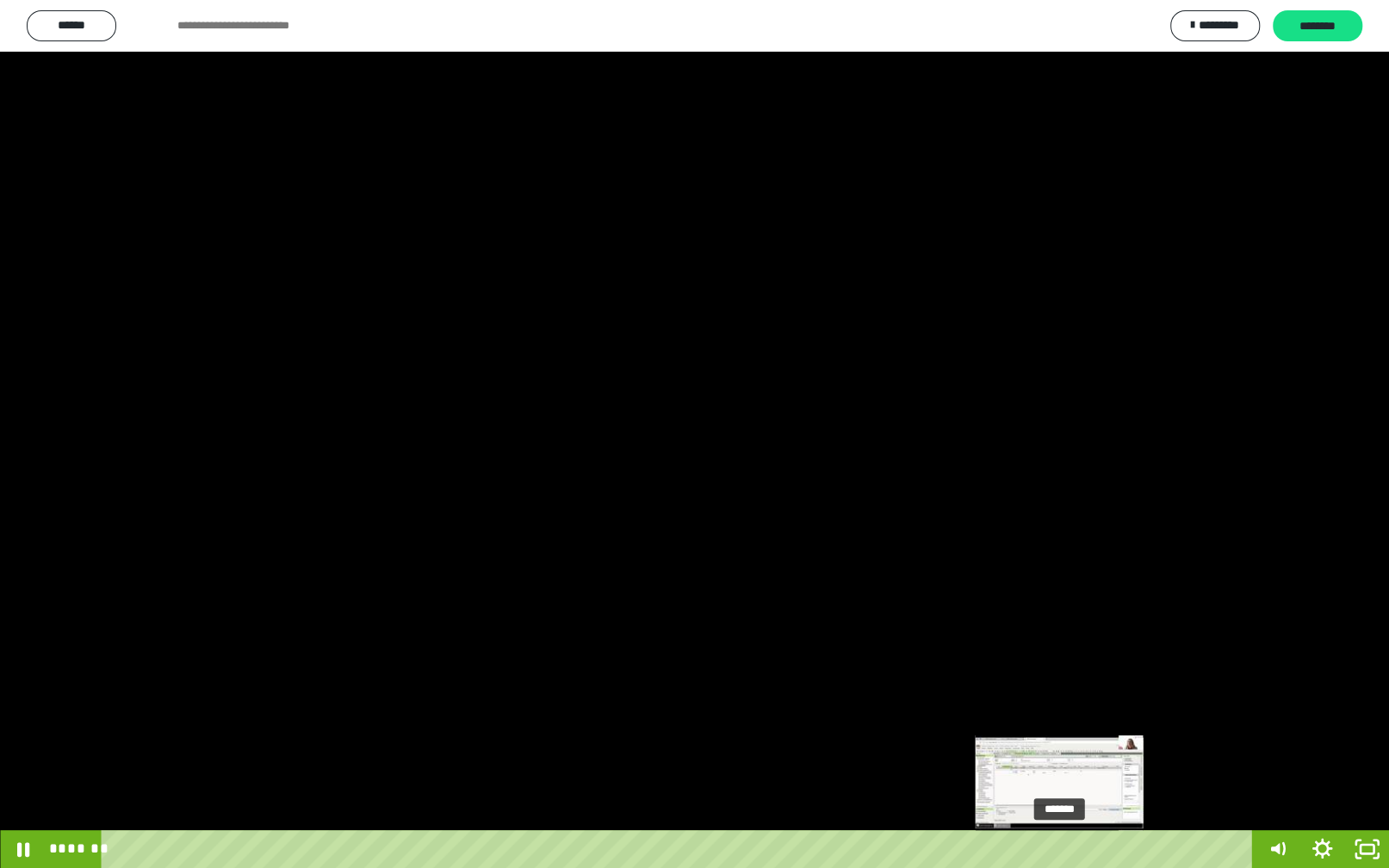 click on "*******" at bounding box center [679, 849] 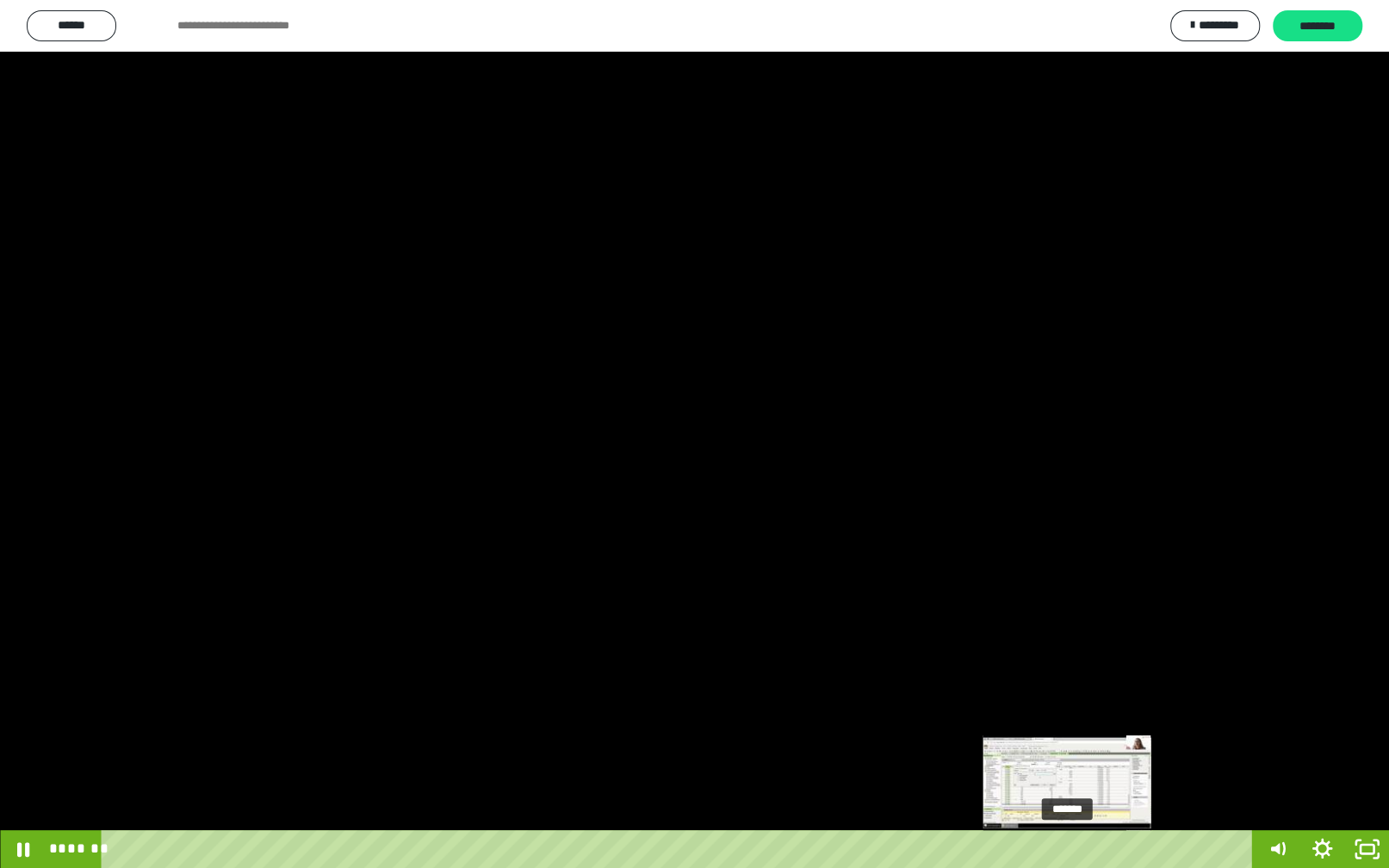 click on "*******" at bounding box center (679, 849) 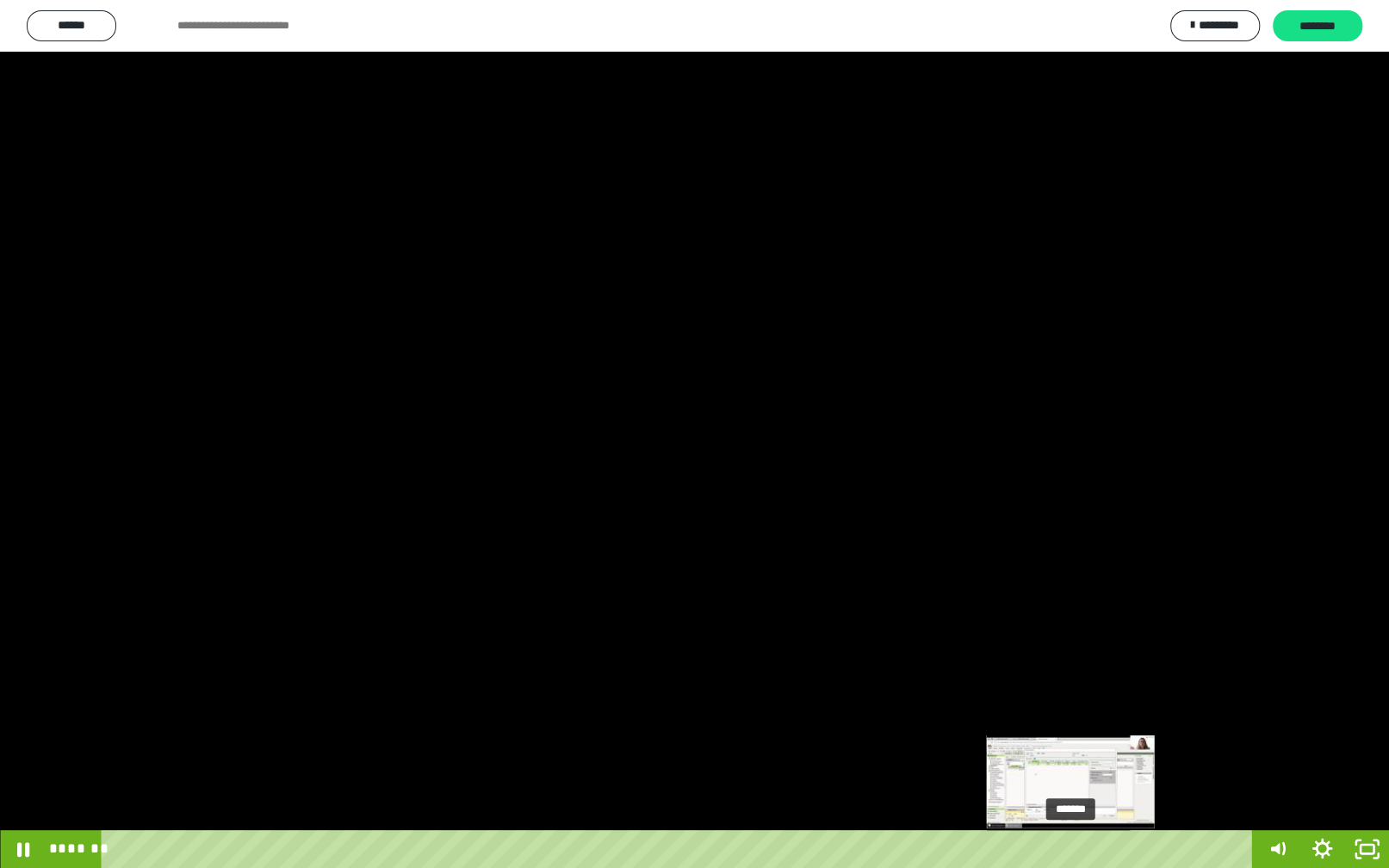 click on "*******" at bounding box center [679, 849] 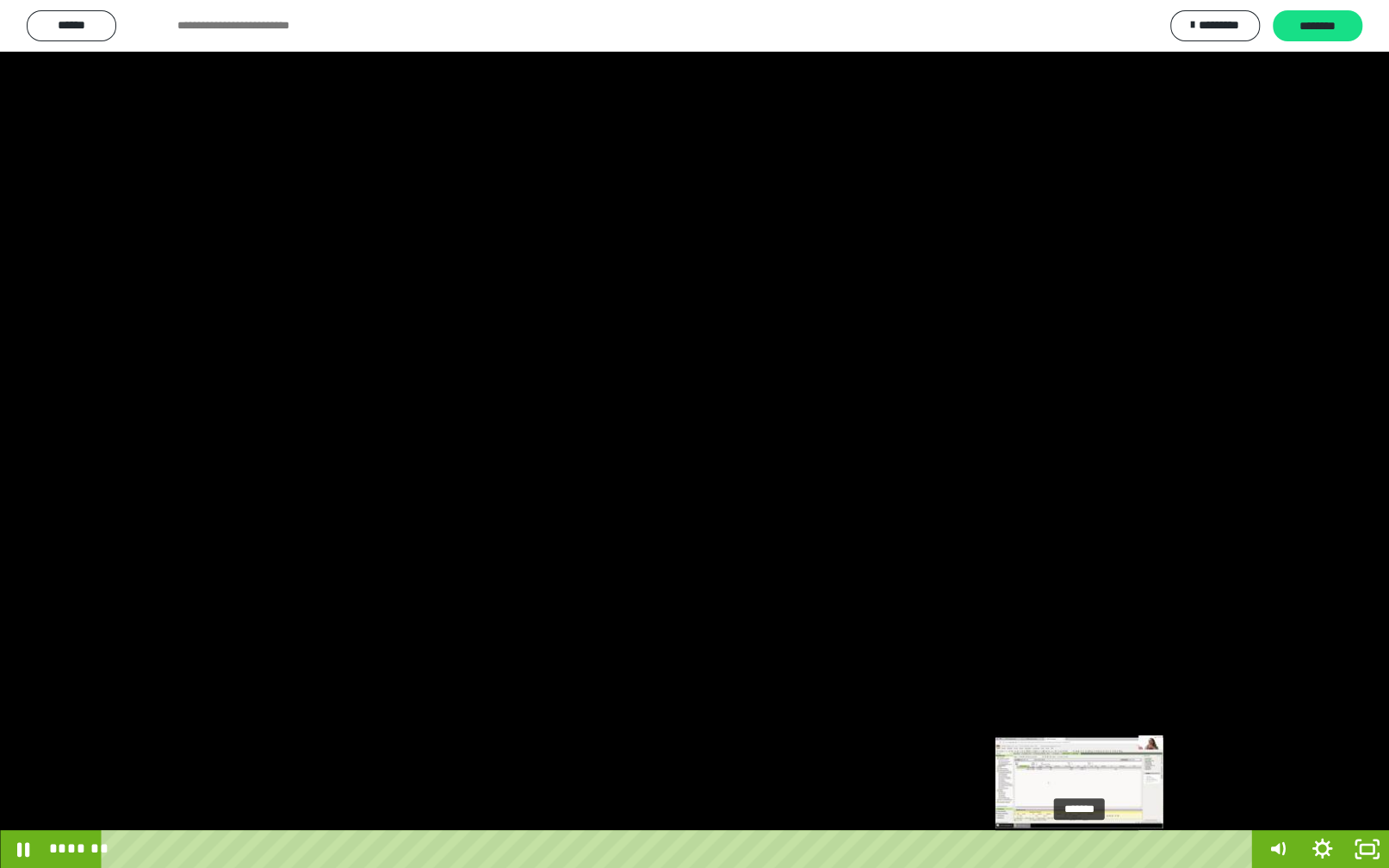 click on "*******" at bounding box center (679, 849) 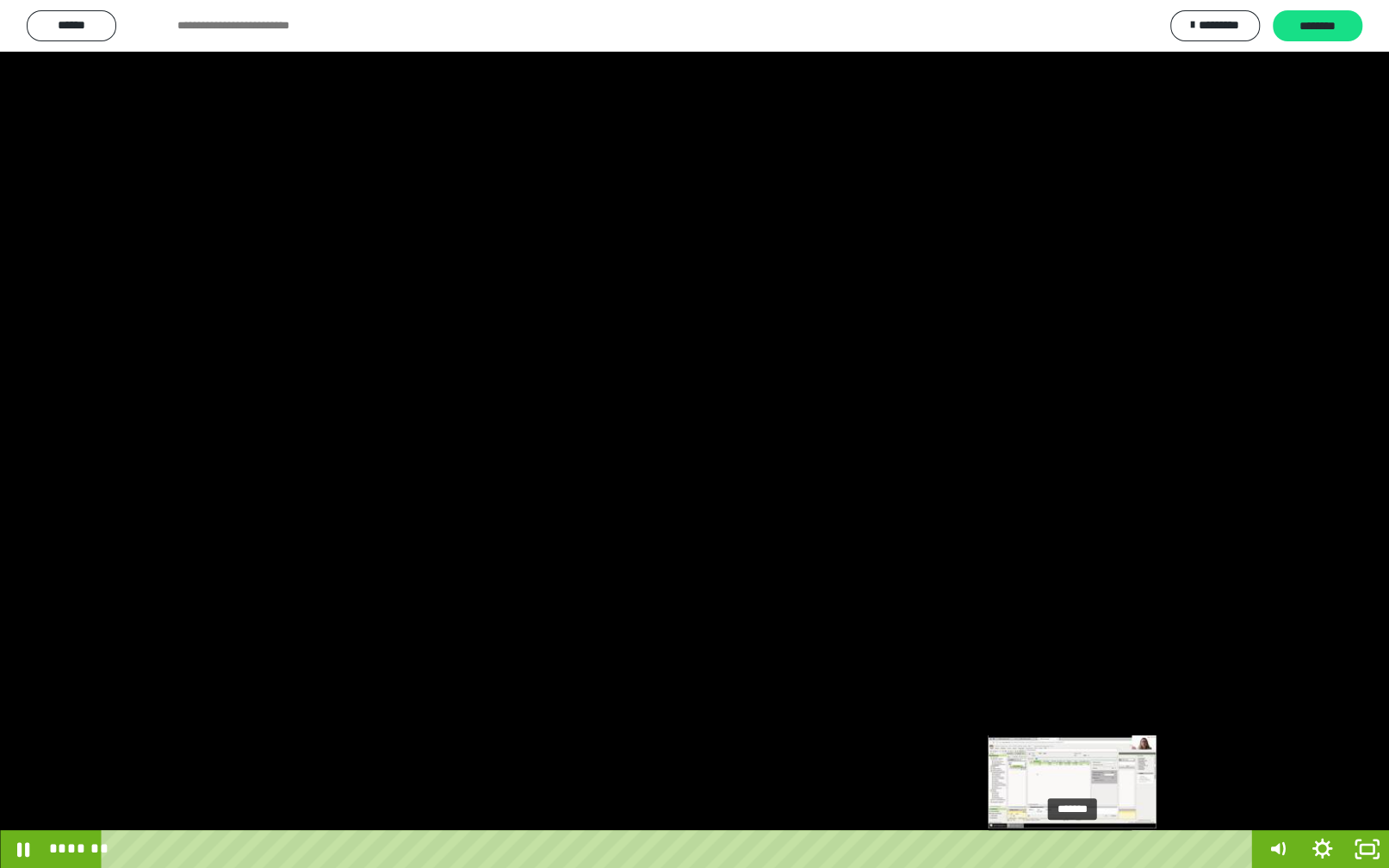 click at bounding box center [1071, 849] 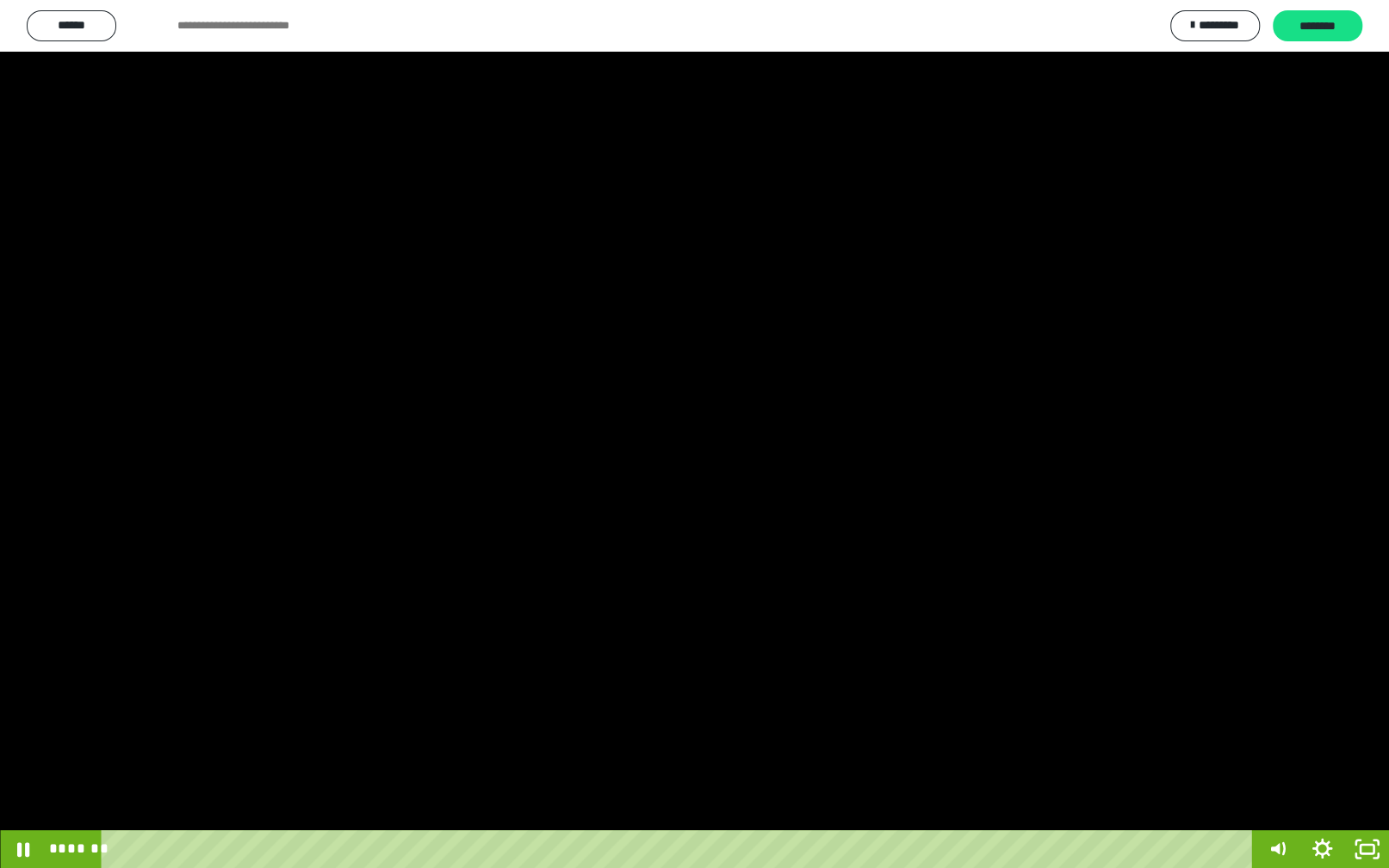 click at bounding box center (694, 434) 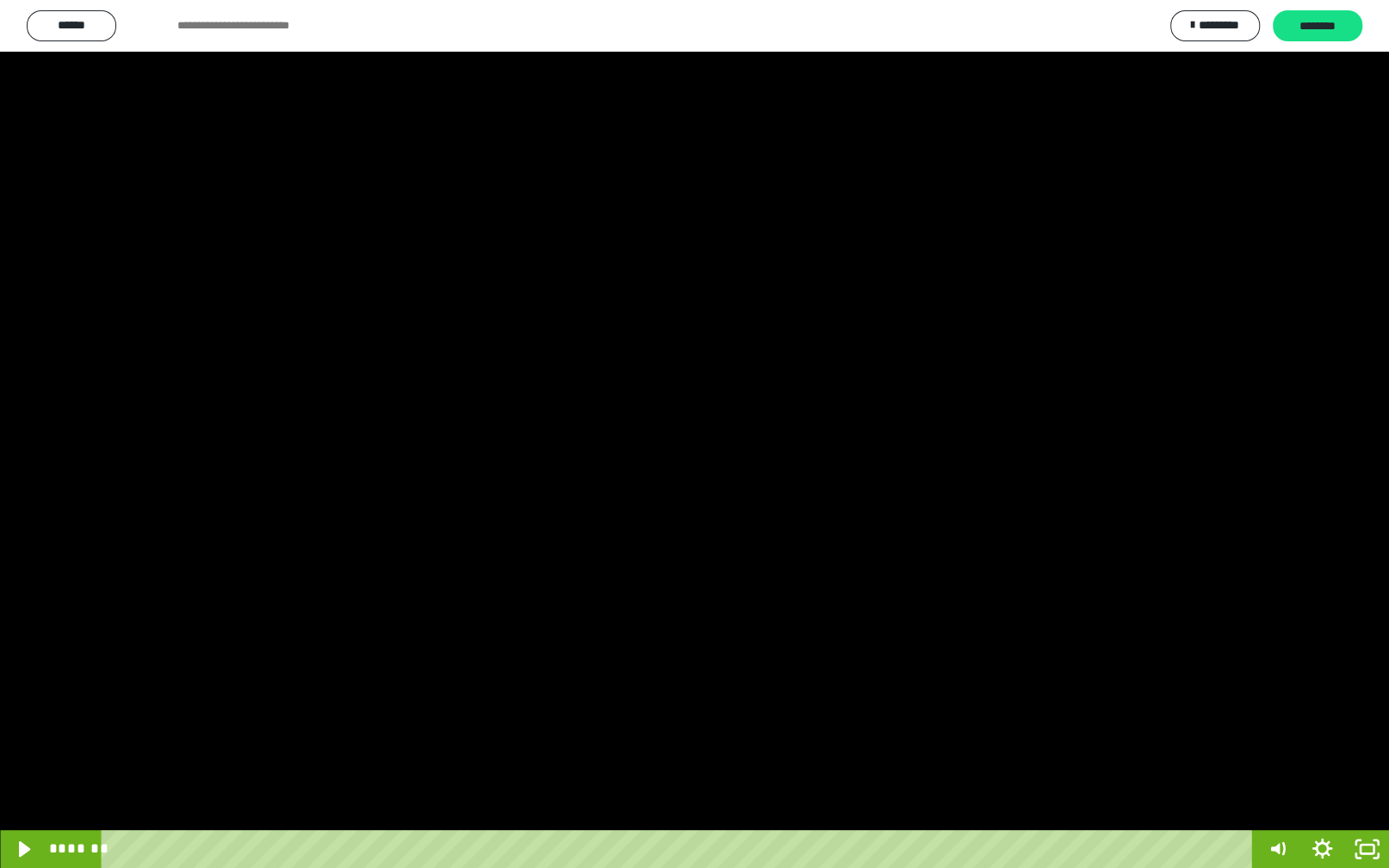 click at bounding box center [694, 434] 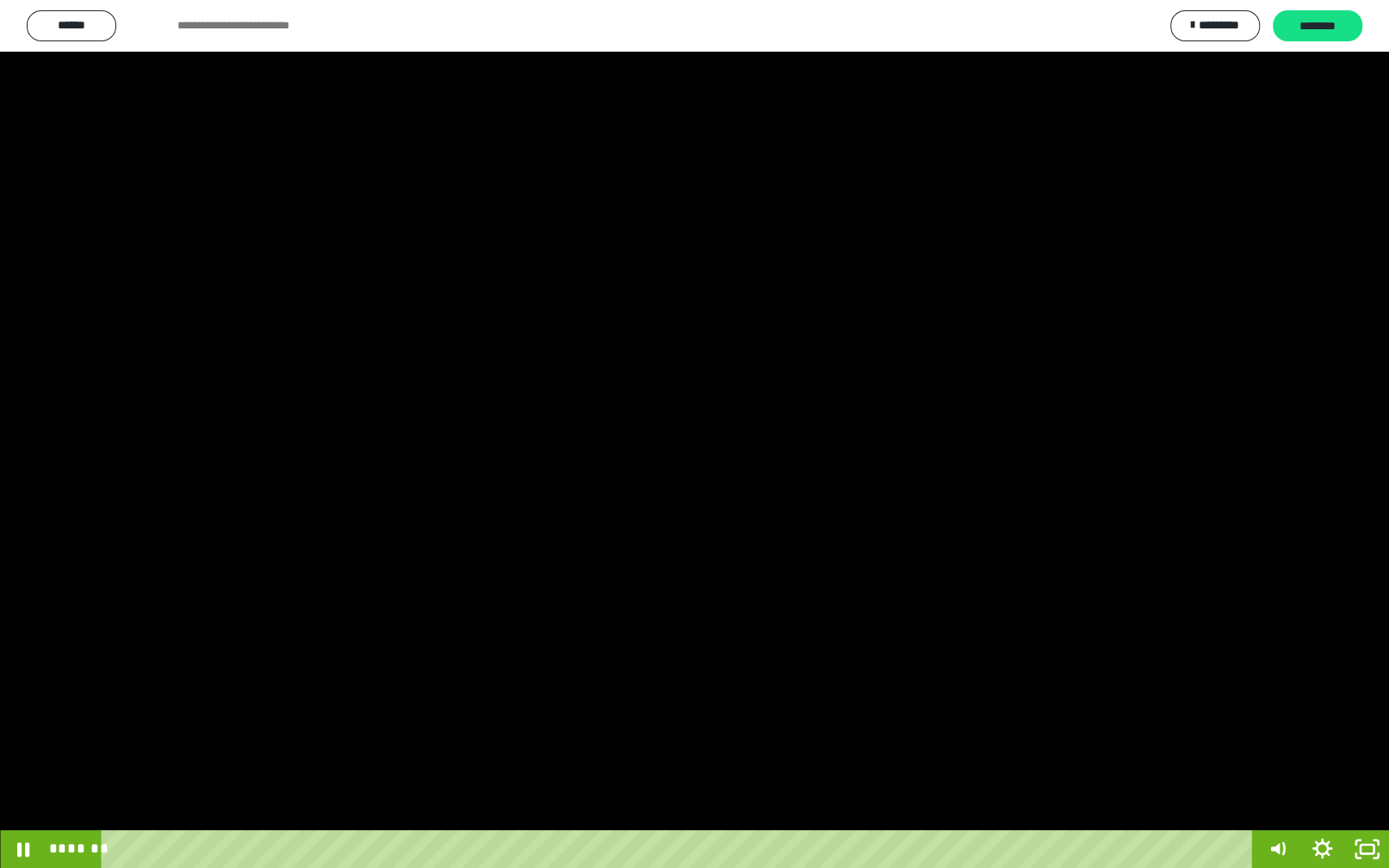click at bounding box center (694, 434) 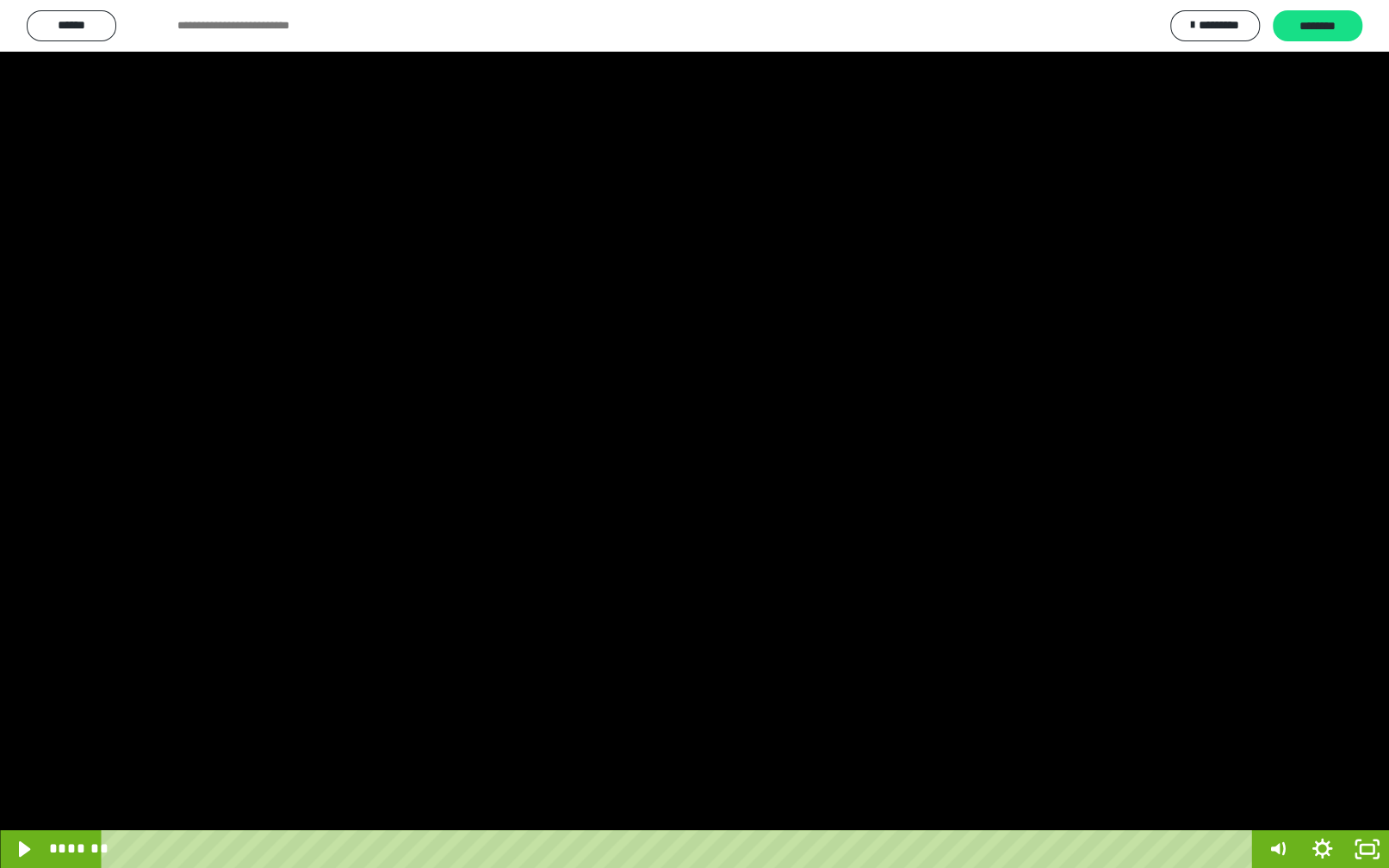click at bounding box center (694, 434) 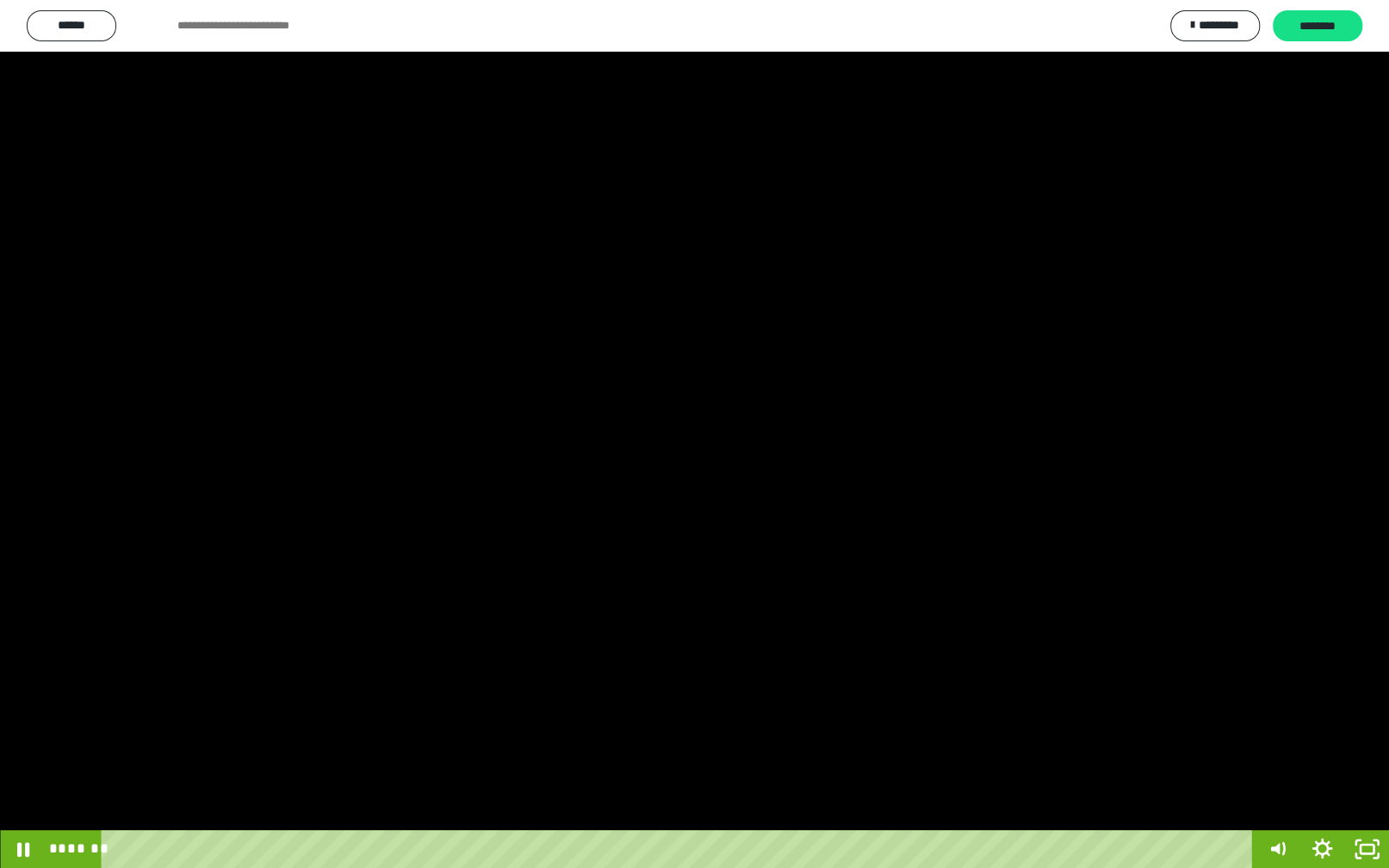 click at bounding box center (694, 434) 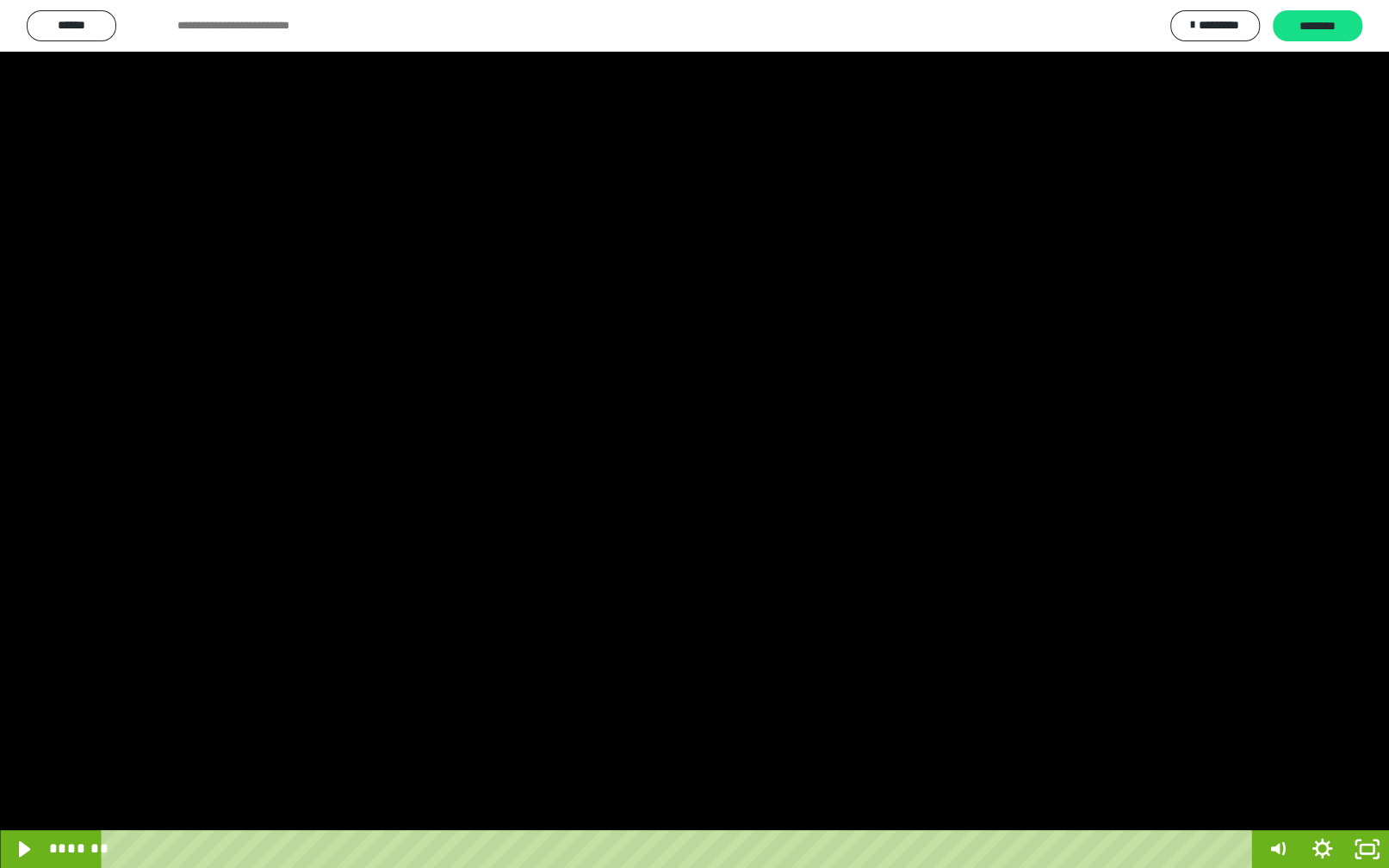 click at bounding box center [694, 434] 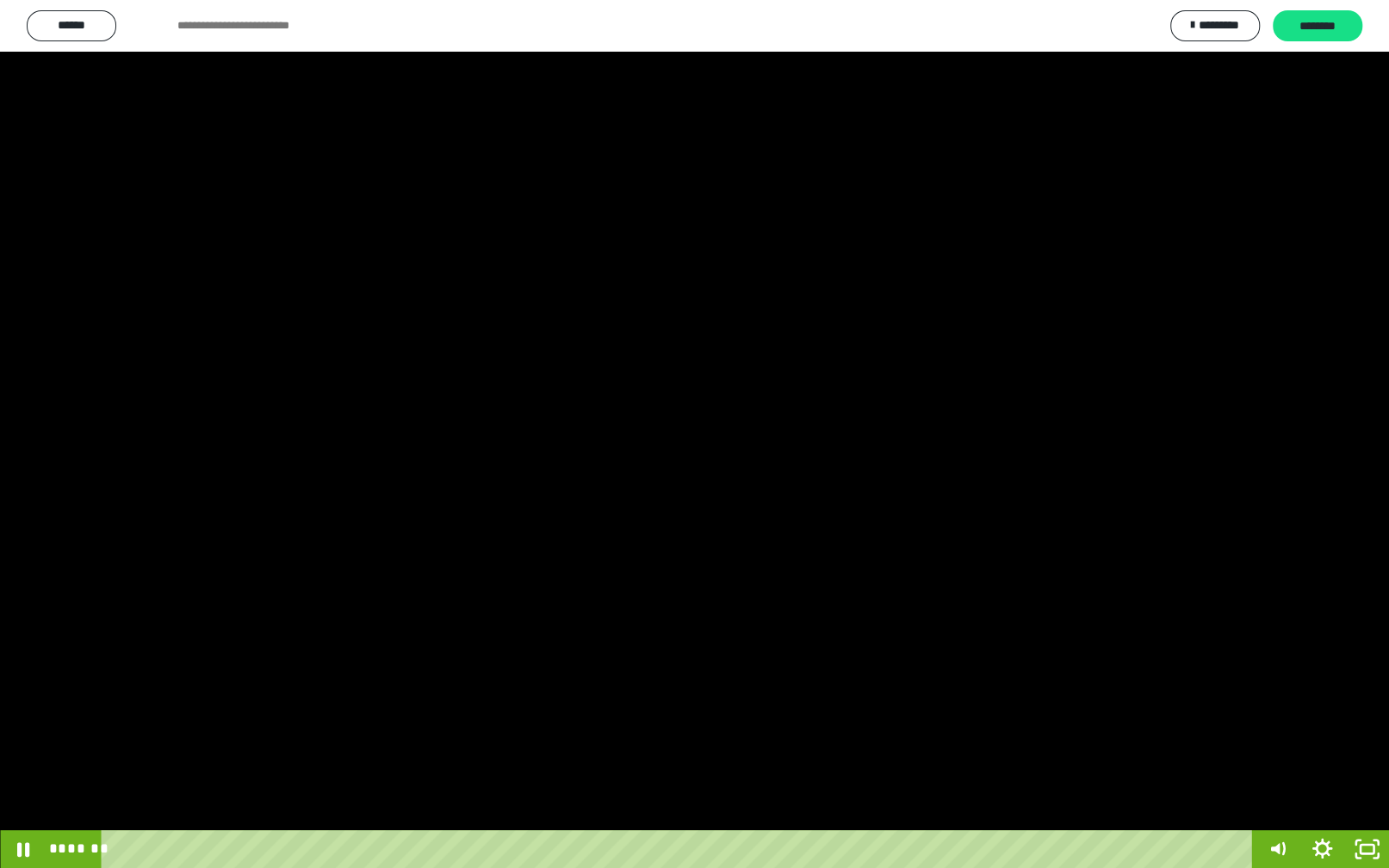 click at bounding box center [694, 434] 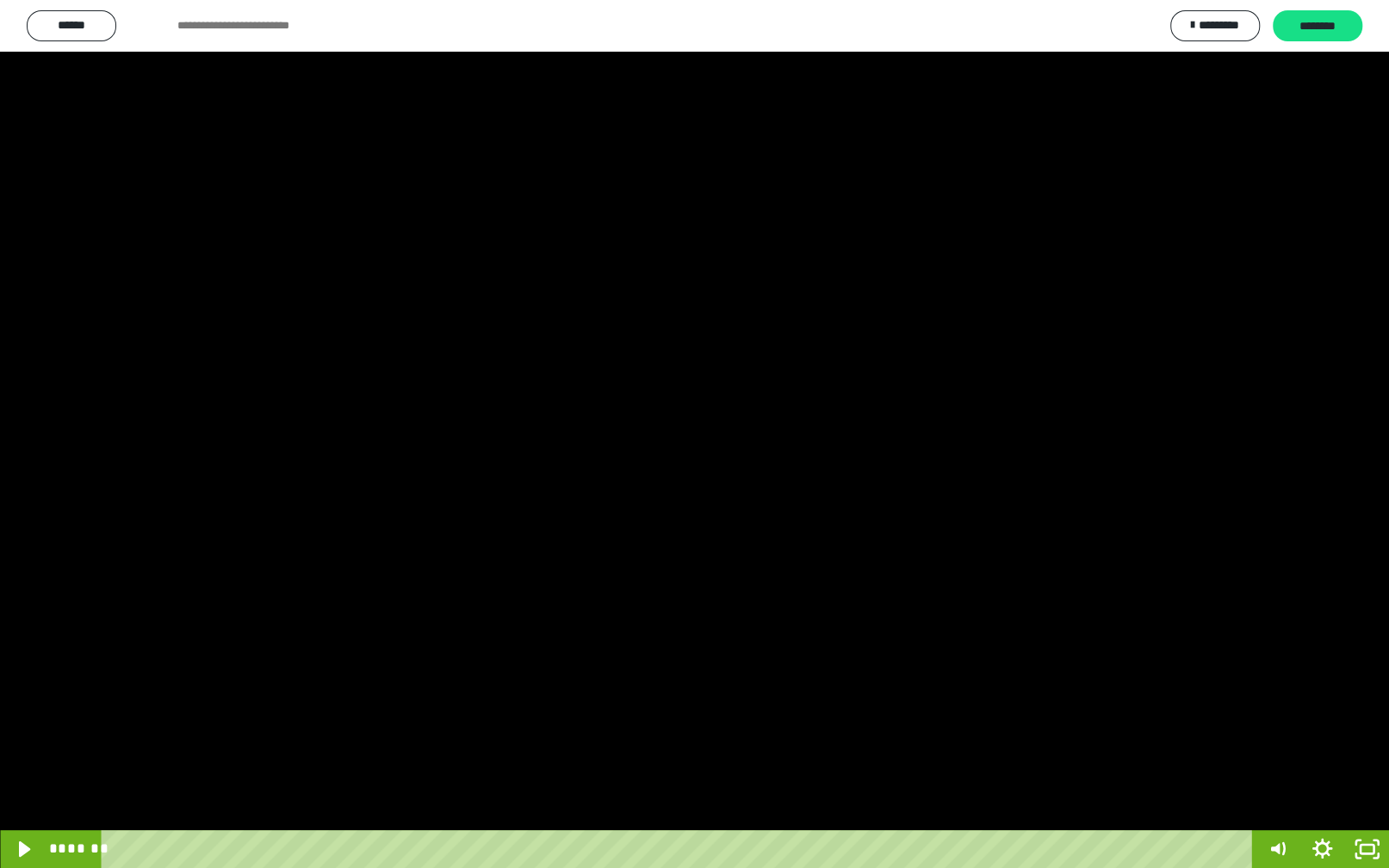 click at bounding box center (694, 434) 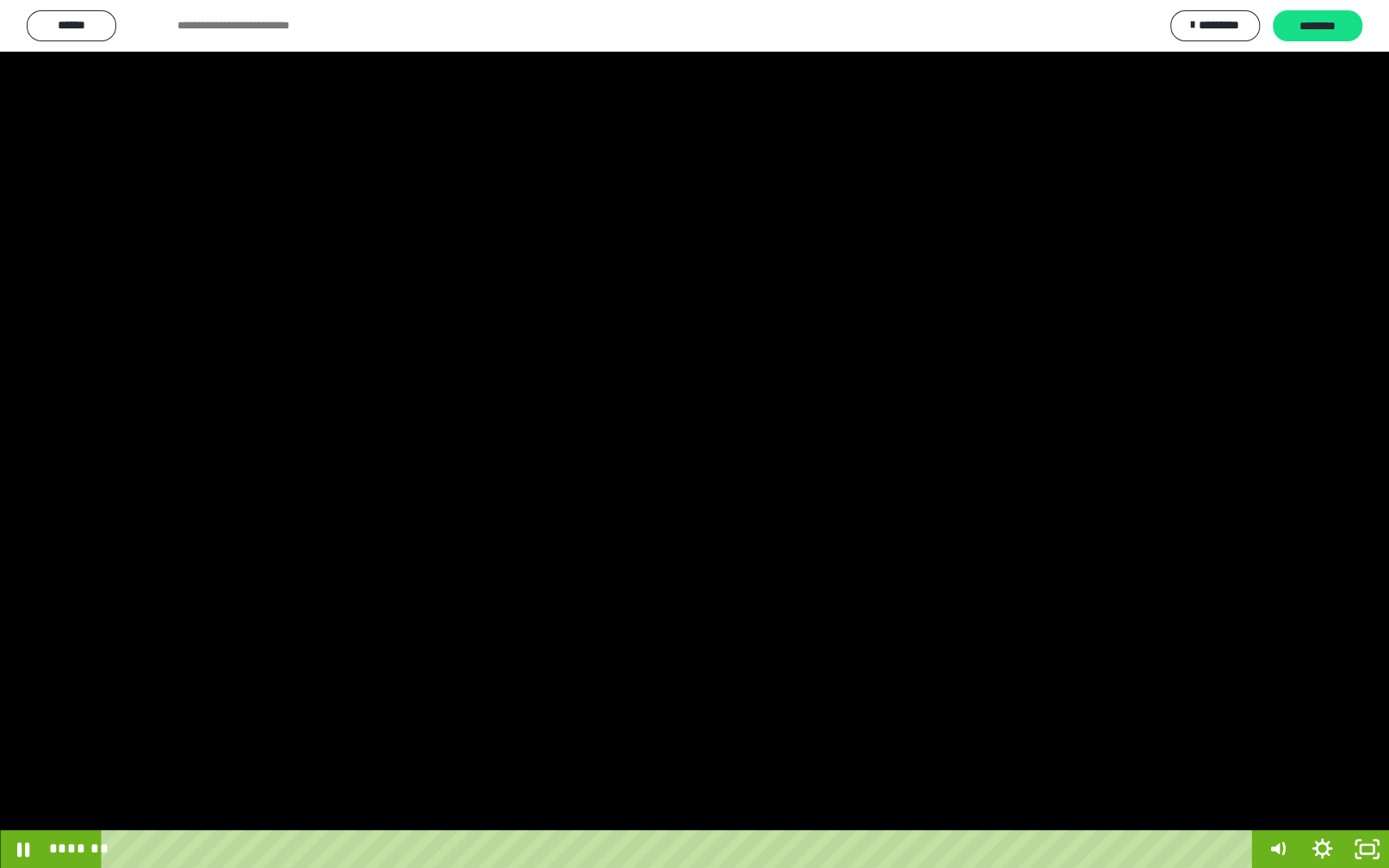 click at bounding box center (694, 434) 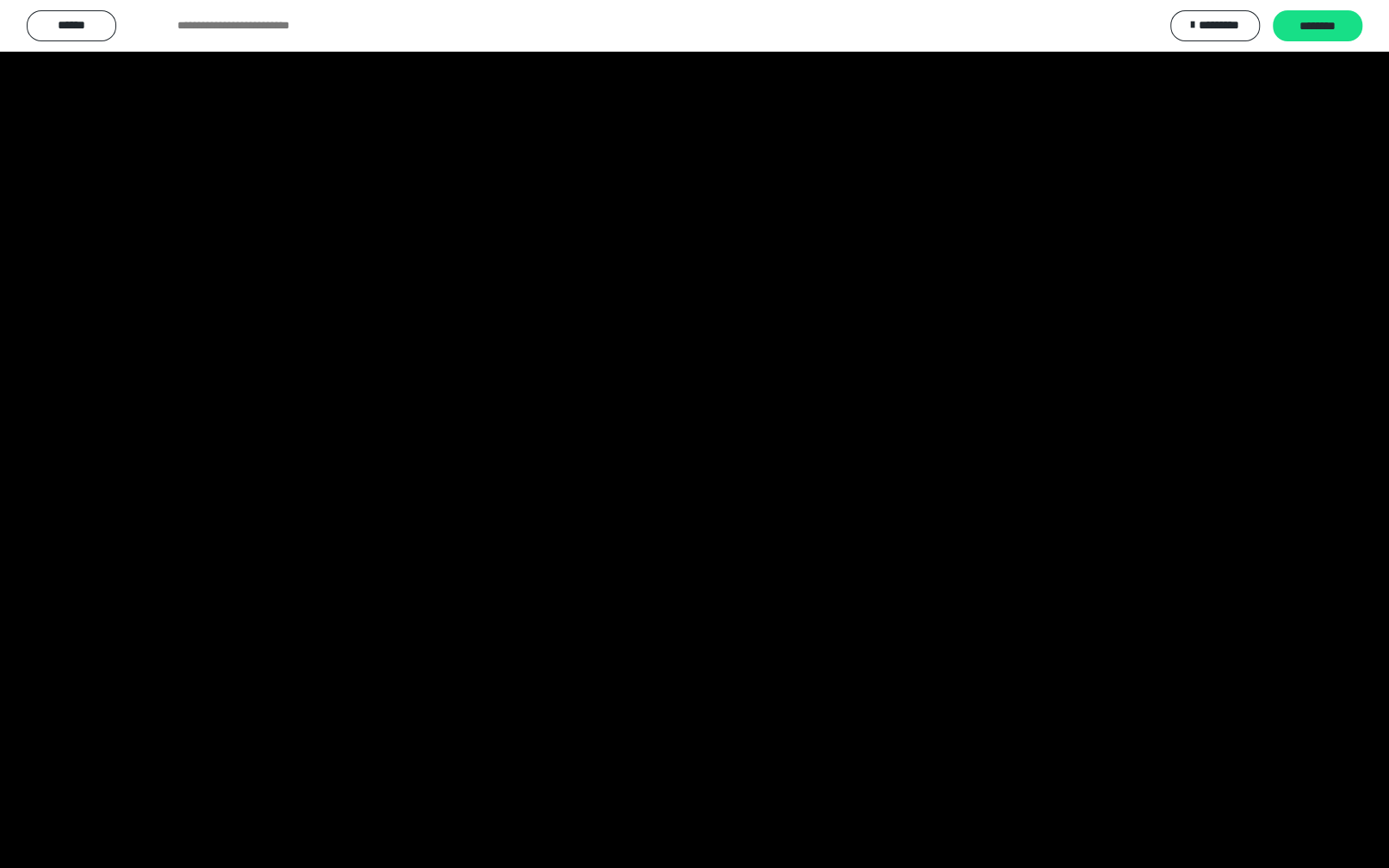 type 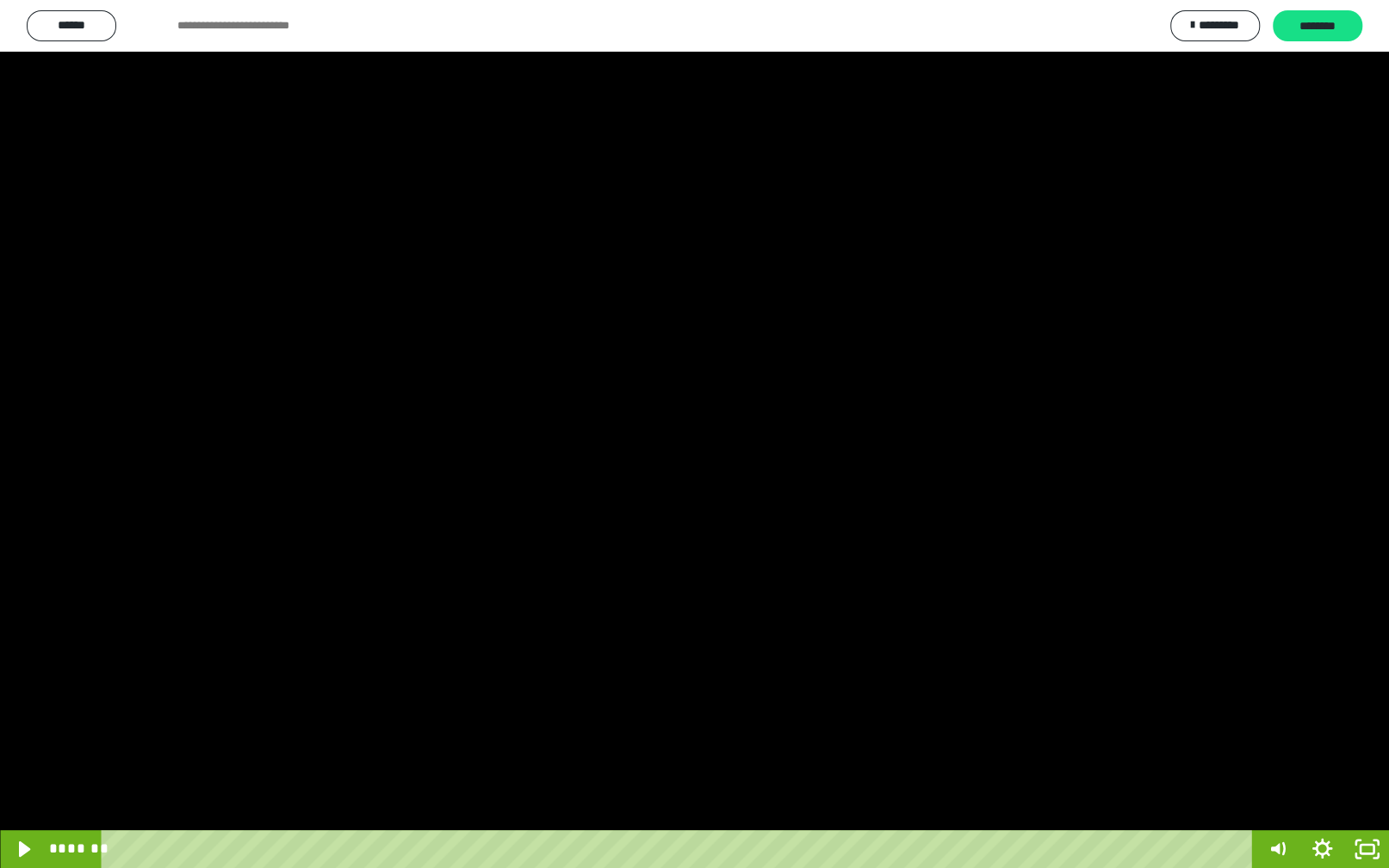click at bounding box center (694, 434) 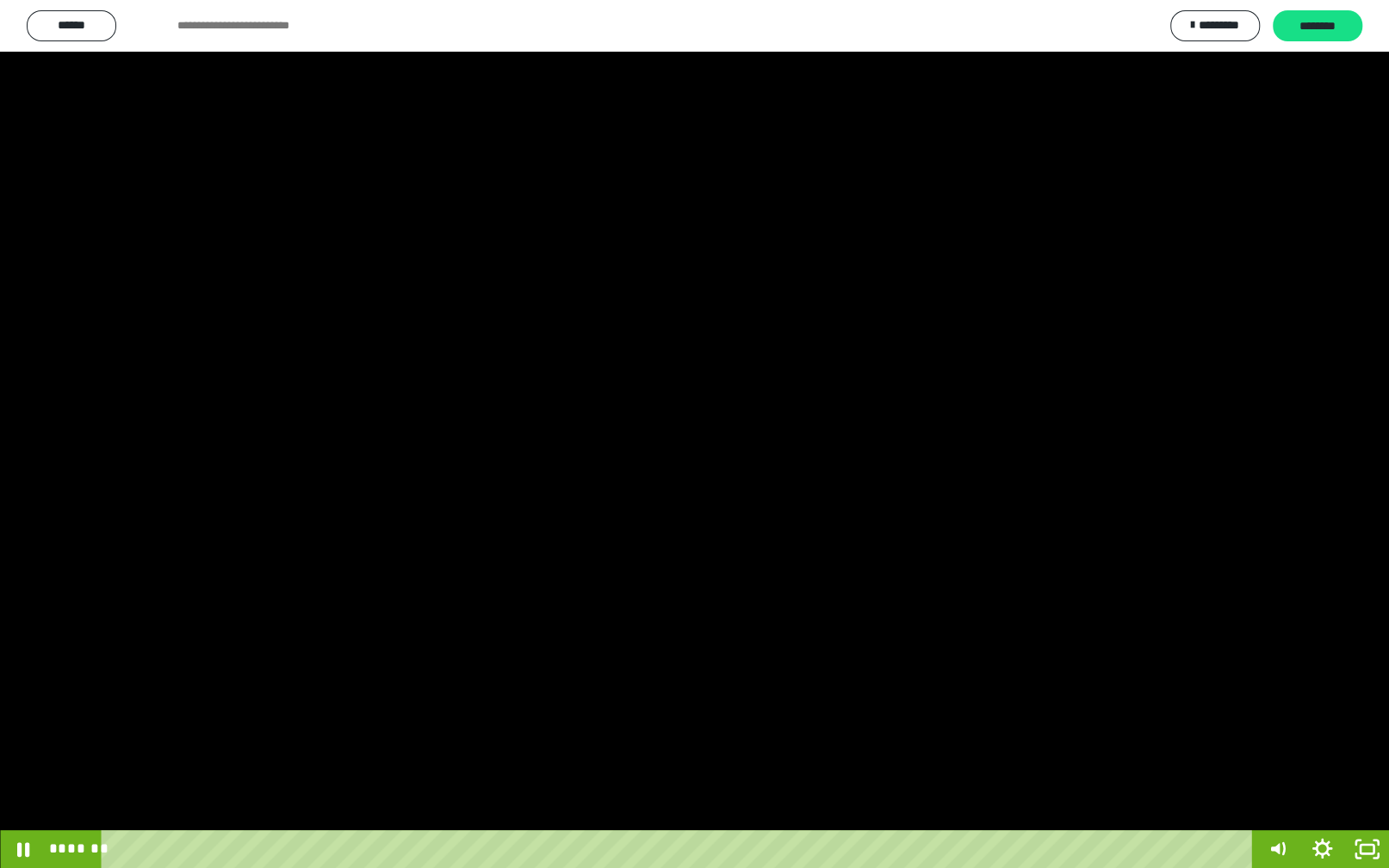 click at bounding box center [694, 434] 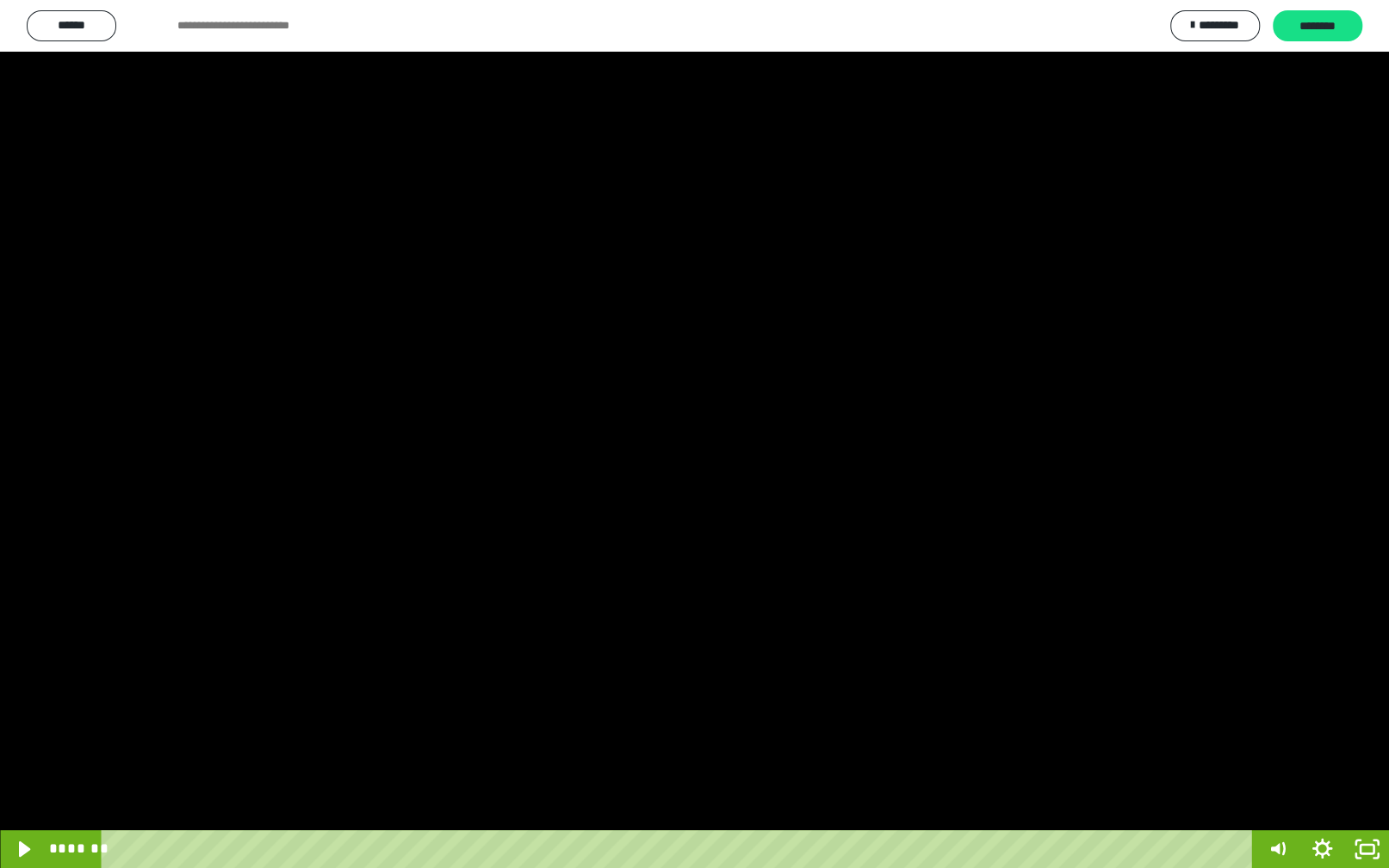 click at bounding box center [694, 434] 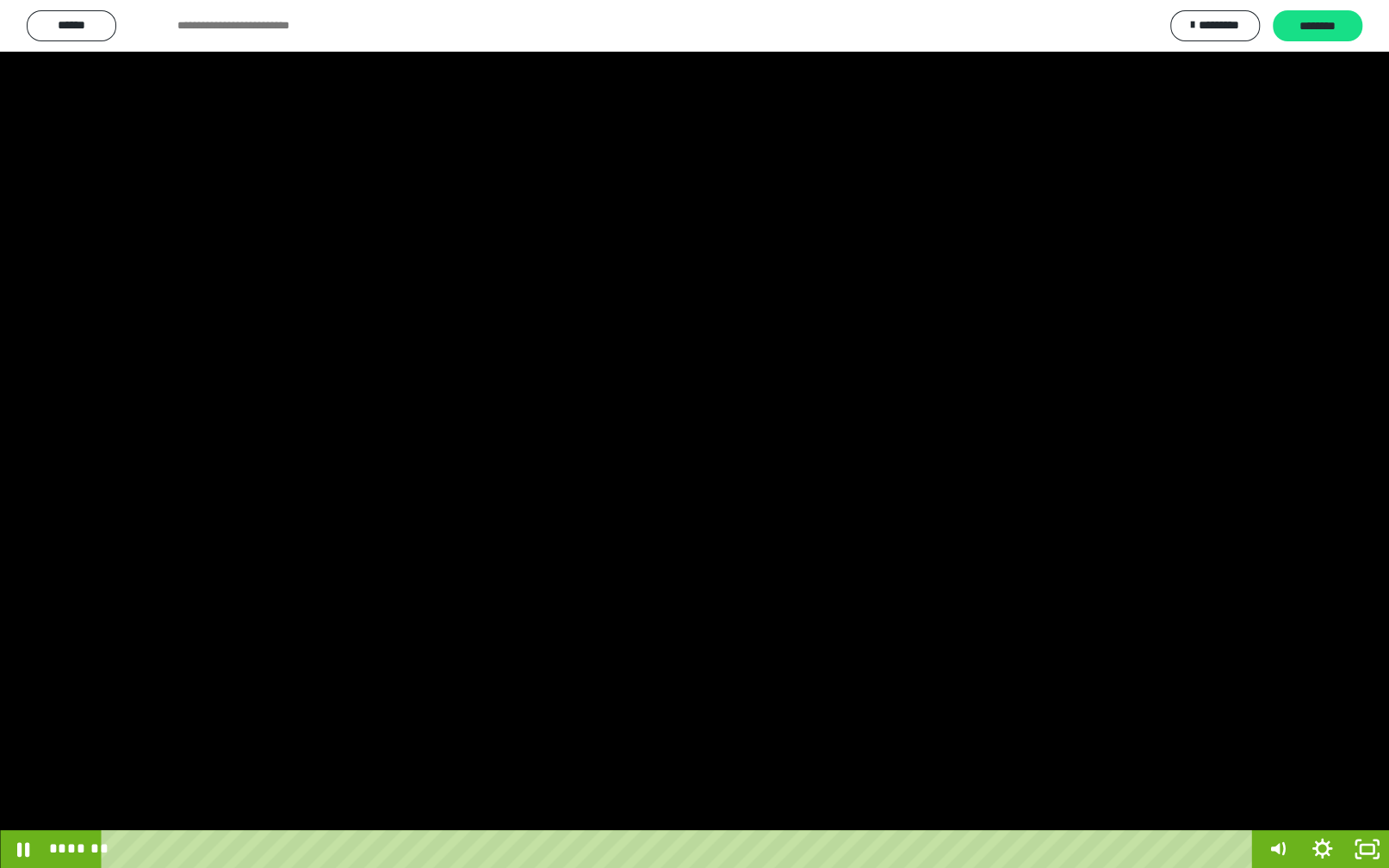 click at bounding box center [694, 434] 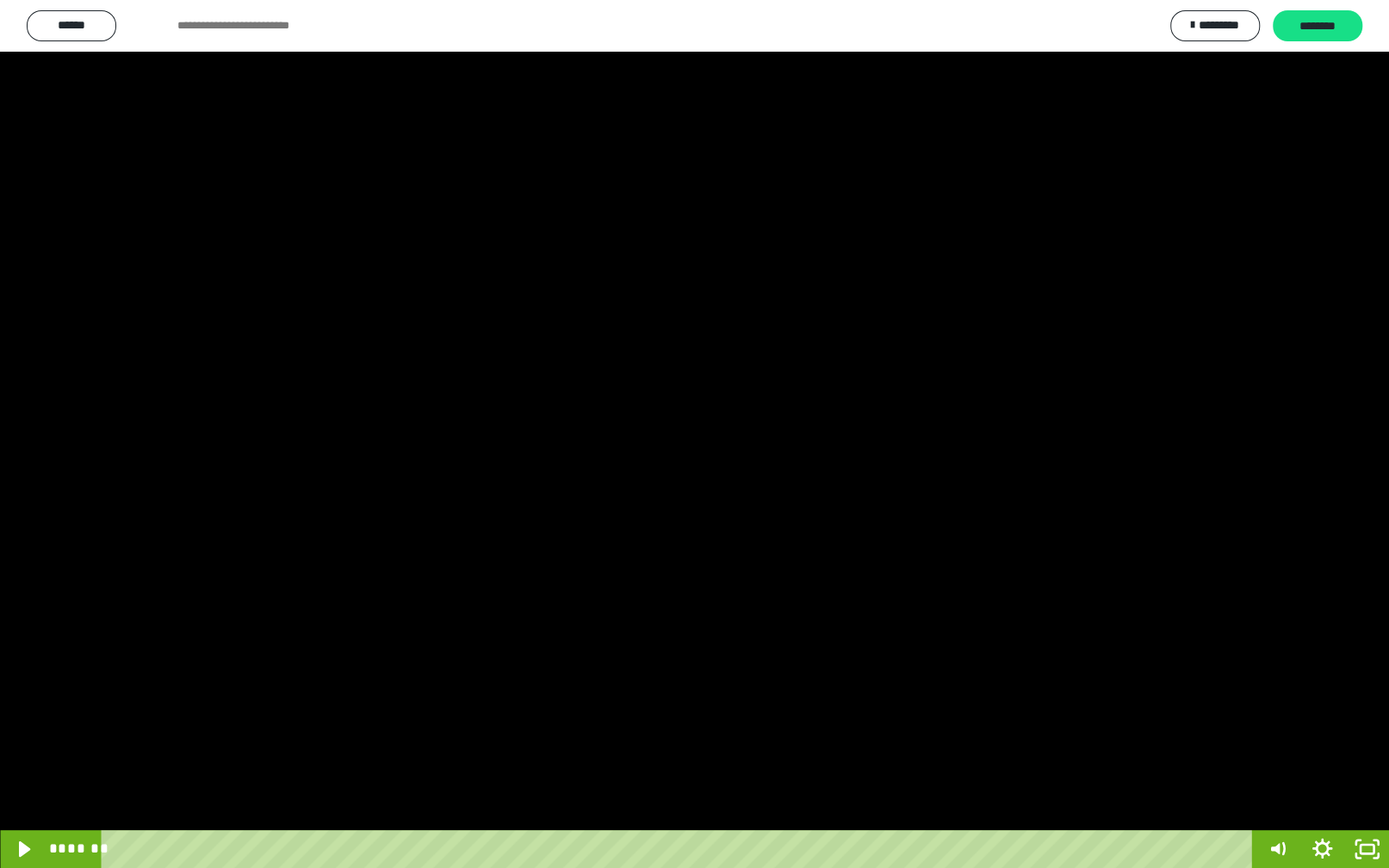 click at bounding box center (694, 434) 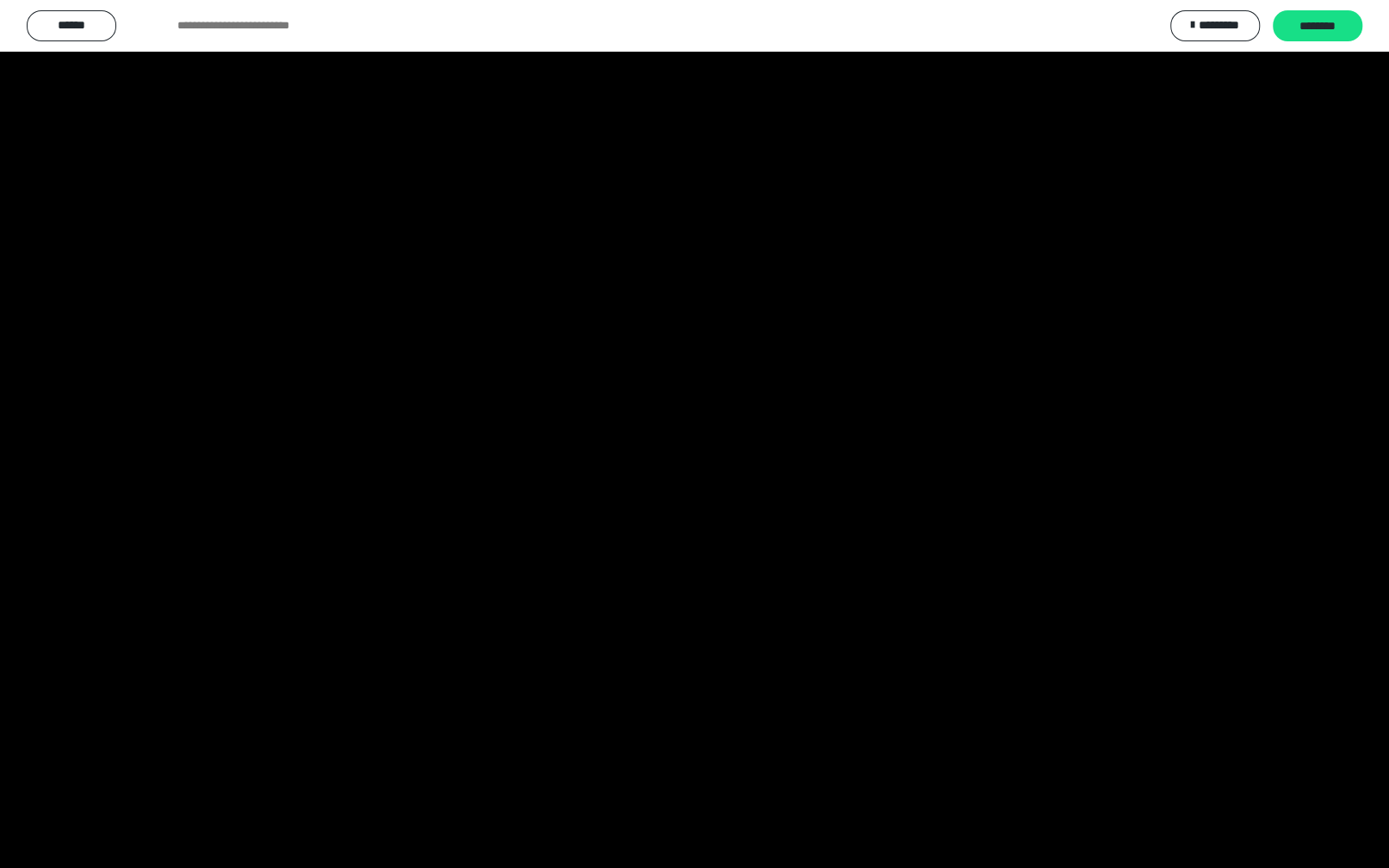 click at bounding box center [694, 434] 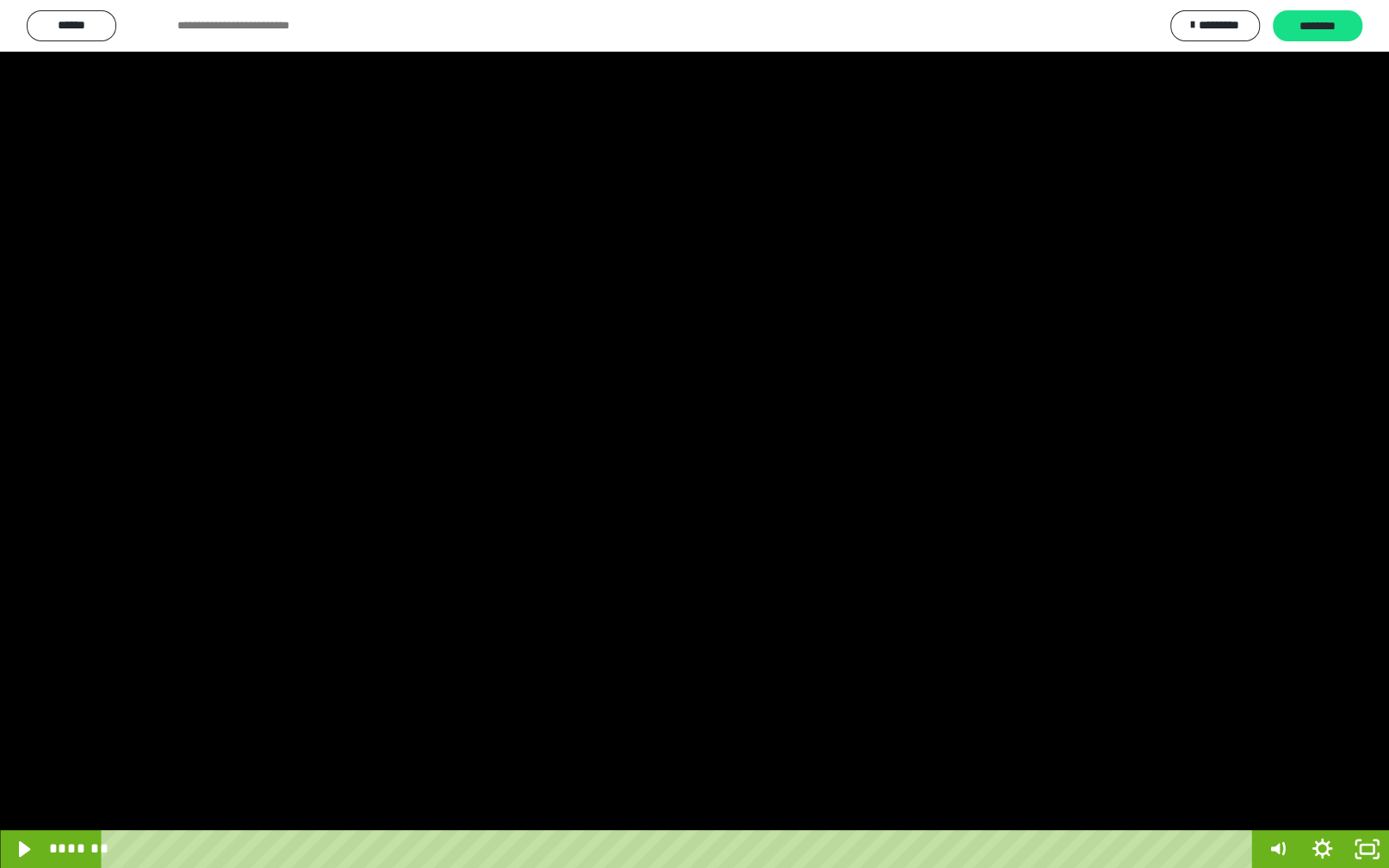click at bounding box center [694, 434] 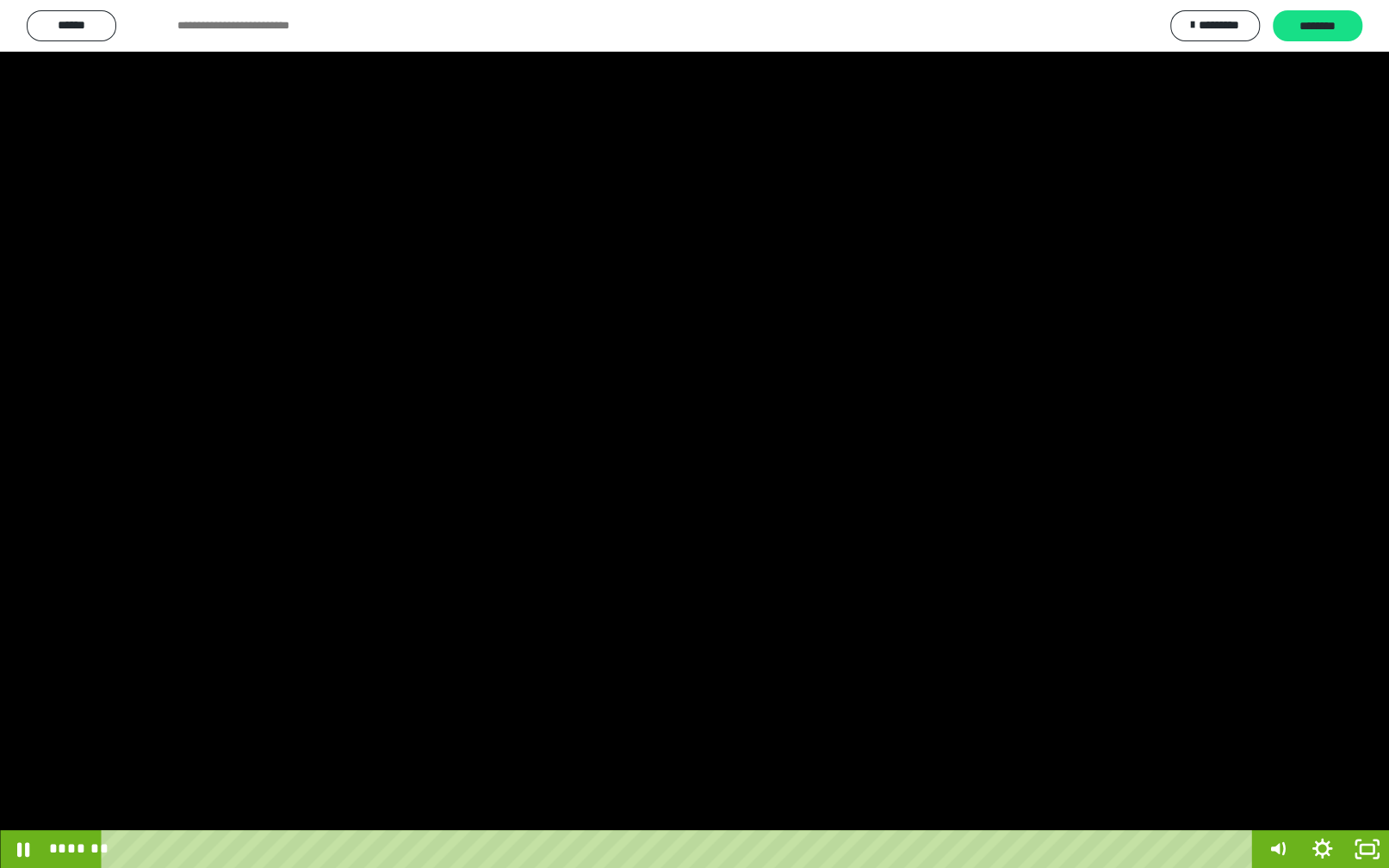 click at bounding box center (694, 434) 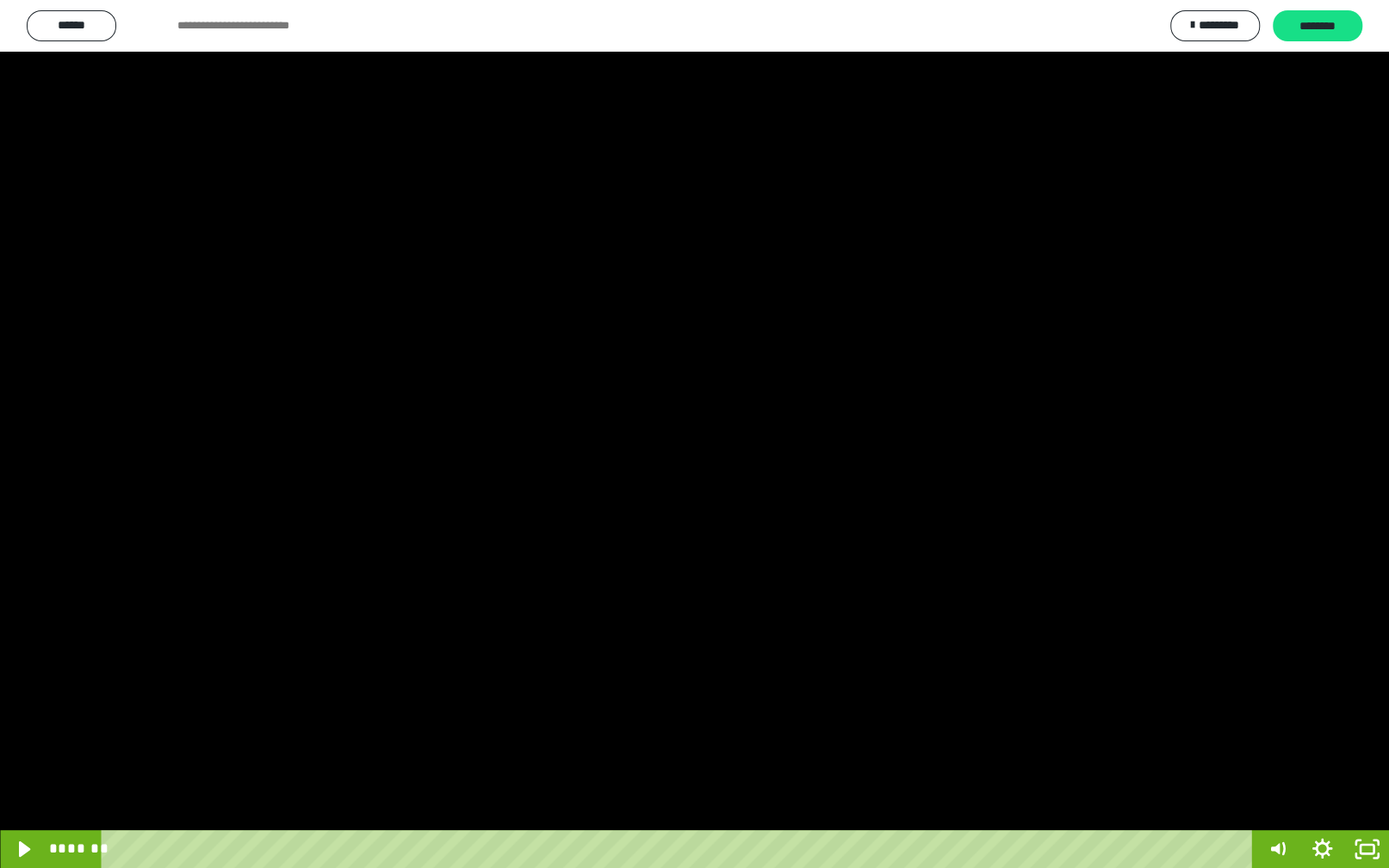 click at bounding box center [694, 434] 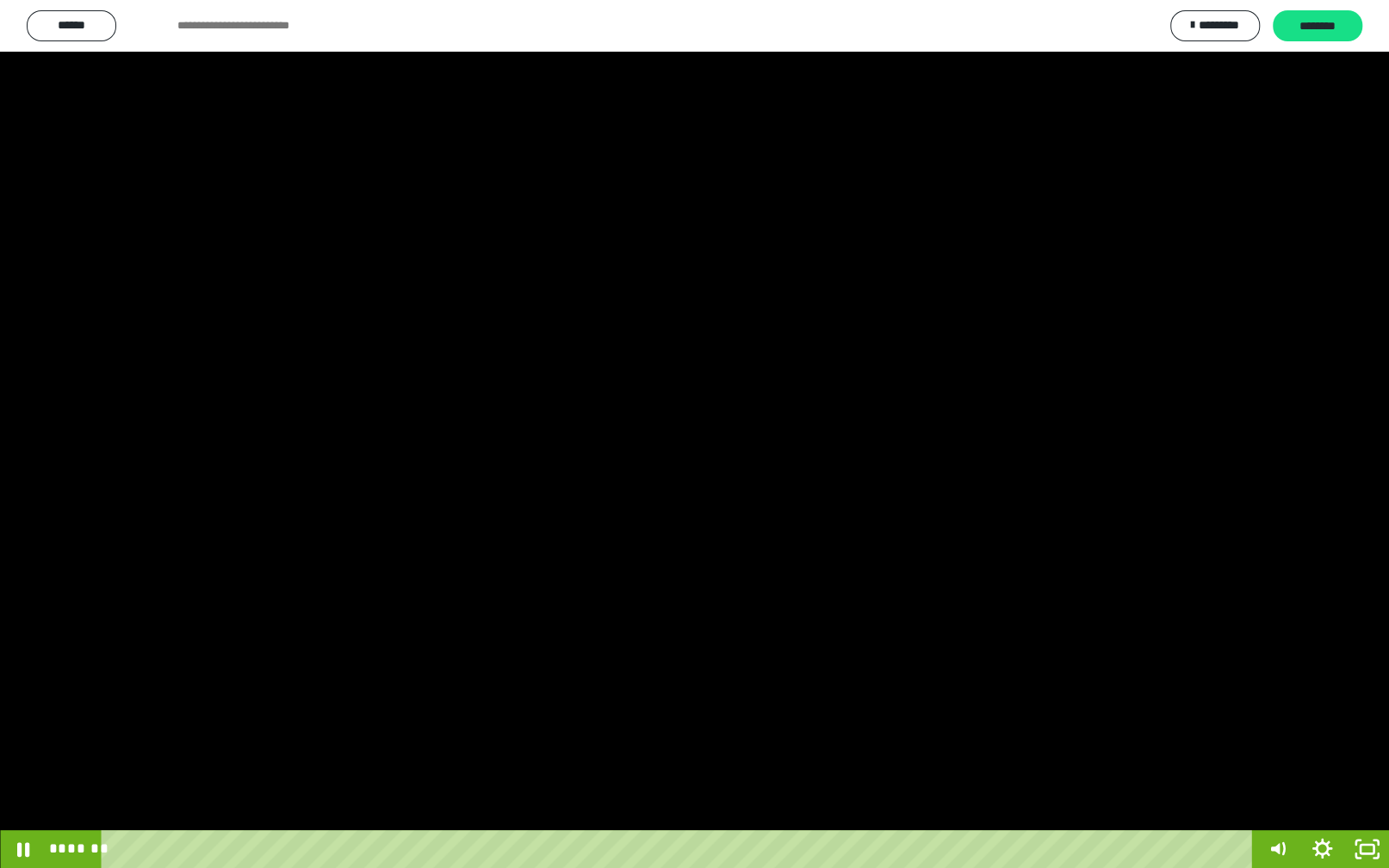 click at bounding box center (694, 434) 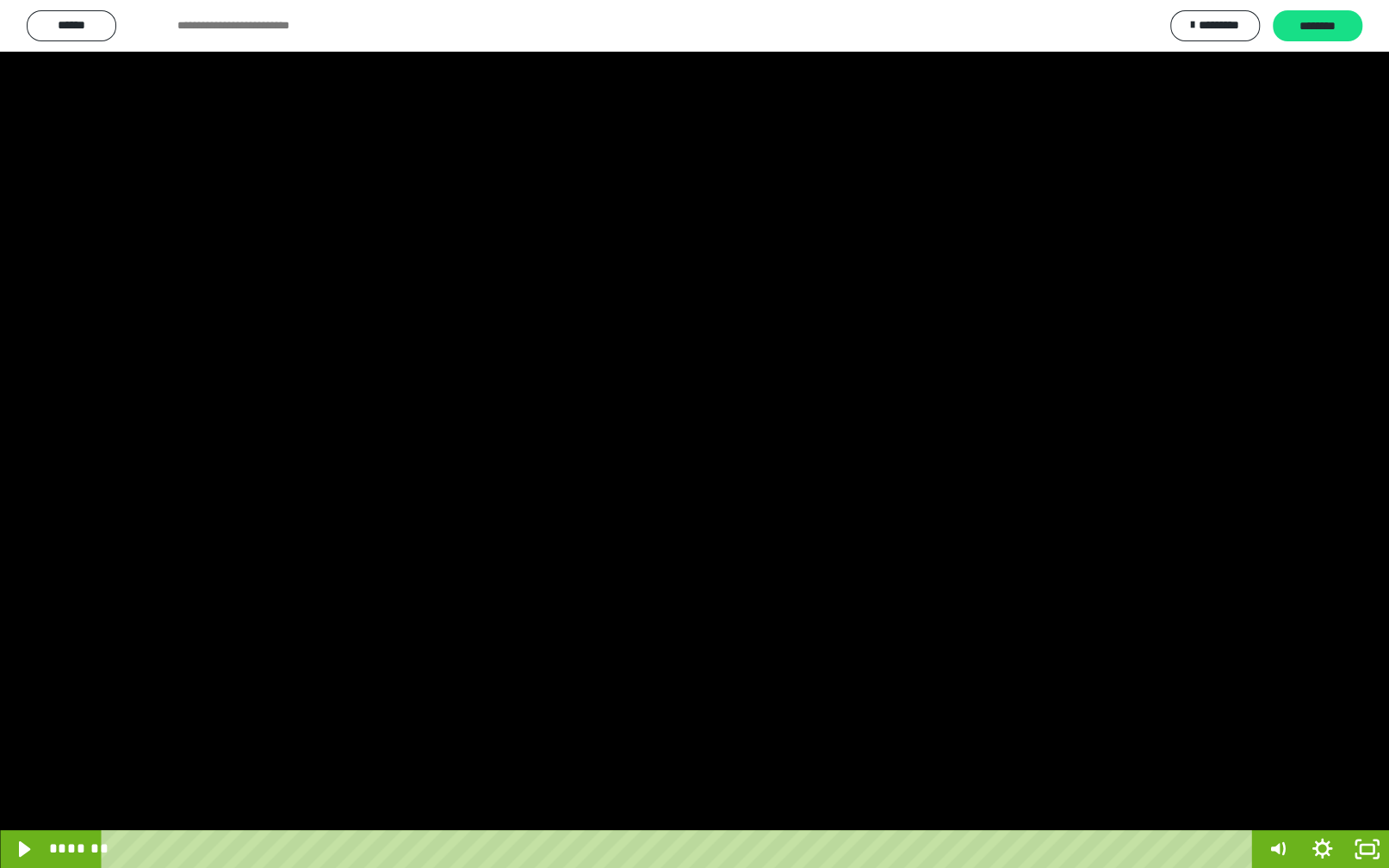 click at bounding box center (694, 434) 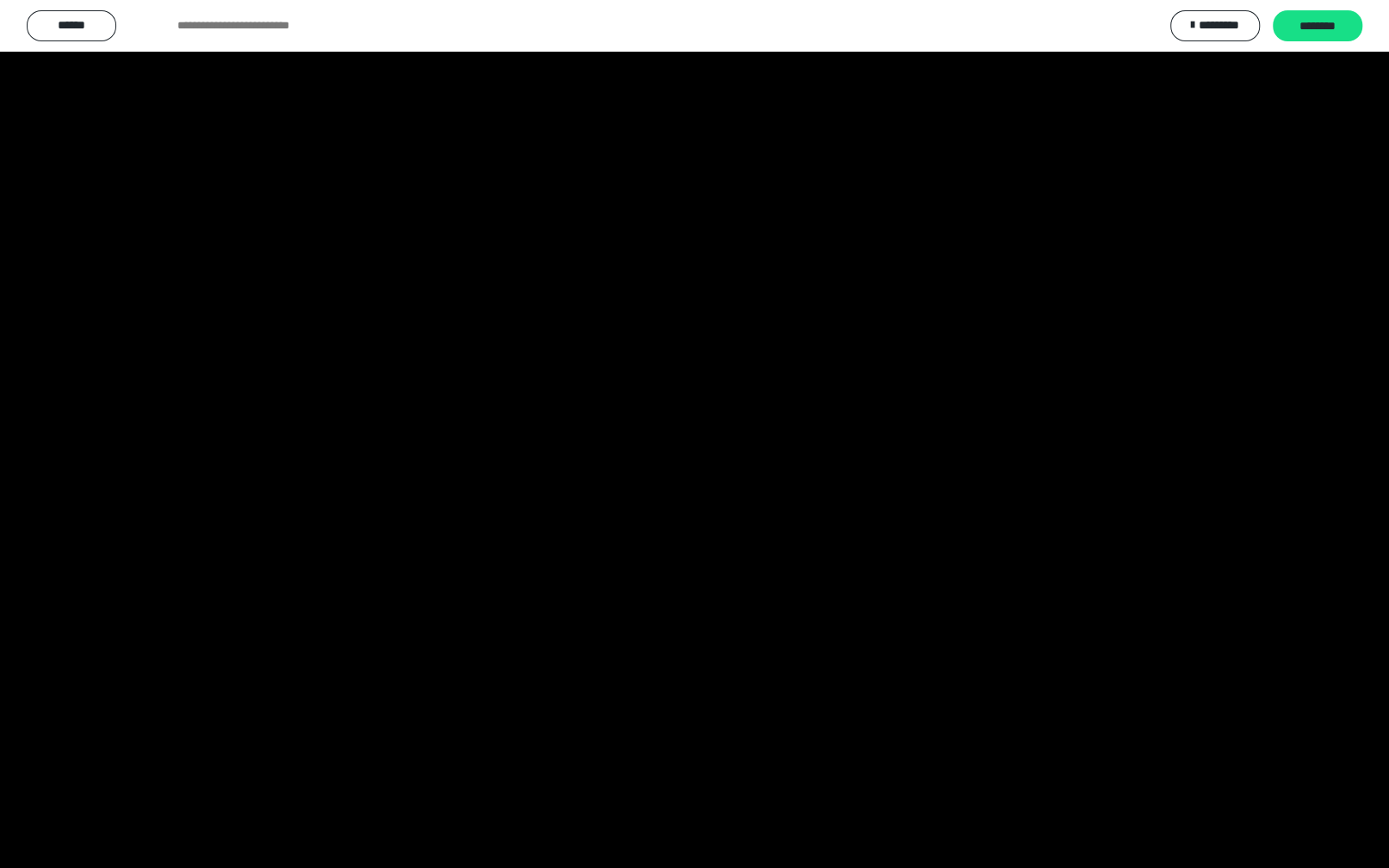 click at bounding box center [694, 434] 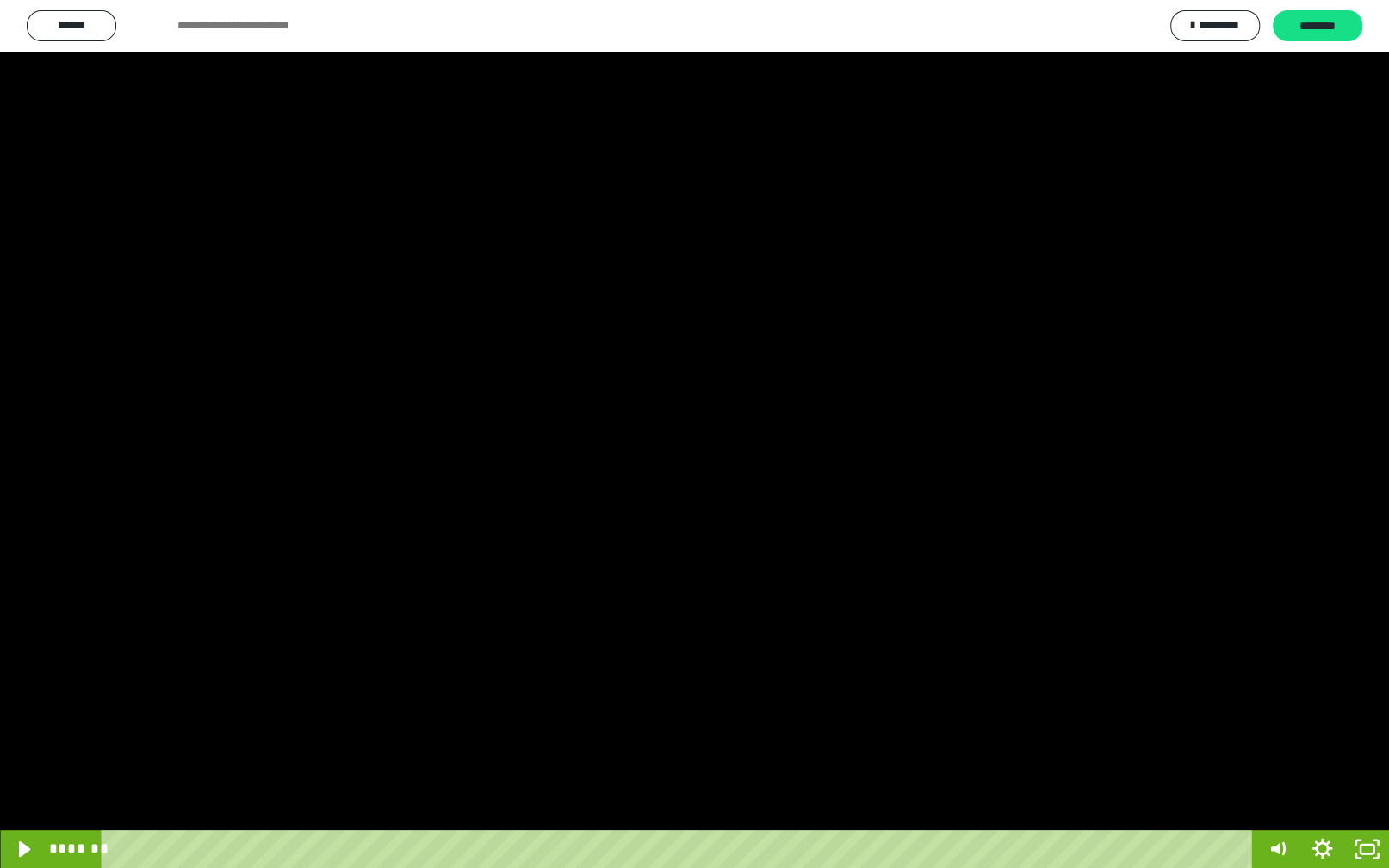 click at bounding box center [694, 434] 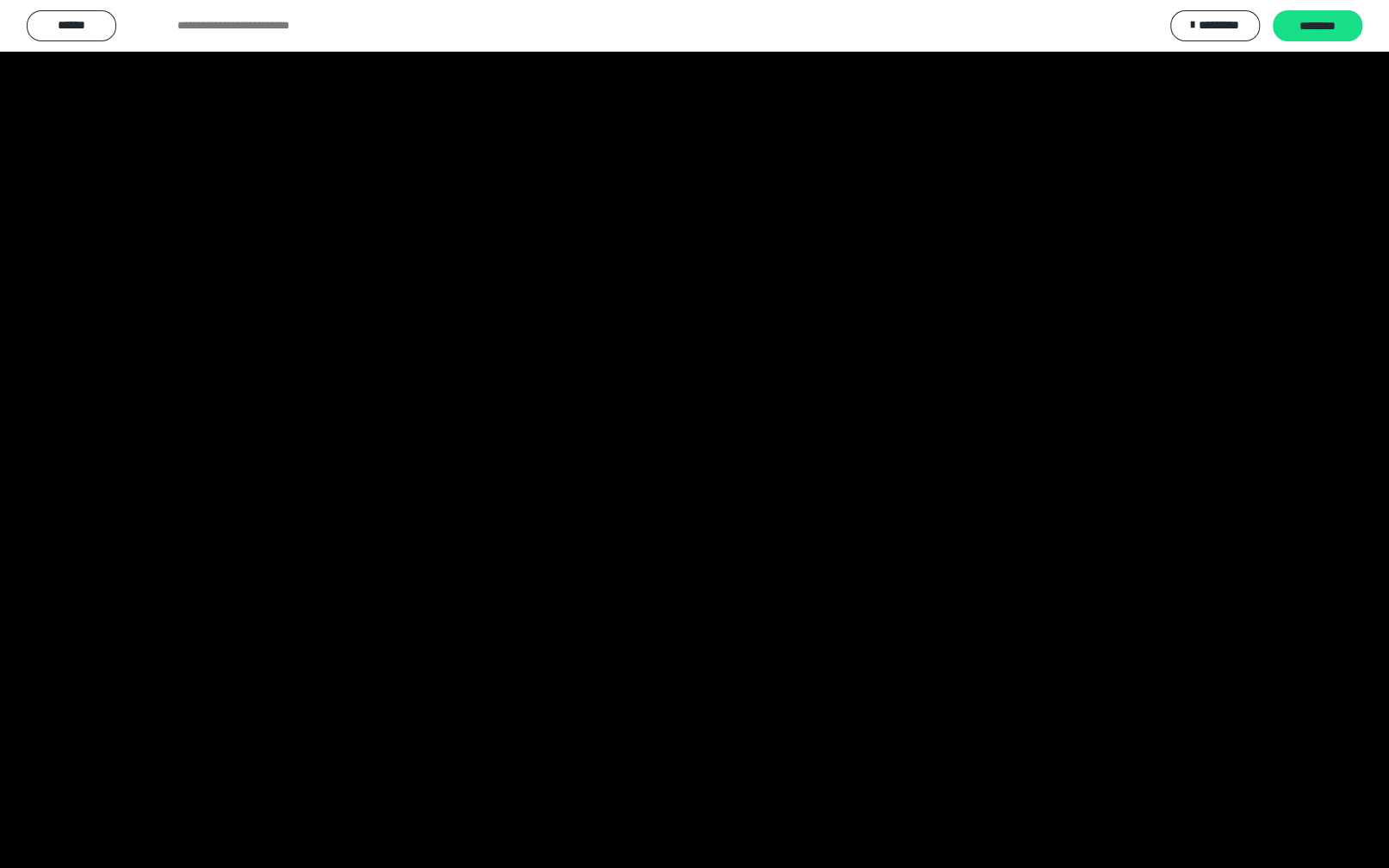 click at bounding box center (694, 434) 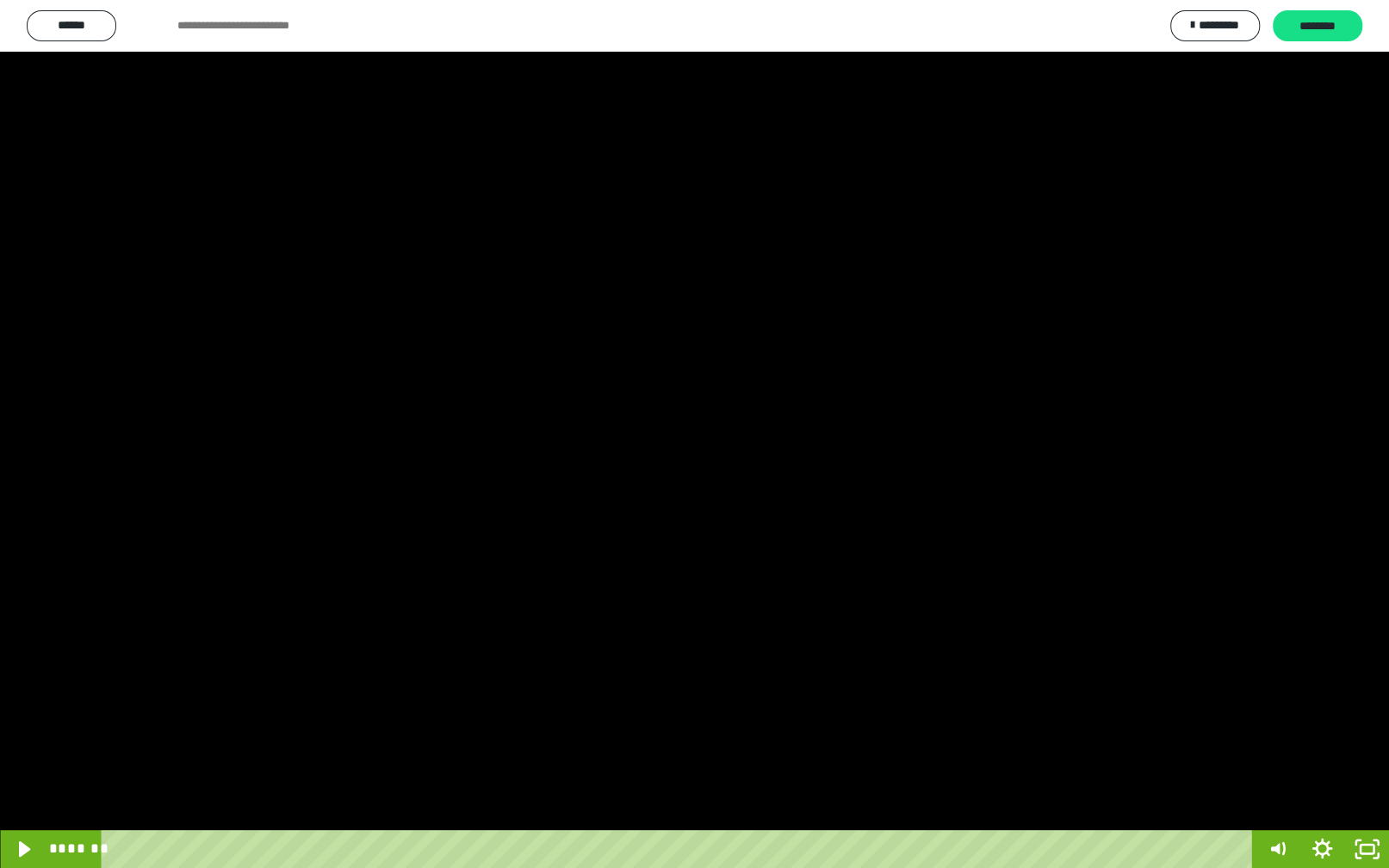 click at bounding box center [694, 434] 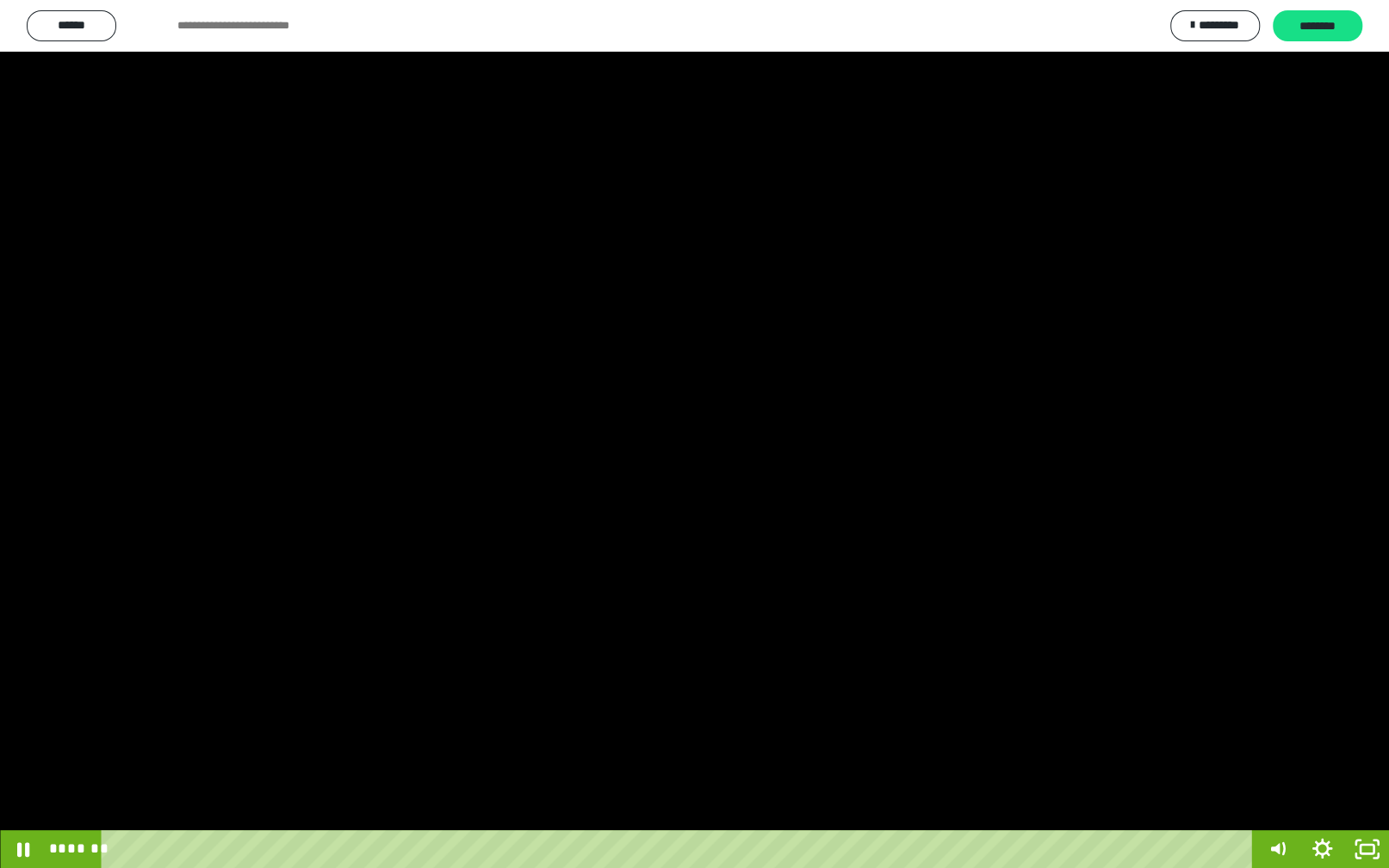 click at bounding box center [694, 434] 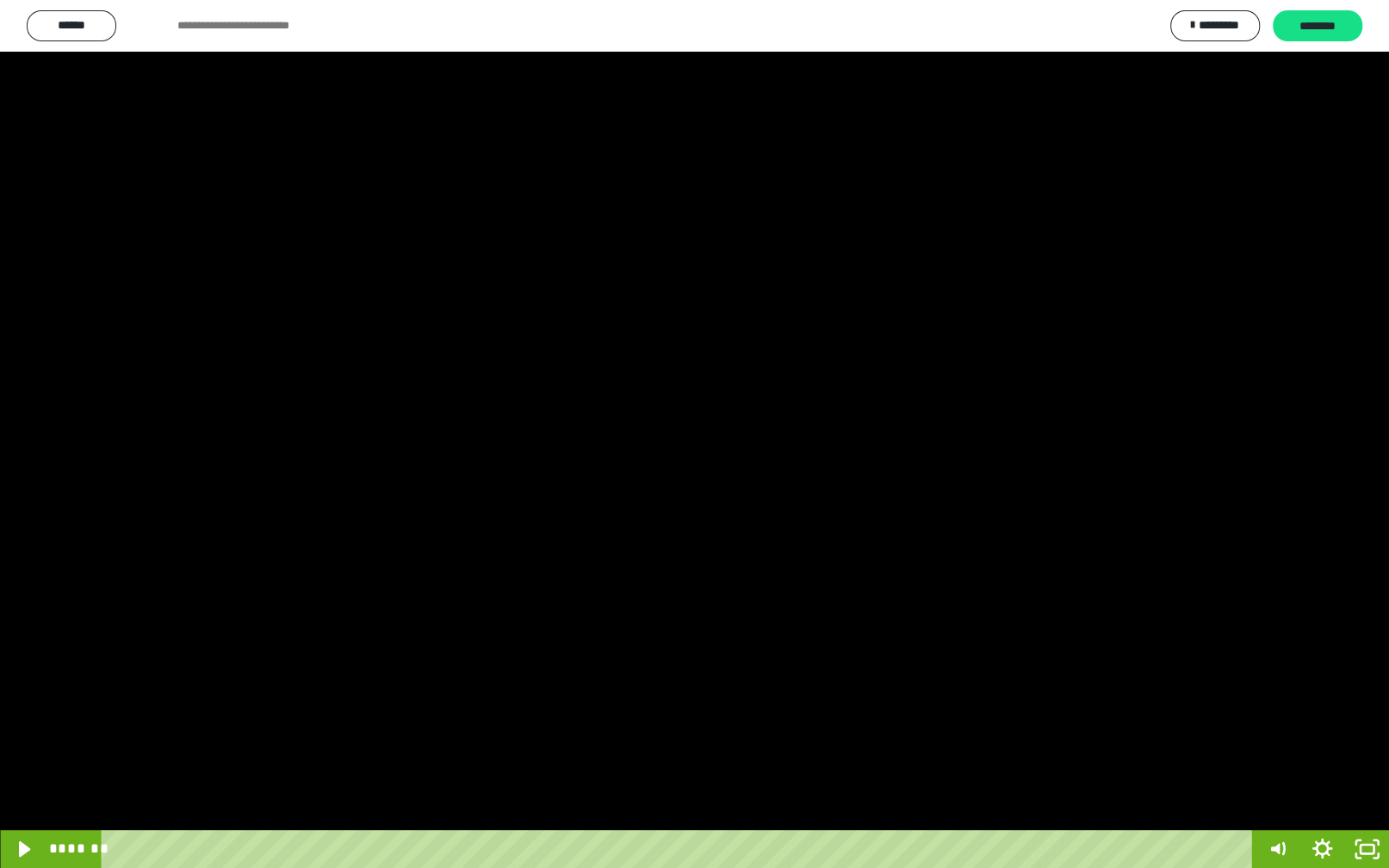 click at bounding box center [694, 434] 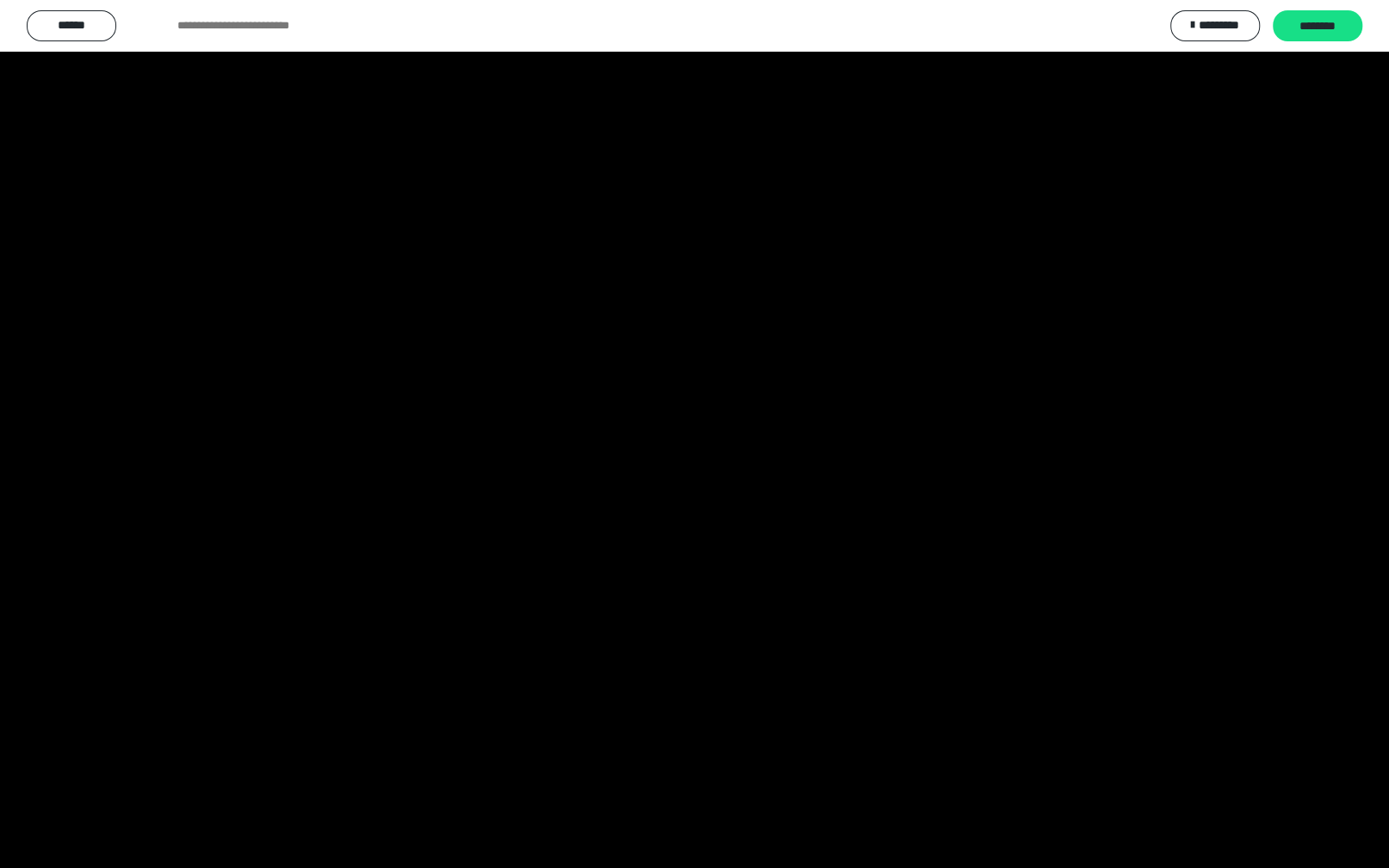 click at bounding box center (694, 434) 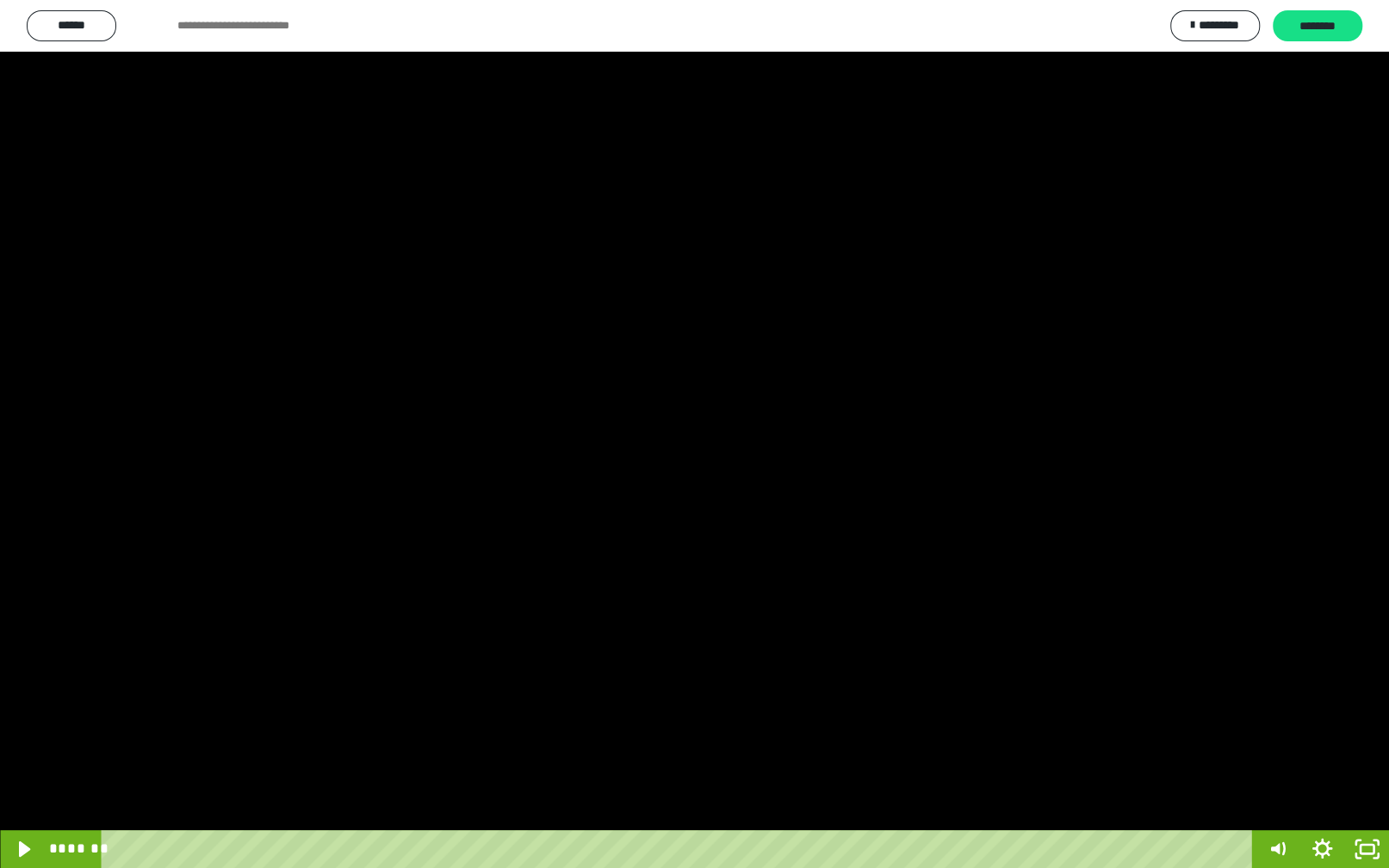click at bounding box center [694, 434] 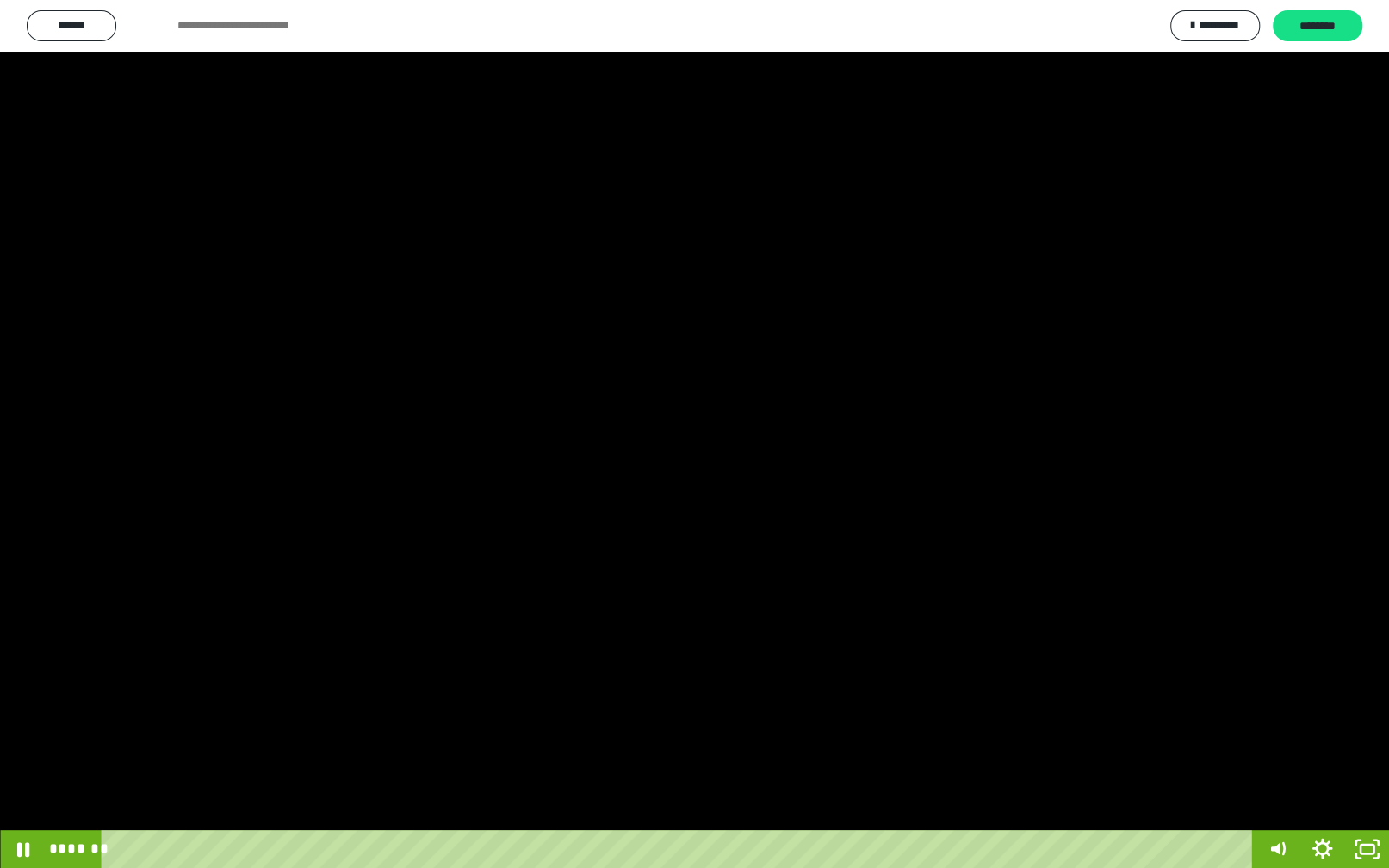 click at bounding box center (694, 434) 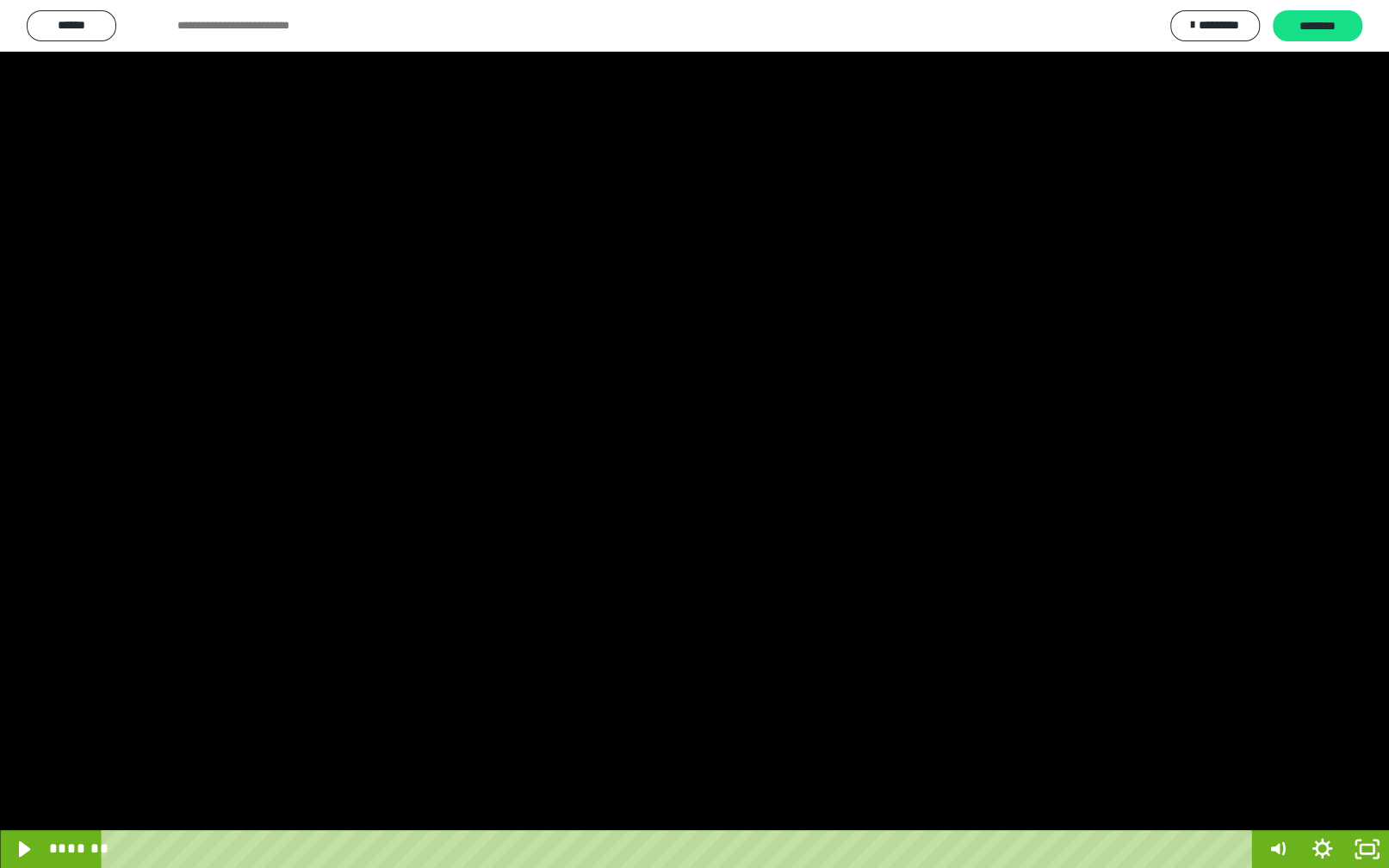click at bounding box center (694, 434) 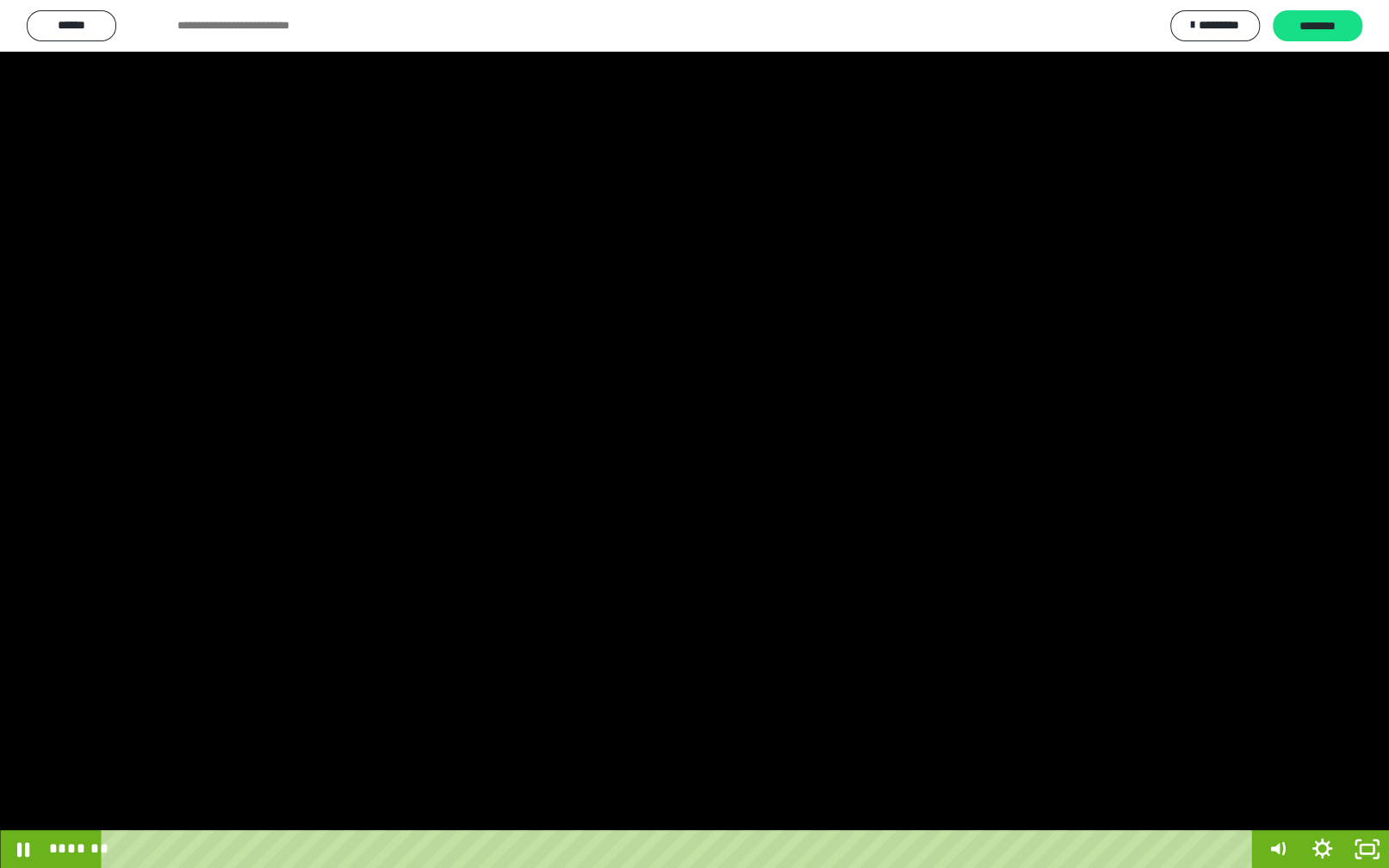 click at bounding box center [694, 434] 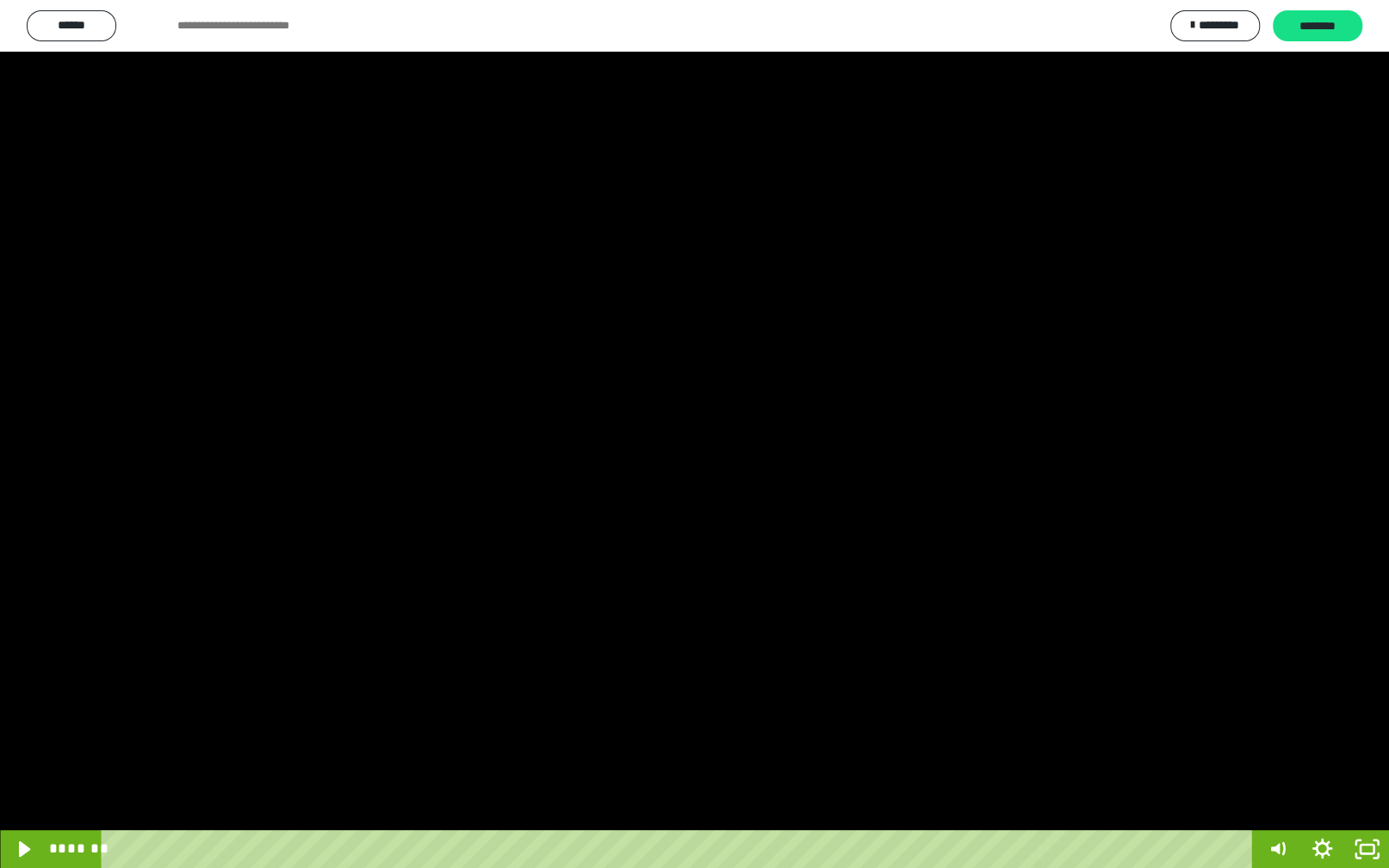 click at bounding box center (694, 434) 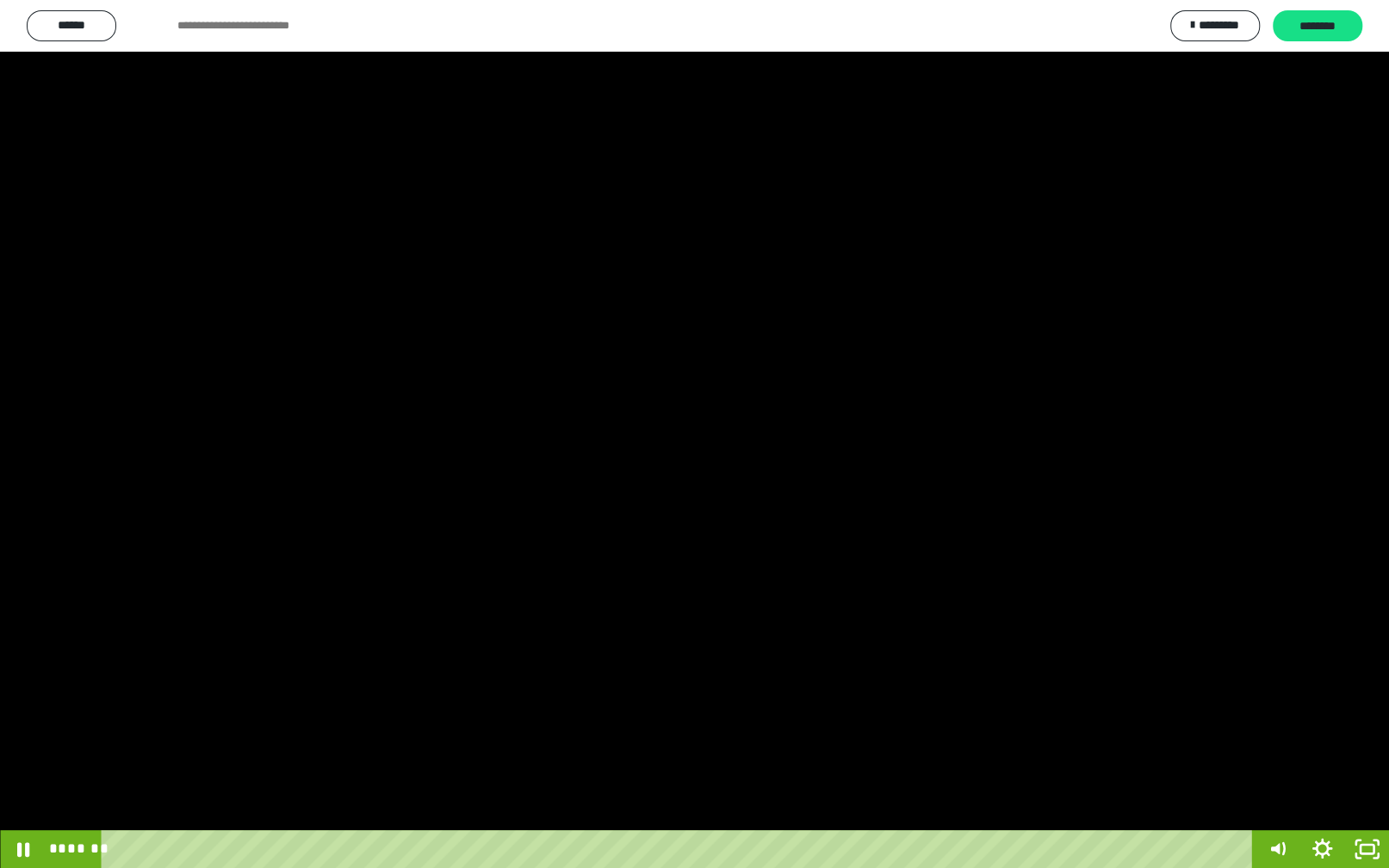 click at bounding box center (694, 434) 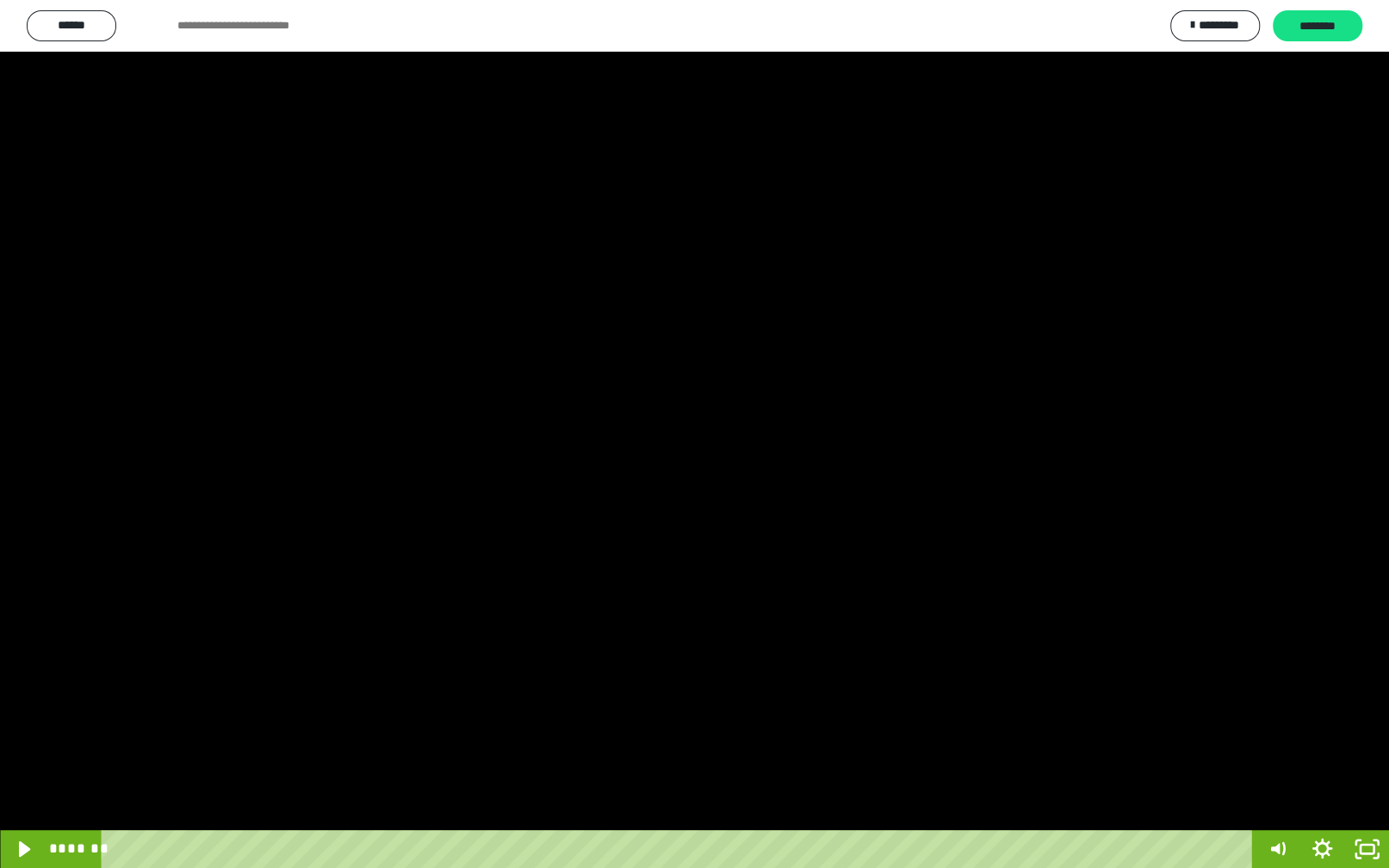 click at bounding box center (694, 434) 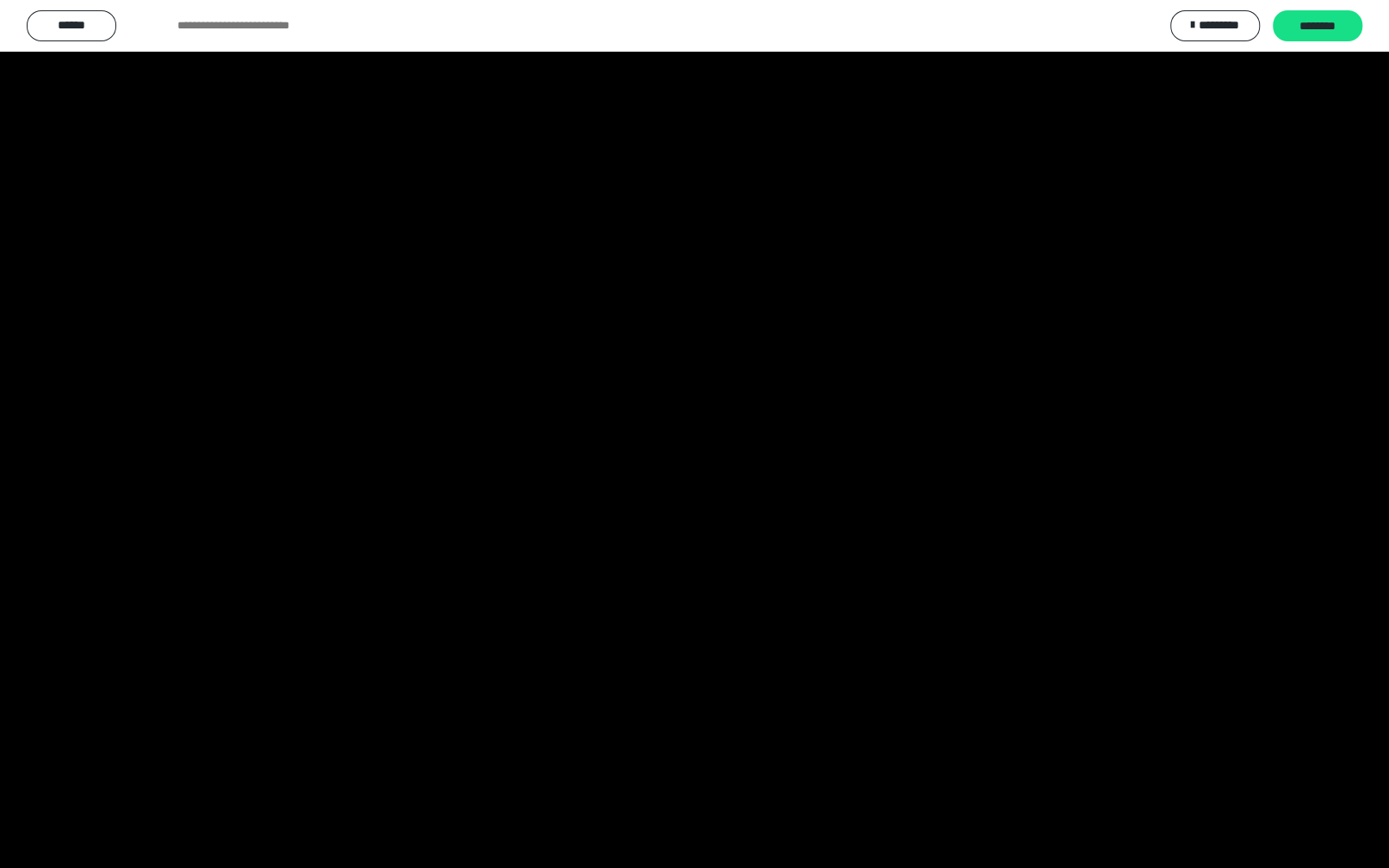 click at bounding box center (694, 434) 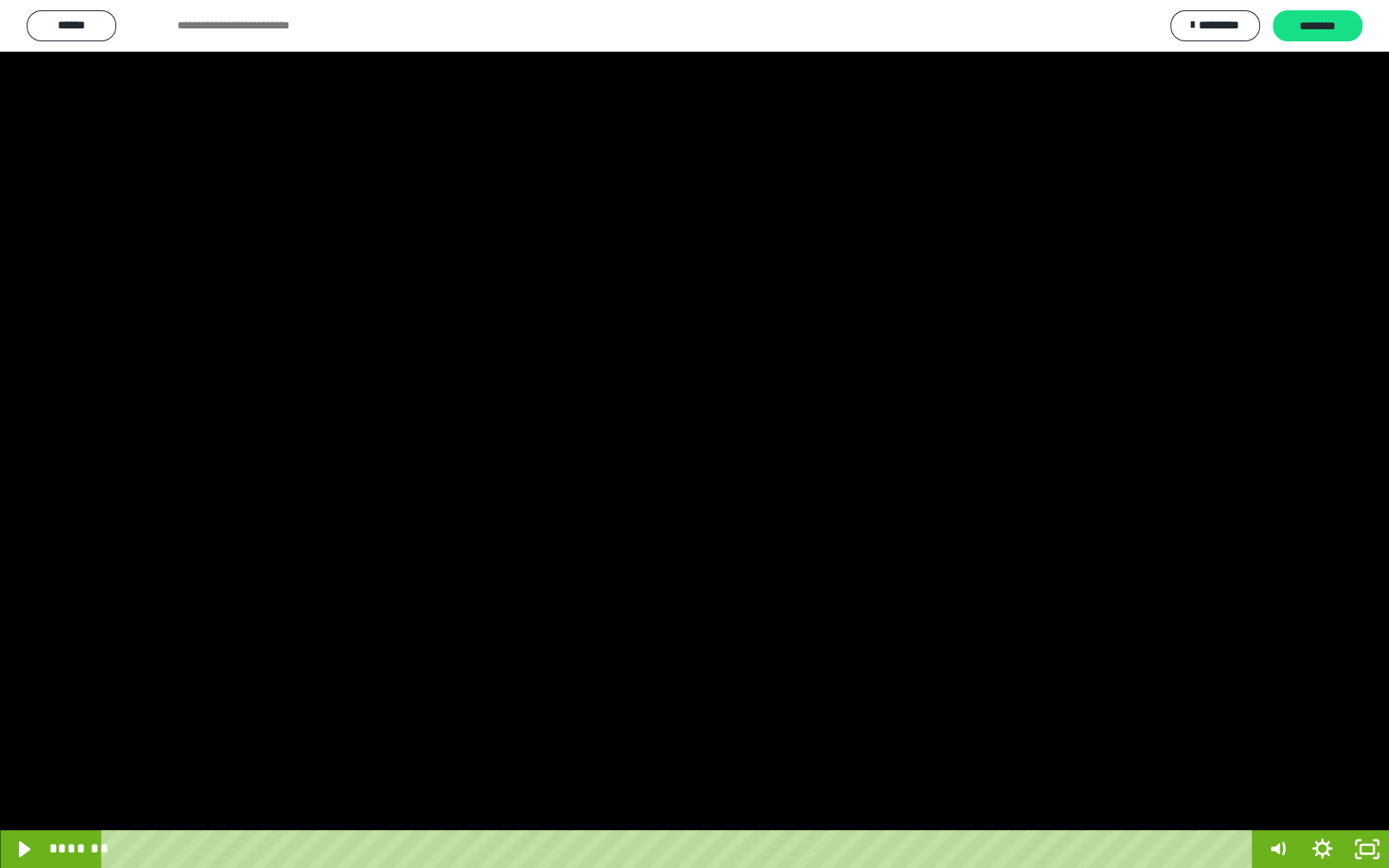 click at bounding box center [694, 434] 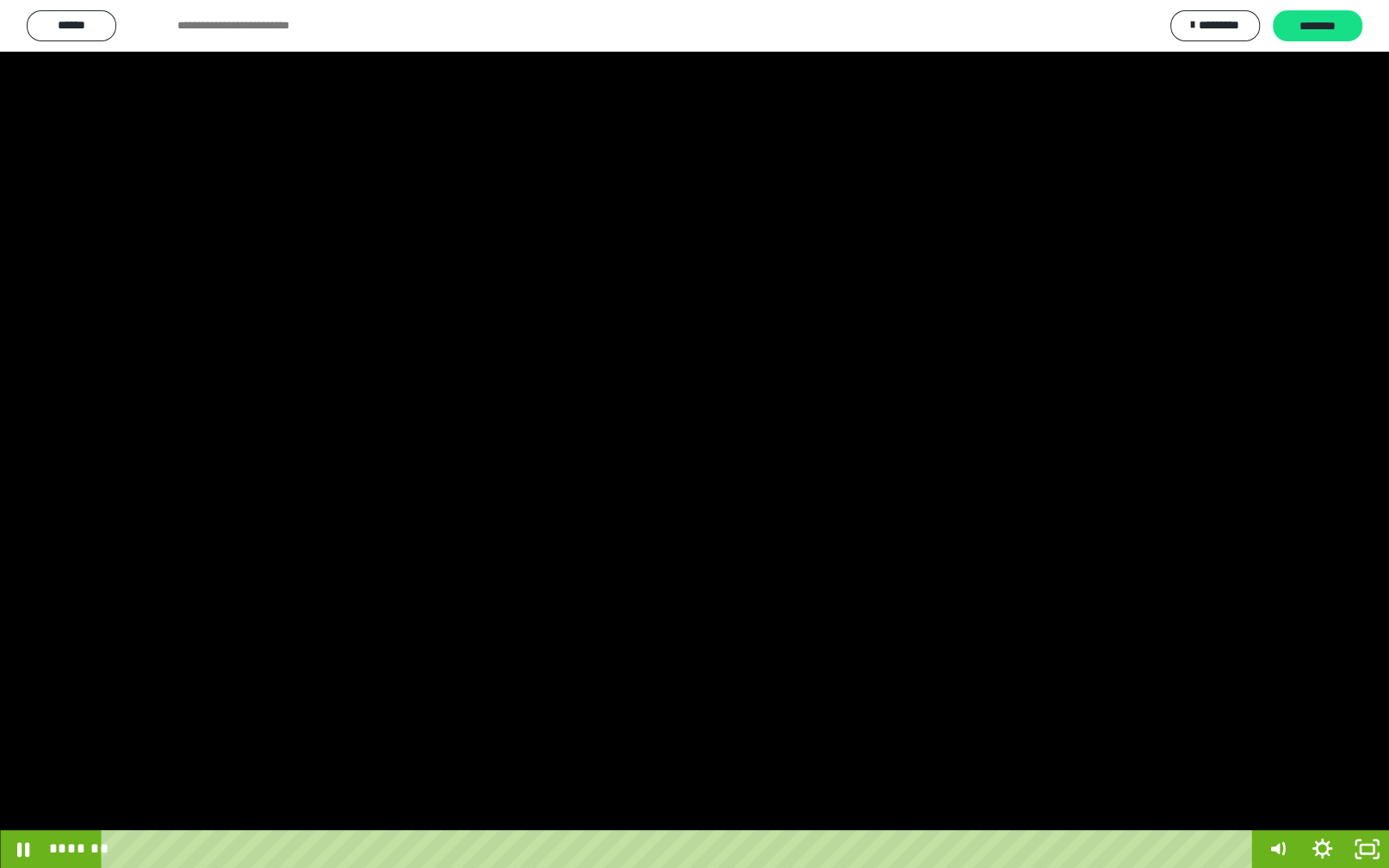 click at bounding box center (694, 434) 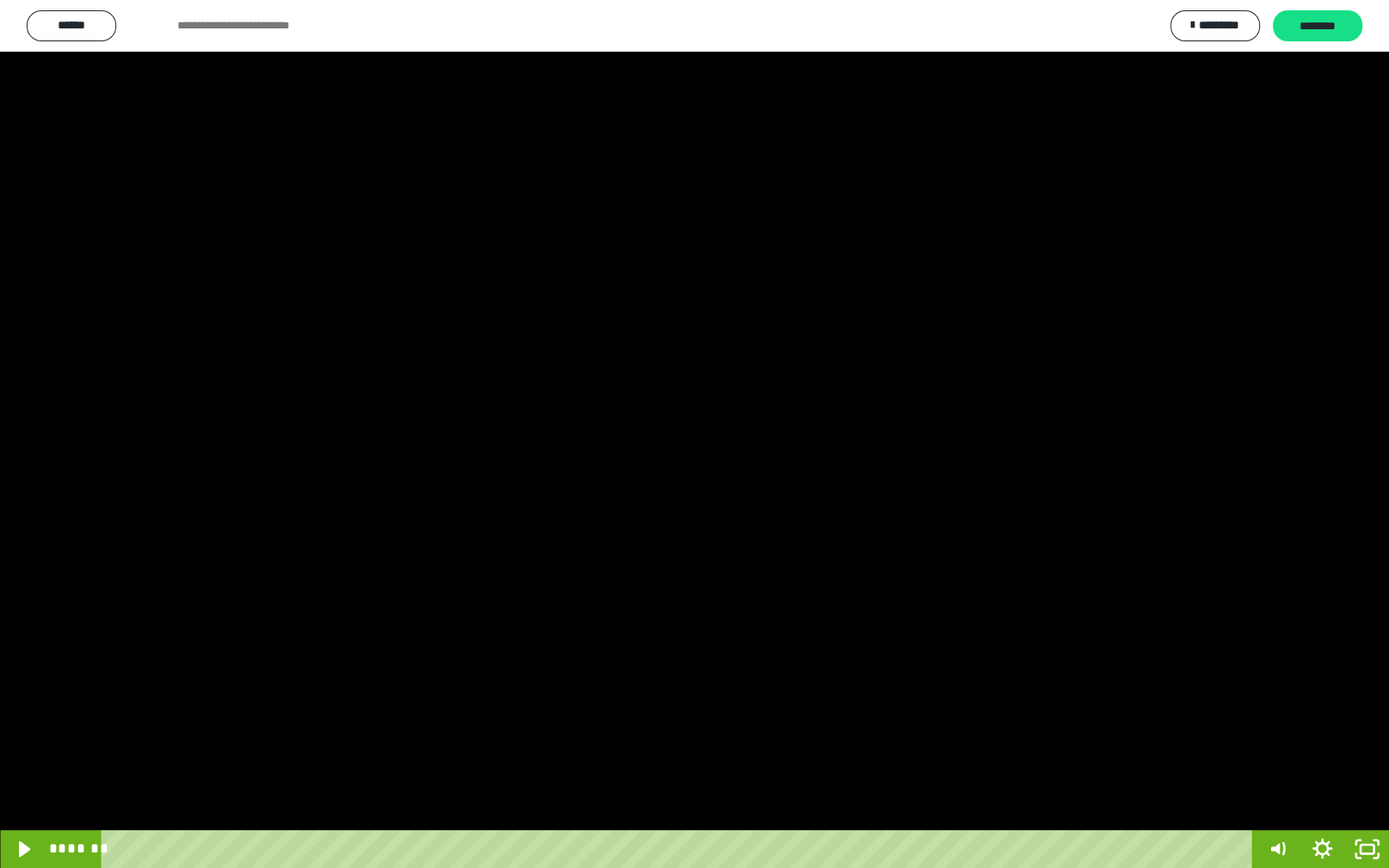 click at bounding box center [694, 434] 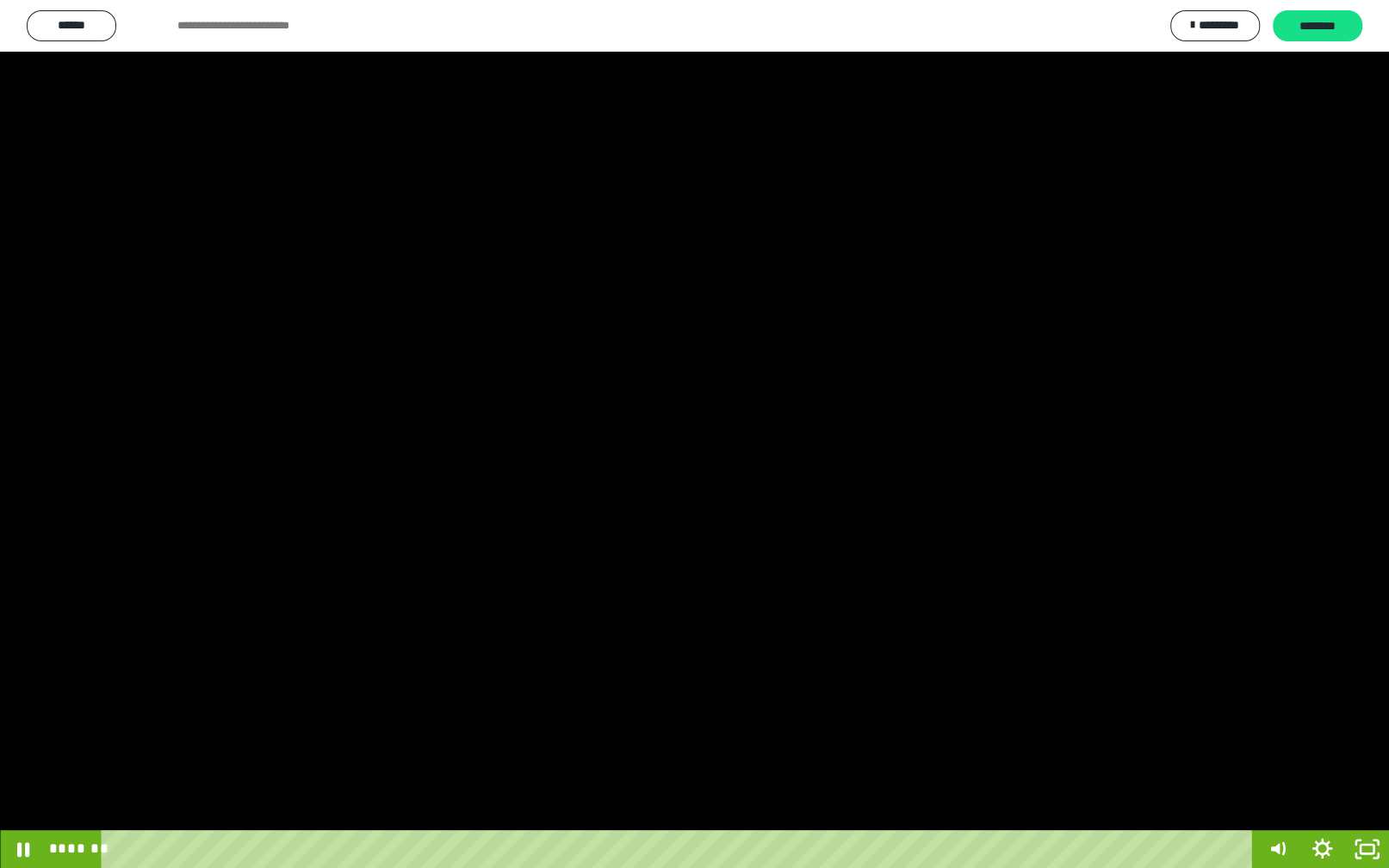 click at bounding box center [694, 434] 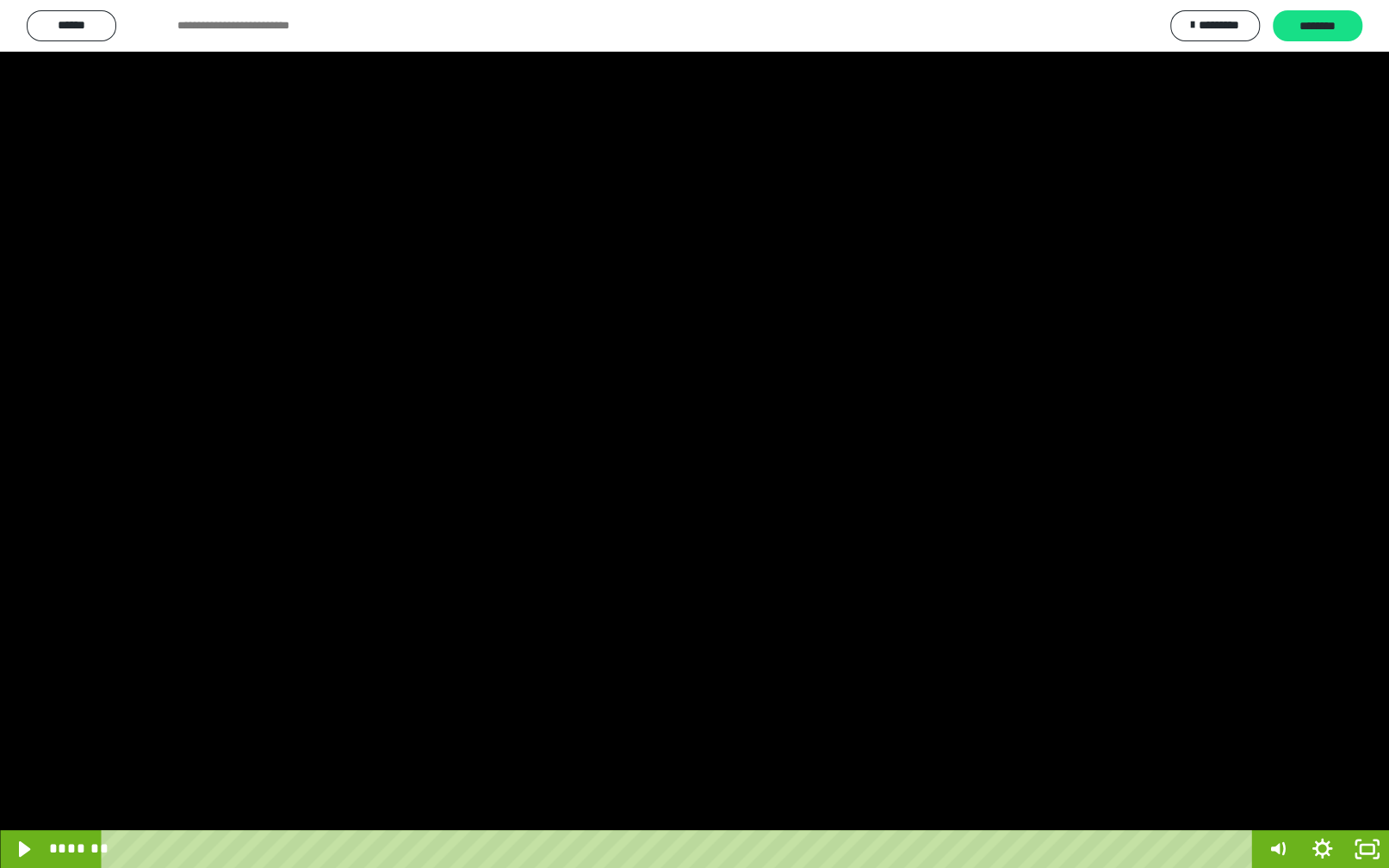 click at bounding box center (694, 434) 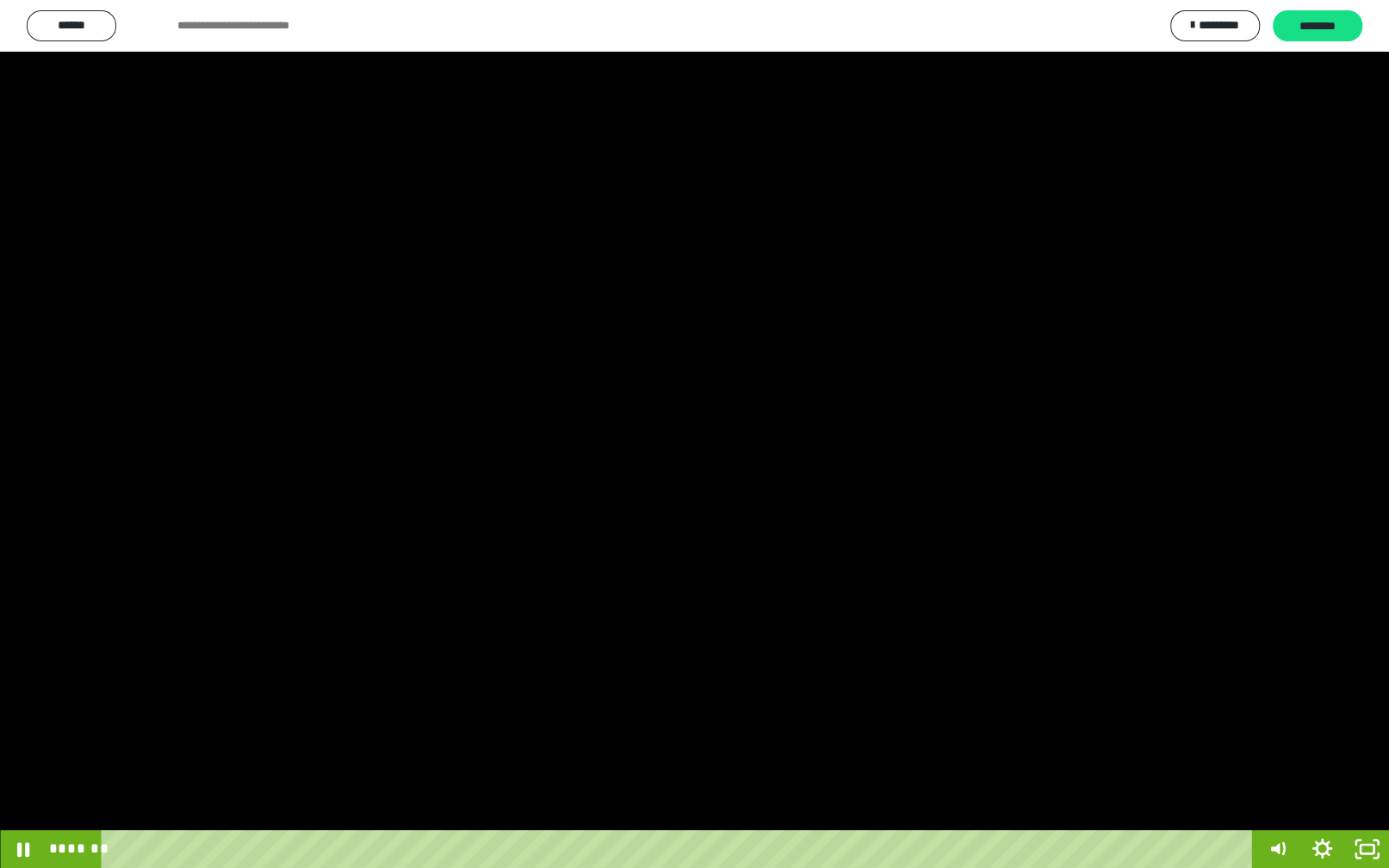 click at bounding box center (694, 434) 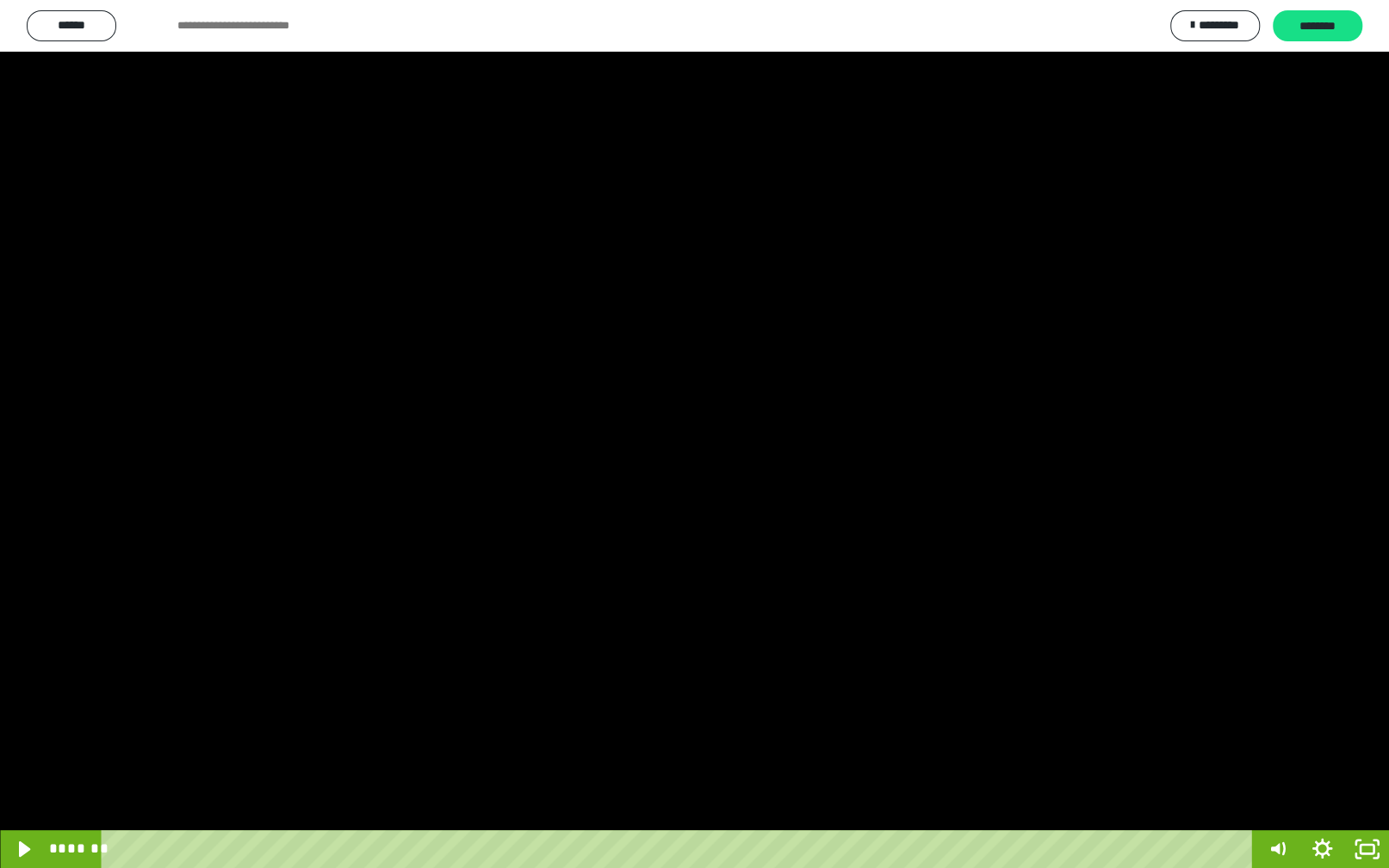 click at bounding box center (694, 434) 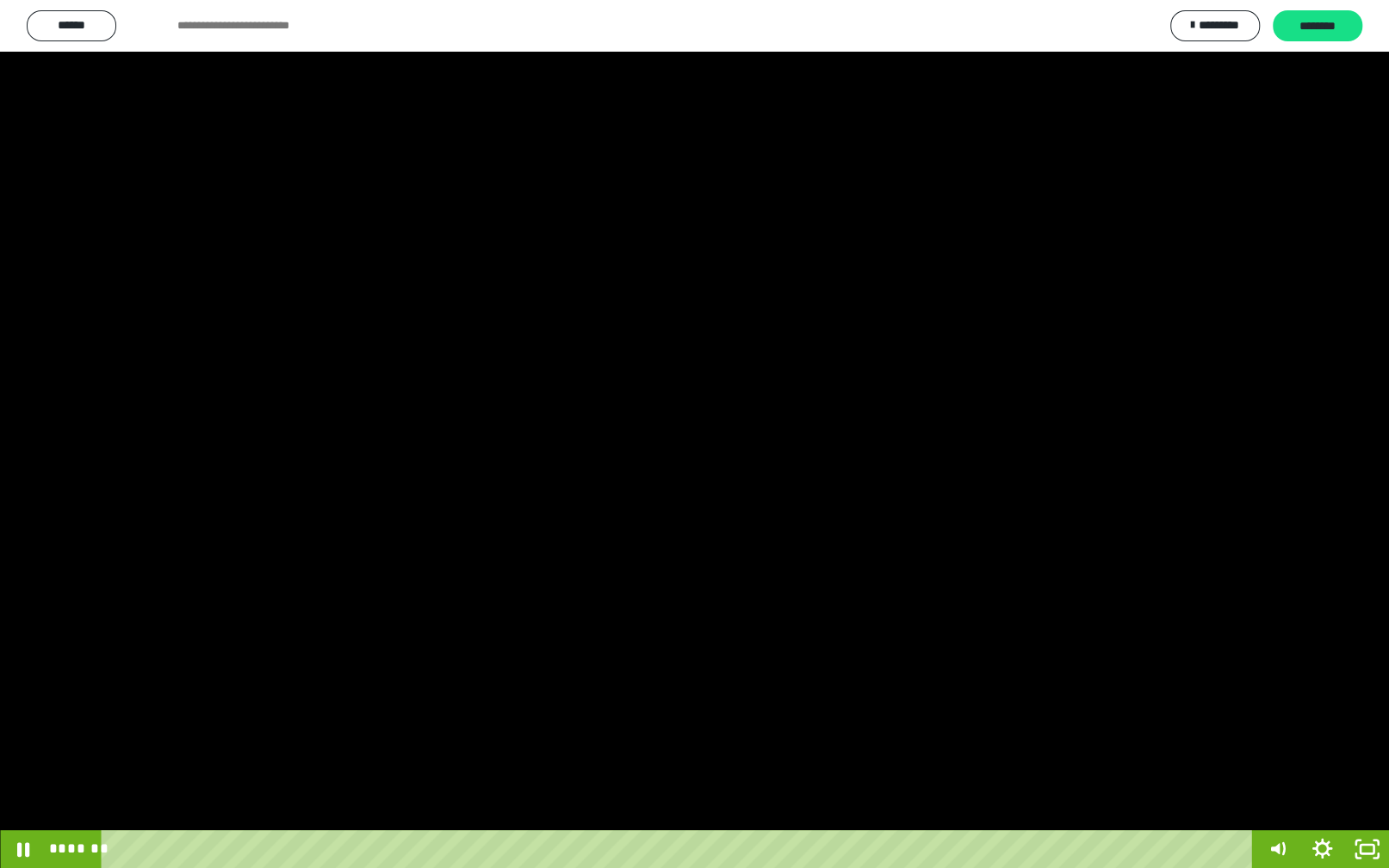 click at bounding box center [694, 434] 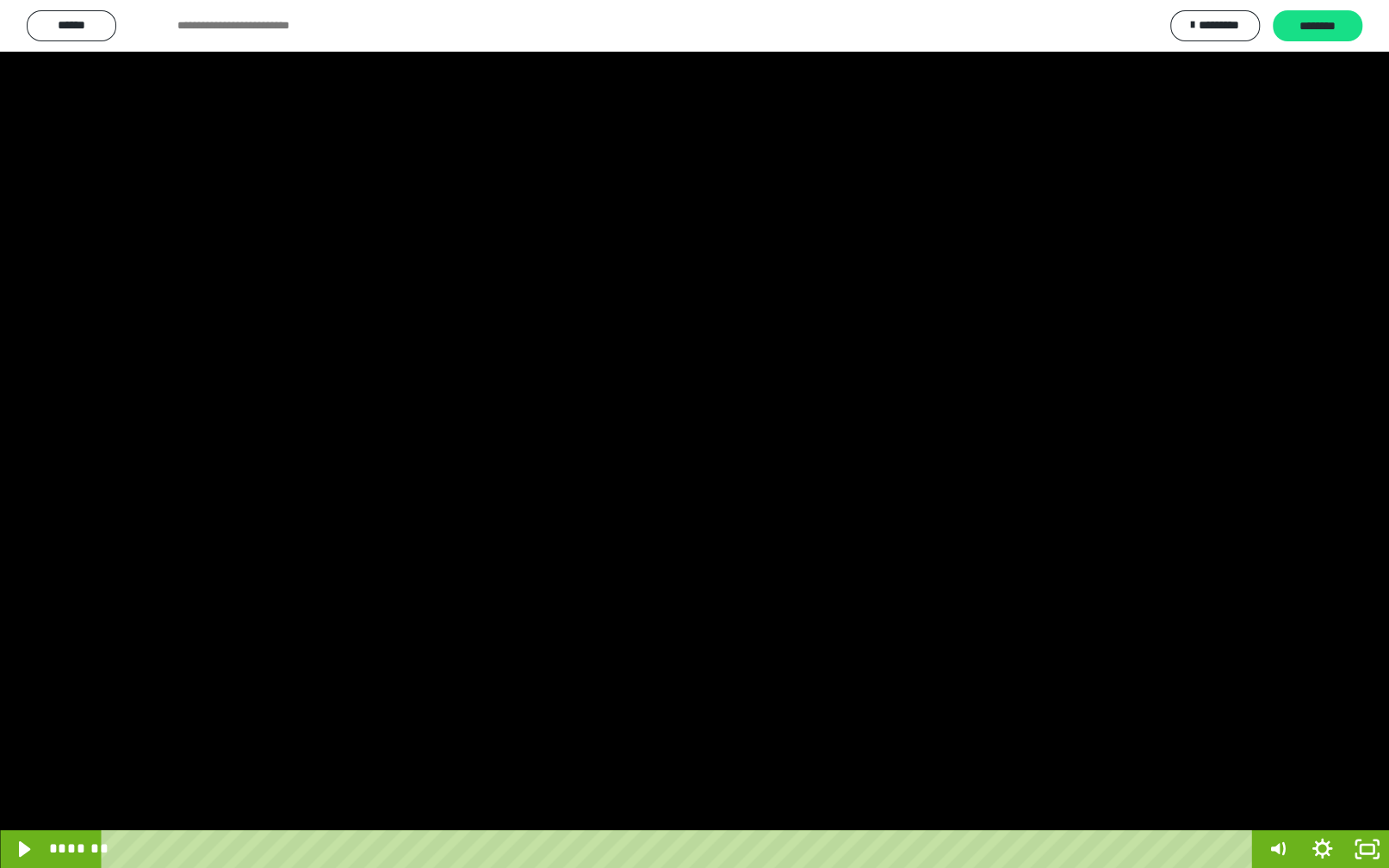 click at bounding box center [694, 434] 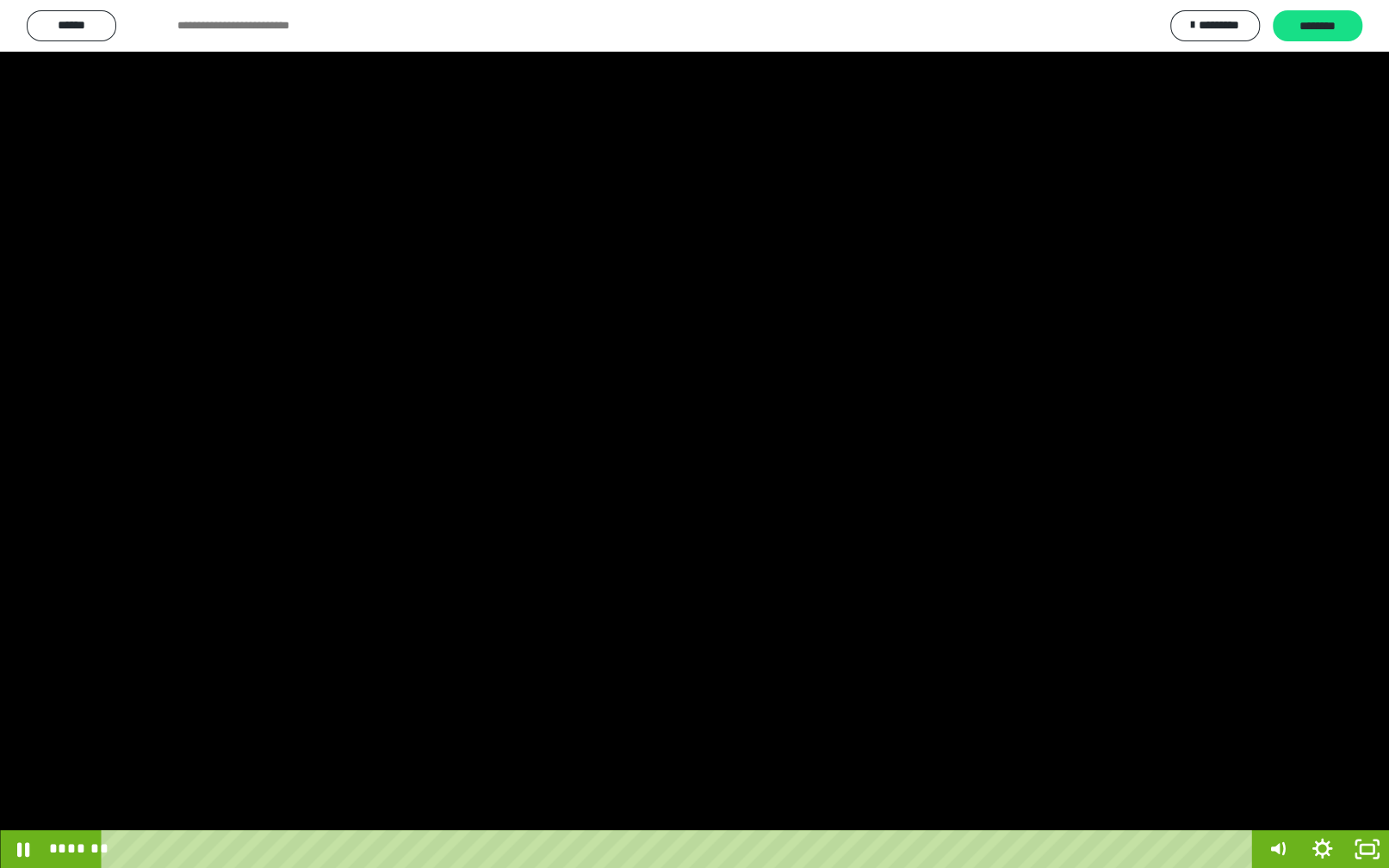 click at bounding box center (694, 434) 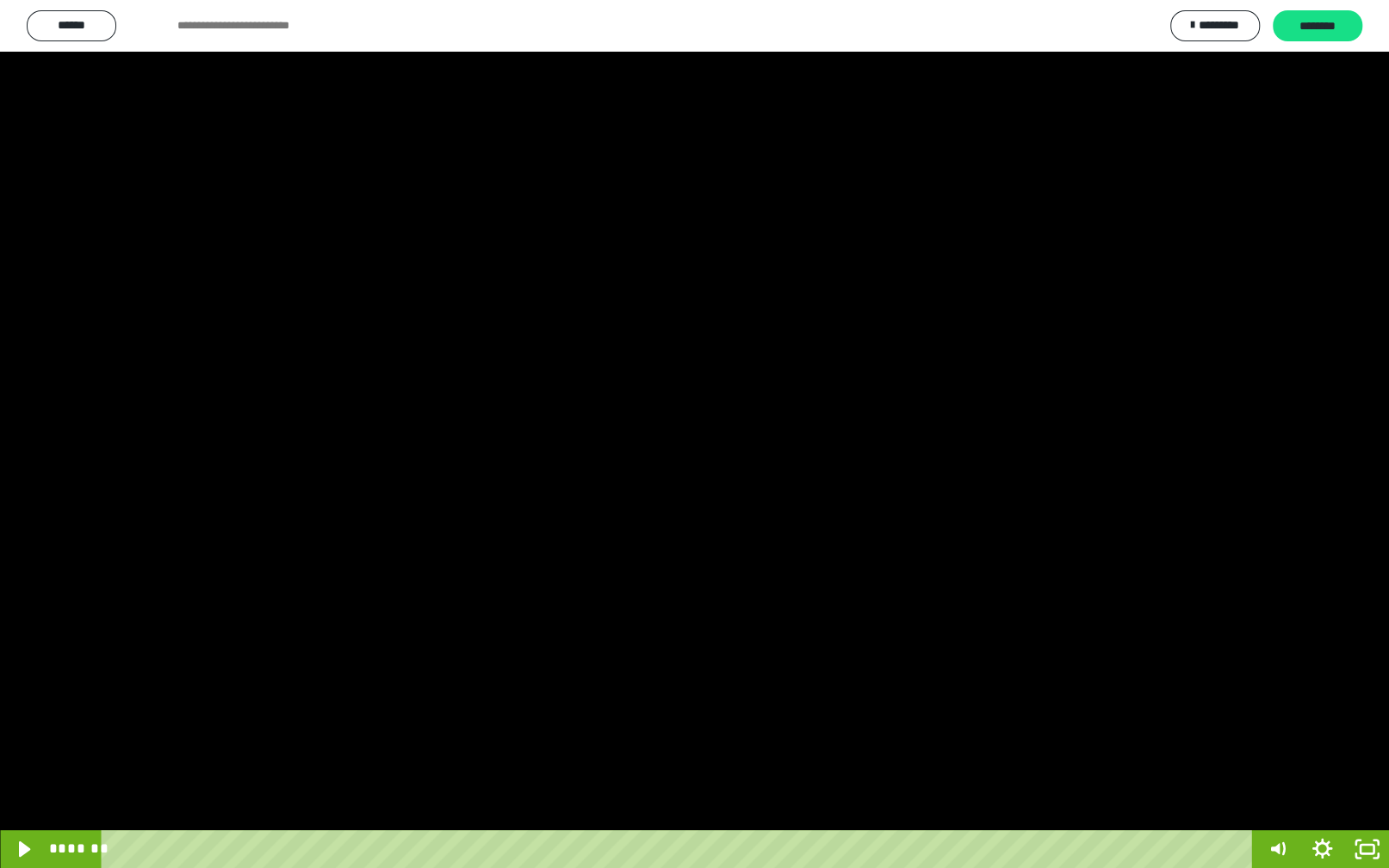 click at bounding box center (694, 434) 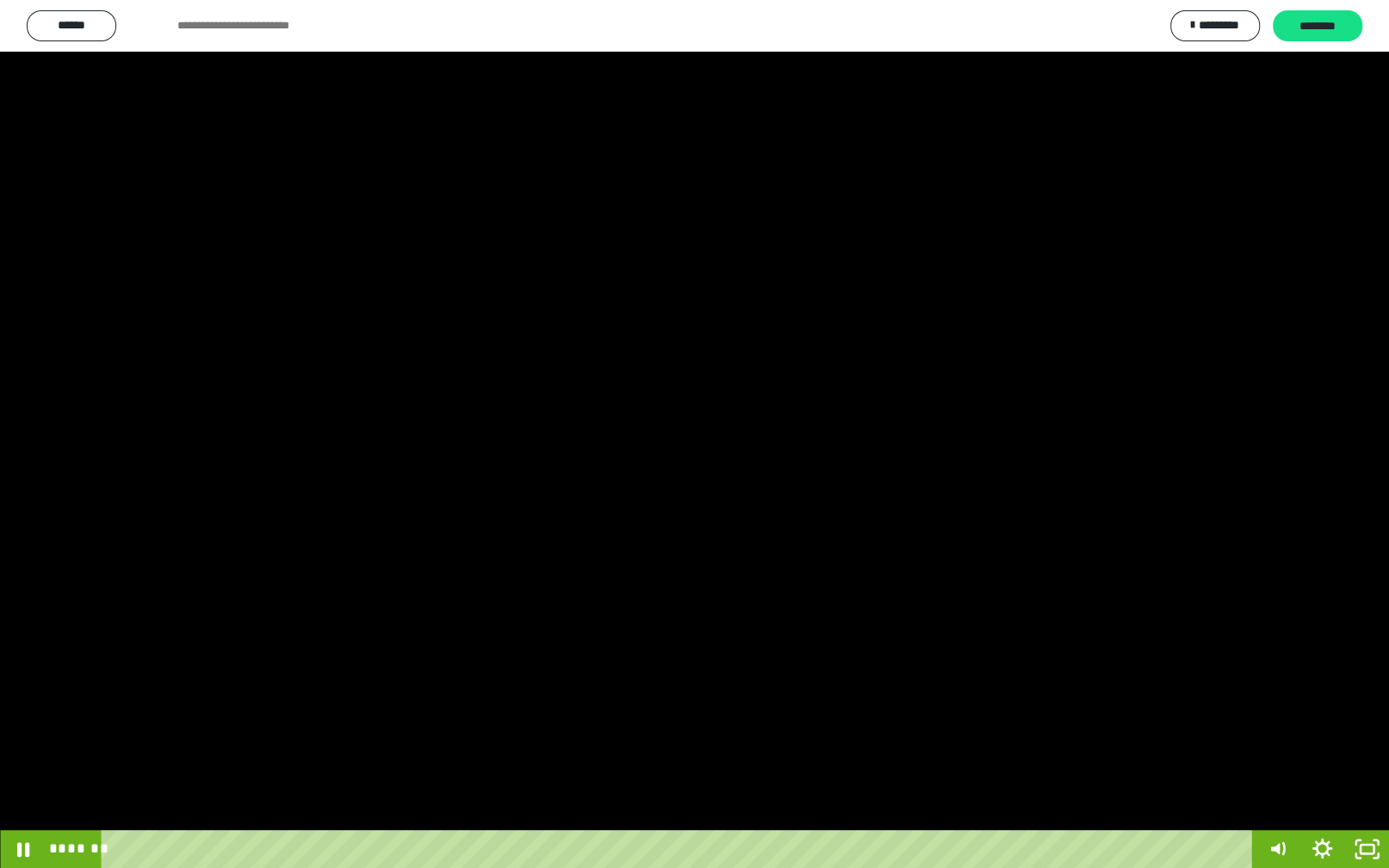 click at bounding box center [694, 434] 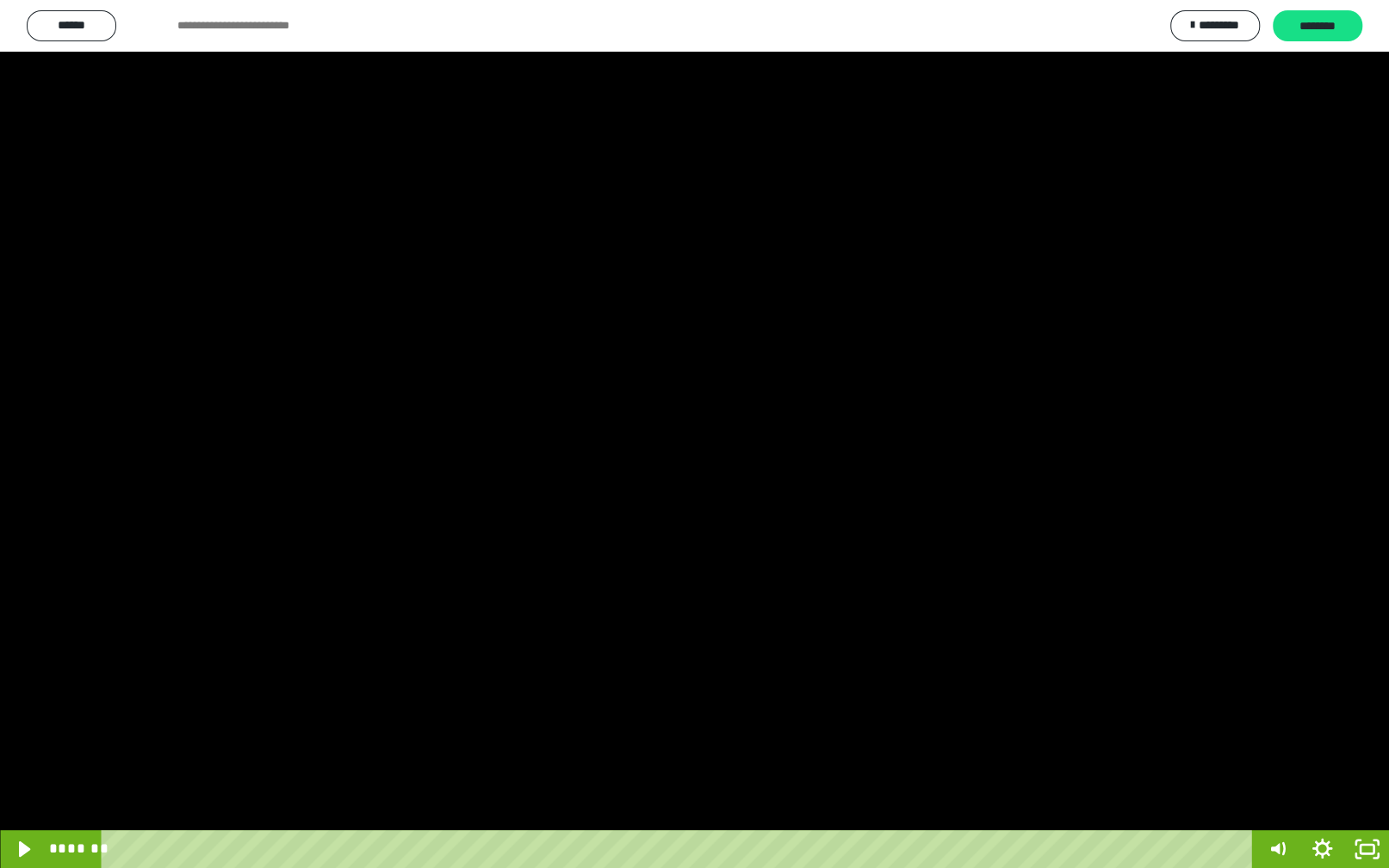 click at bounding box center [694, 434] 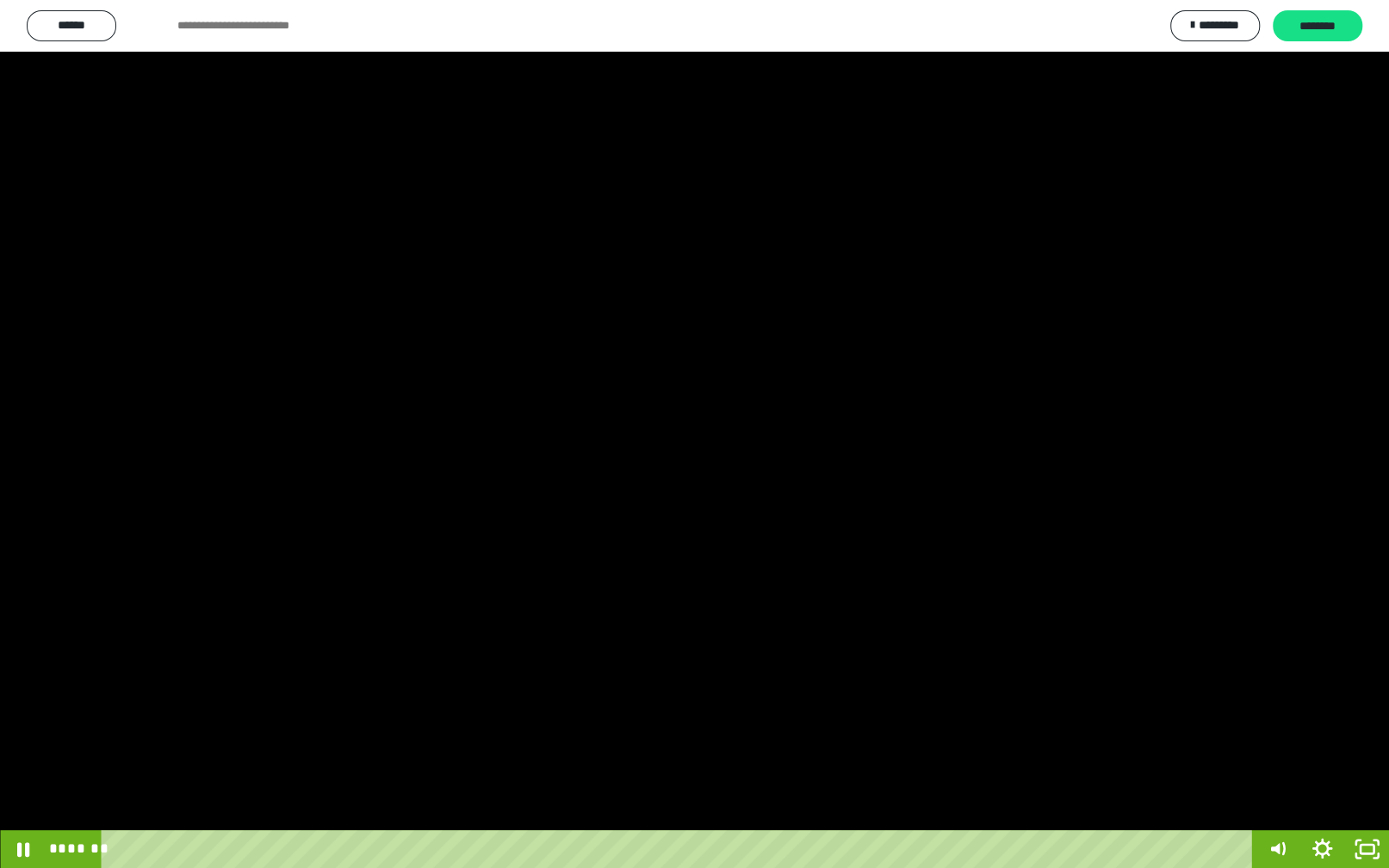 click at bounding box center [694, 434] 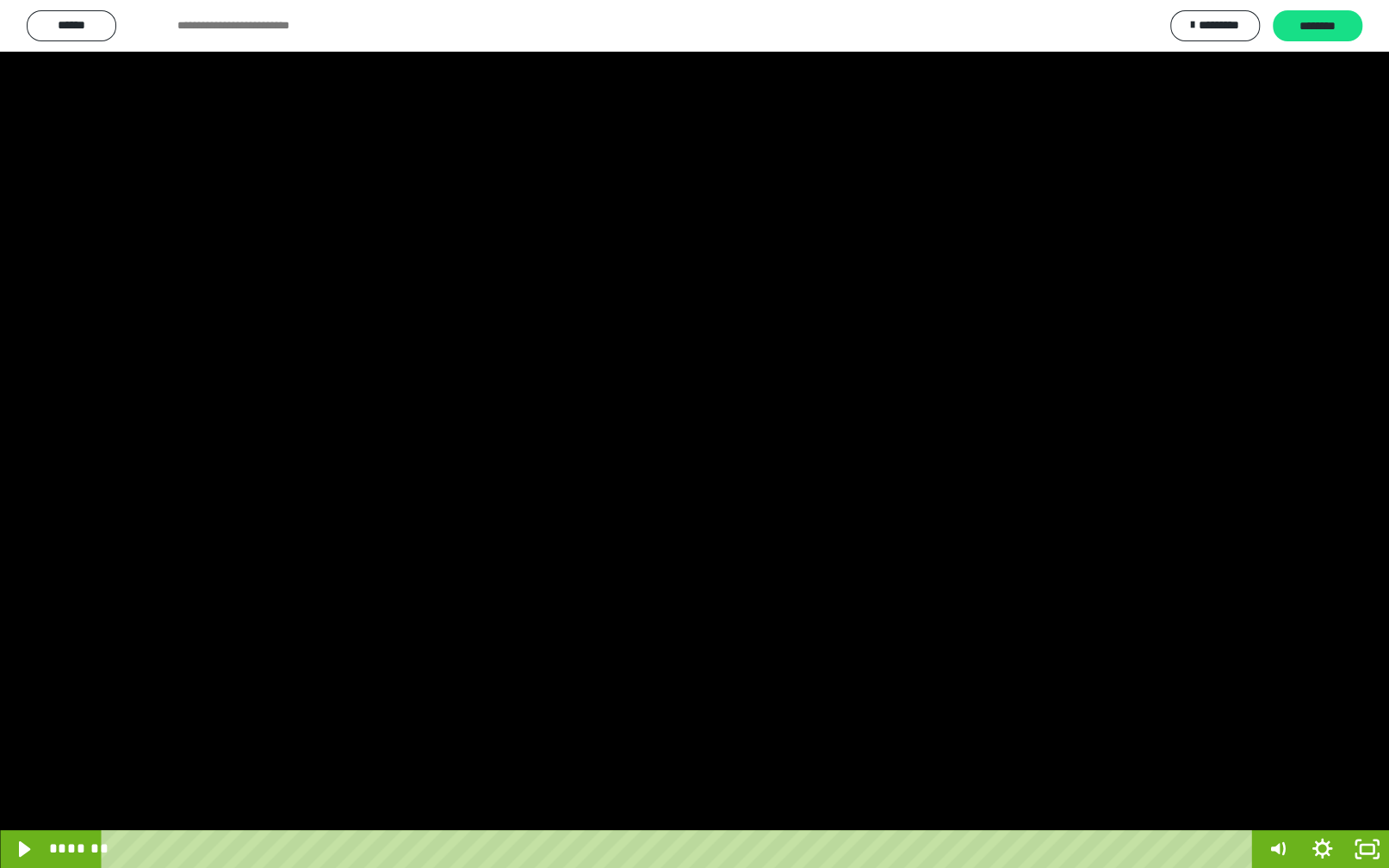 click at bounding box center (694, 434) 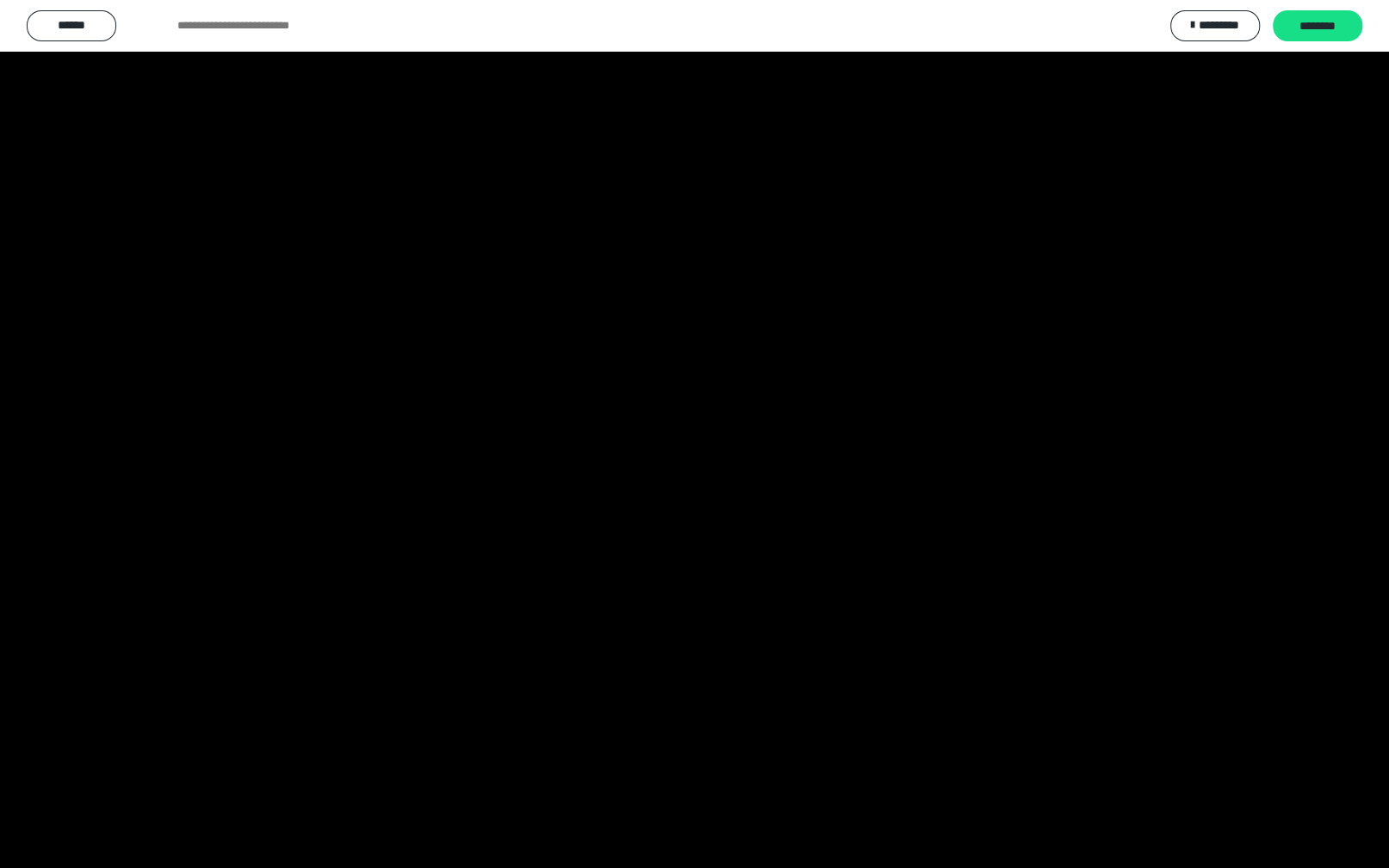 click at bounding box center [694, 434] 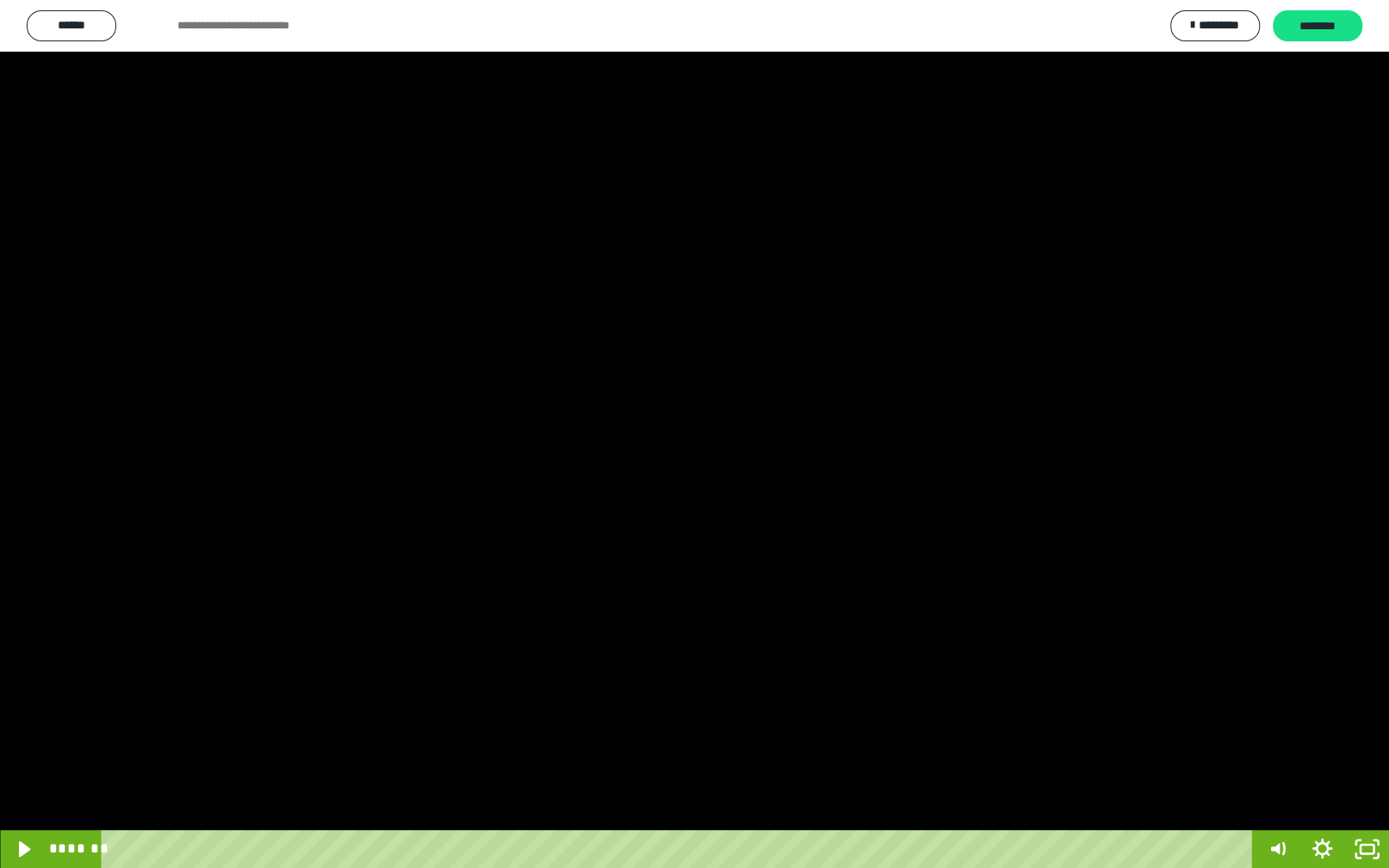 click at bounding box center (694, 434) 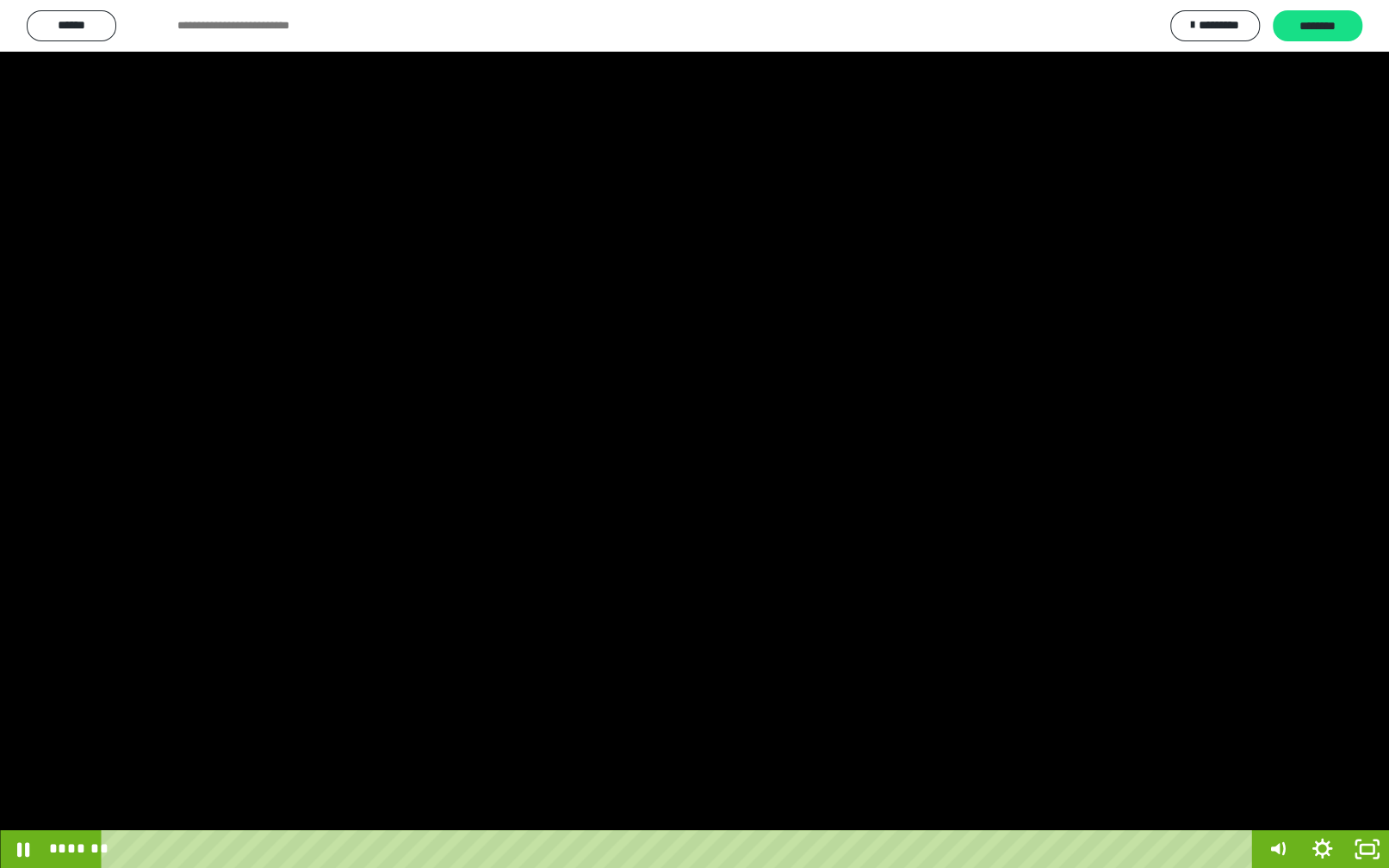 click at bounding box center (694, 434) 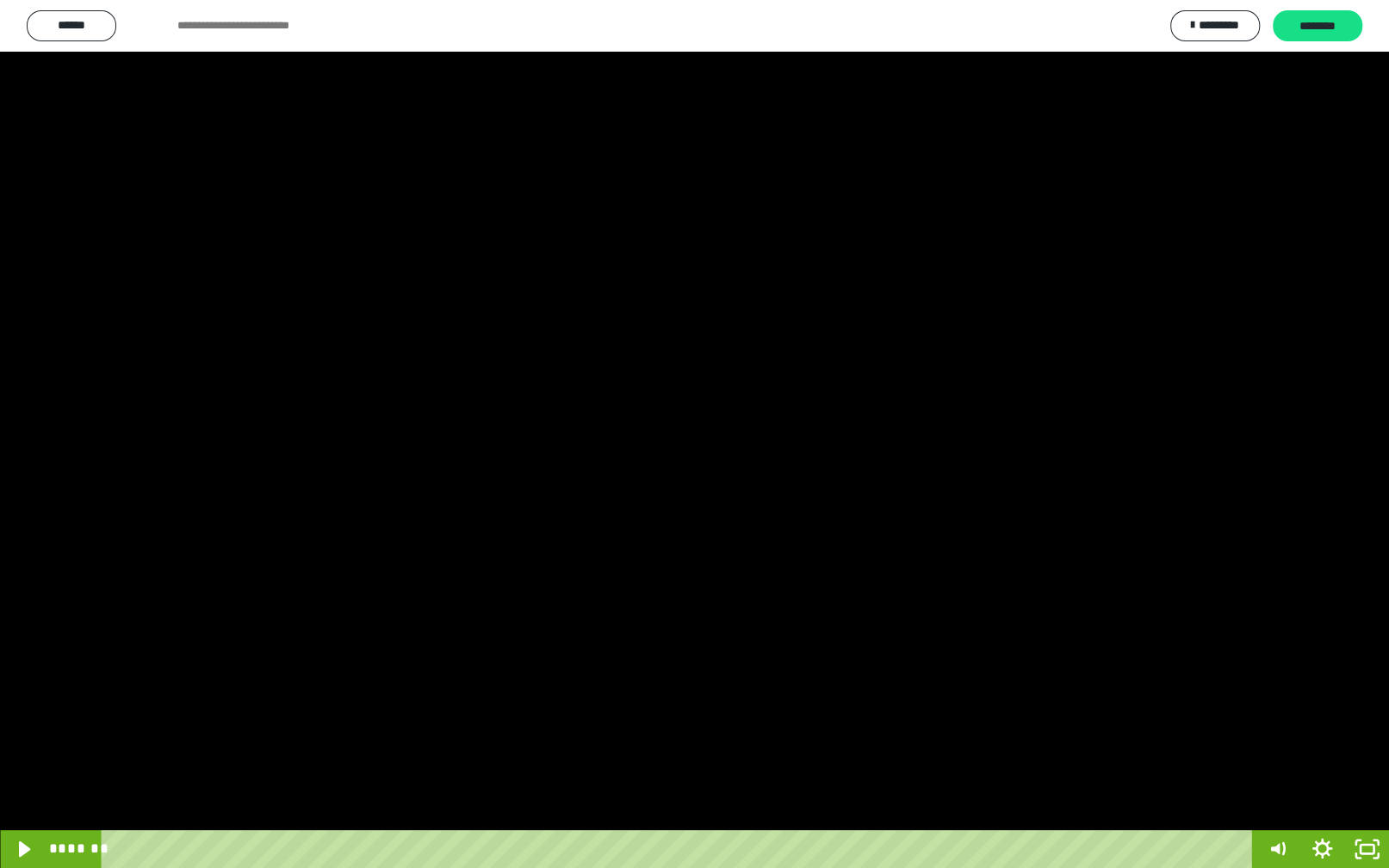 click at bounding box center (694, 434) 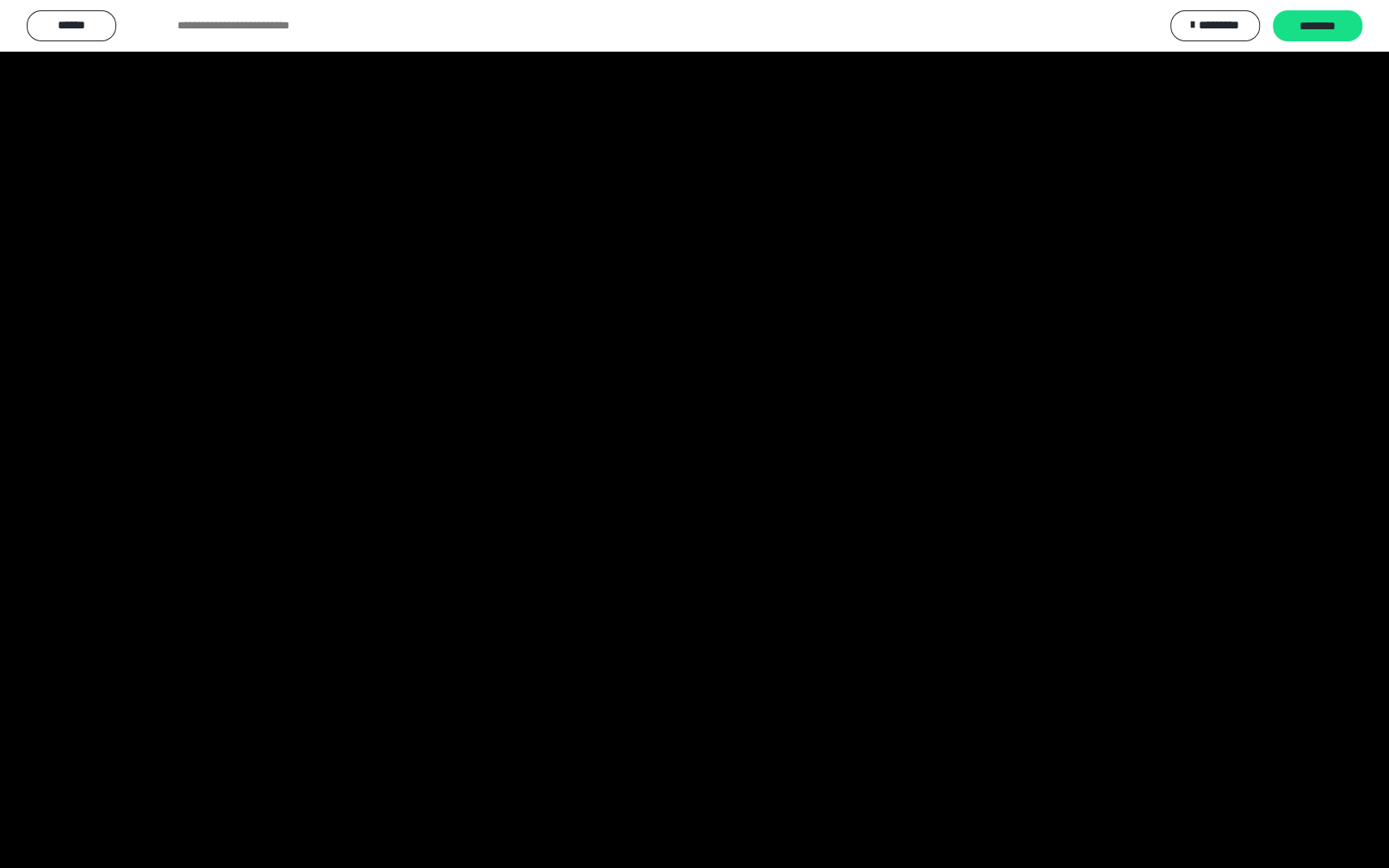 click at bounding box center [694, 434] 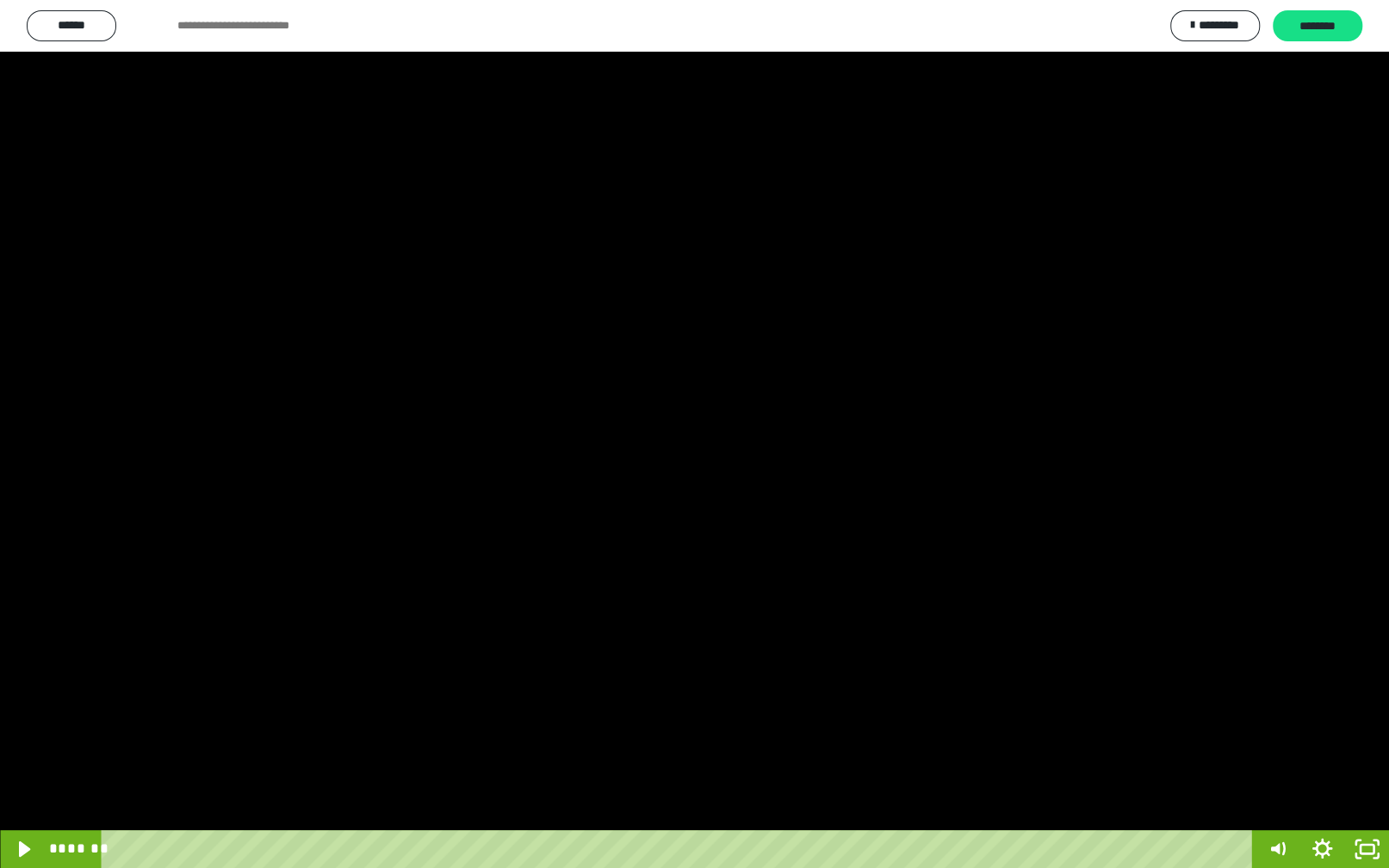 click at bounding box center (694, 434) 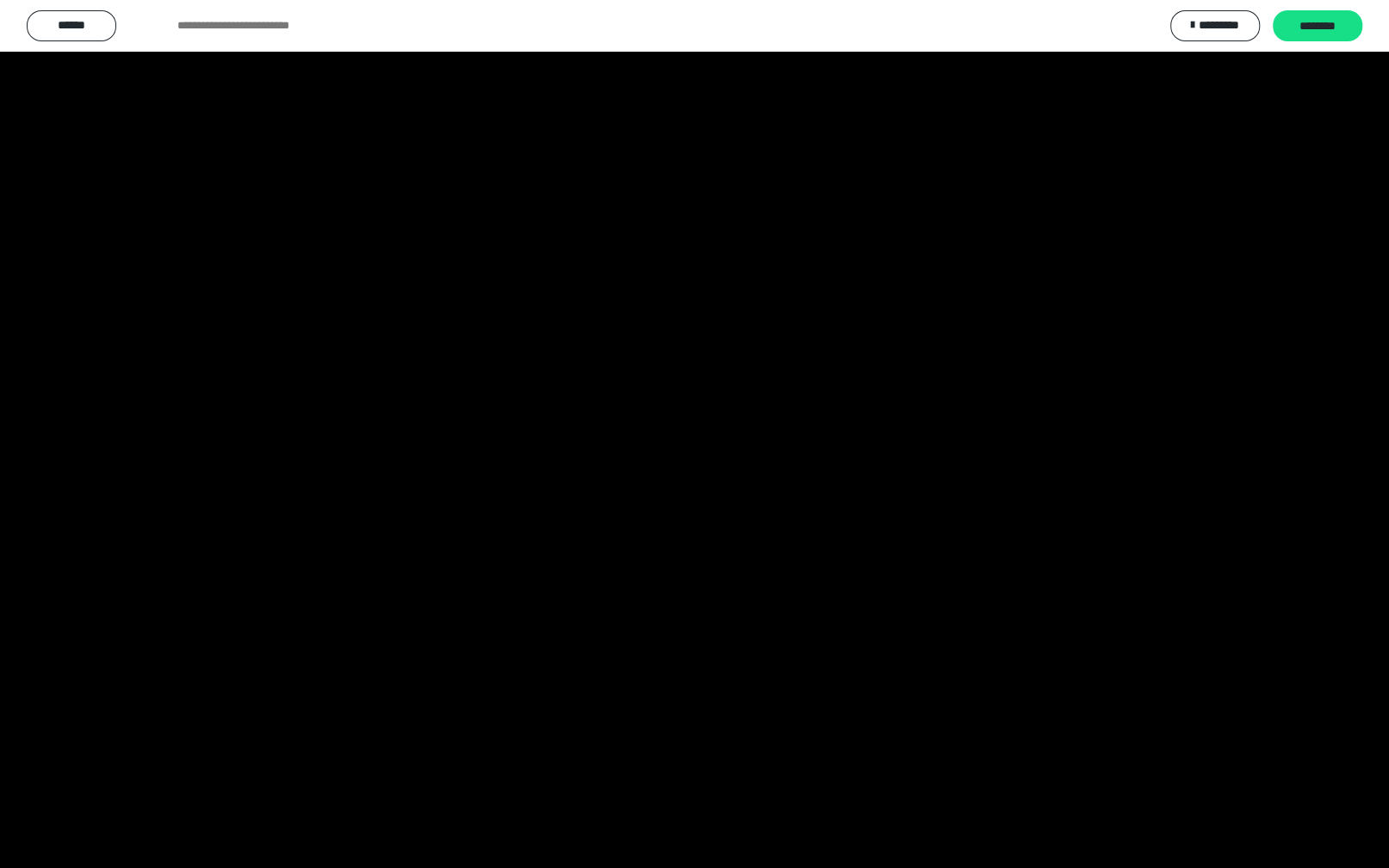 click at bounding box center (694, 434) 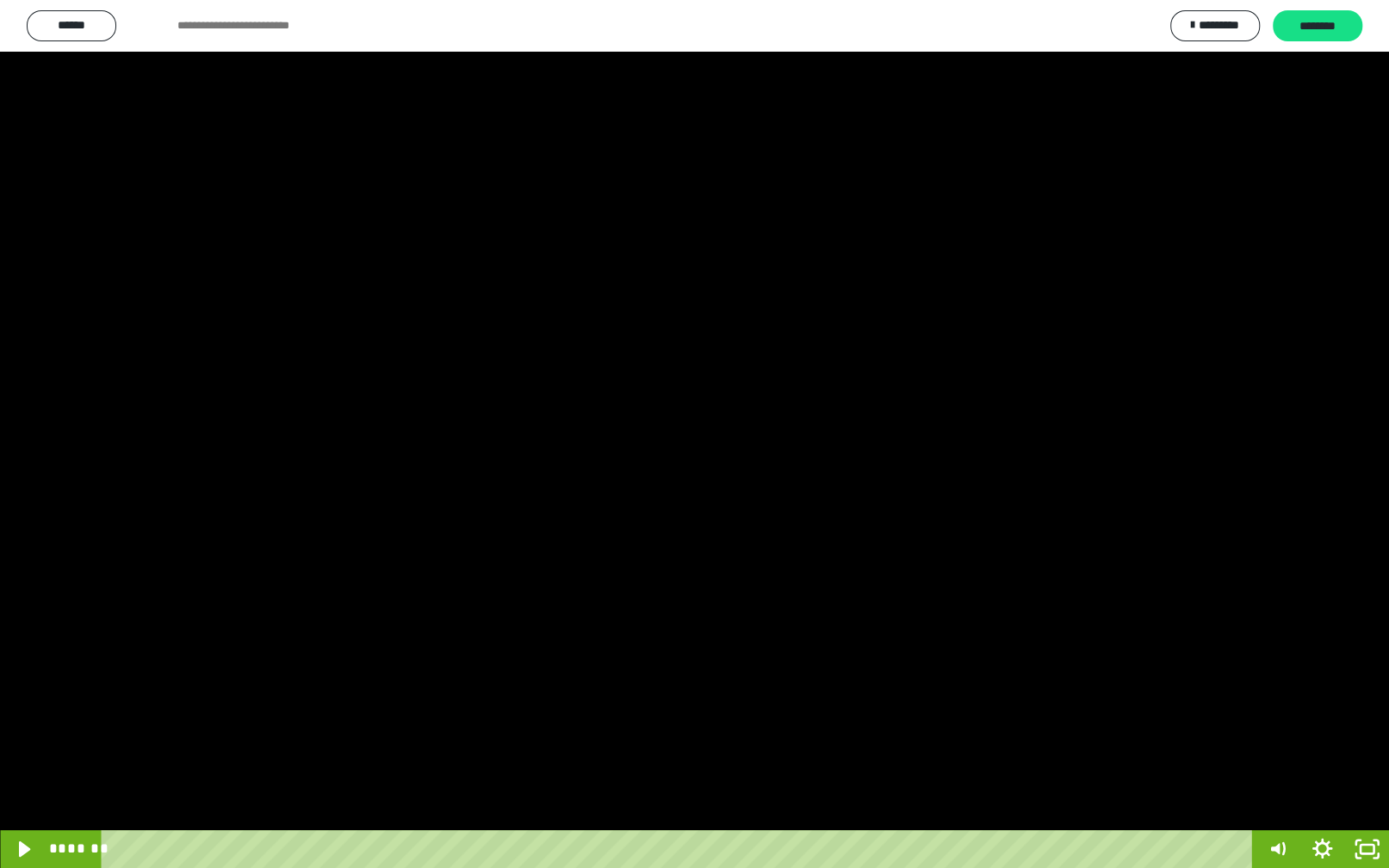 click at bounding box center (694, 434) 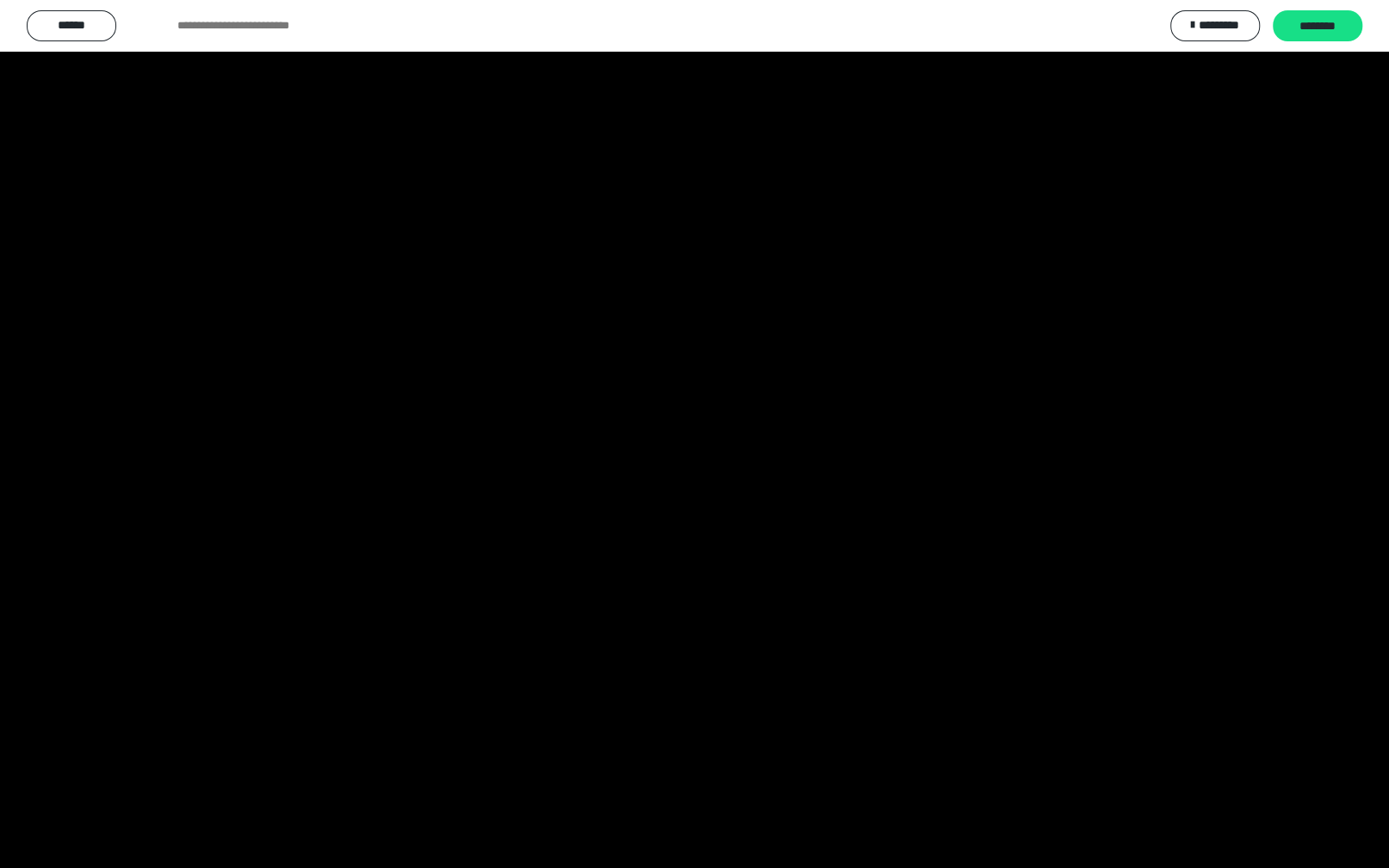 click at bounding box center [694, 434] 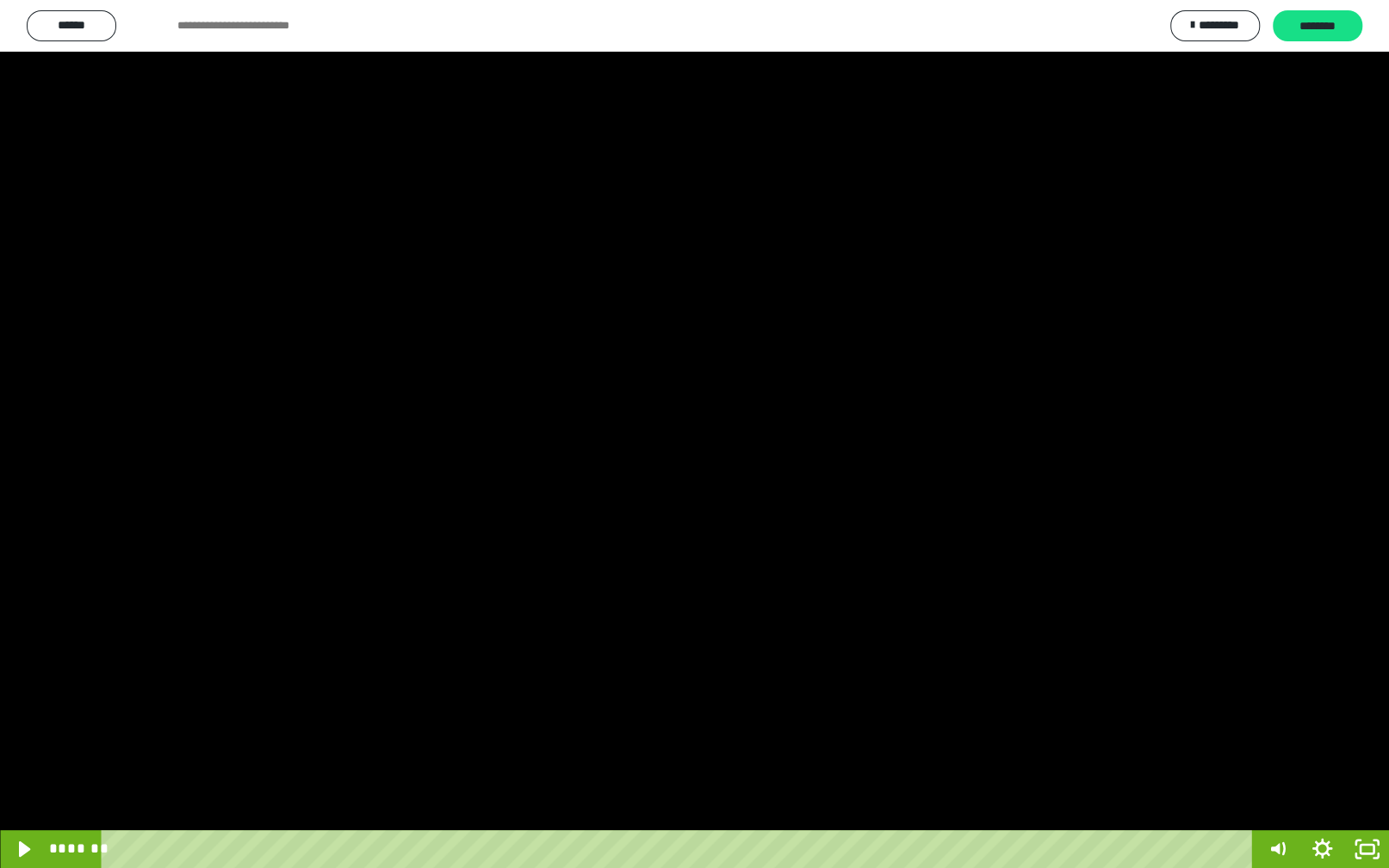 click at bounding box center (694, 434) 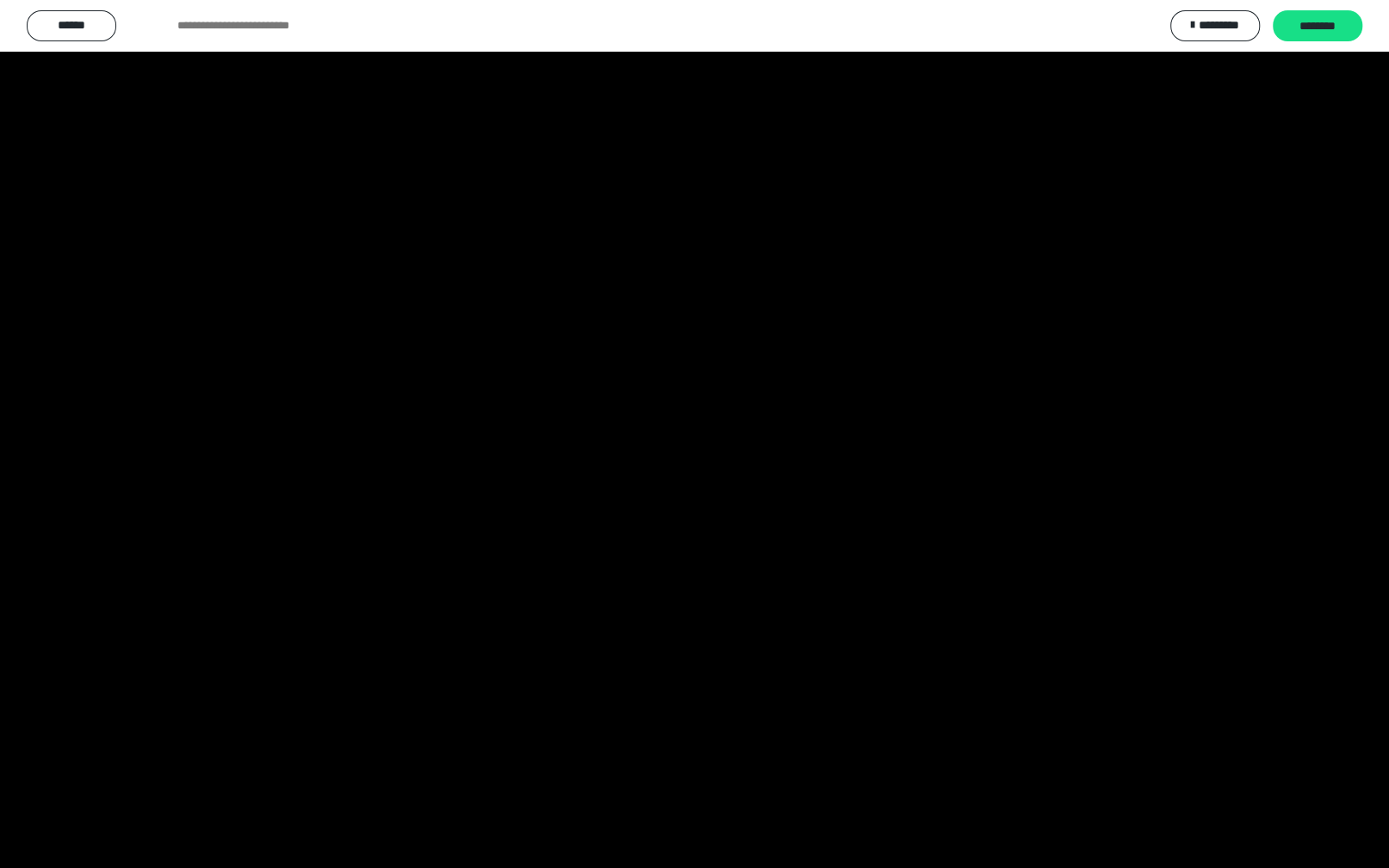 click at bounding box center [694, 434] 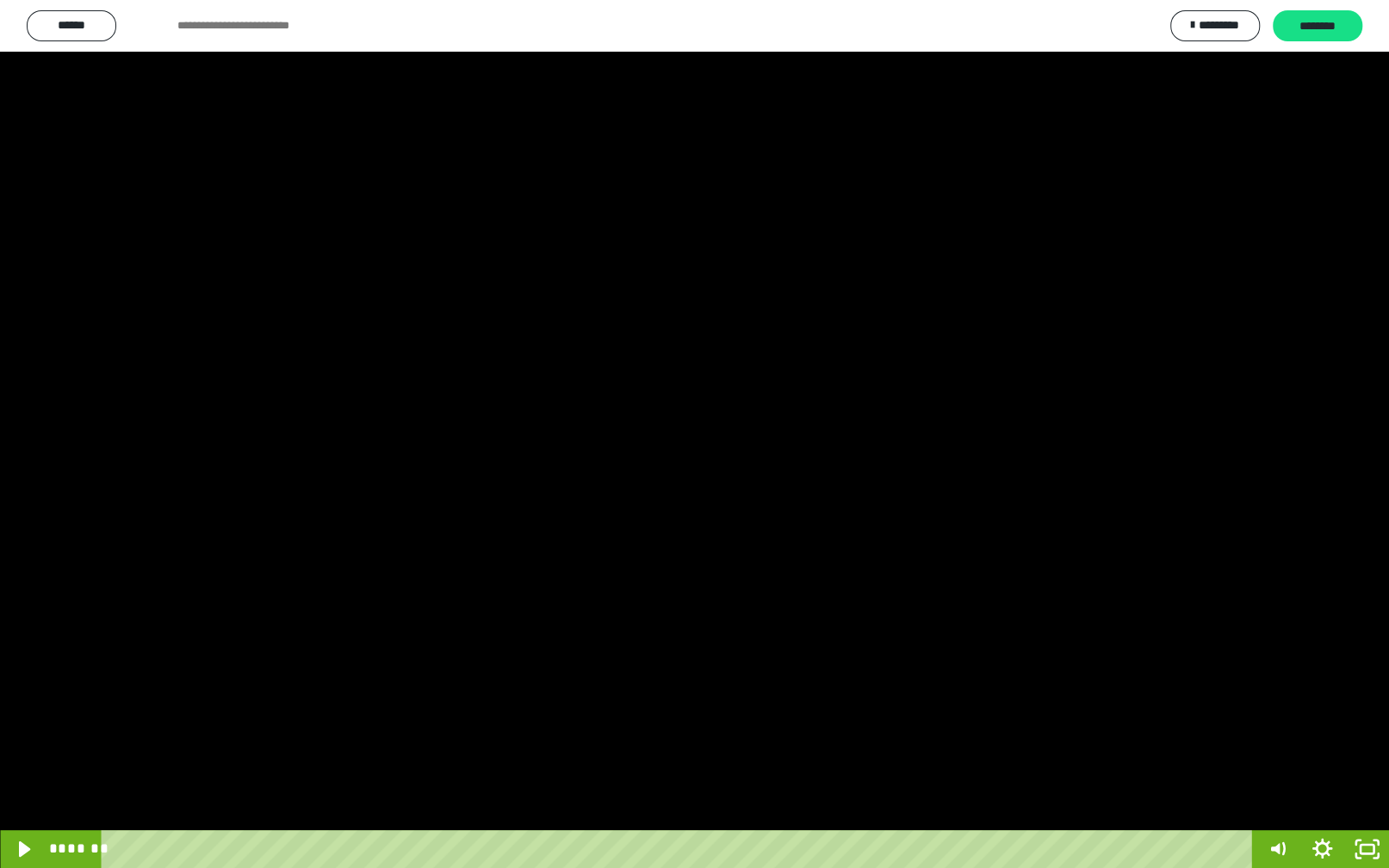 click at bounding box center [694, 434] 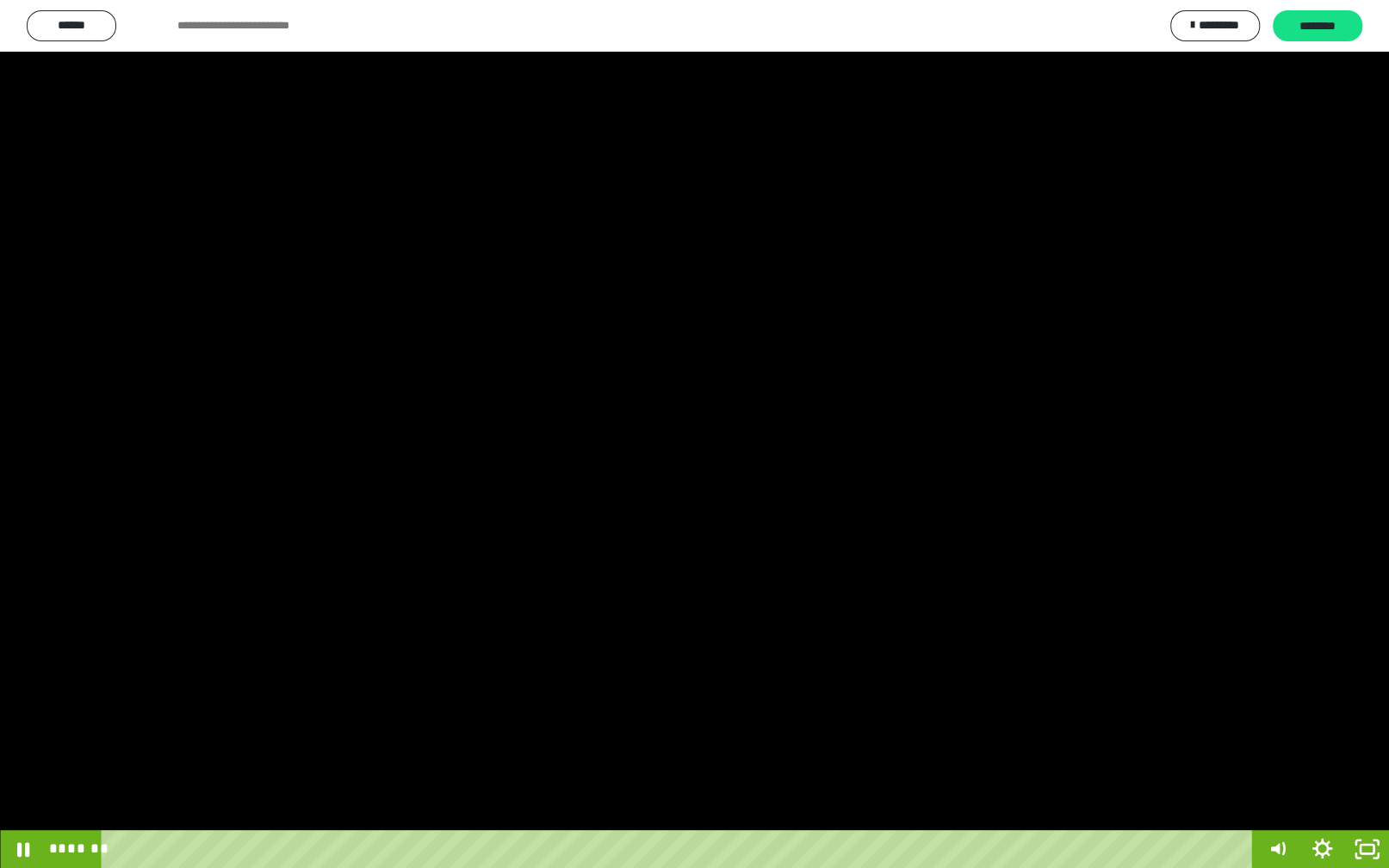 click at bounding box center [694, 434] 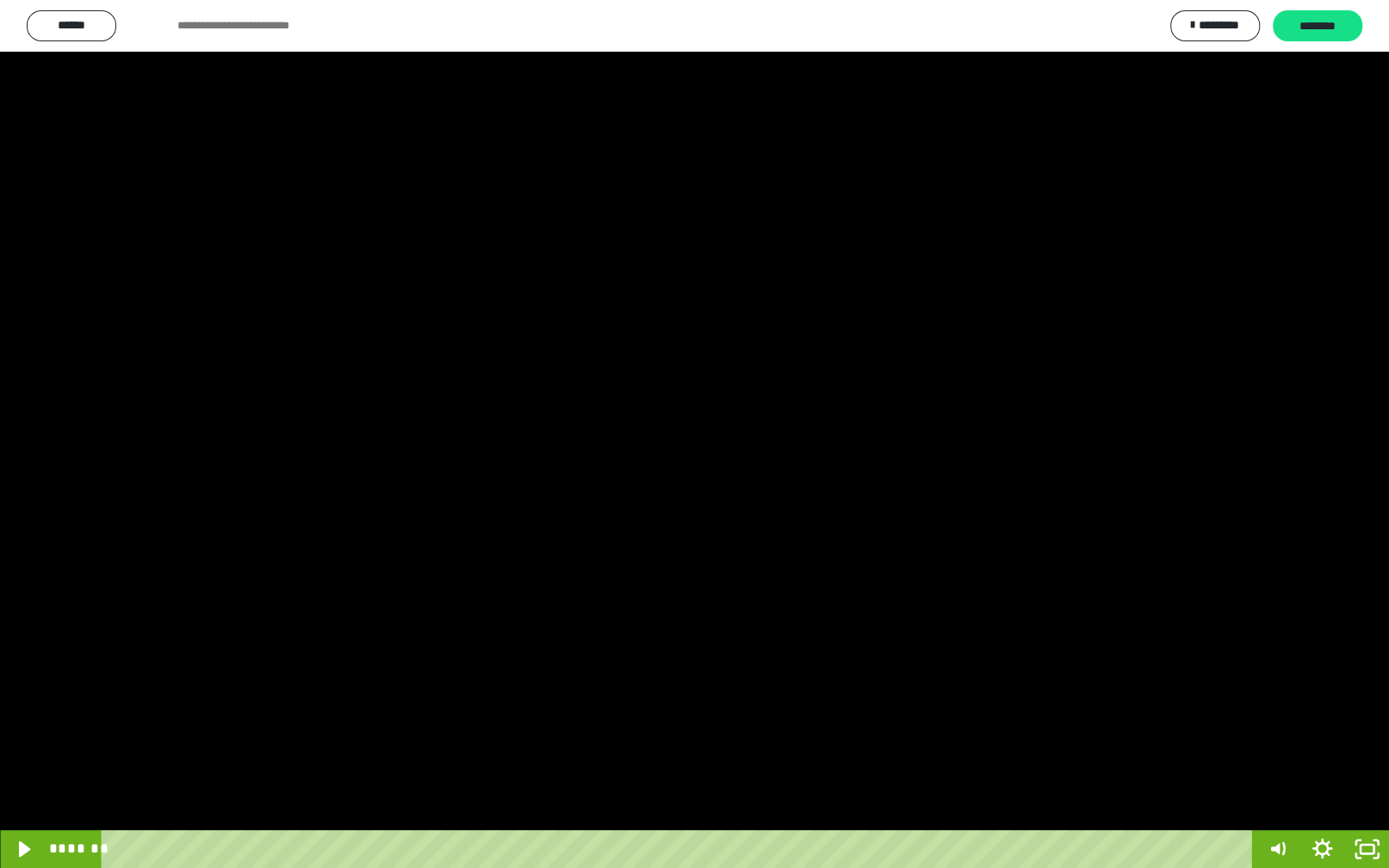 click at bounding box center (694, 434) 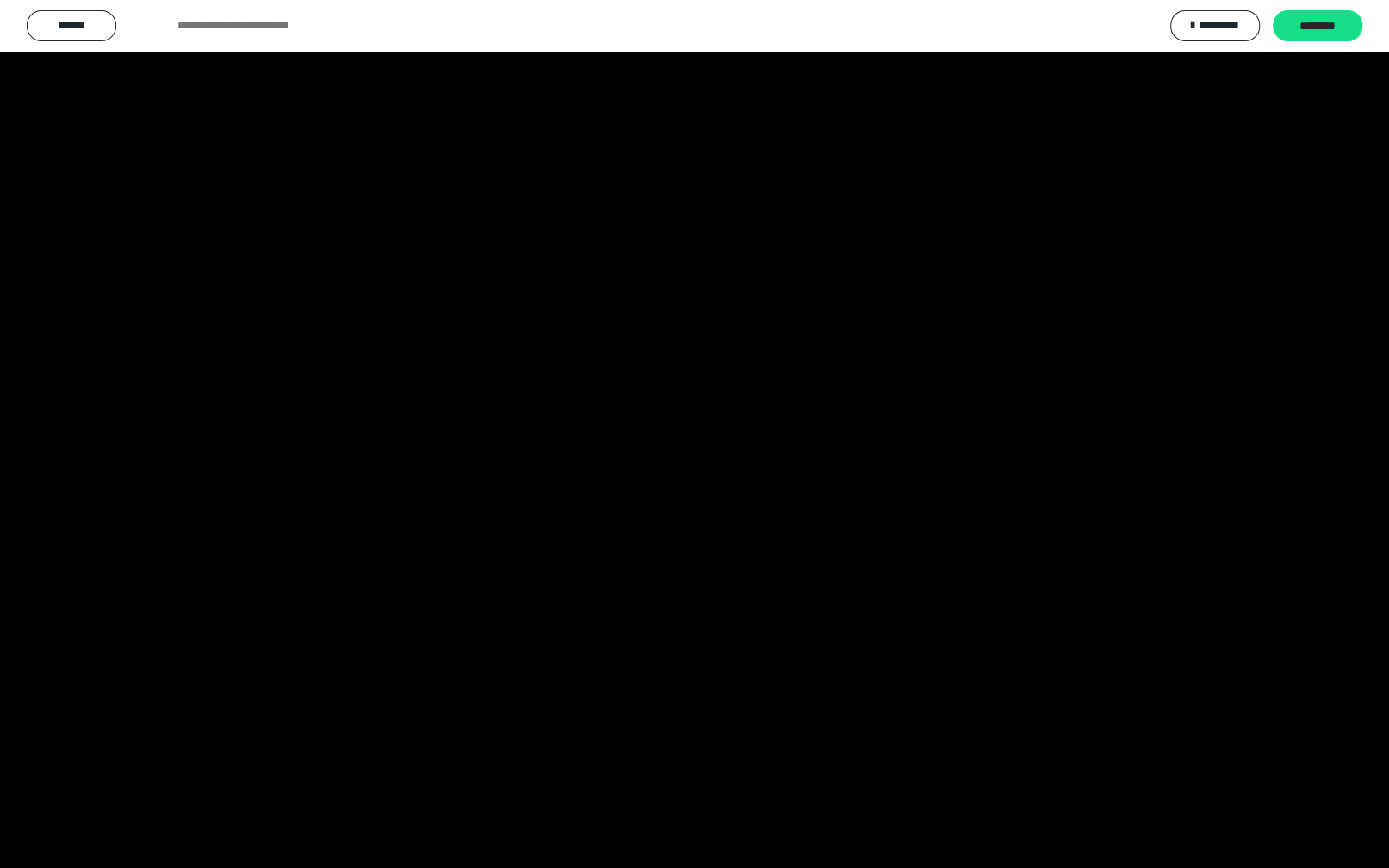 click at bounding box center (694, 434) 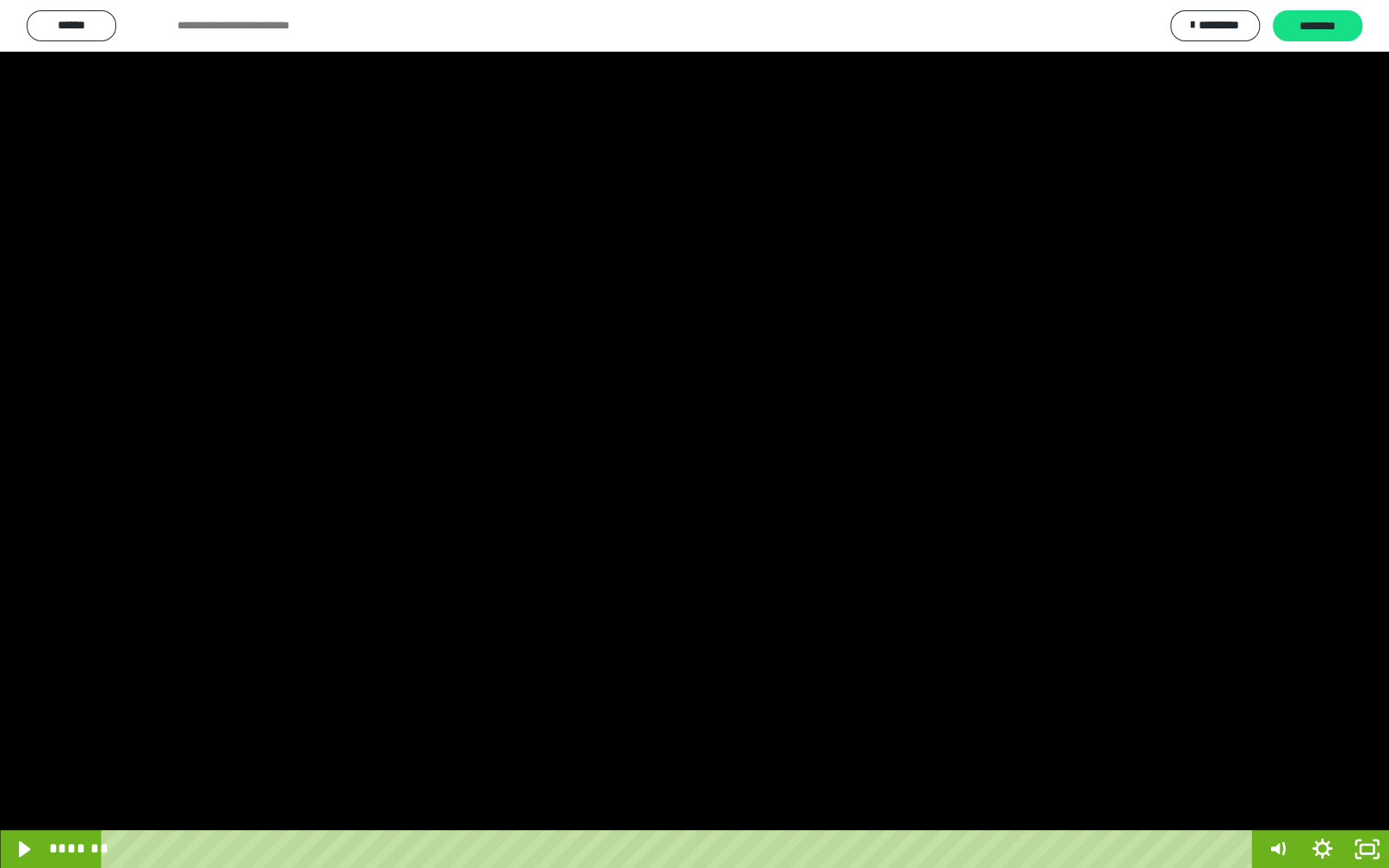 click at bounding box center (694, 434) 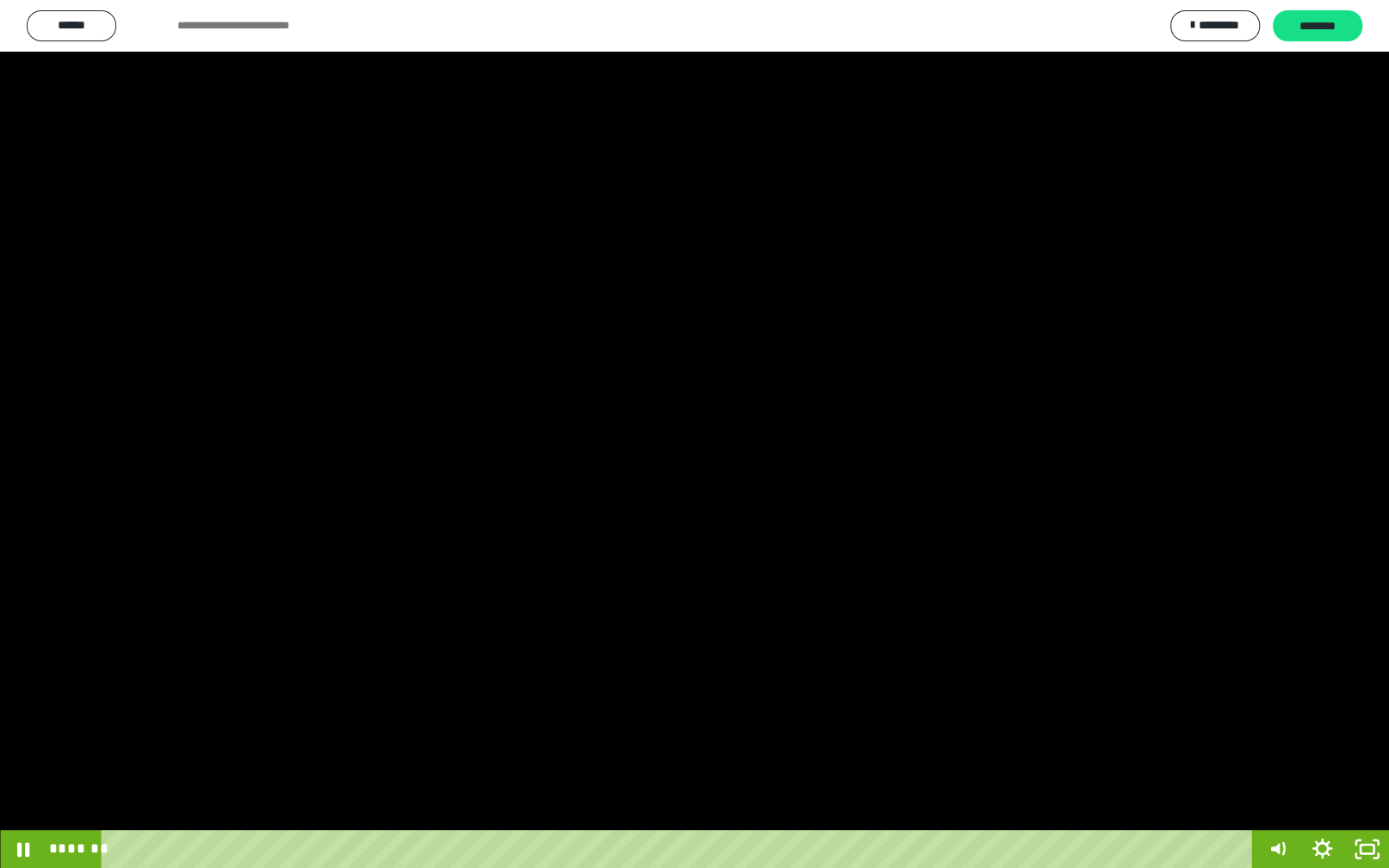 click at bounding box center [694, 434] 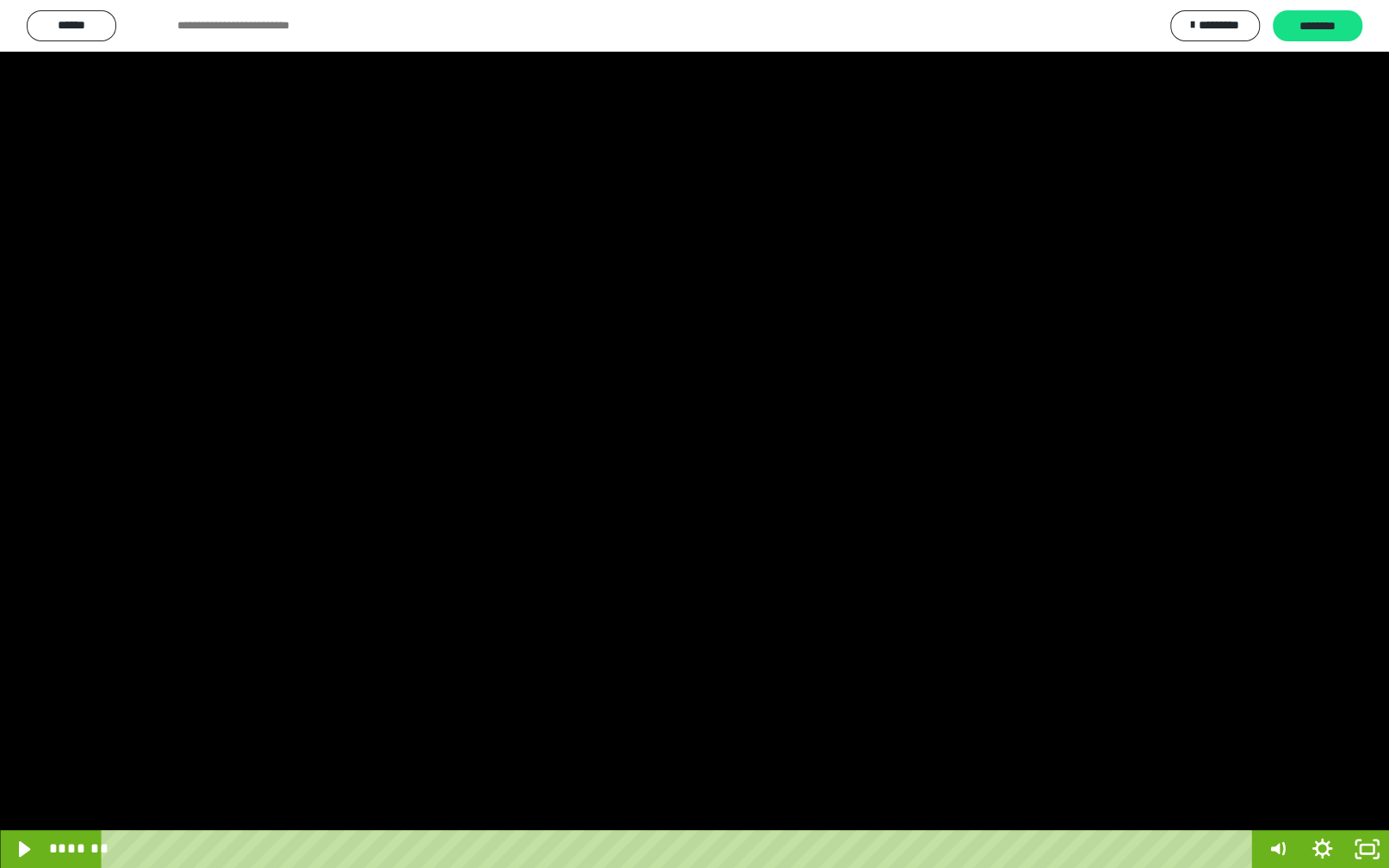 click at bounding box center [694, 434] 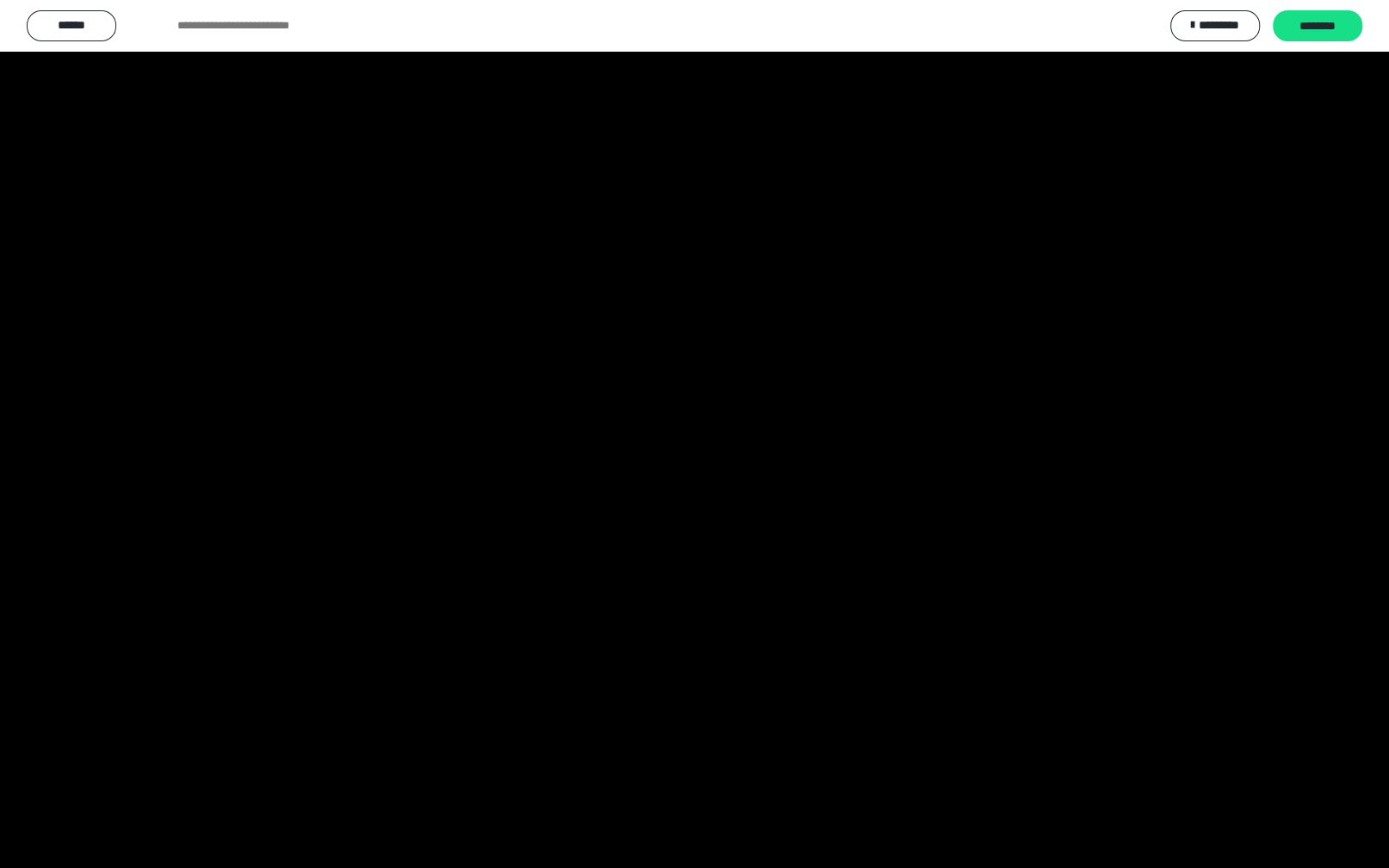 click at bounding box center (694, 434) 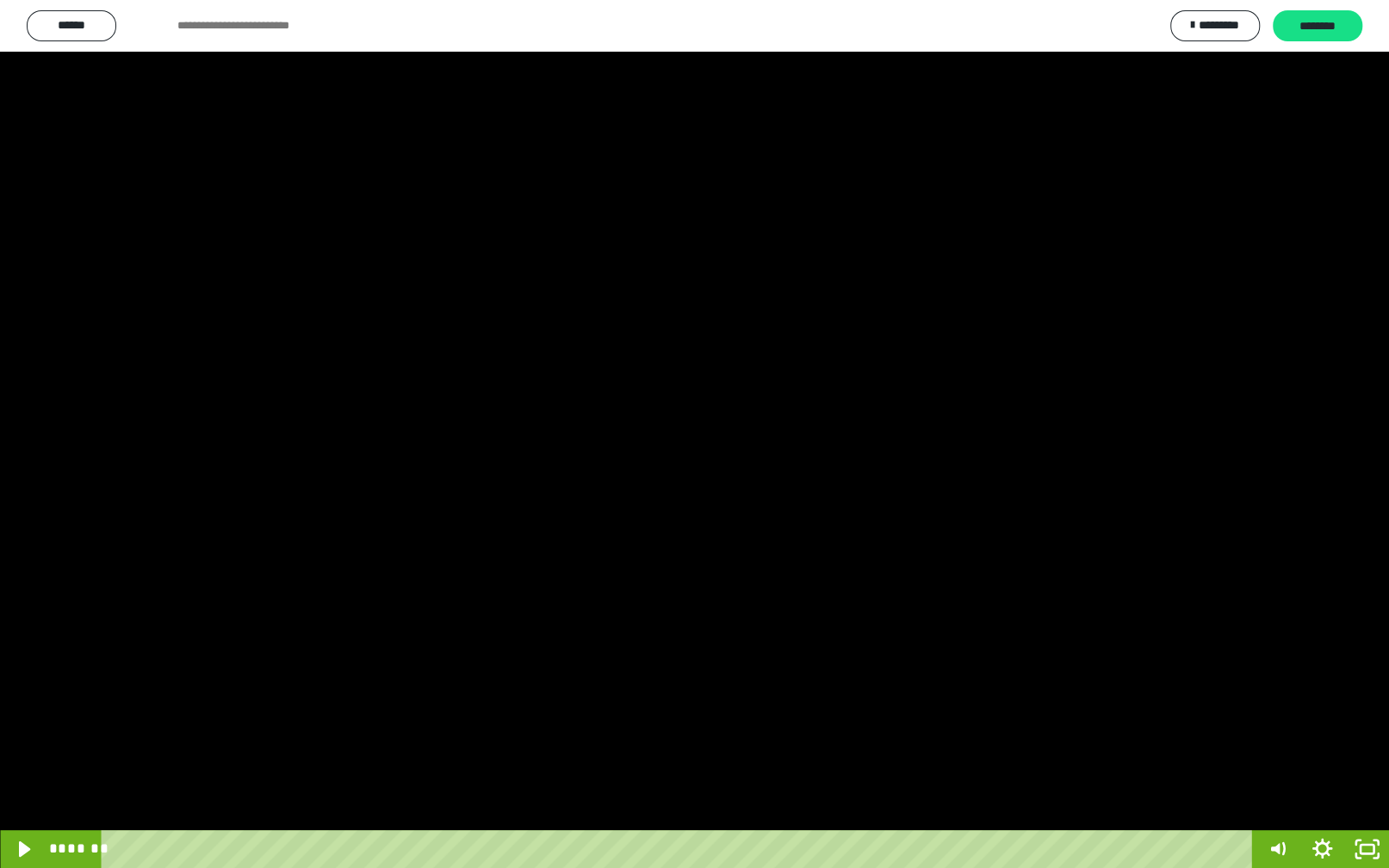 click at bounding box center (694, 434) 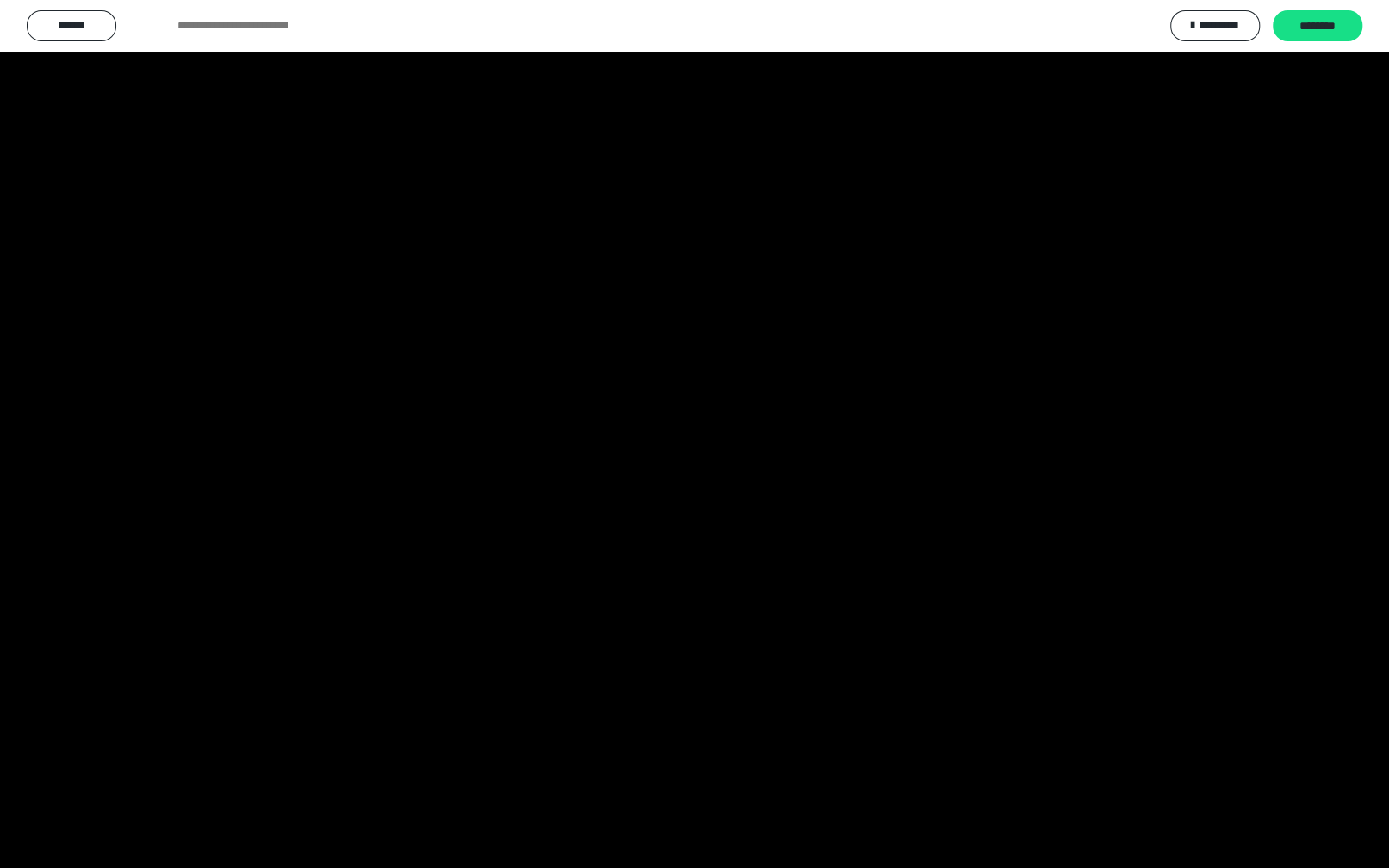 click at bounding box center [694, 434] 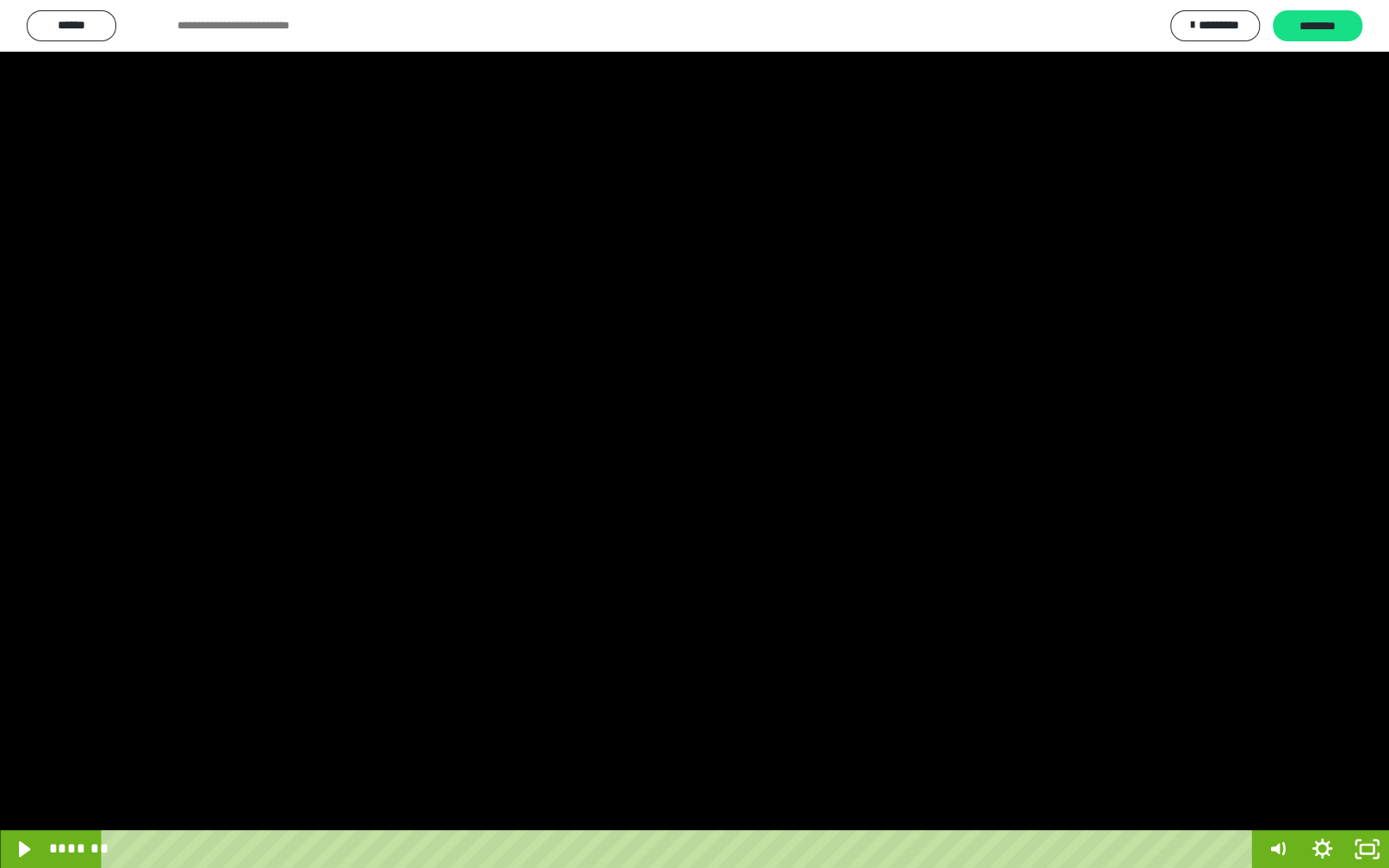 click at bounding box center [694, 434] 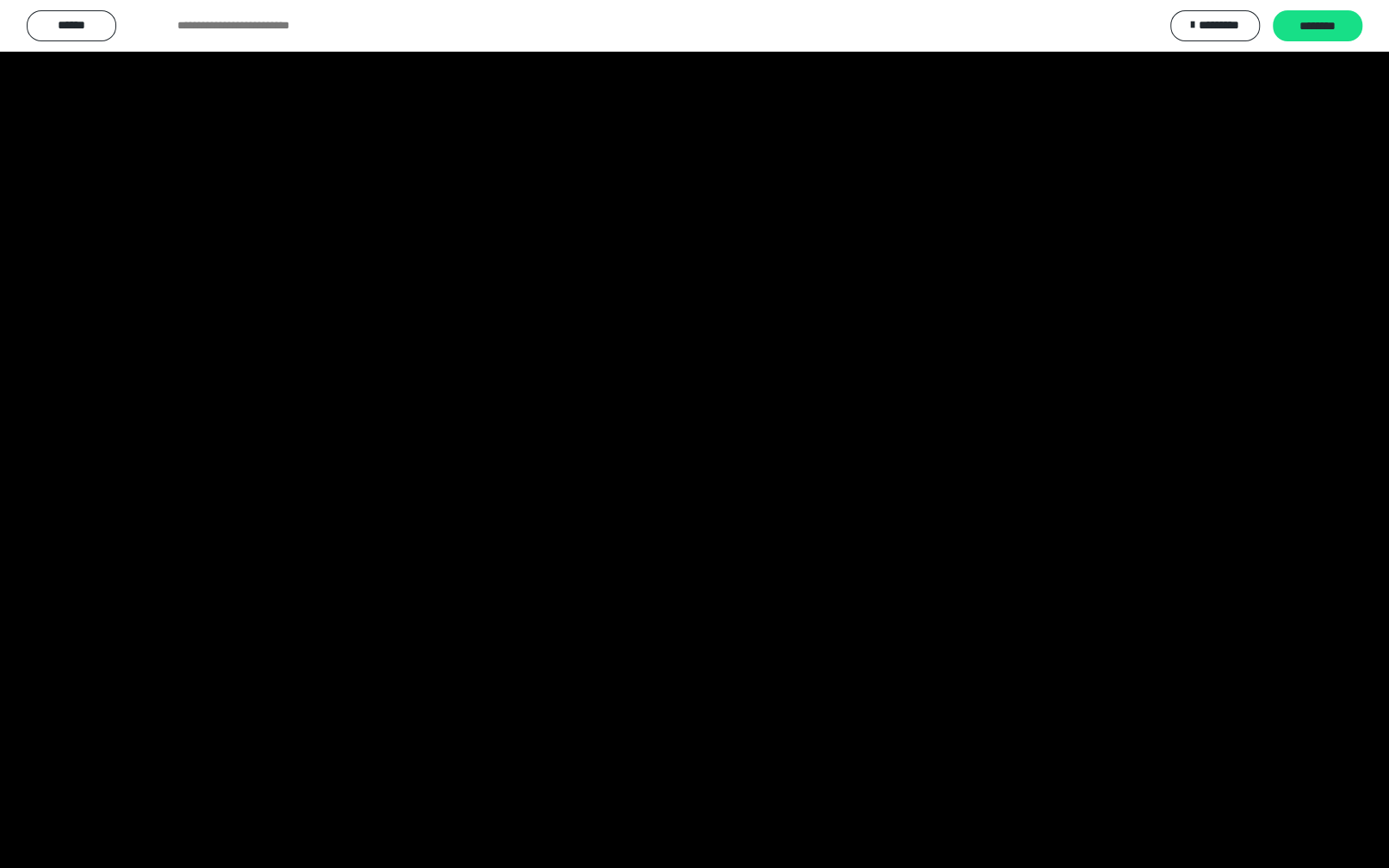 click at bounding box center (694, 434) 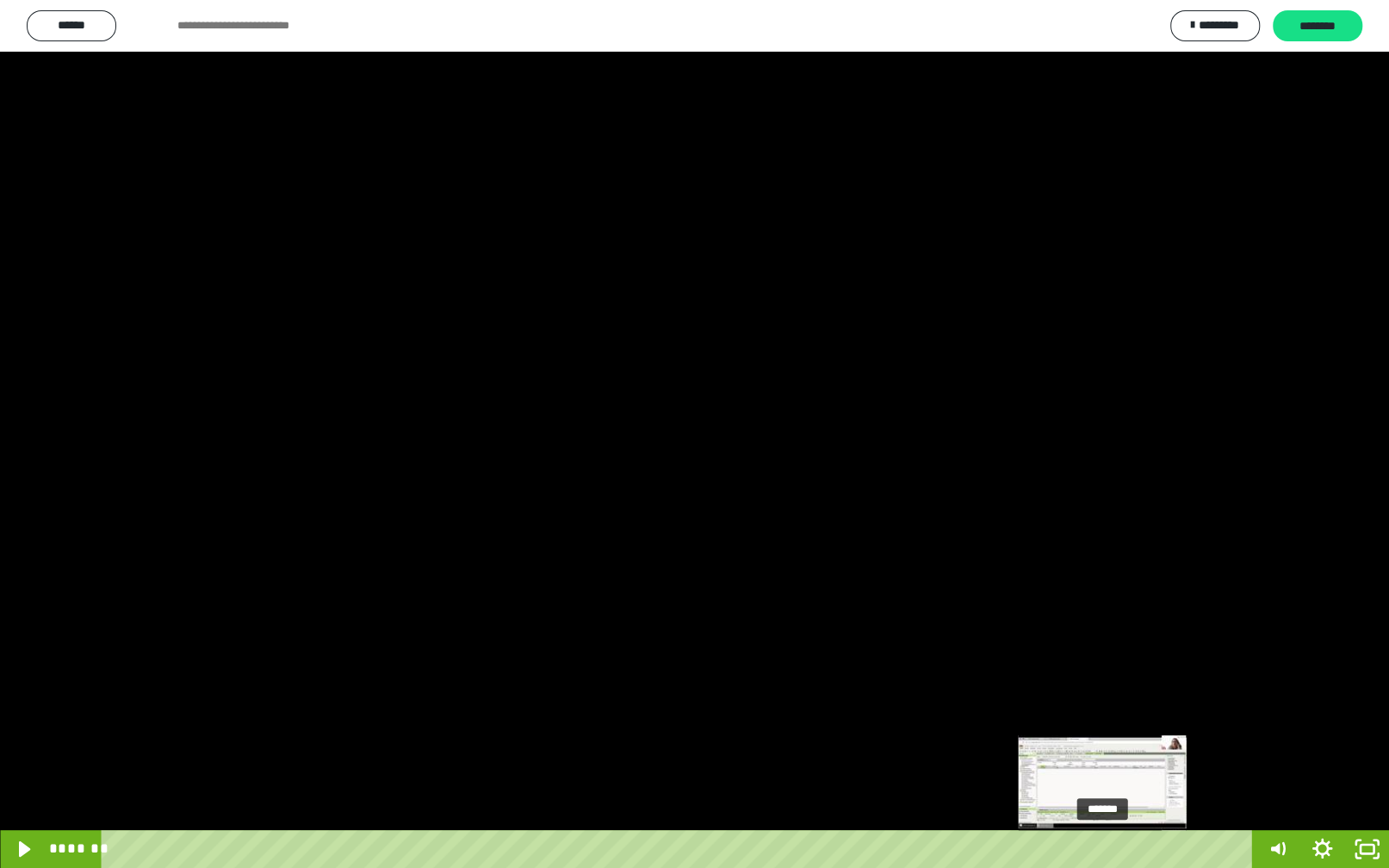 click on "*******" at bounding box center (679, 849) 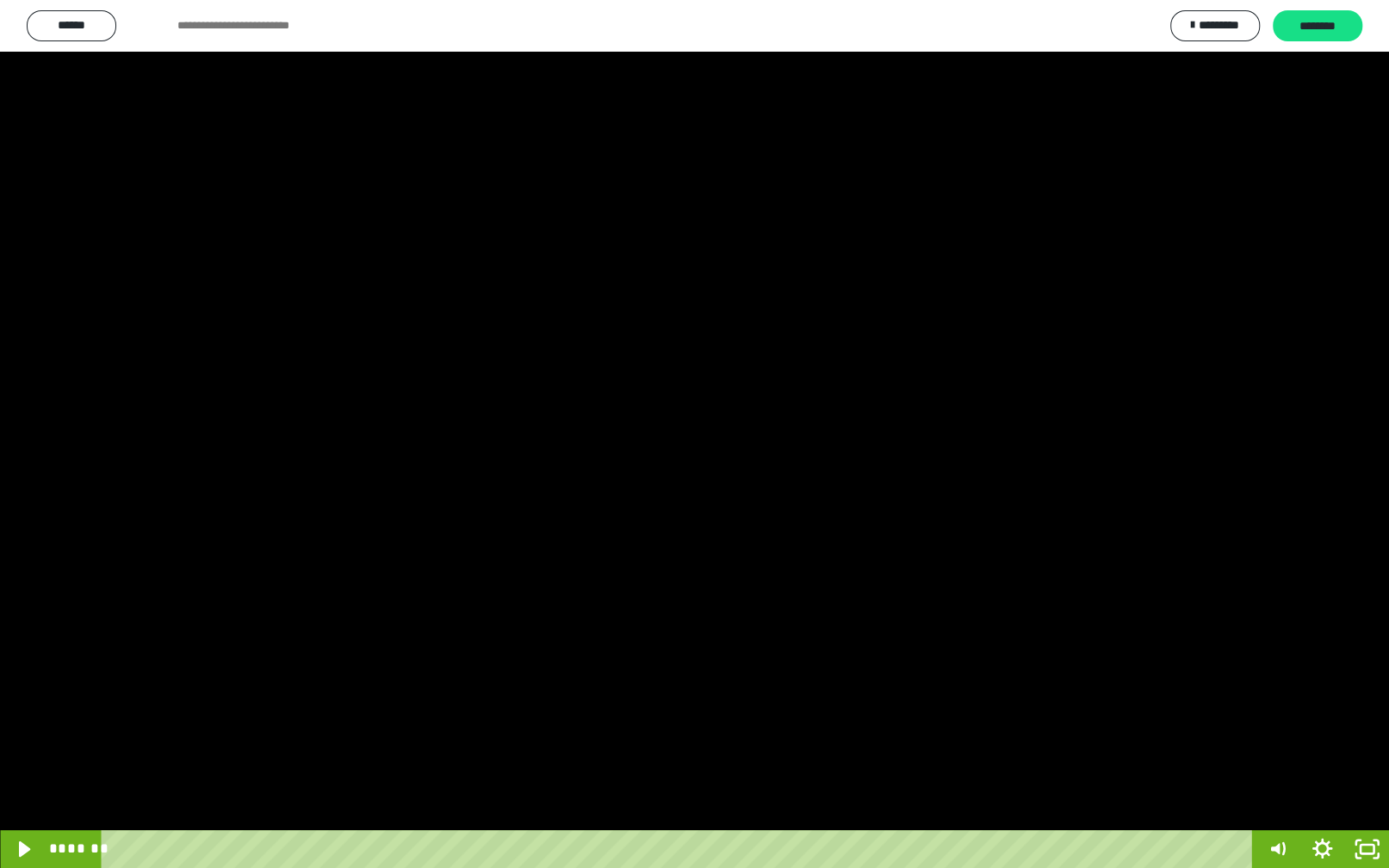 click at bounding box center [694, 434] 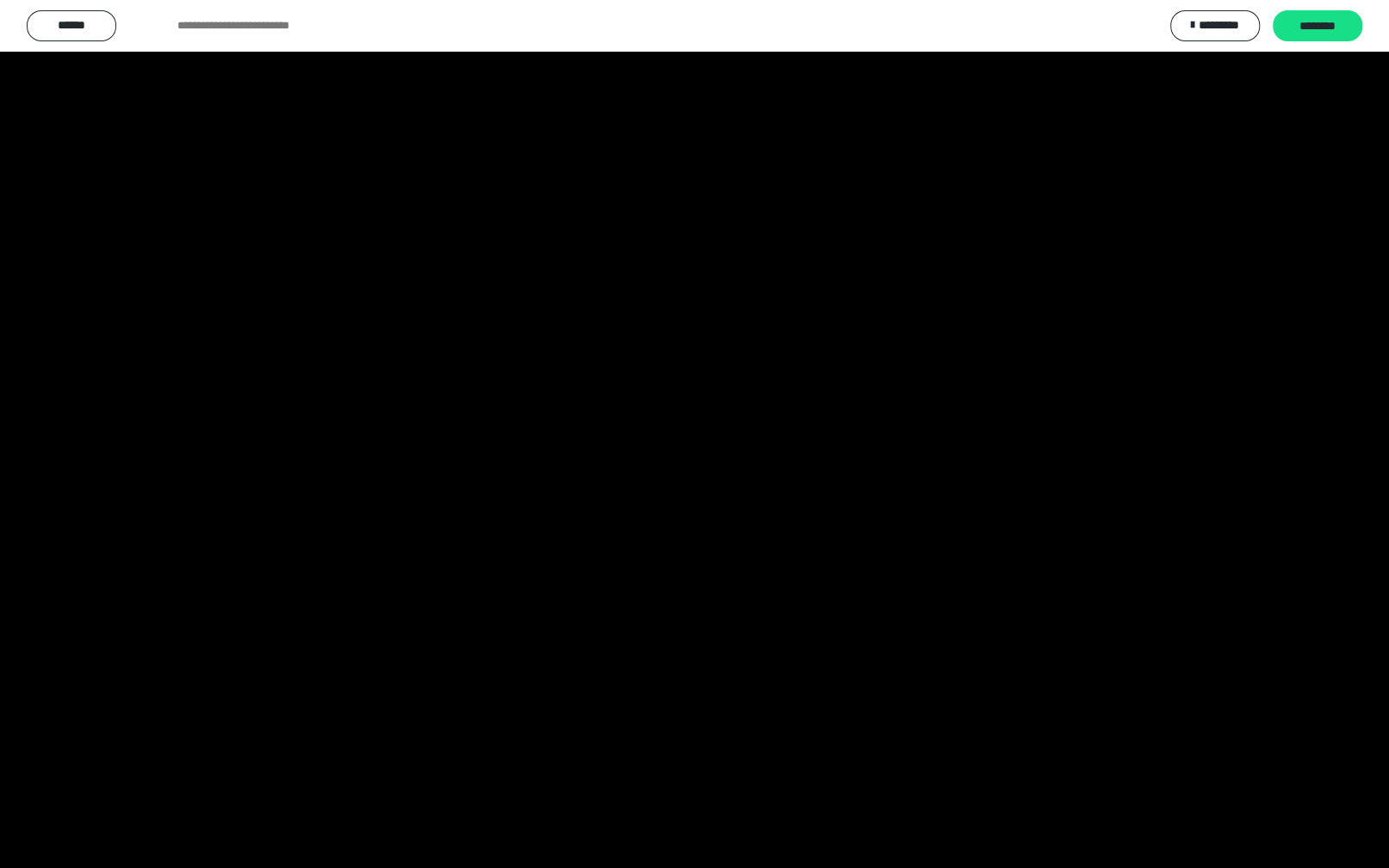 click at bounding box center [694, 434] 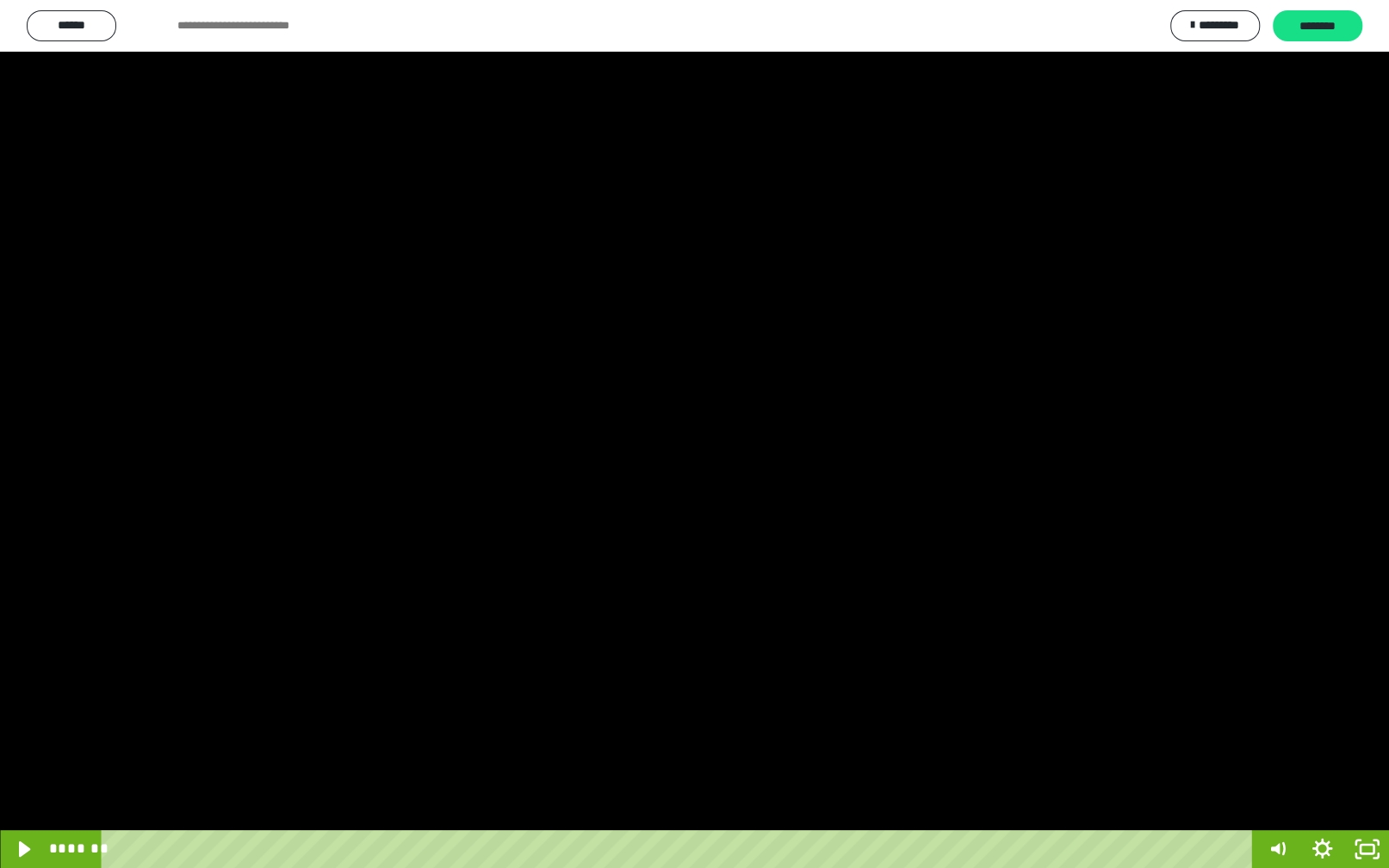 click at bounding box center [694, 434] 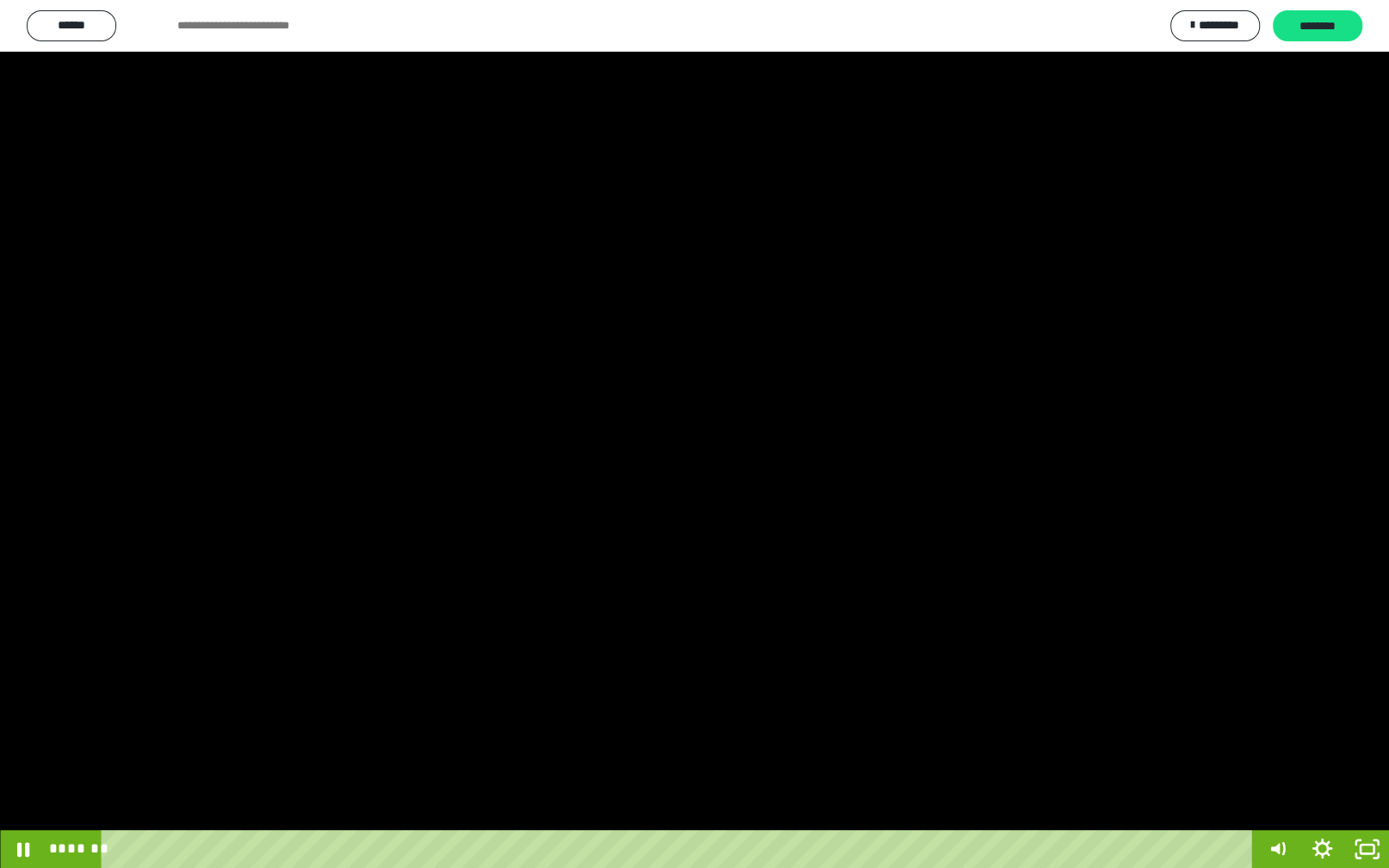 click at bounding box center (694, 434) 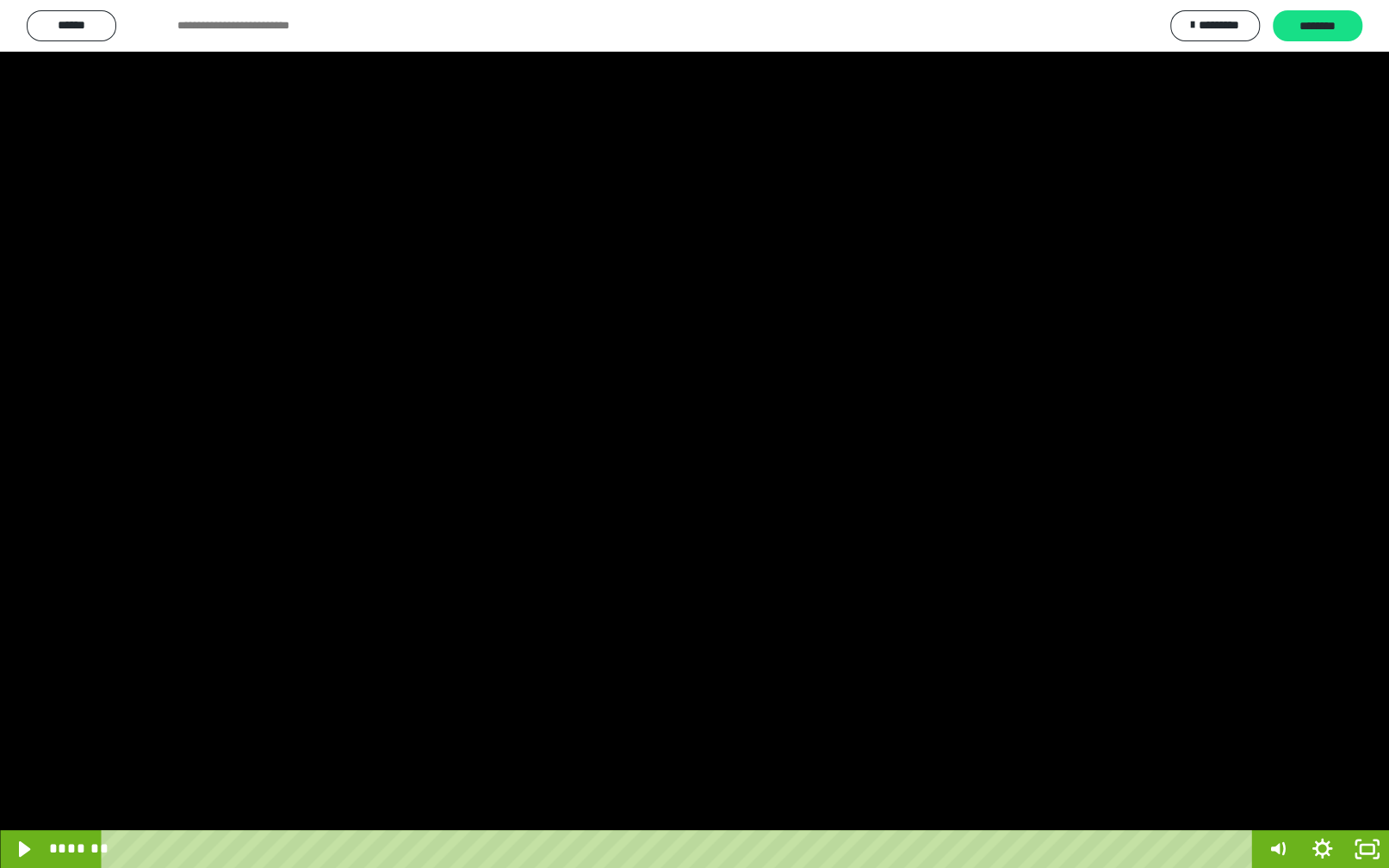 click at bounding box center [694, 434] 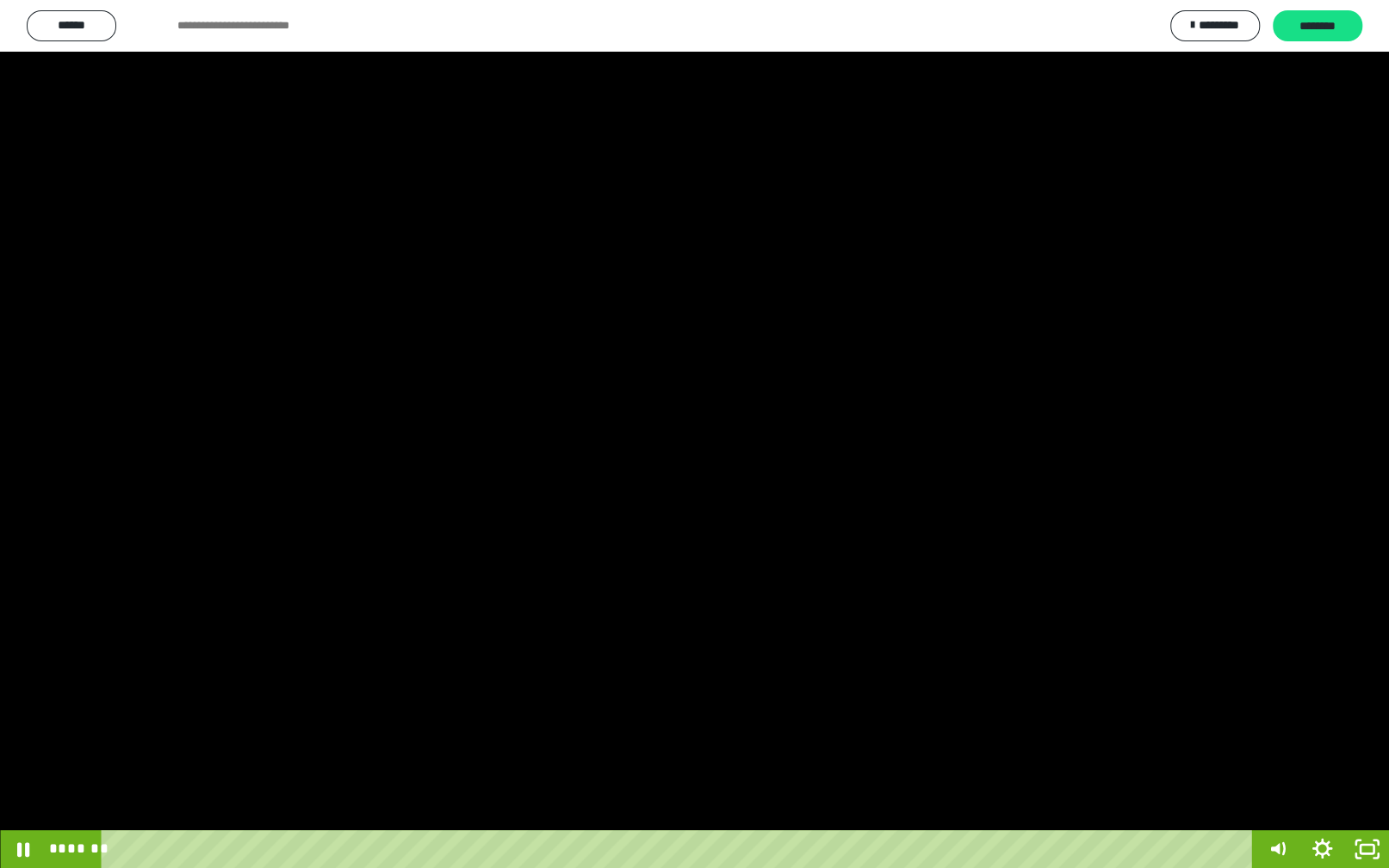 click at bounding box center (694, 434) 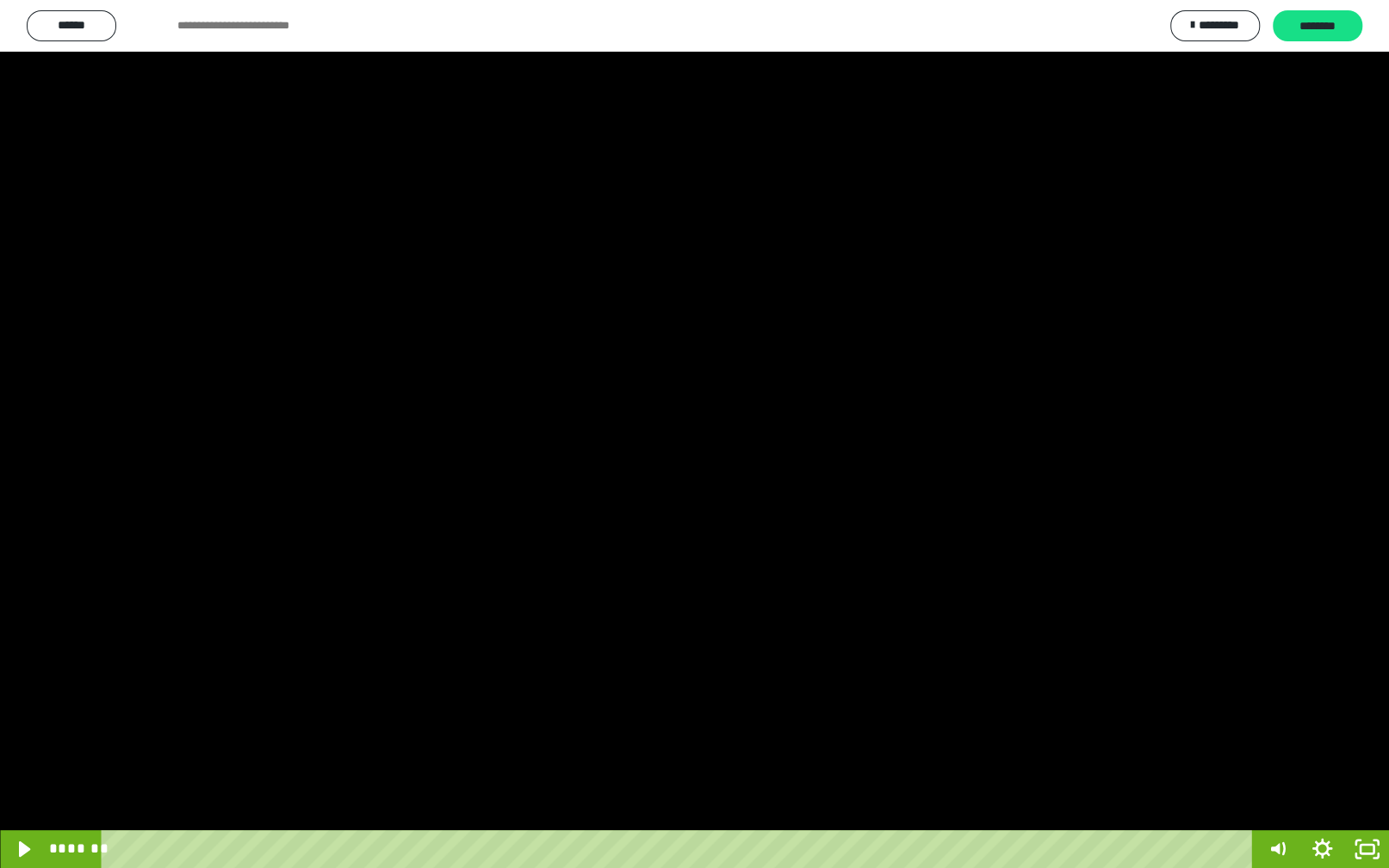 click at bounding box center (694, 434) 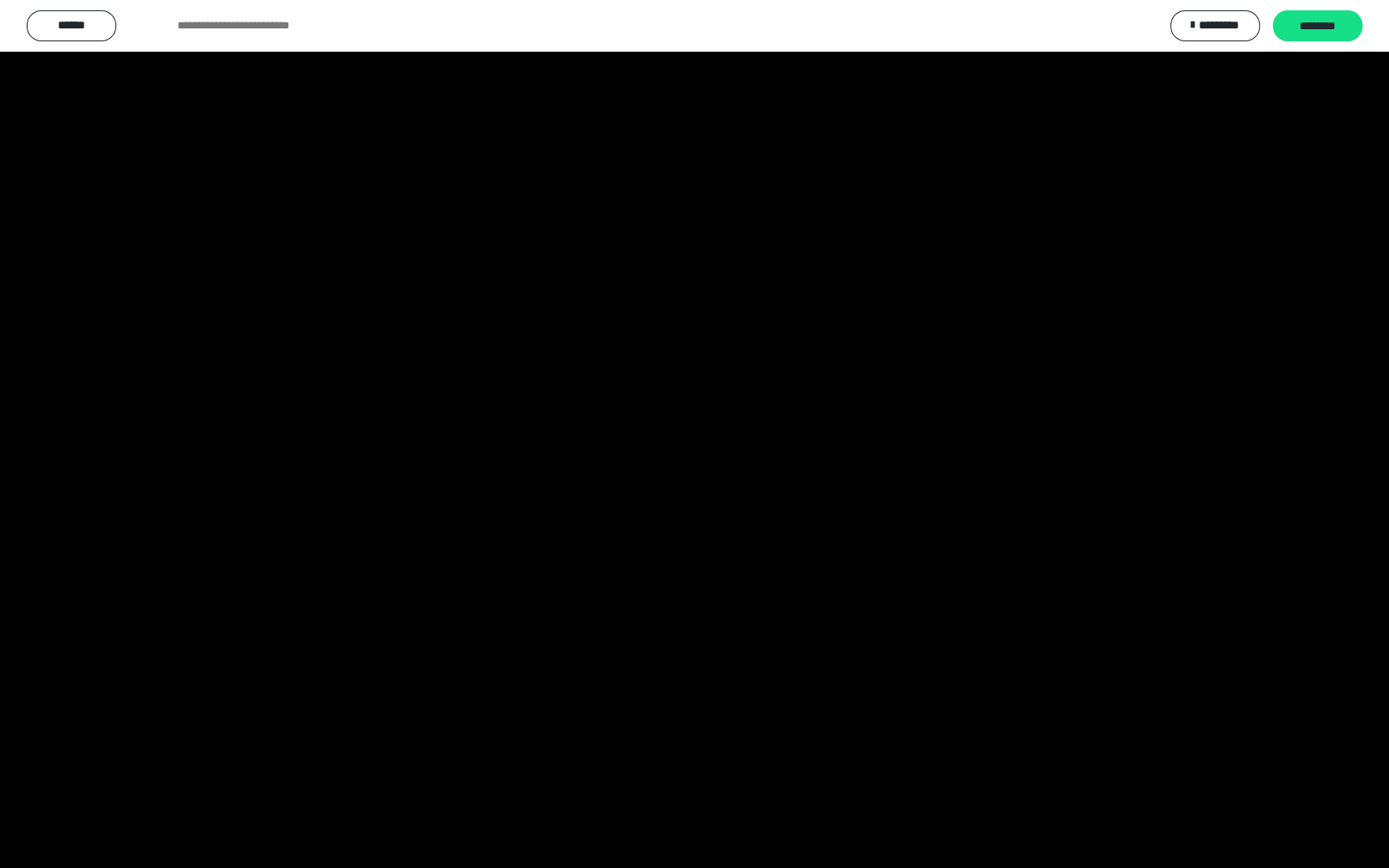 click at bounding box center (694, 434) 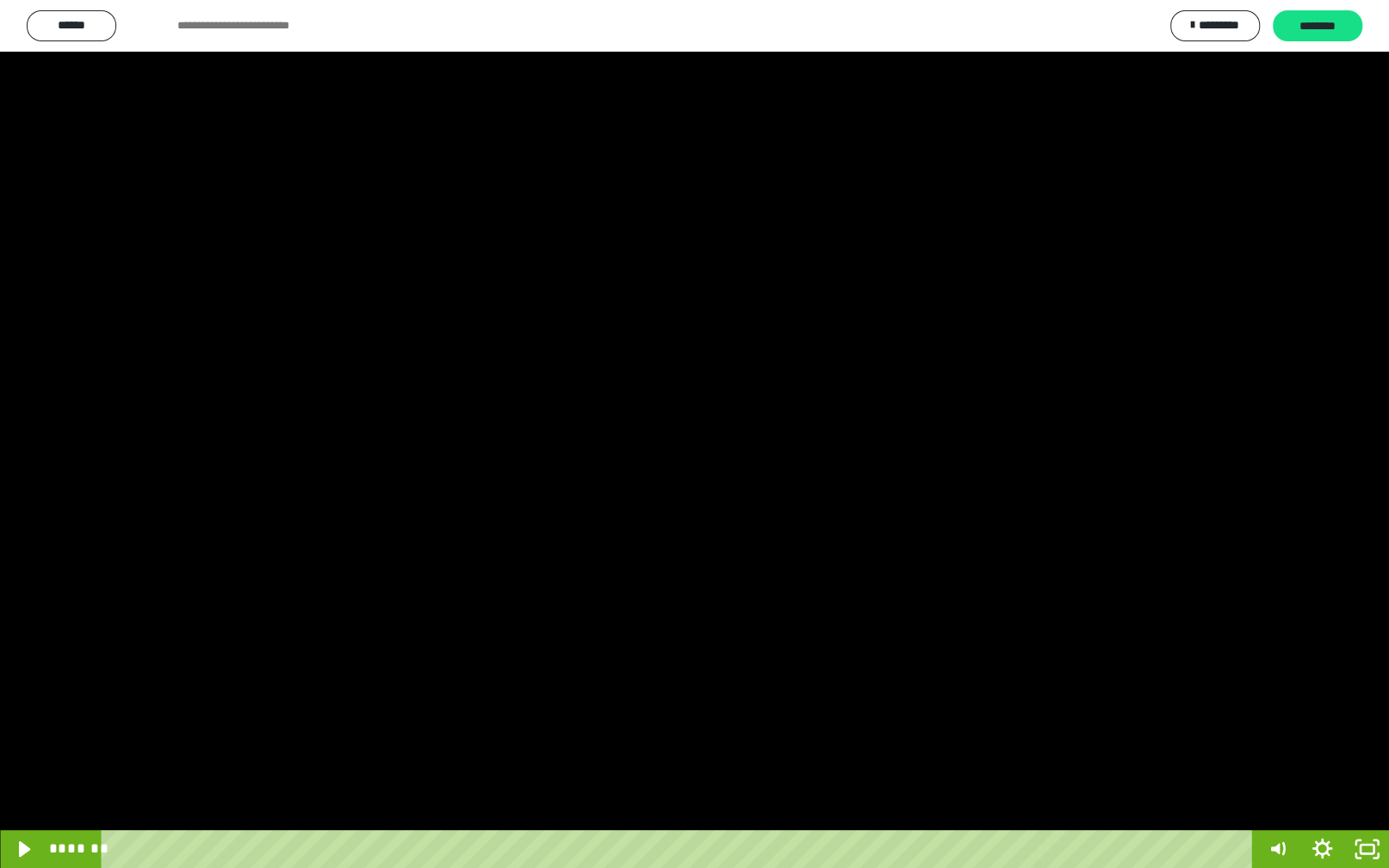 click at bounding box center [694, 434] 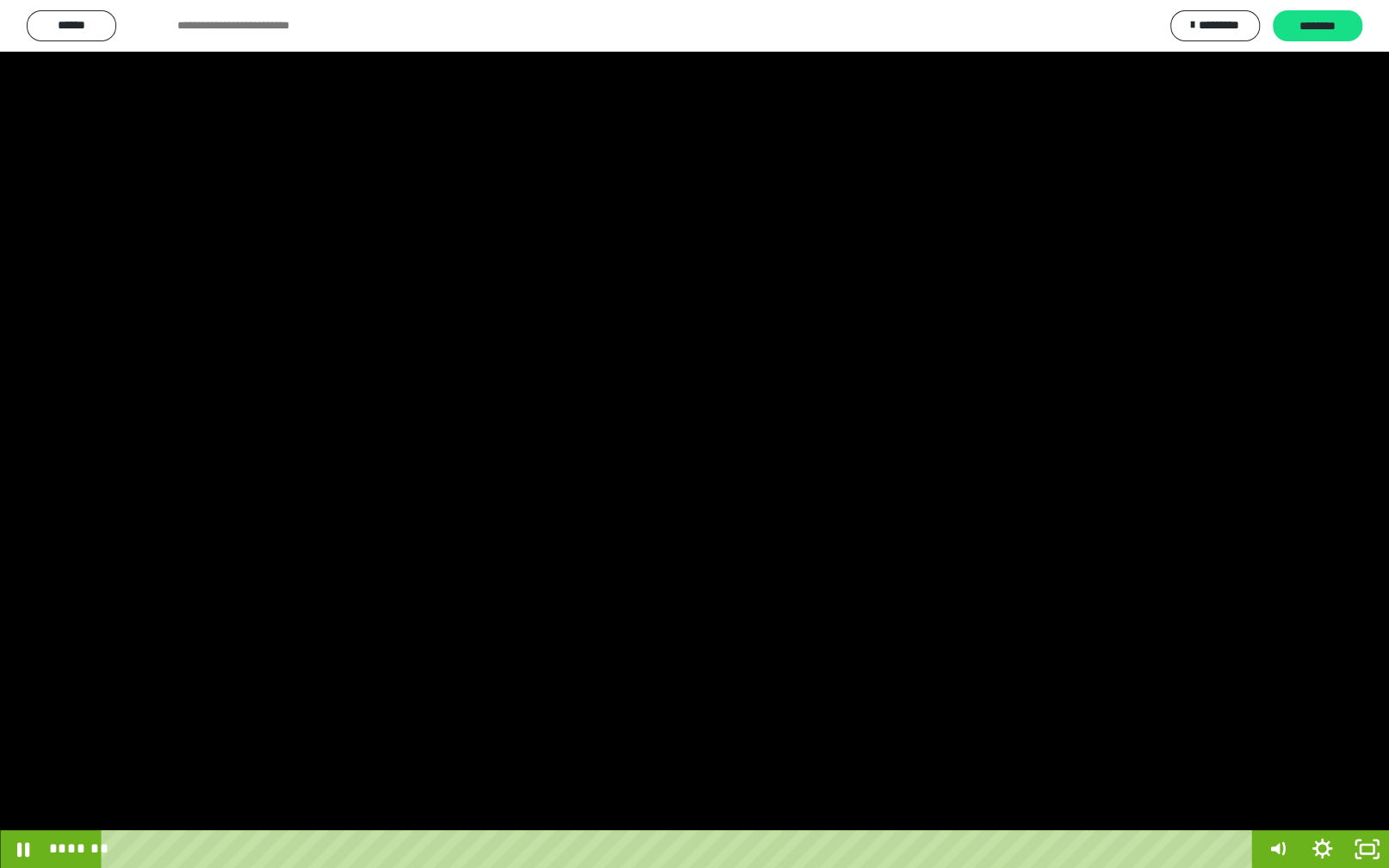 click at bounding box center (694, 434) 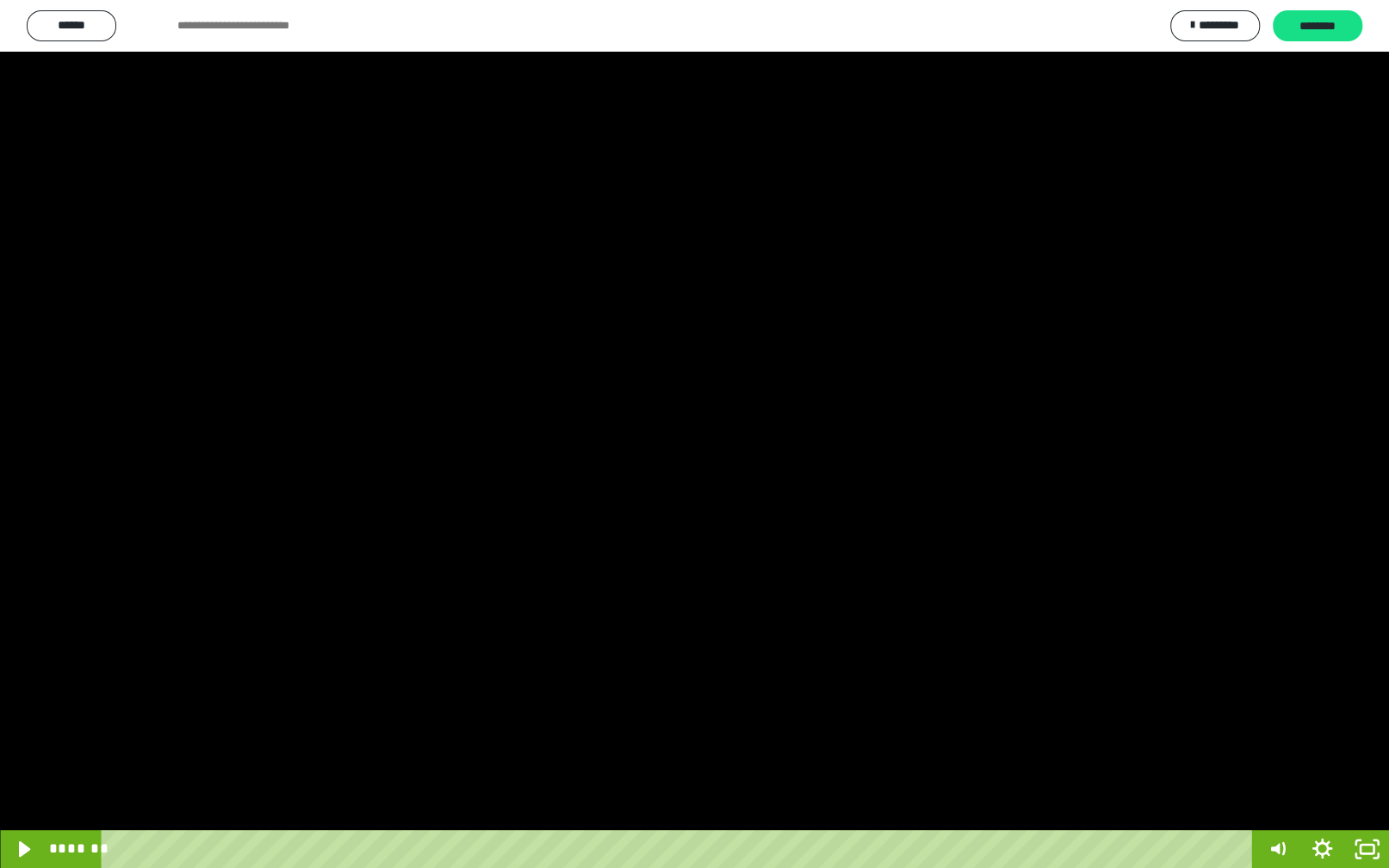 click at bounding box center [694, 434] 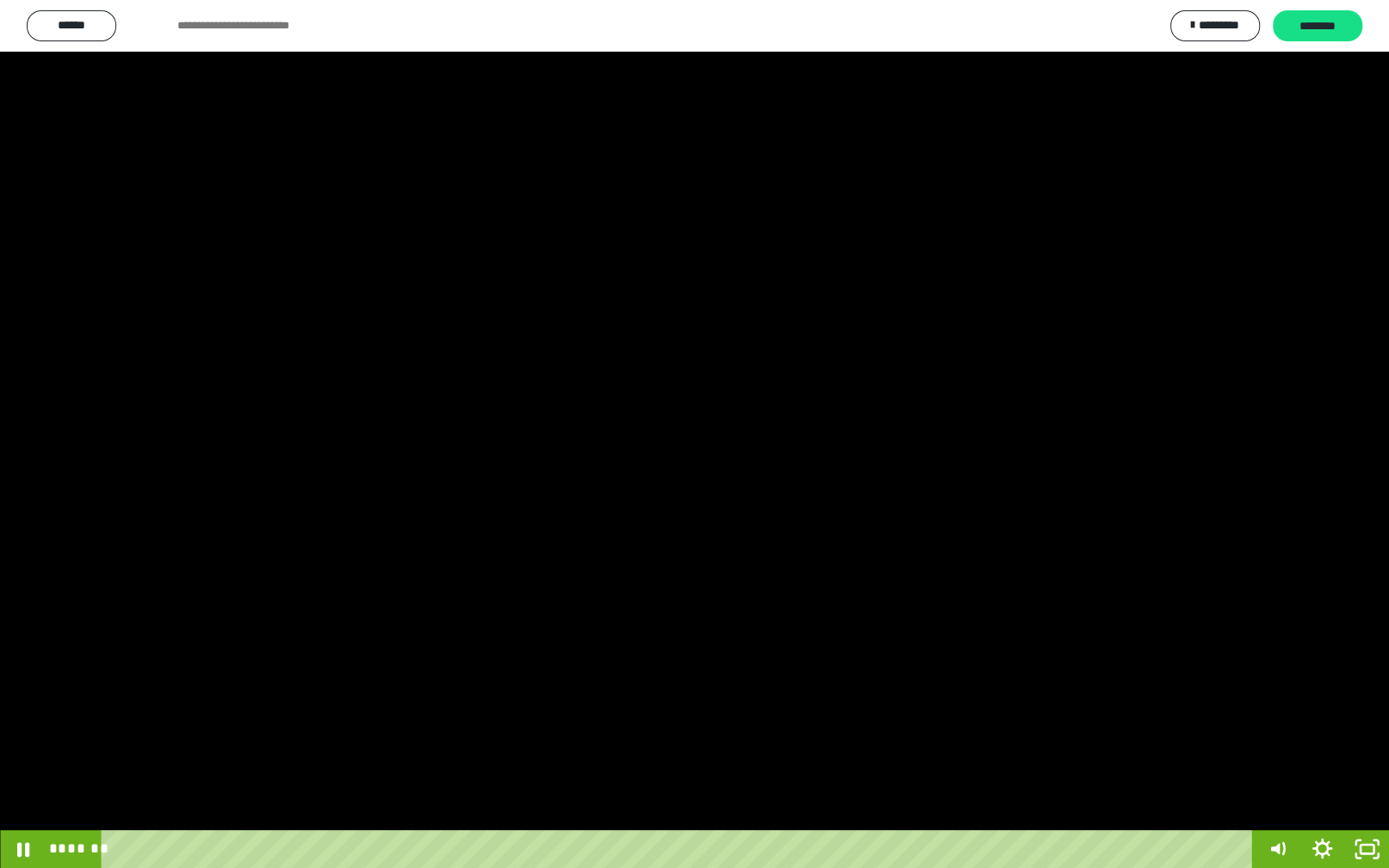 click at bounding box center [694, 434] 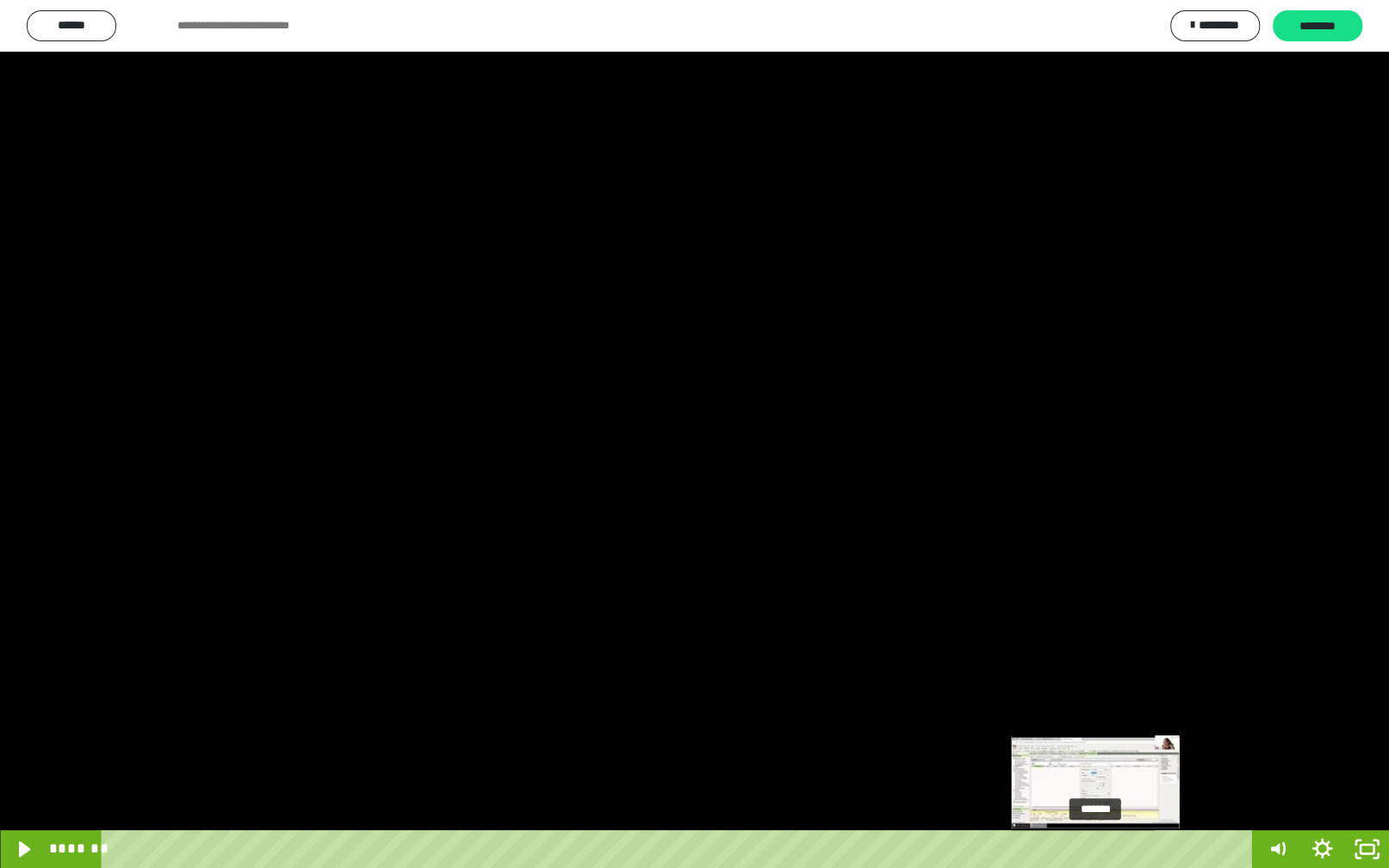 click on "*******" at bounding box center (679, 849) 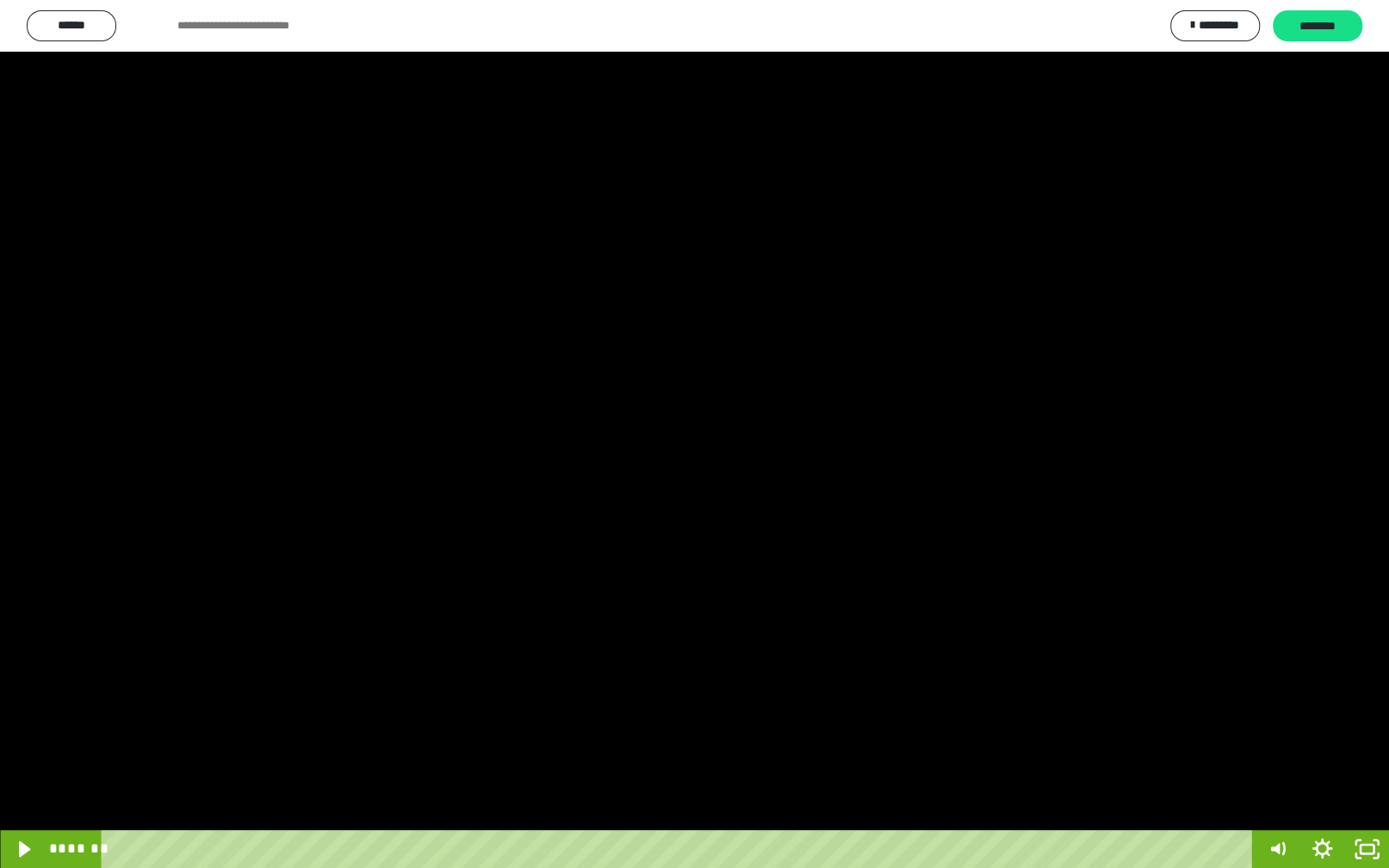 click at bounding box center [694, 434] 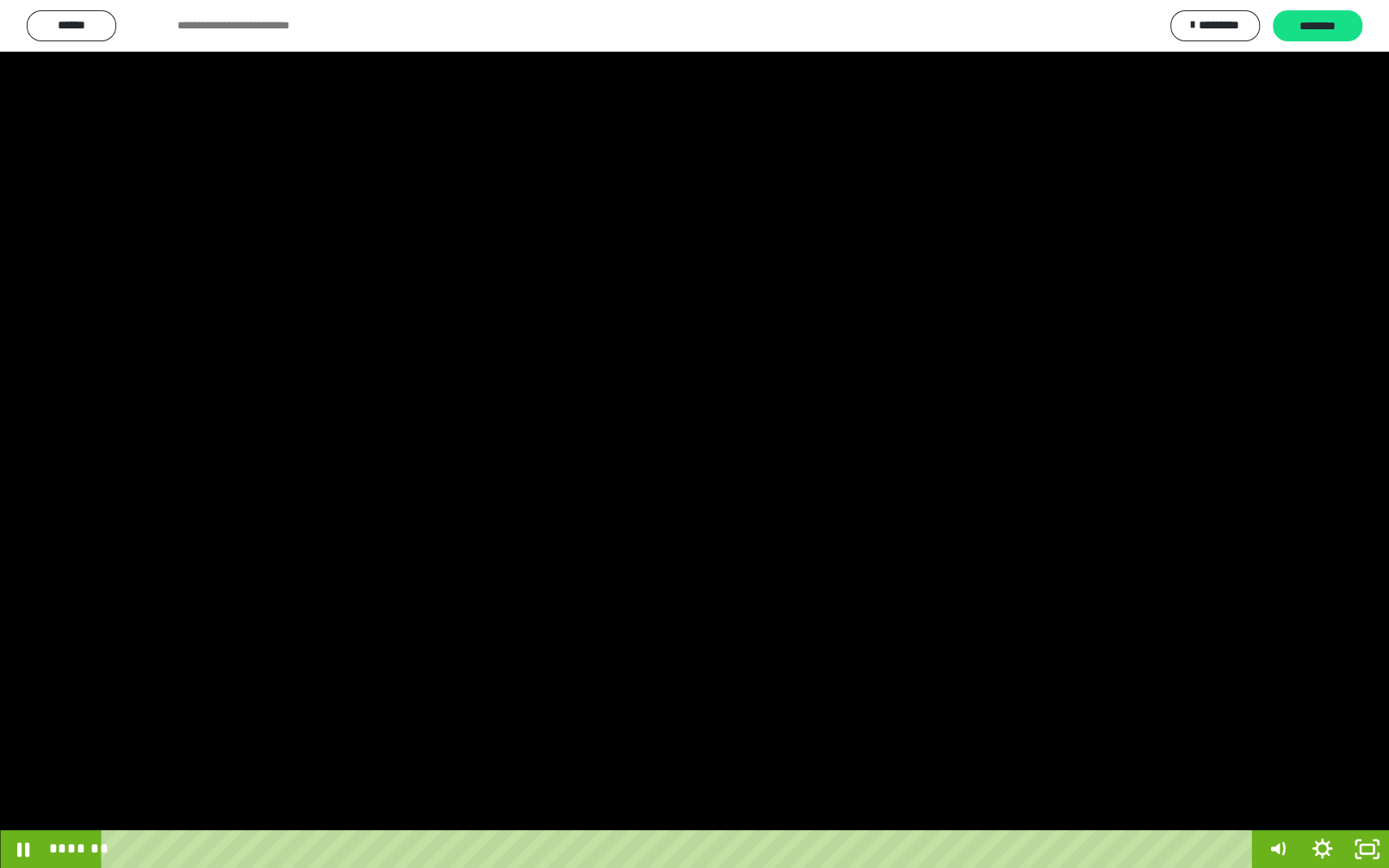 click at bounding box center [694, 434] 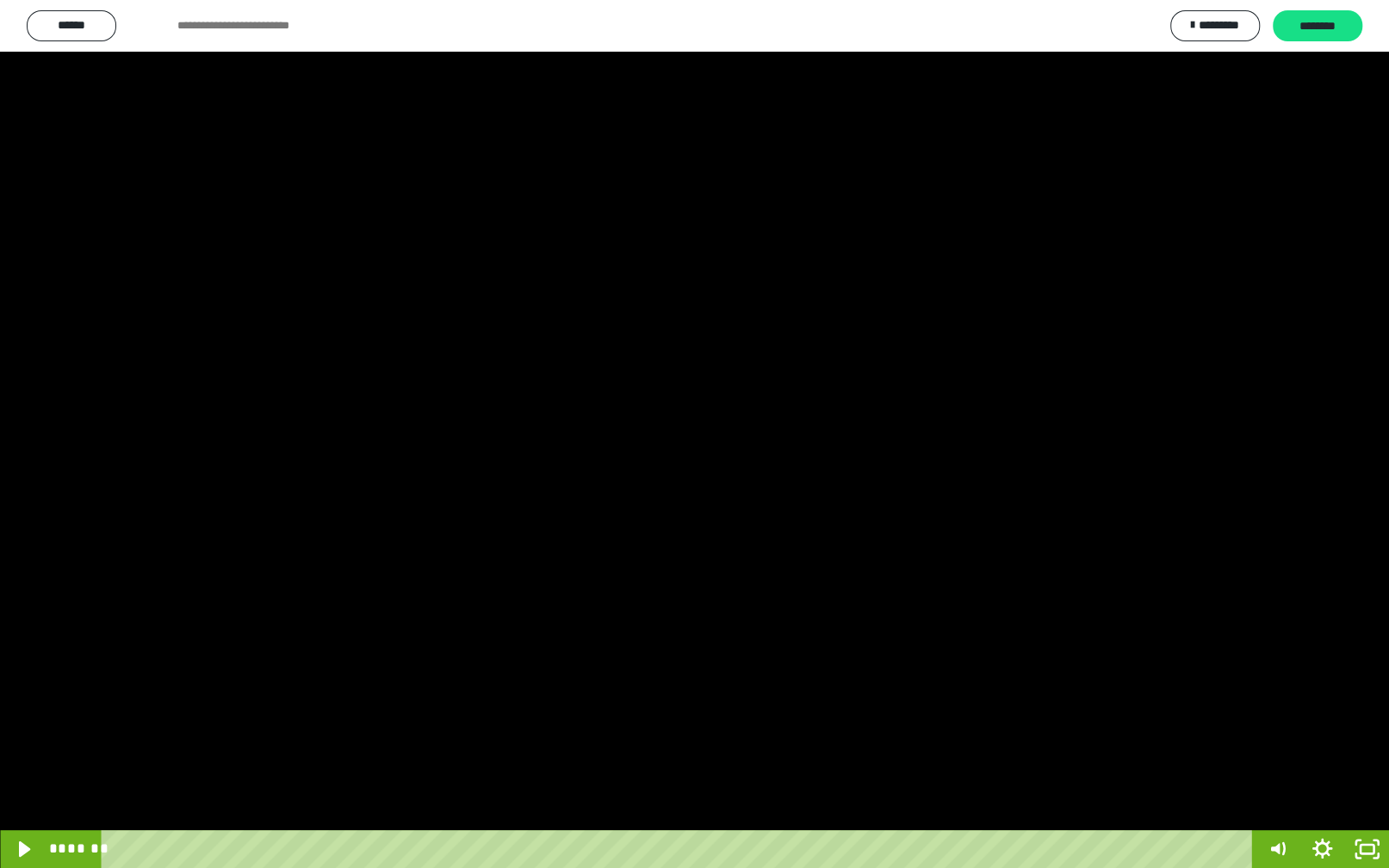 click at bounding box center [694, 434] 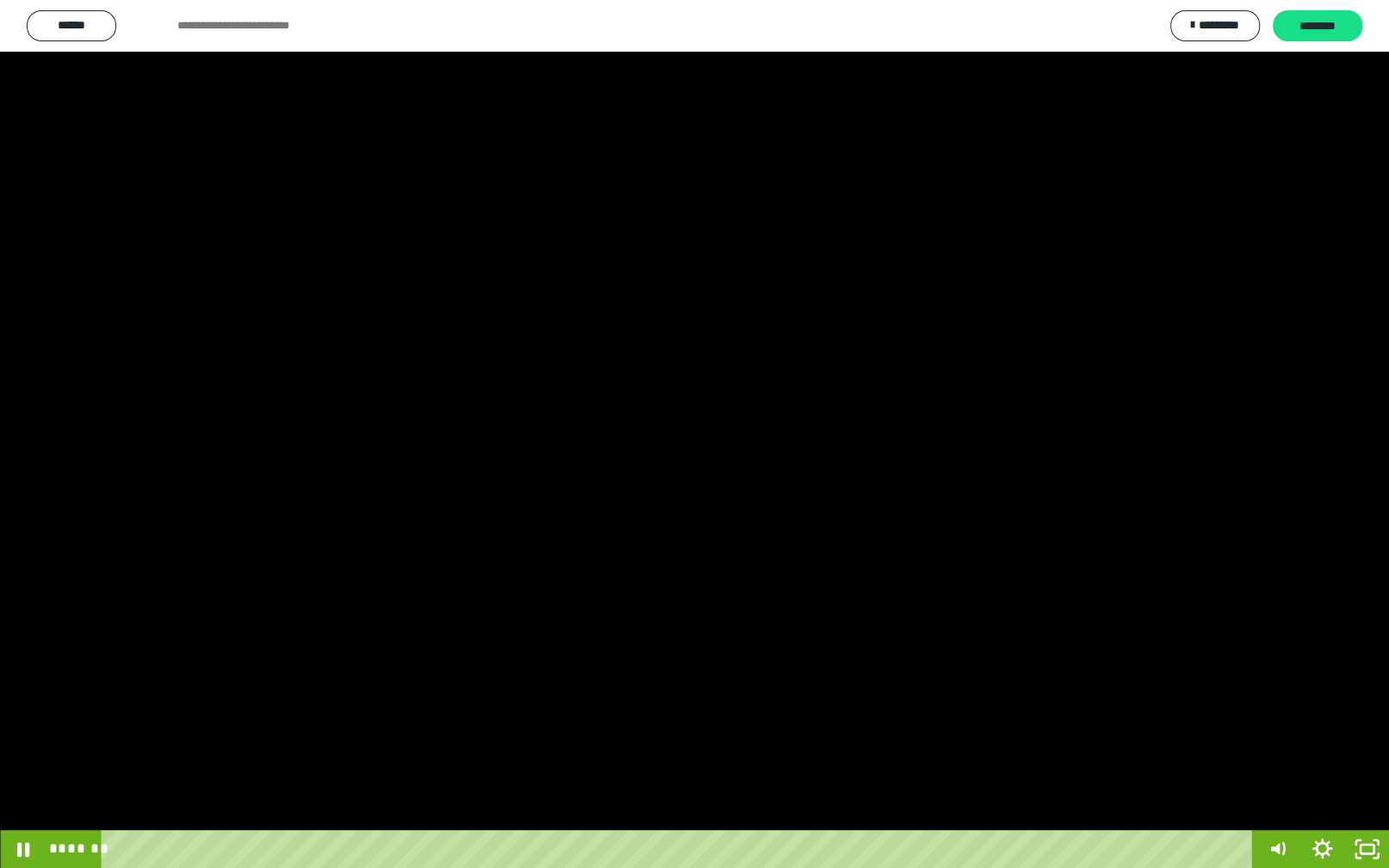 click at bounding box center (694, 434) 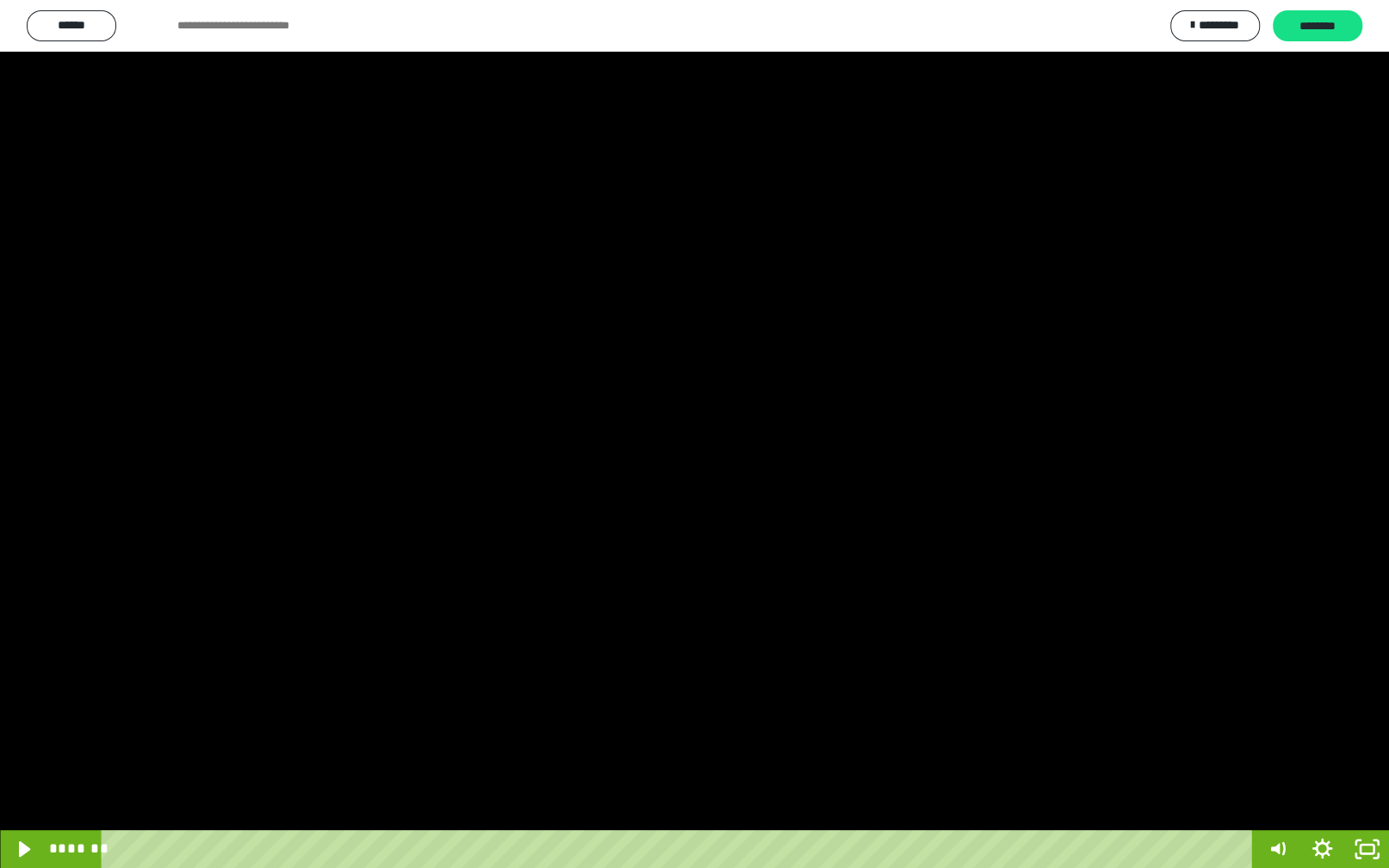 click at bounding box center (694, 434) 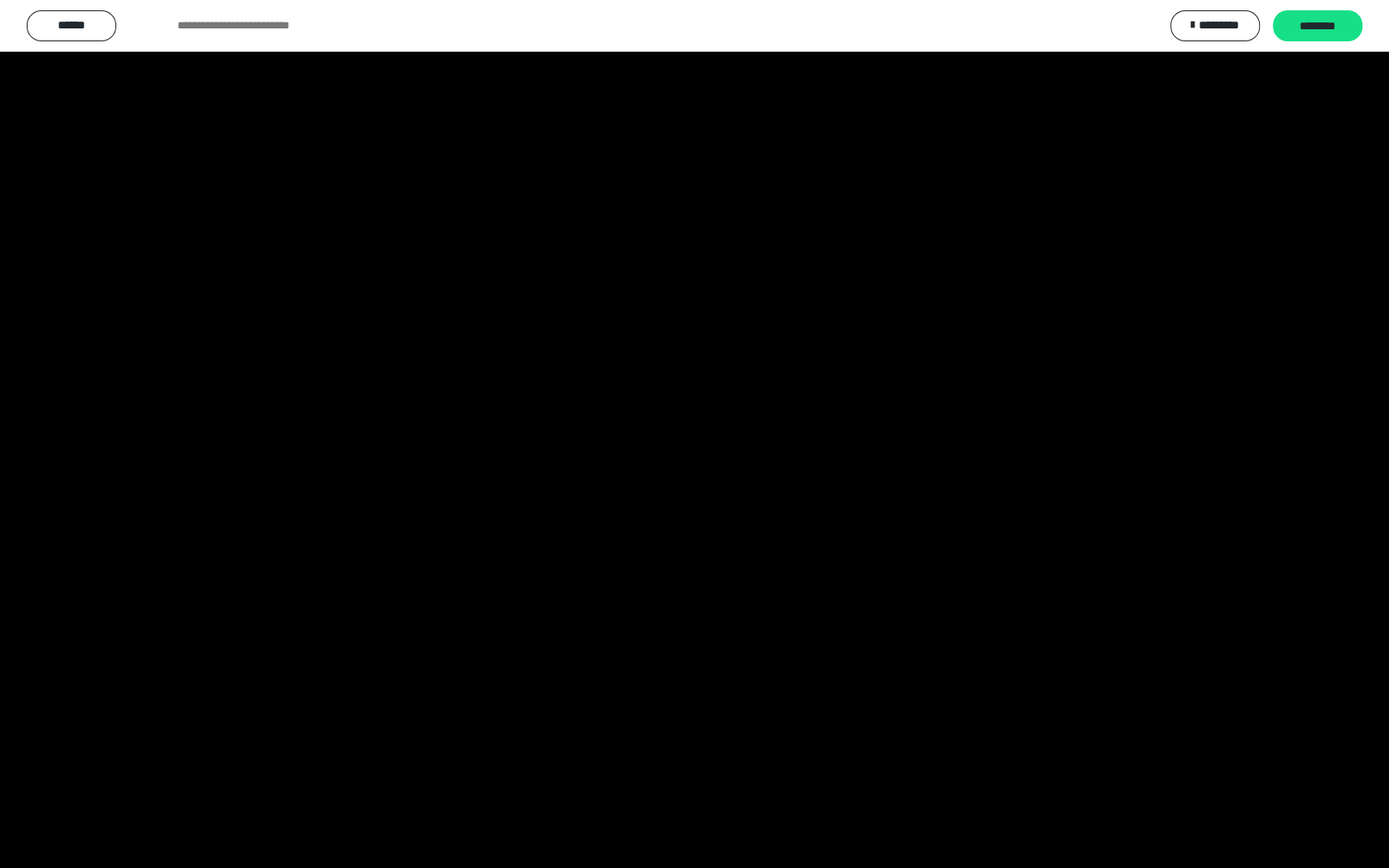 click at bounding box center [694, 434] 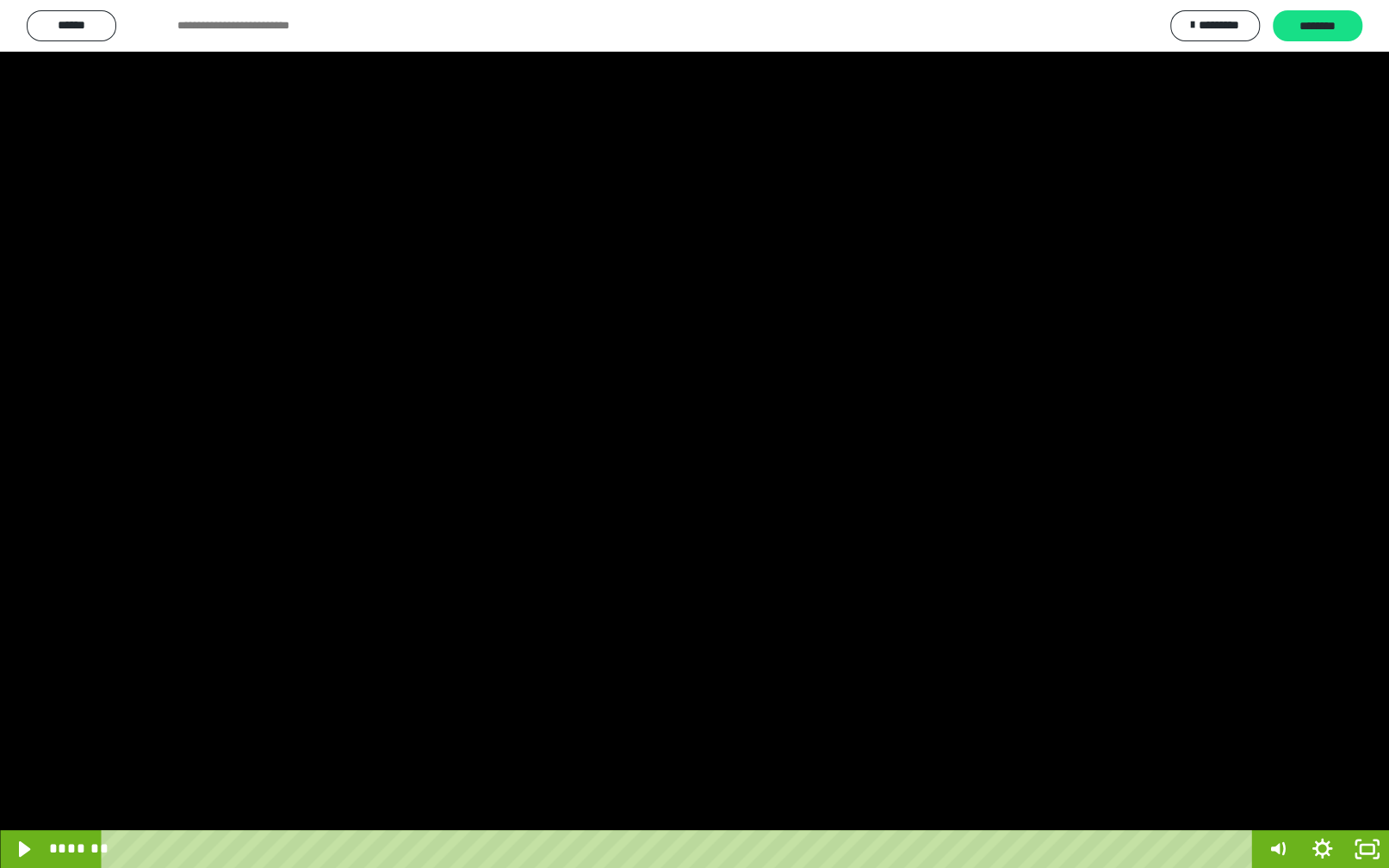 click at bounding box center [694, 434] 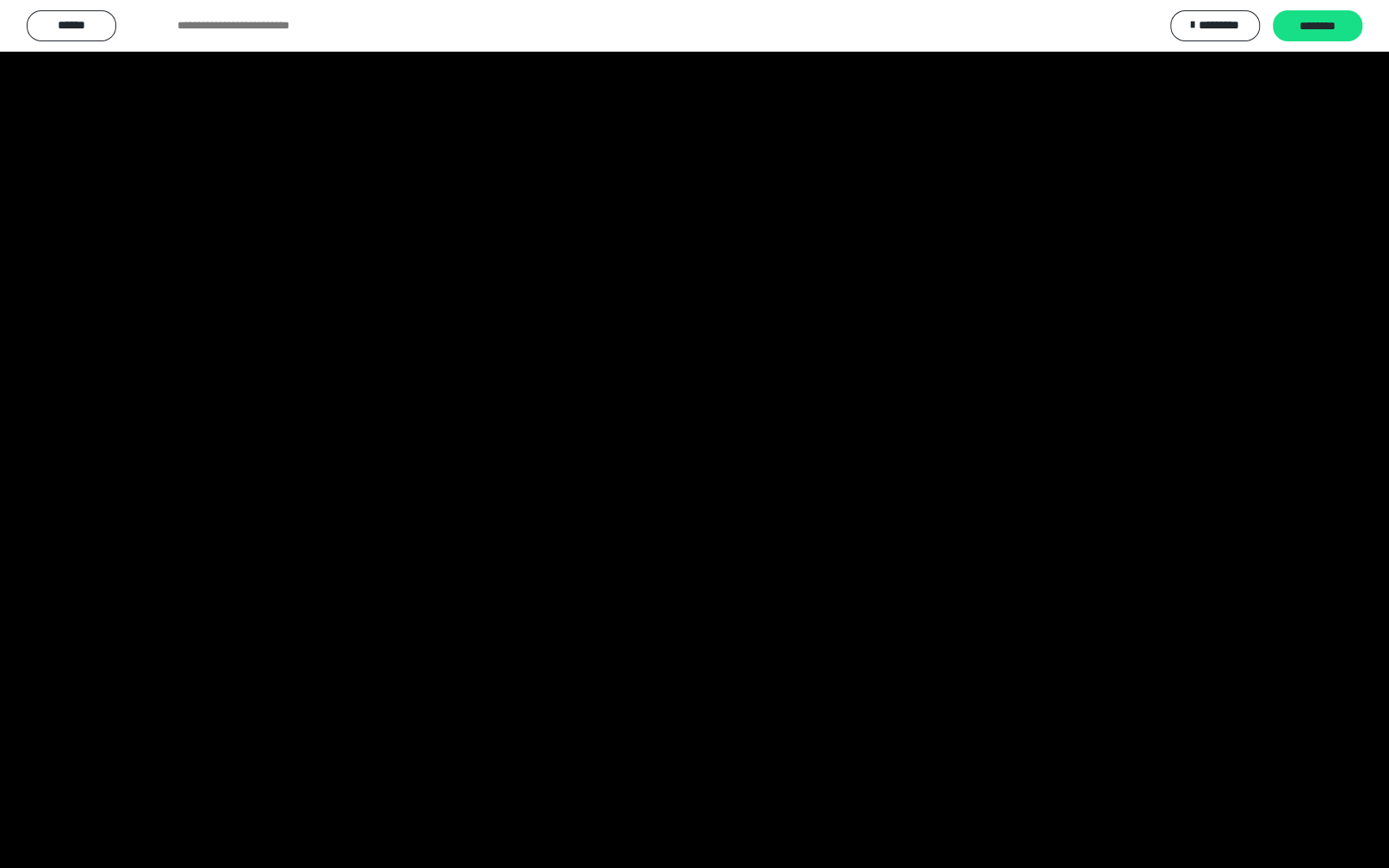 click at bounding box center (694, 434) 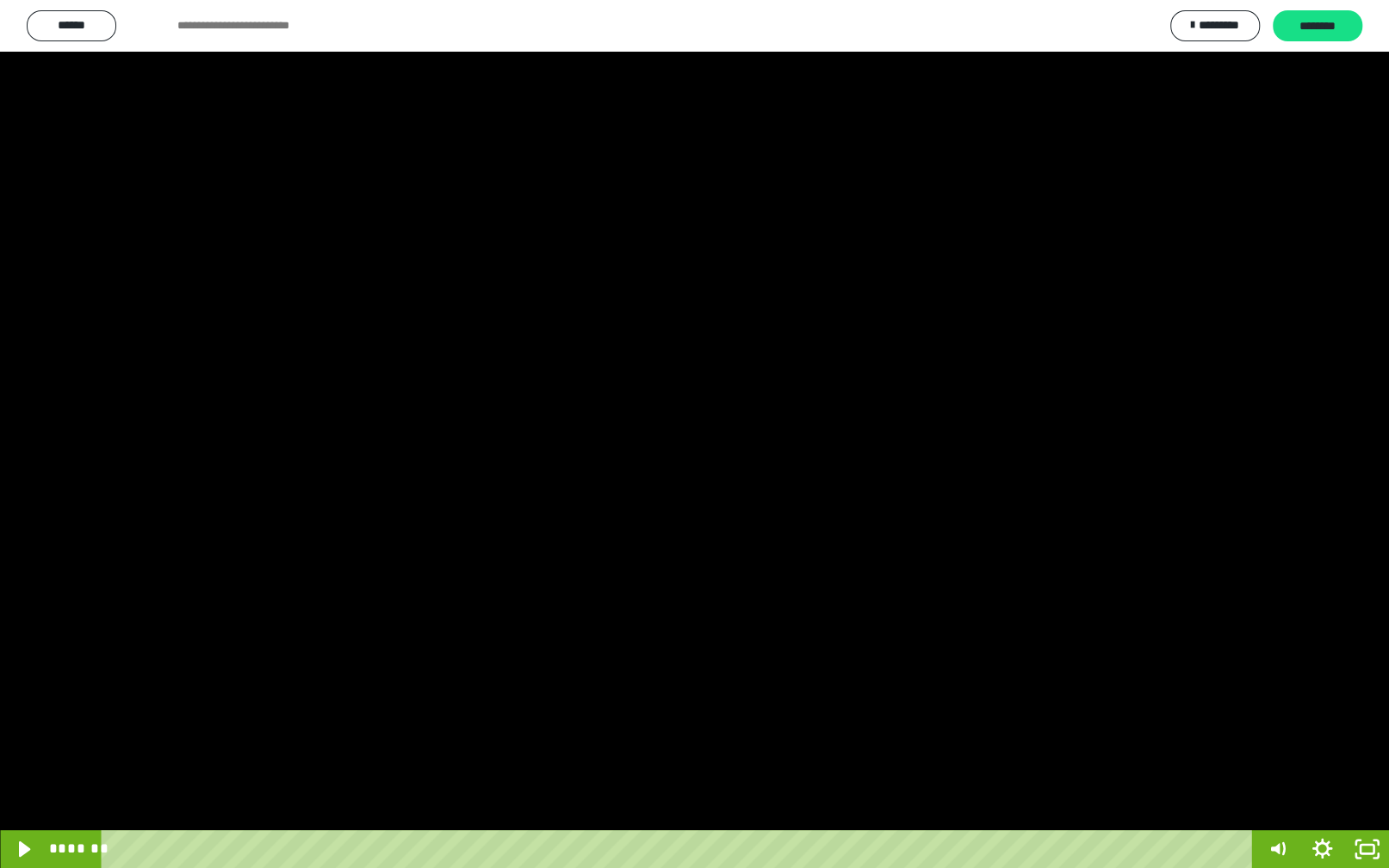 click at bounding box center (694, 434) 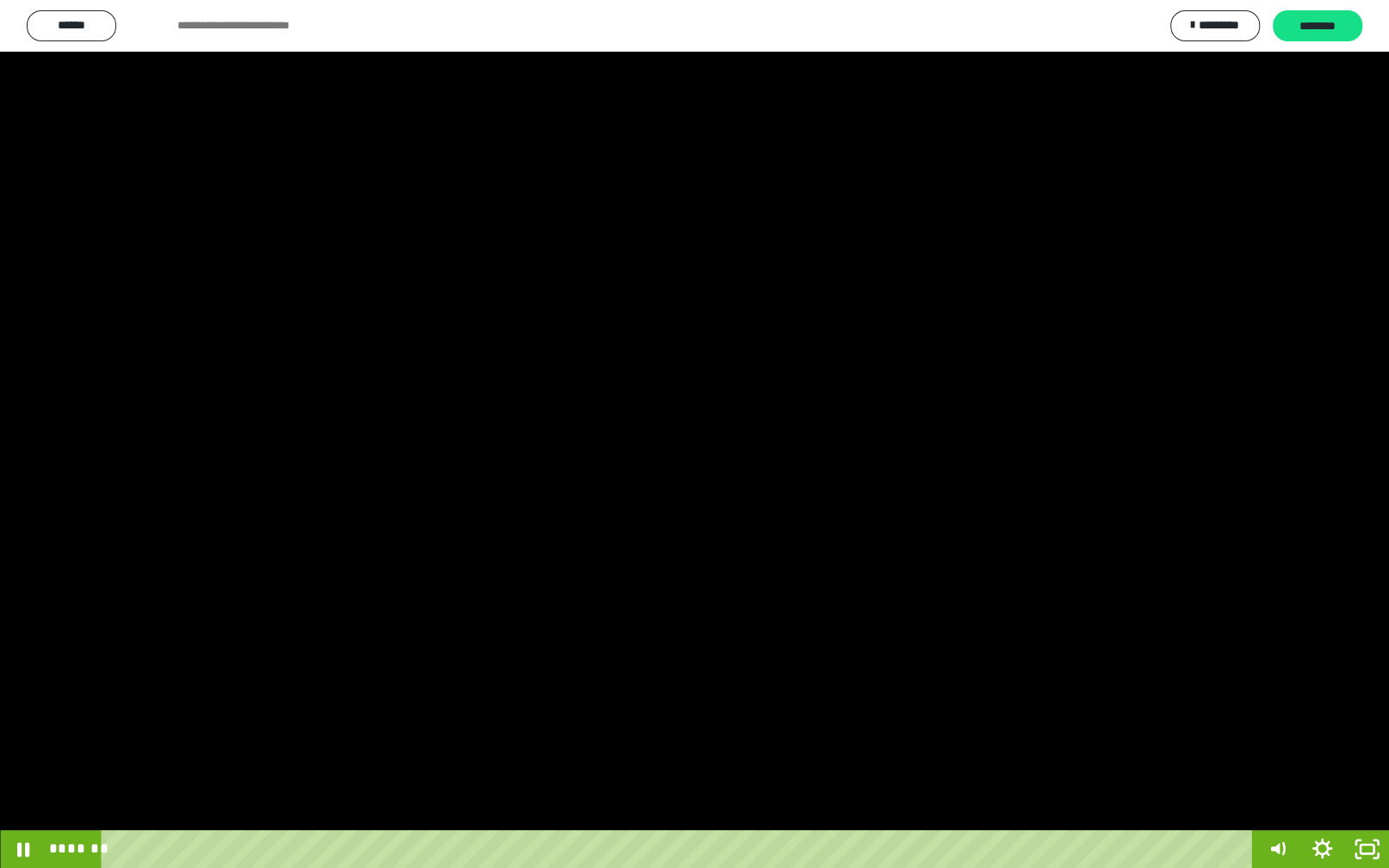 click at bounding box center [694, 434] 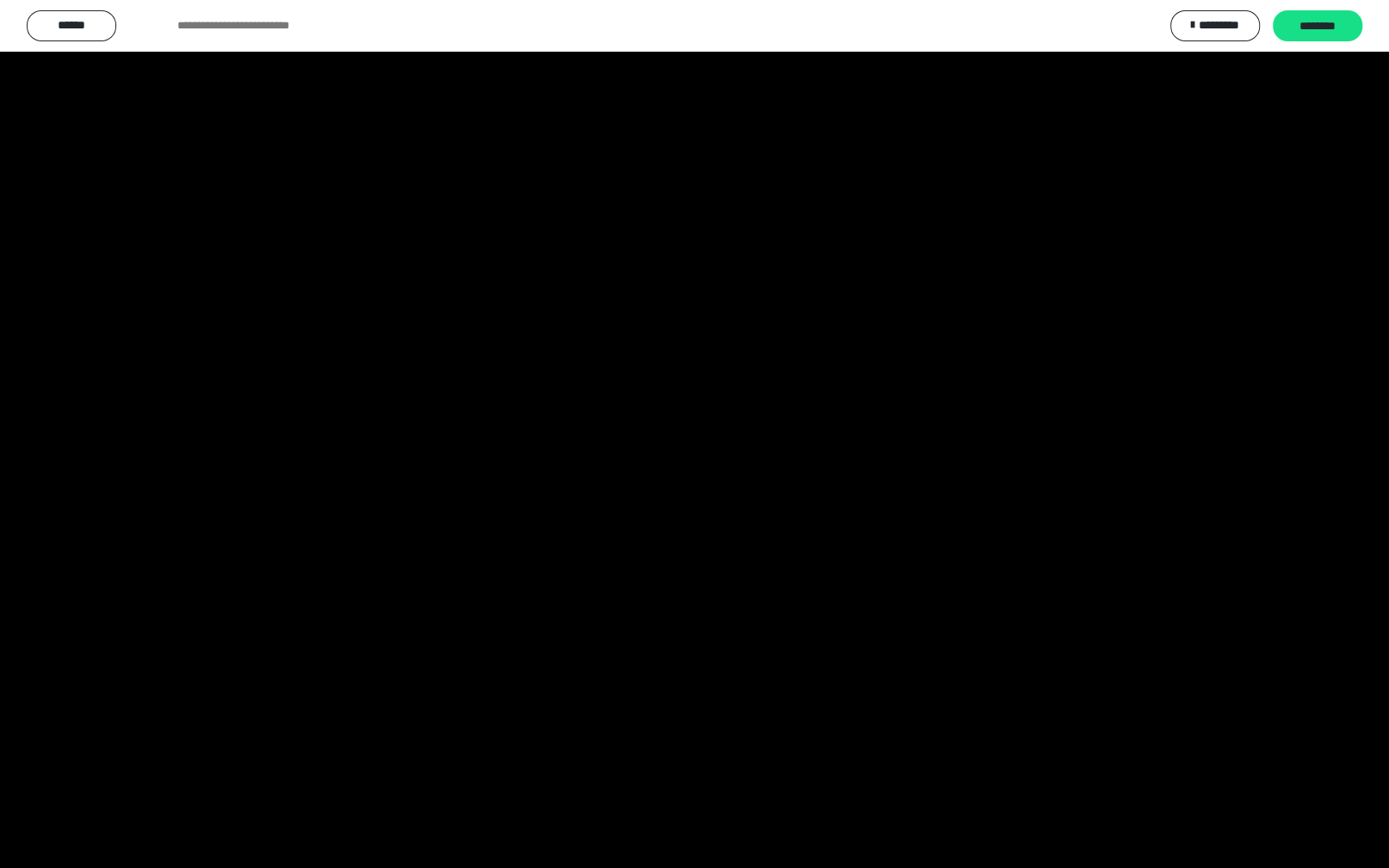 click at bounding box center (694, 434) 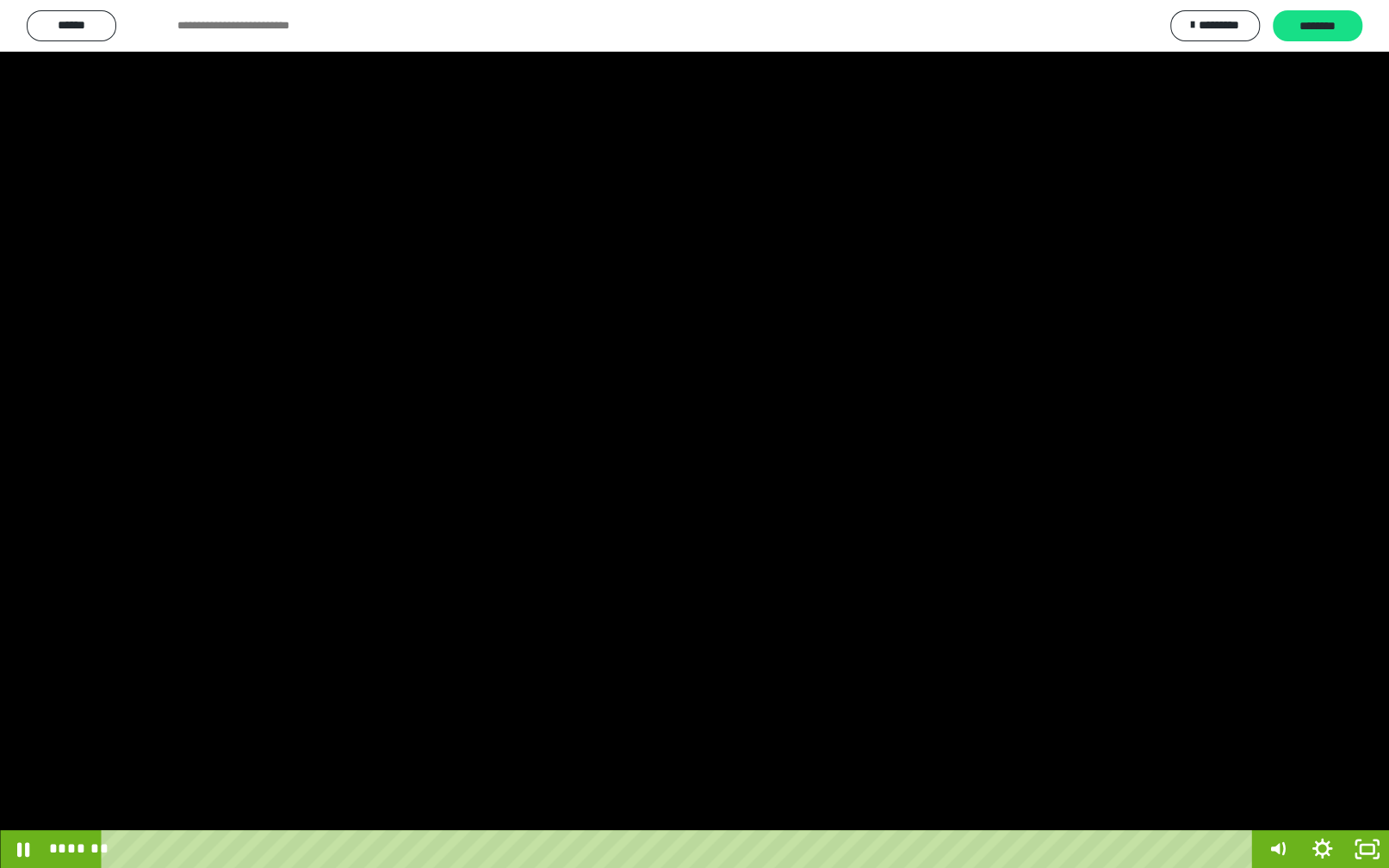 click at bounding box center [694, 434] 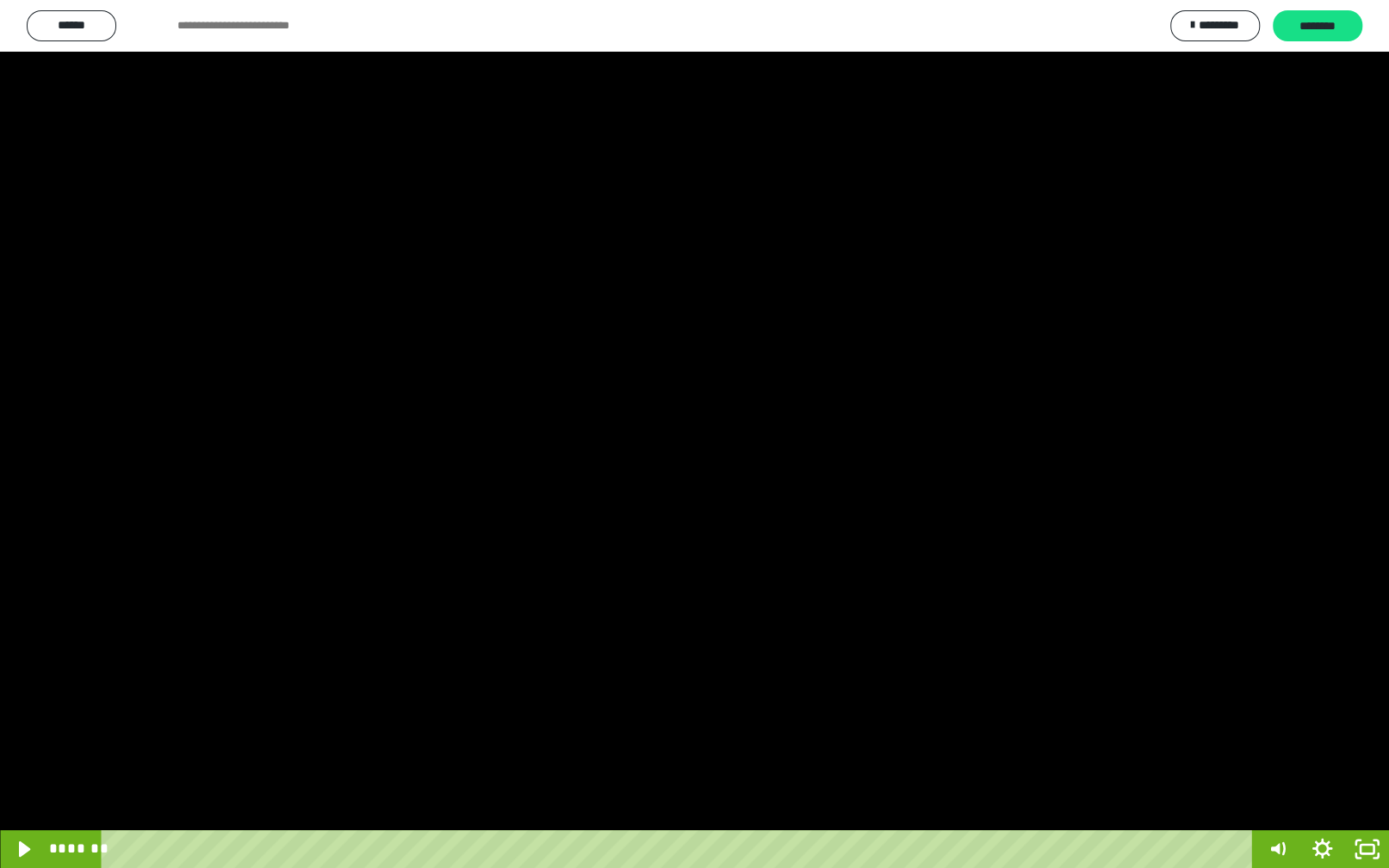 click at bounding box center [694, 434] 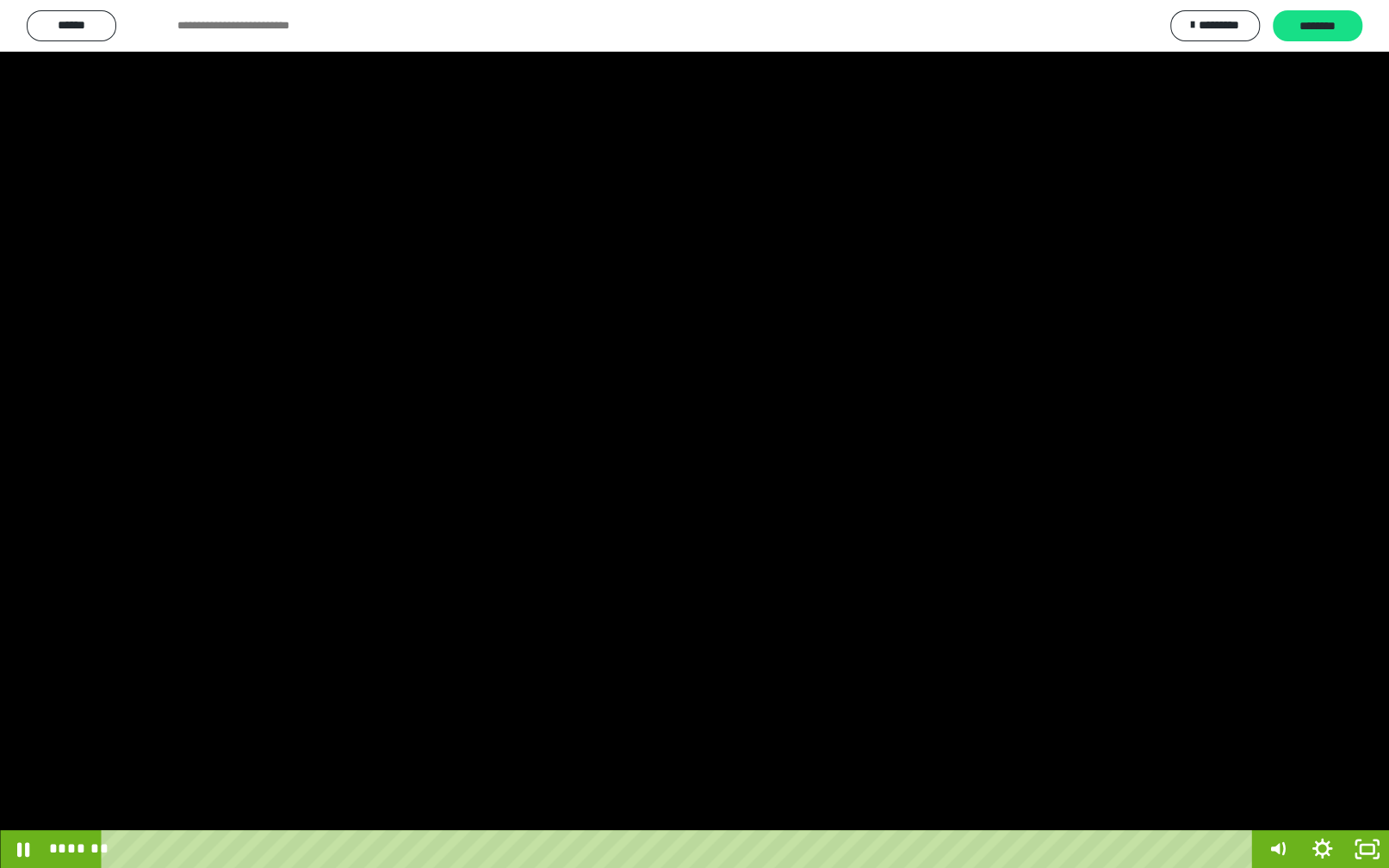 click at bounding box center (694, 434) 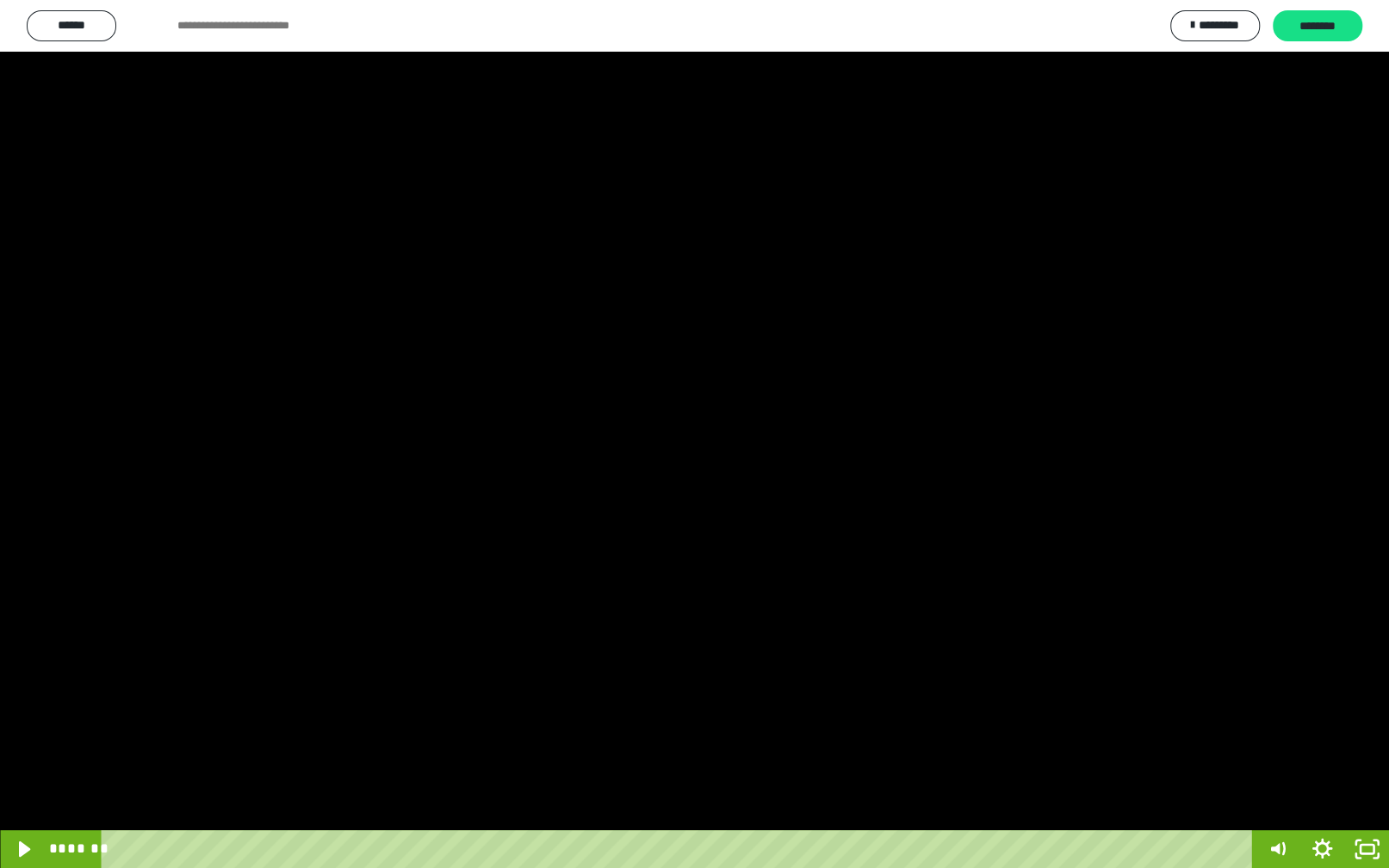 click at bounding box center [694, 434] 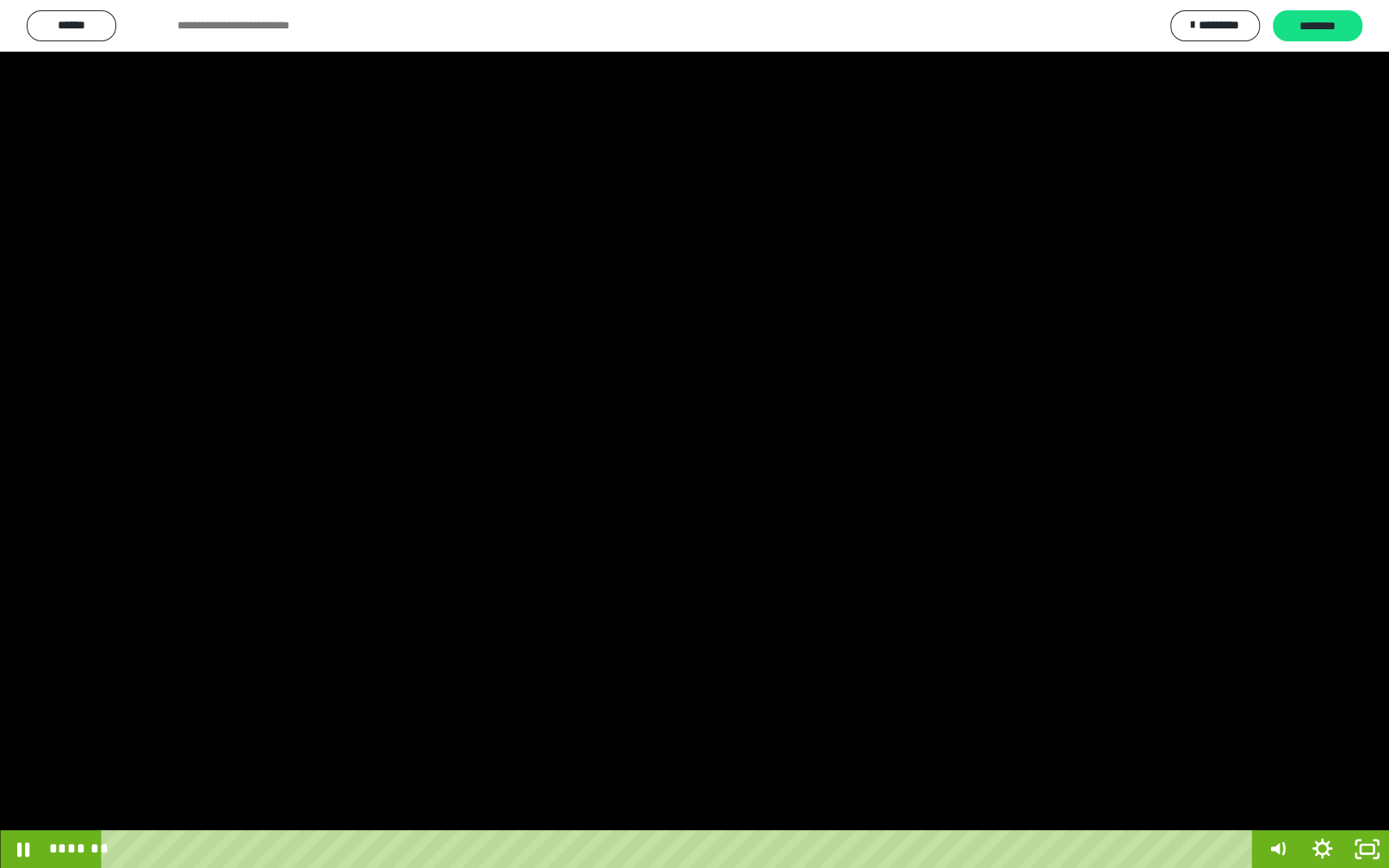 click at bounding box center [694, 434] 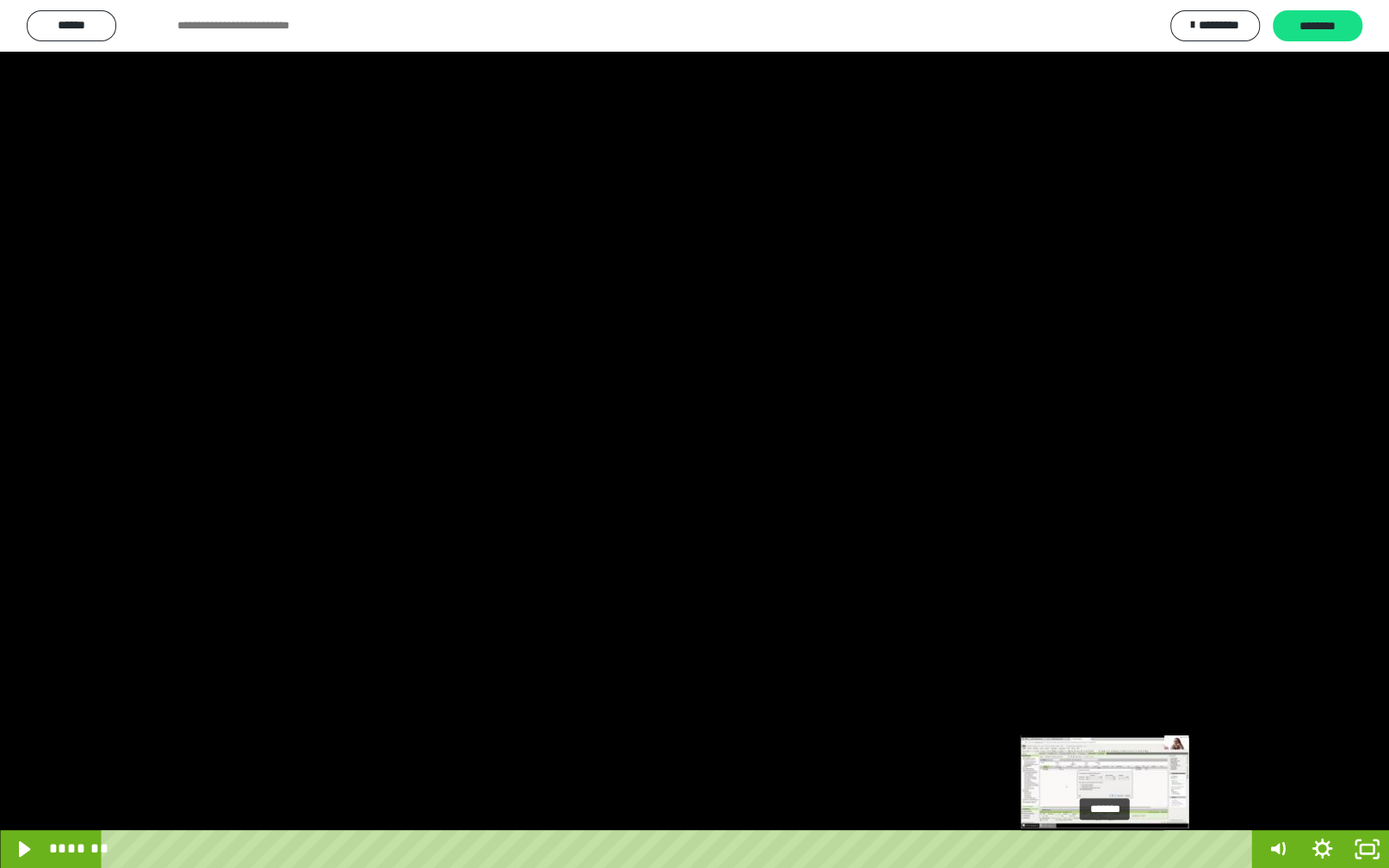 click at bounding box center (1104, 849) 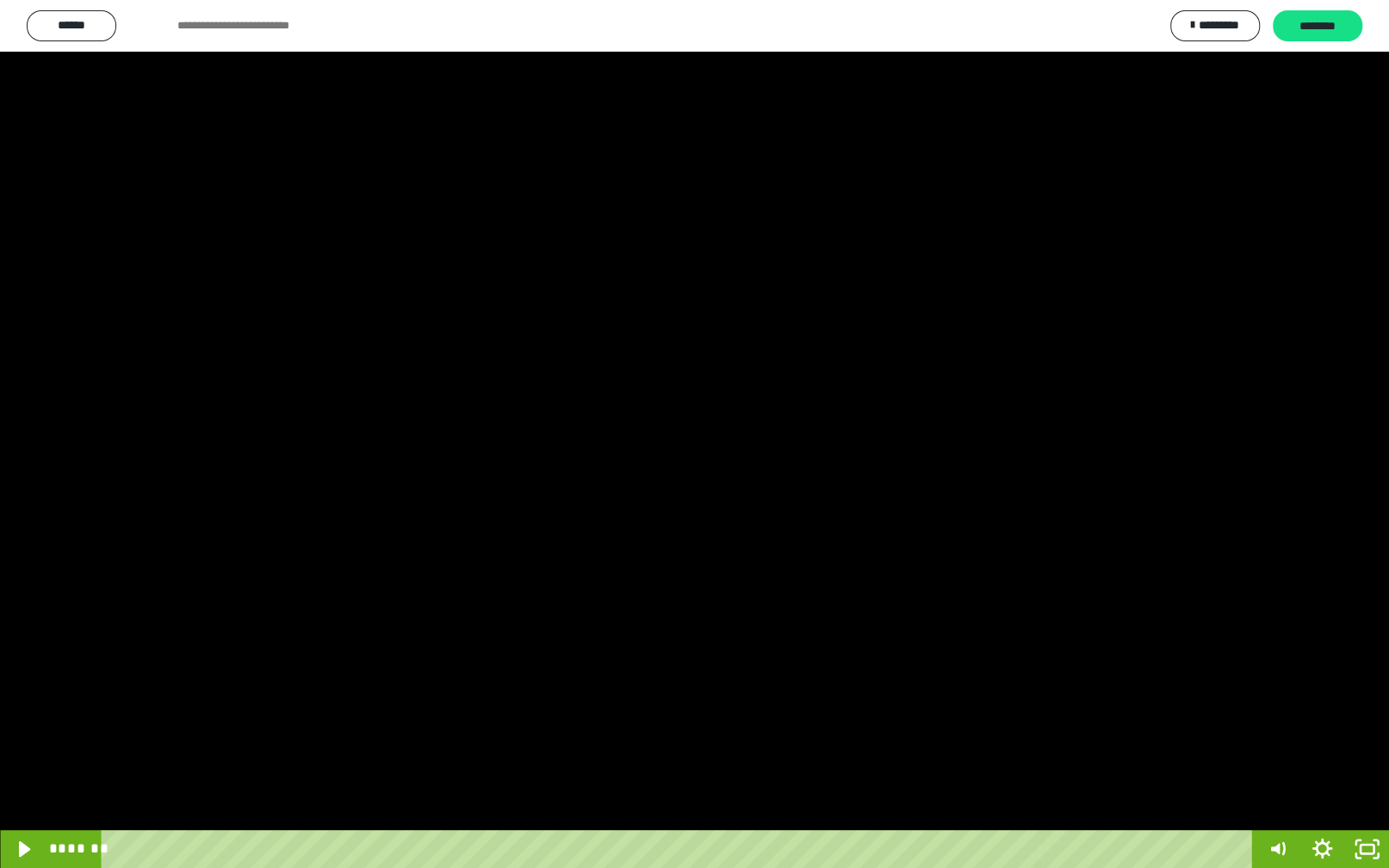 click at bounding box center (694, 434) 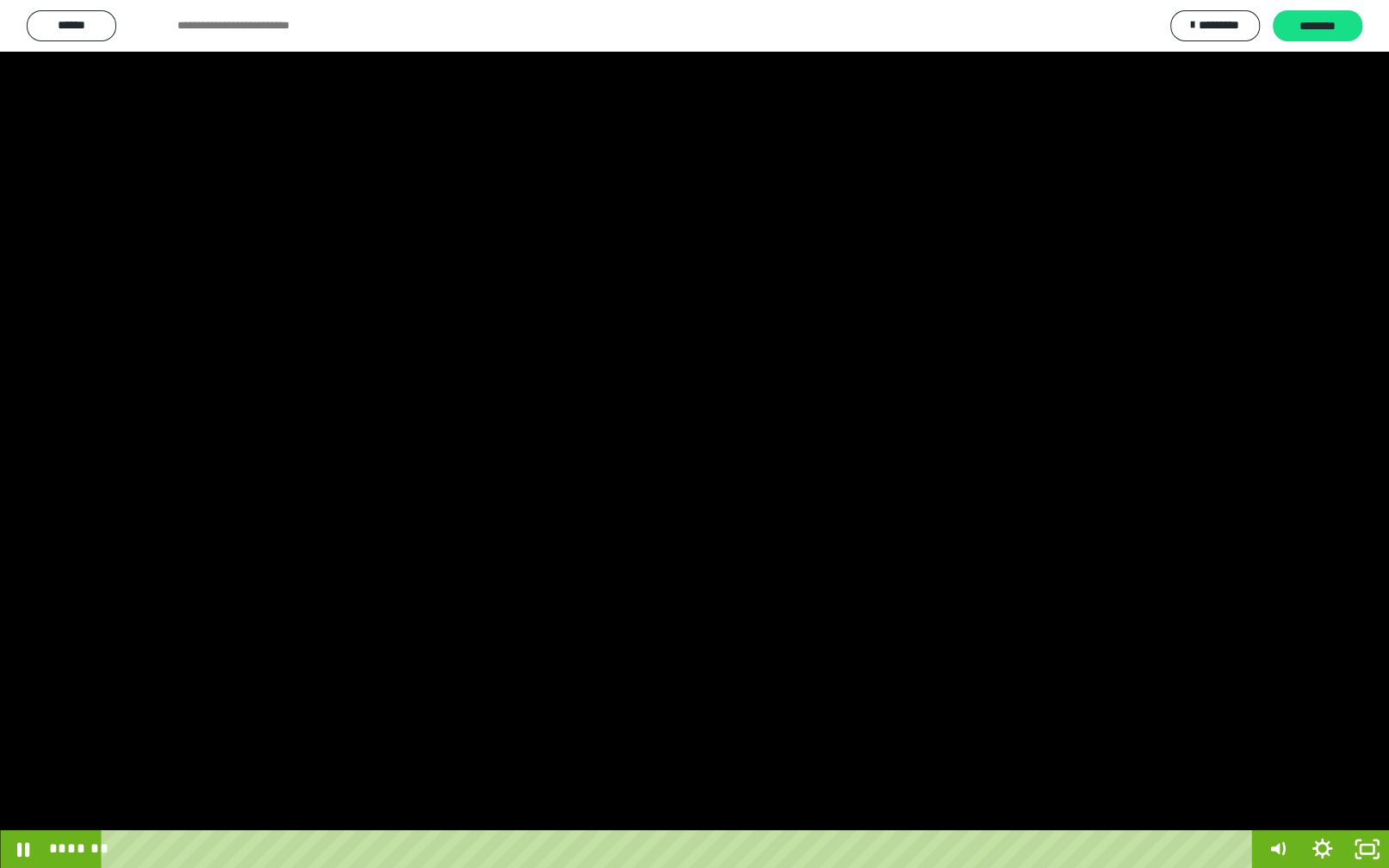 click at bounding box center [694, 434] 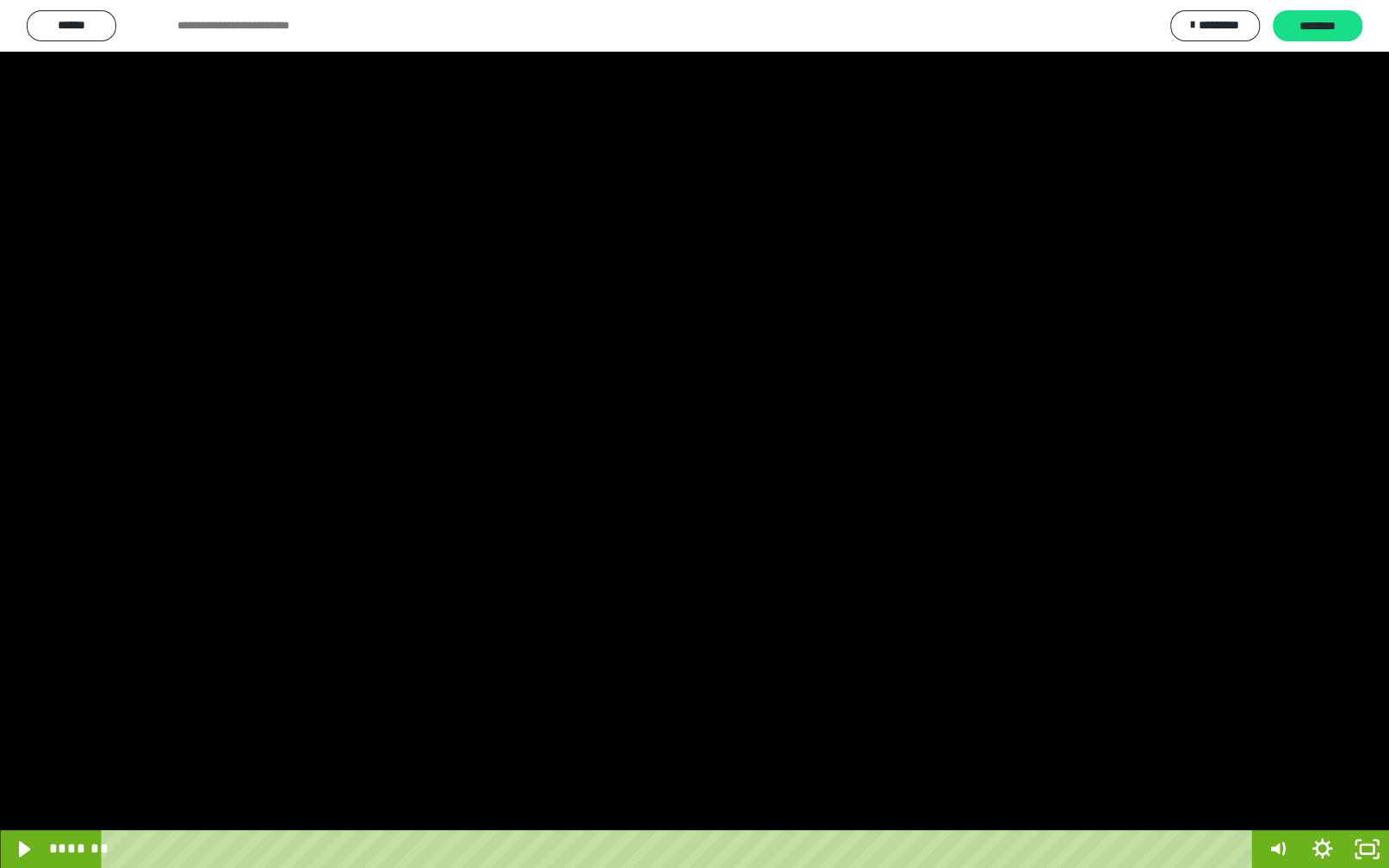click at bounding box center (694, 434) 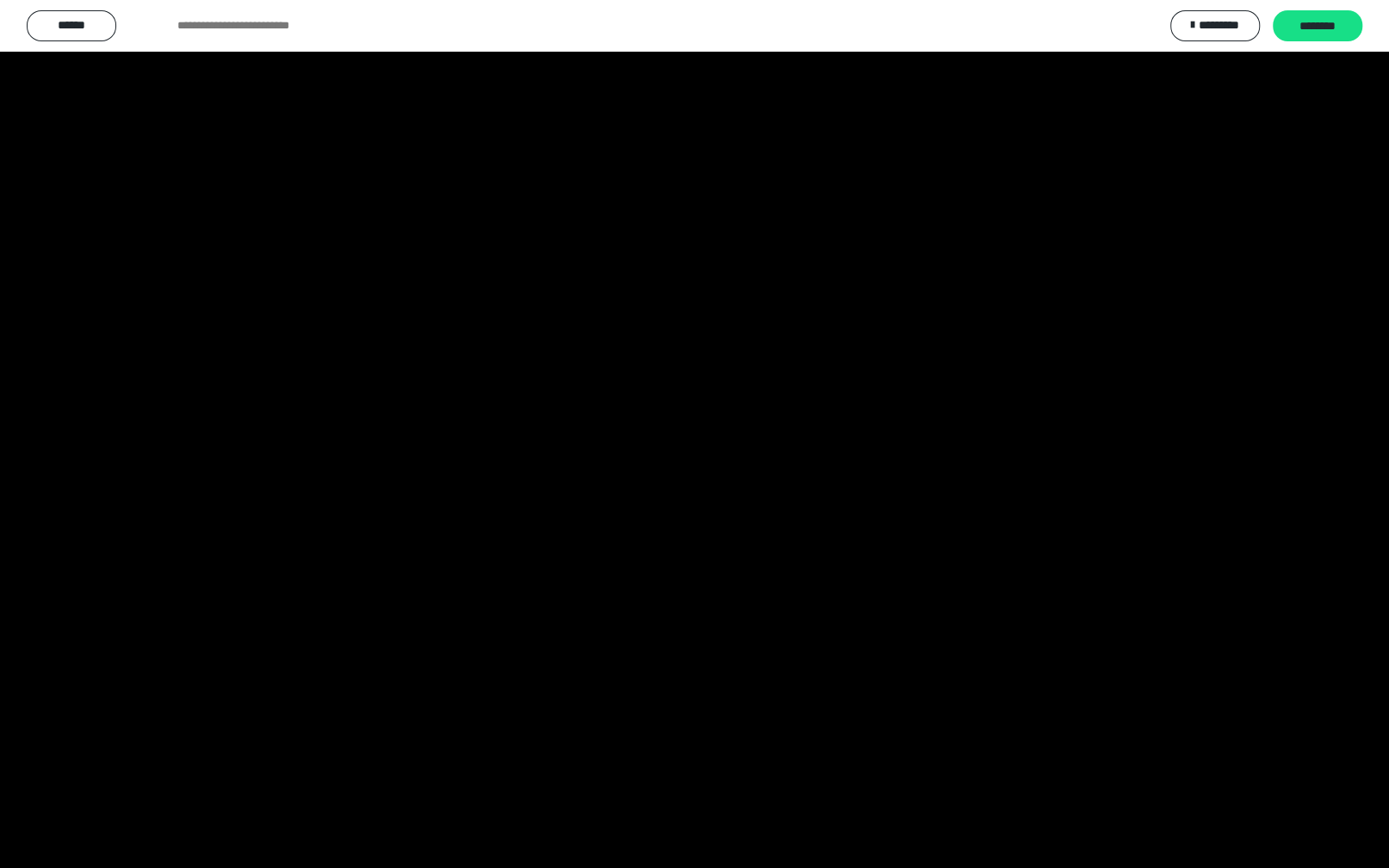 click at bounding box center (694, 434) 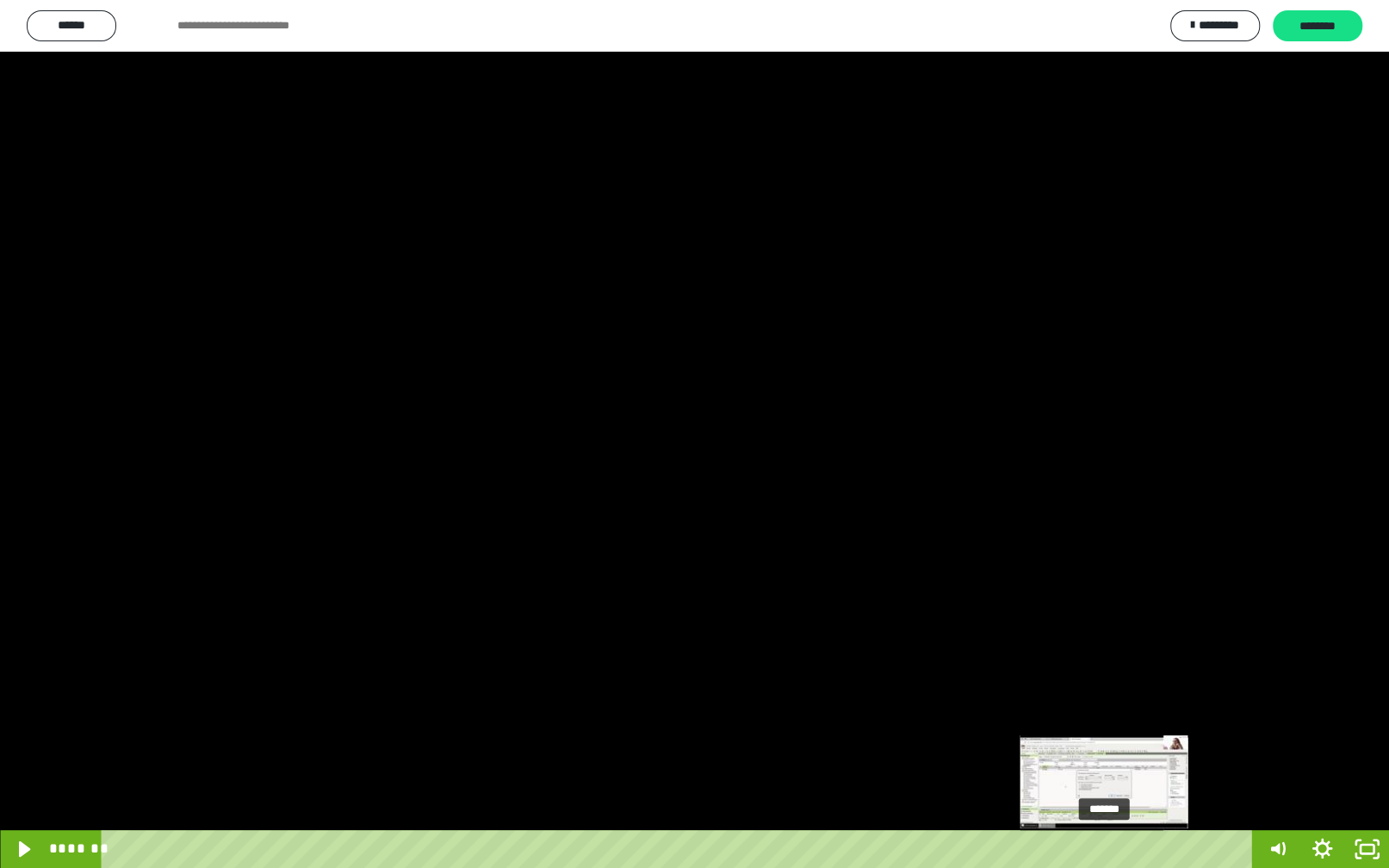 click at bounding box center [1103, 849] 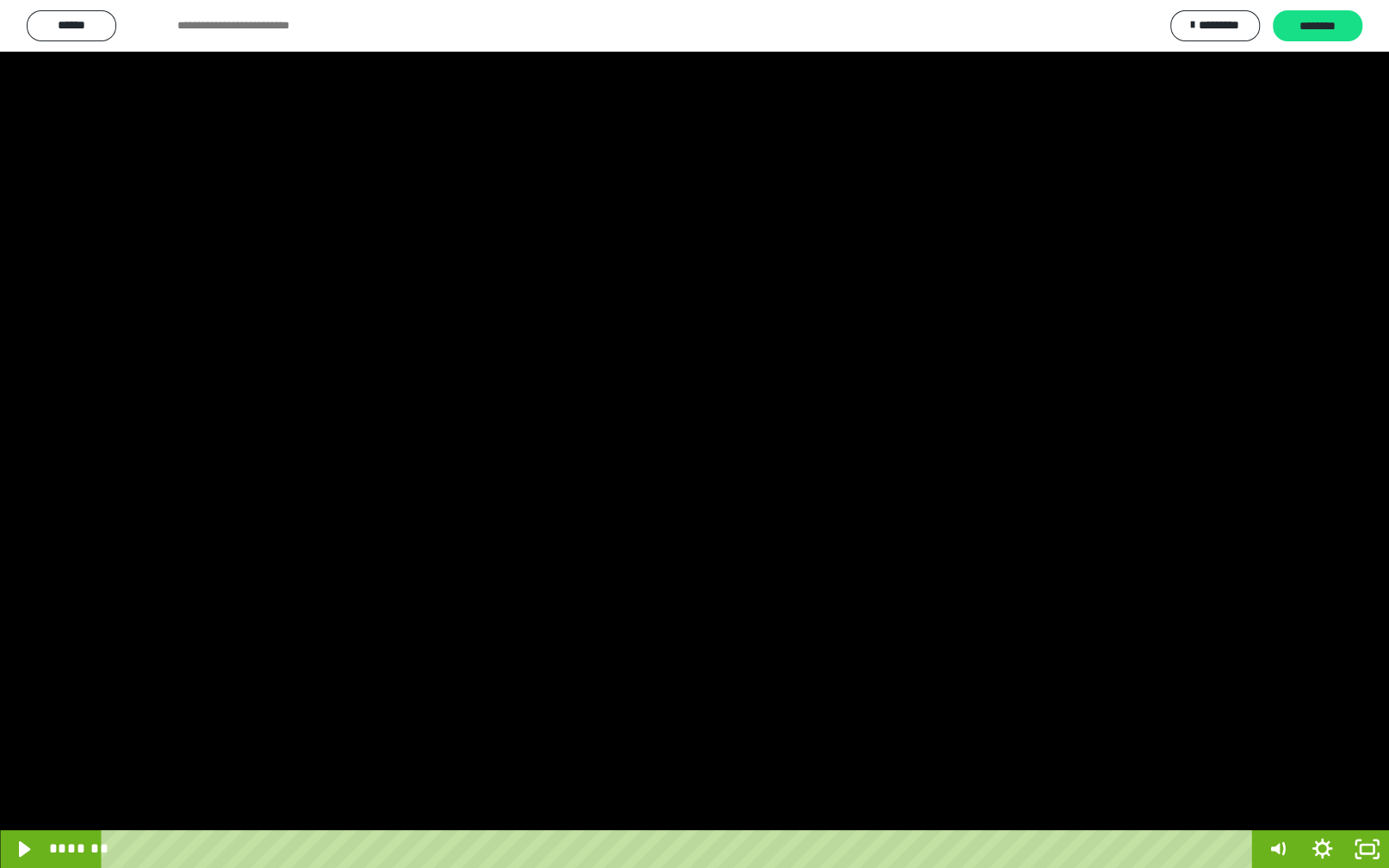 click at bounding box center [694, 434] 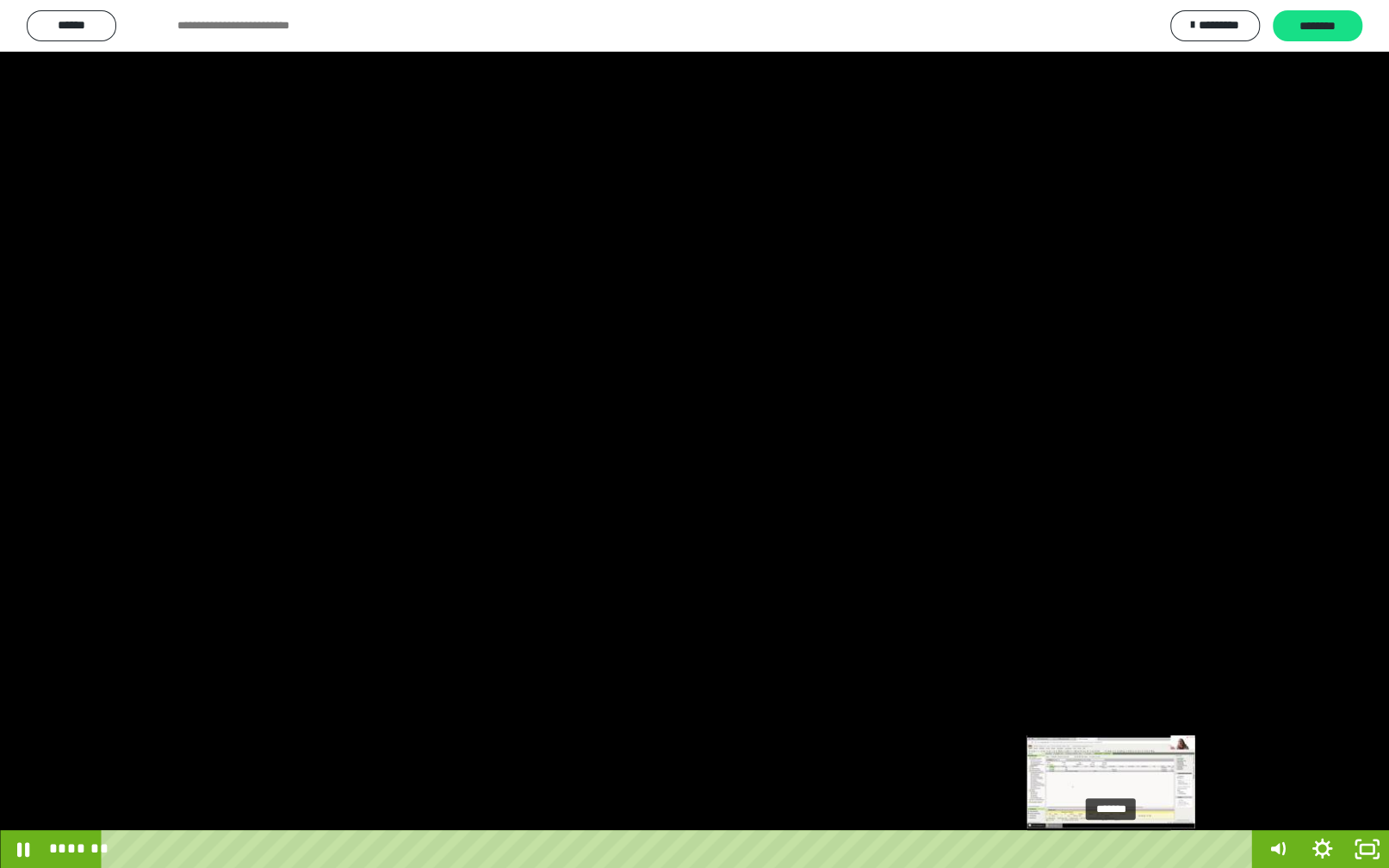 click on "*******" at bounding box center [679, 849] 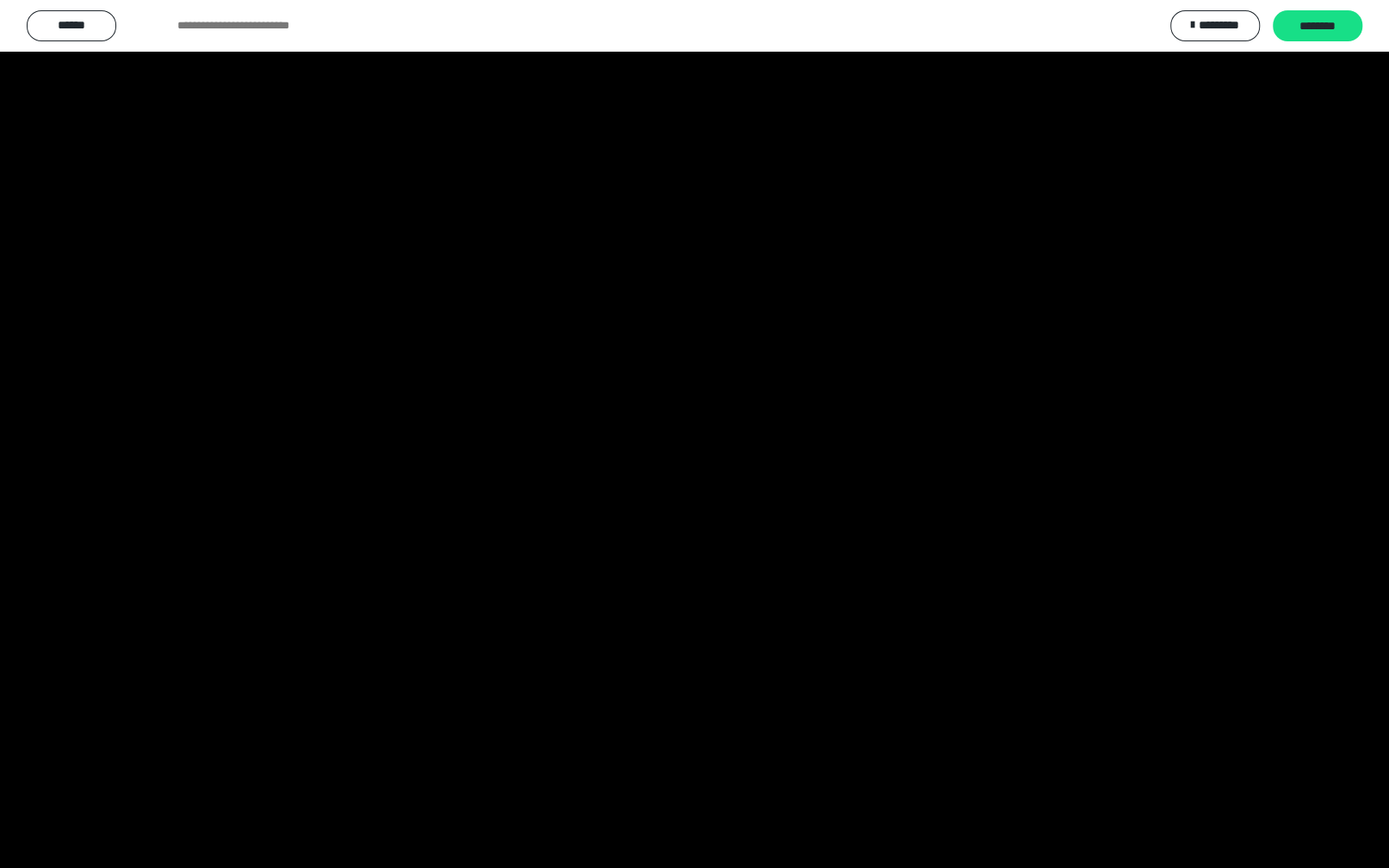 click at bounding box center (694, 434) 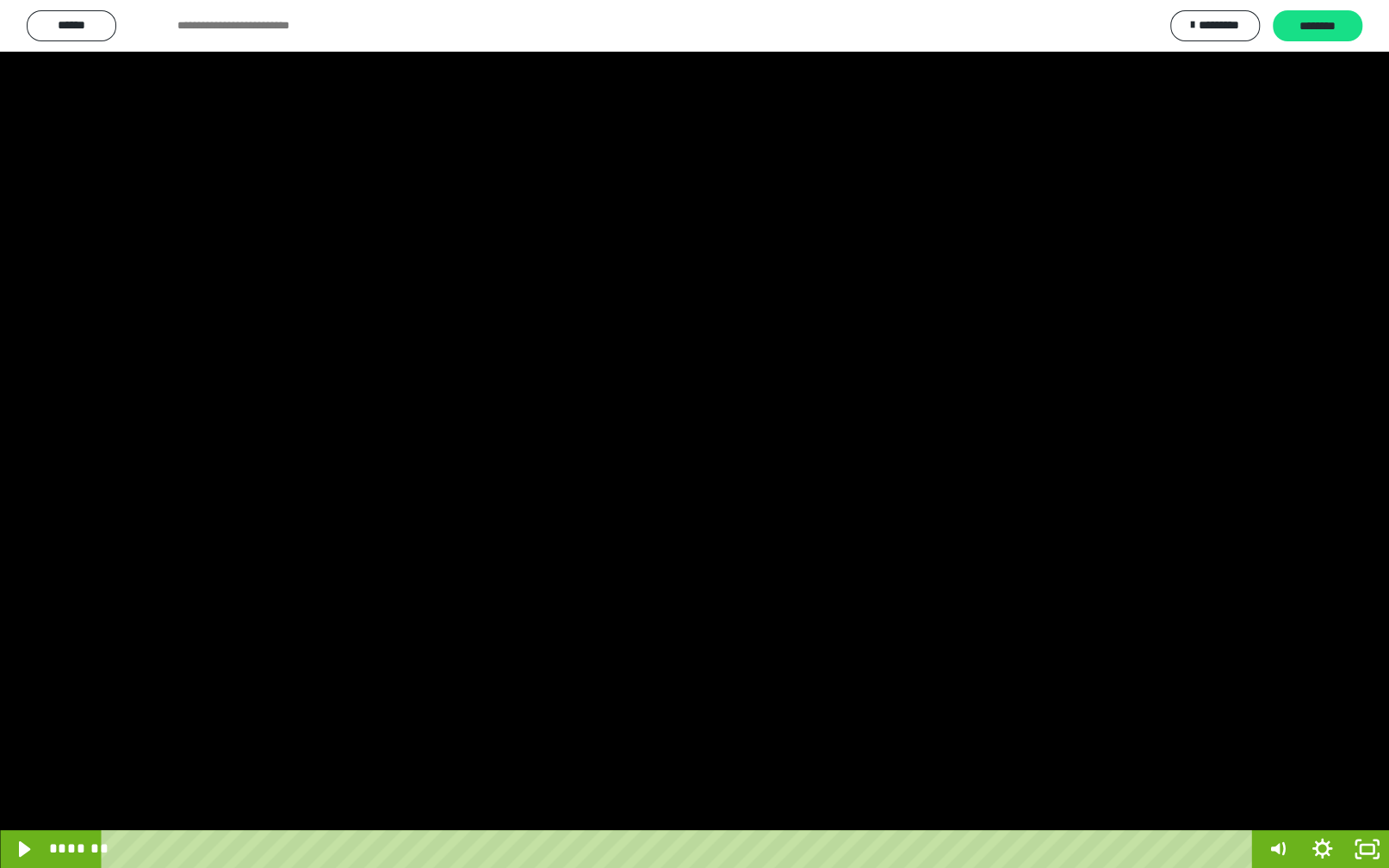 click at bounding box center [694, 434] 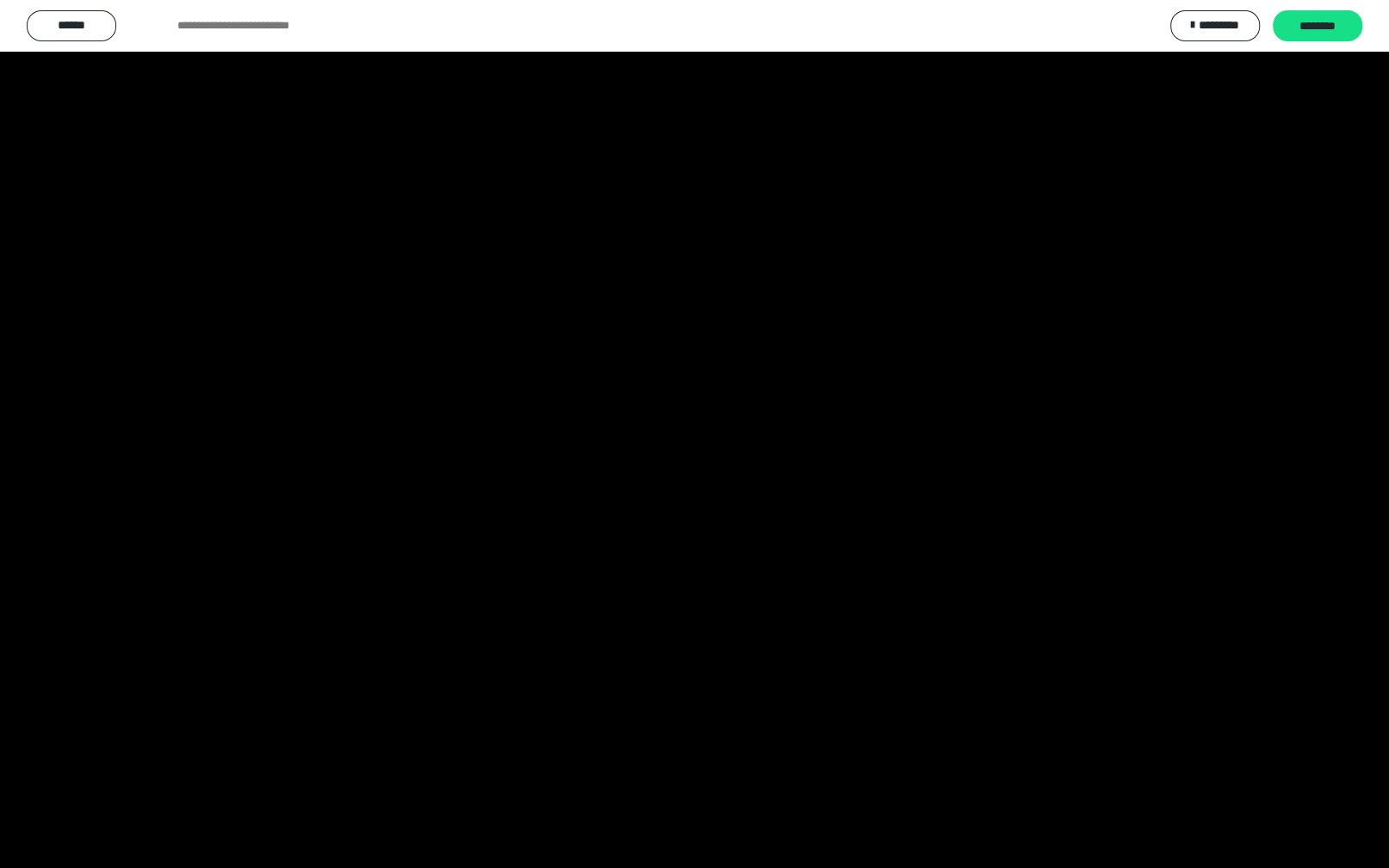click at bounding box center (694, 434) 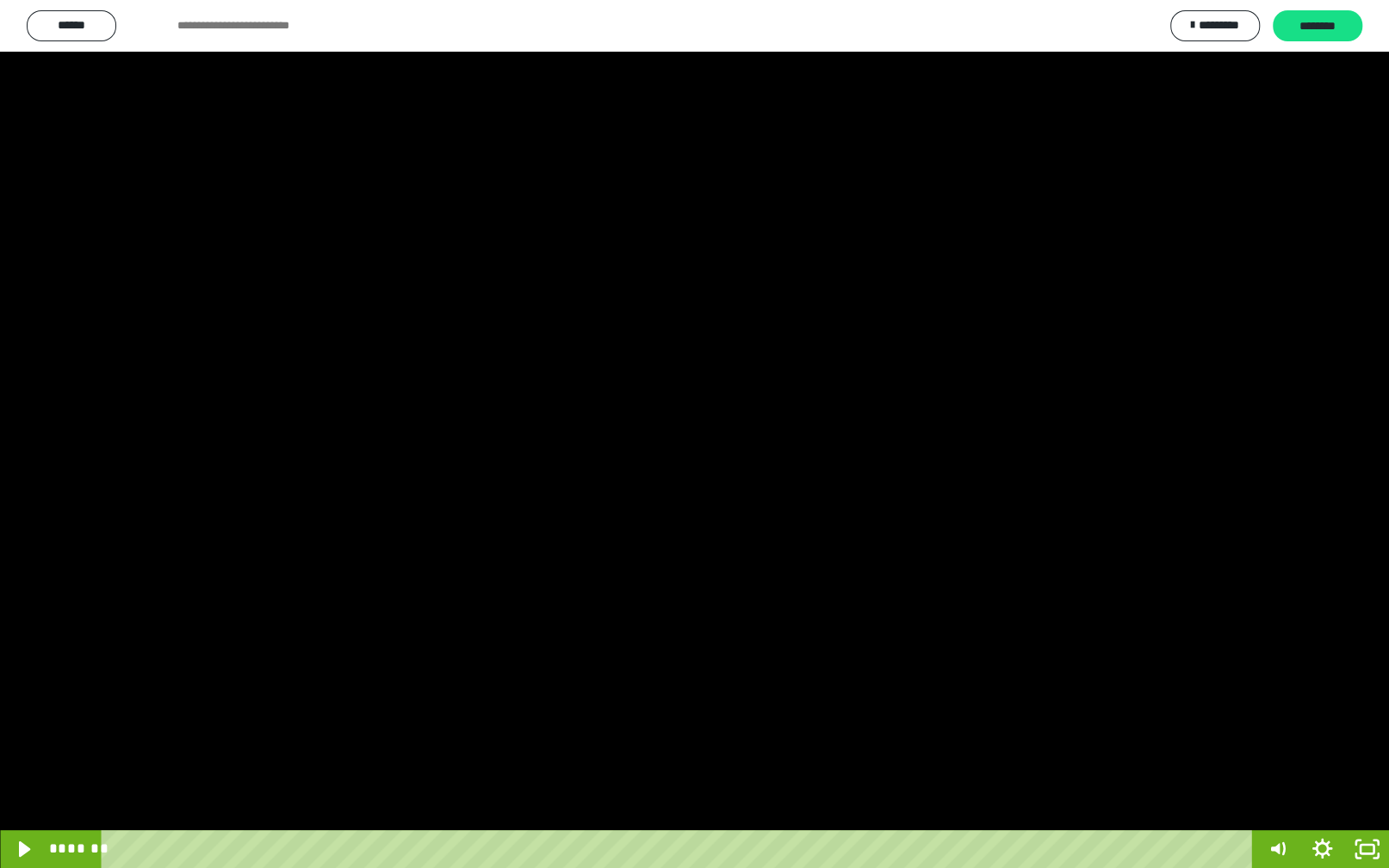 click at bounding box center [694, 434] 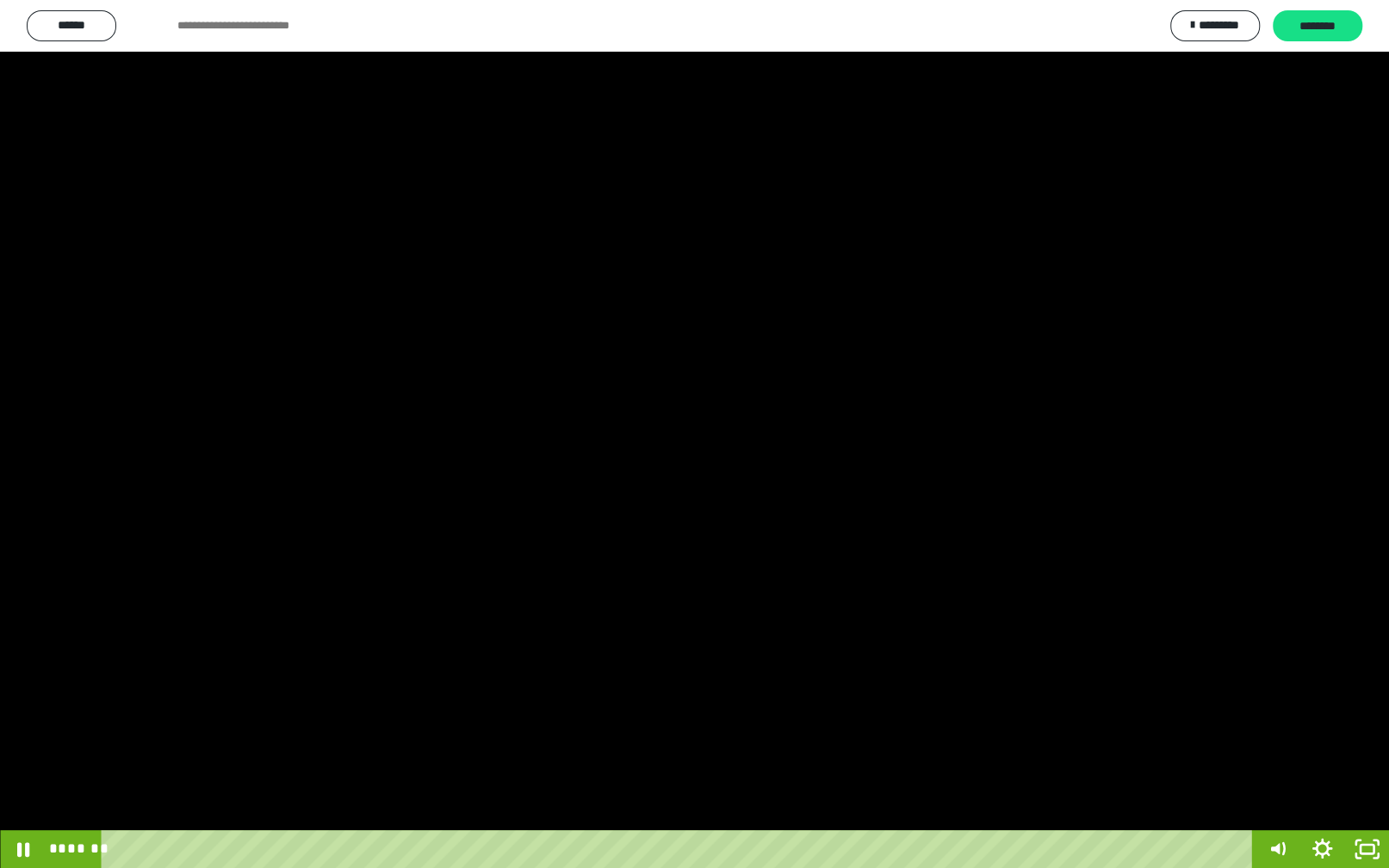 click at bounding box center [694, 434] 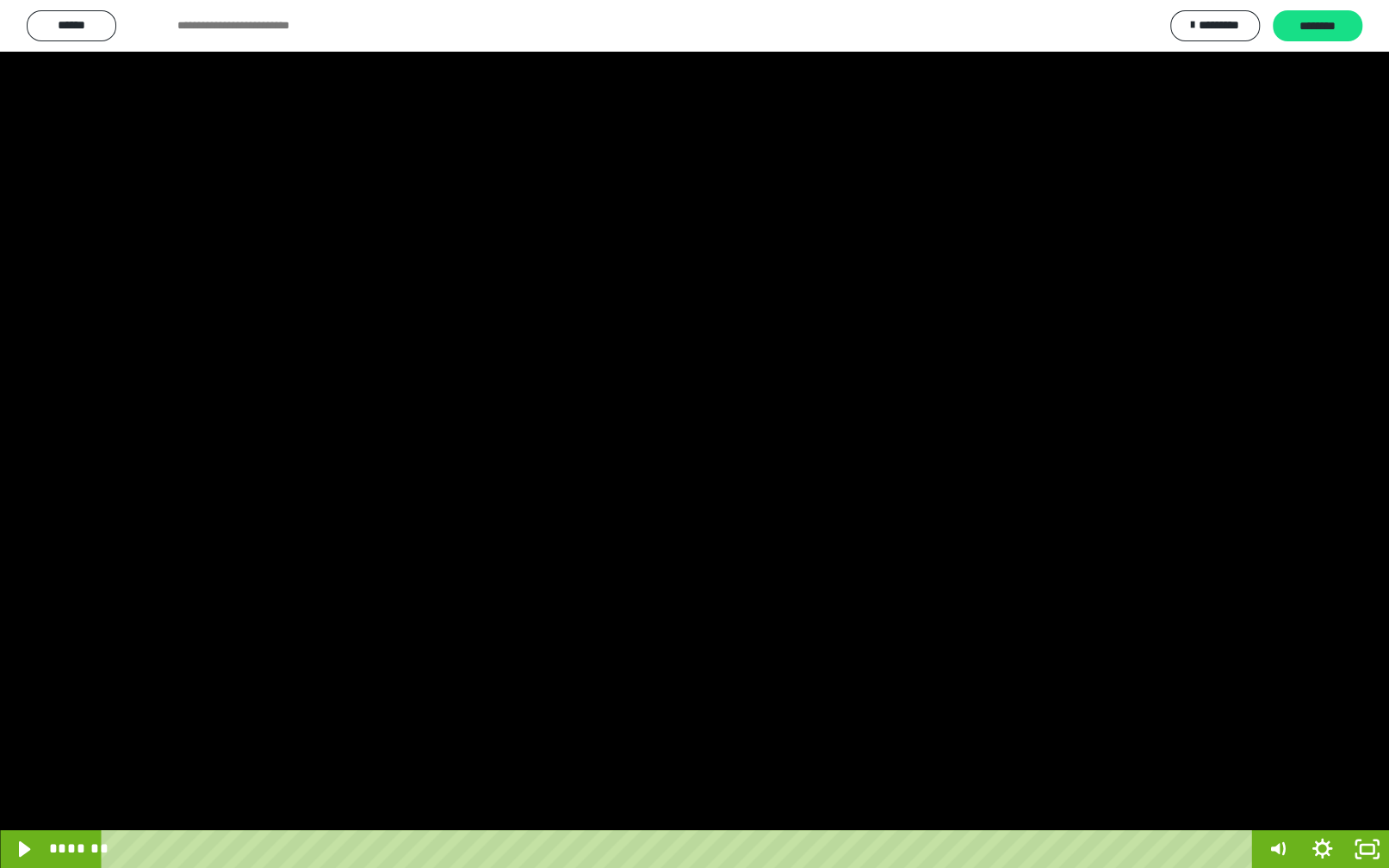 click at bounding box center [694, 434] 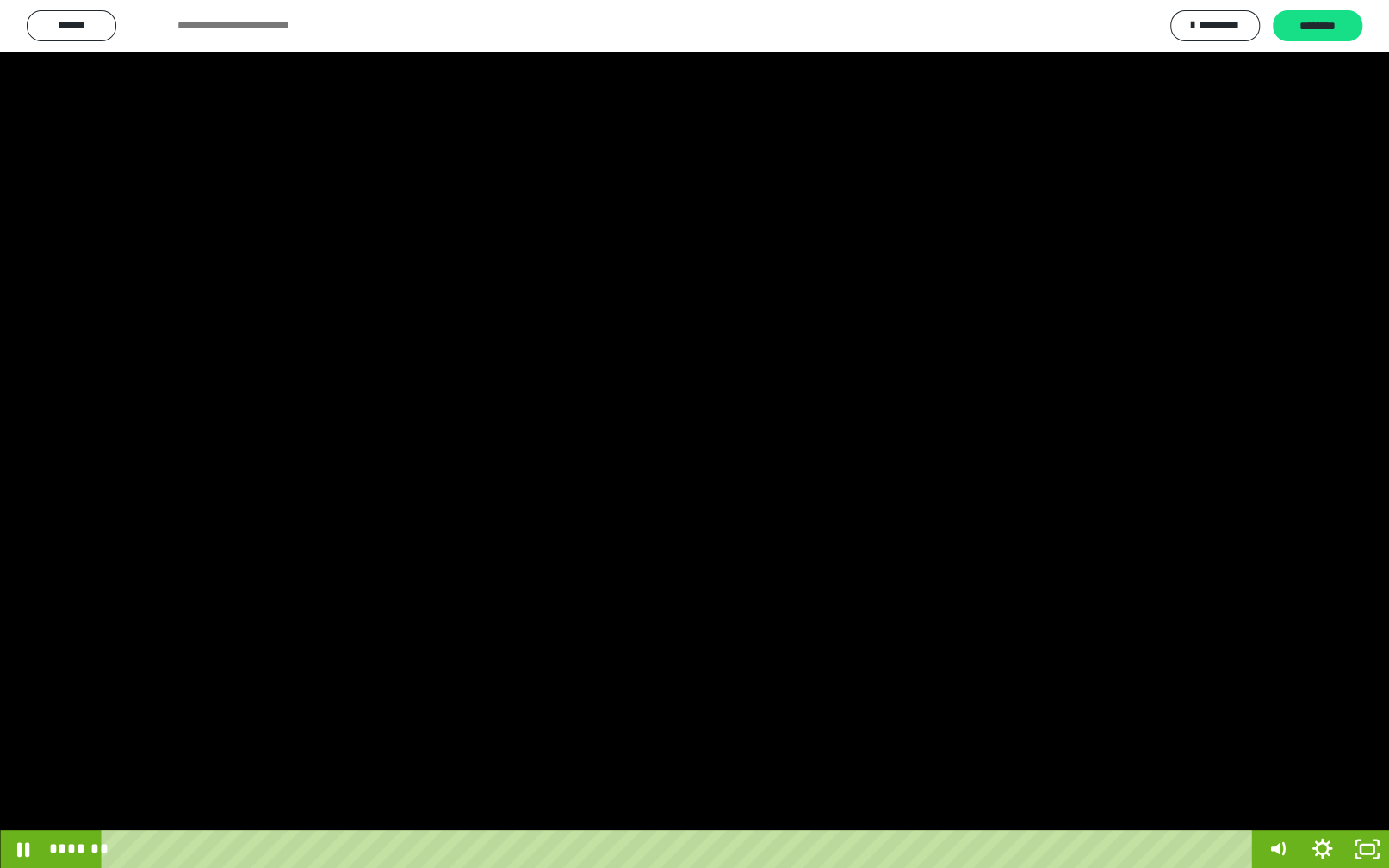 click at bounding box center [694, 434] 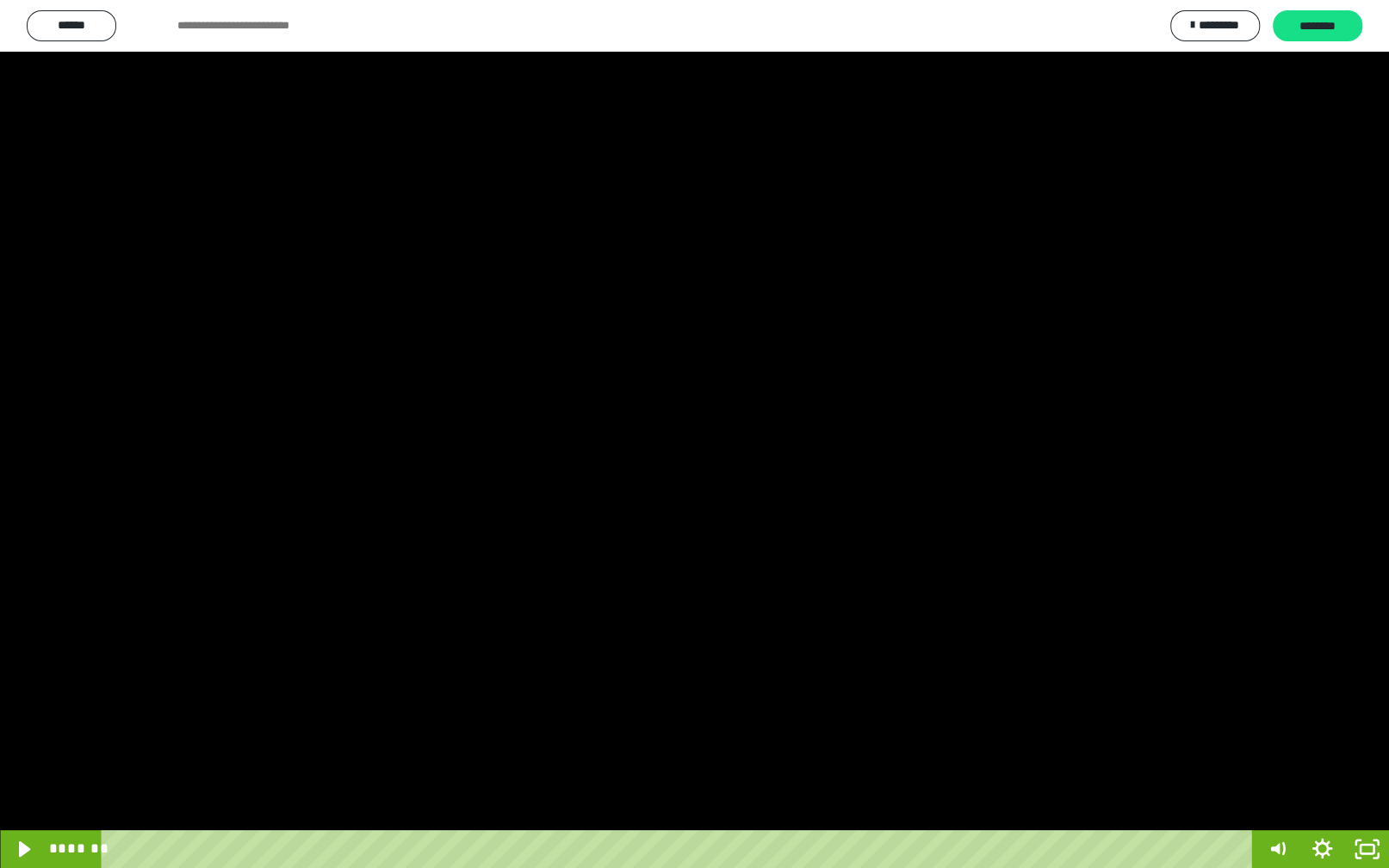 click at bounding box center (694, 434) 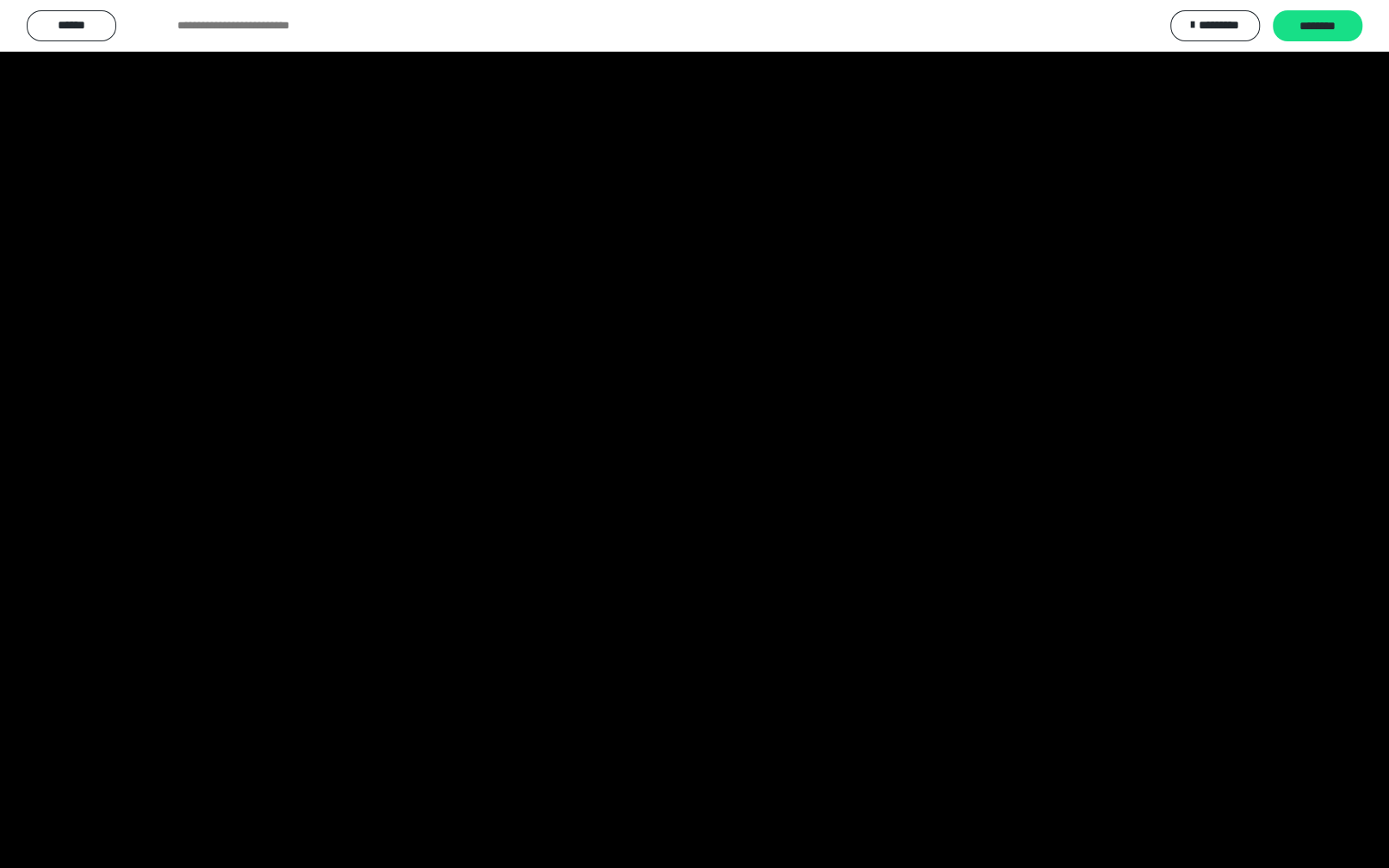 click at bounding box center [694, 434] 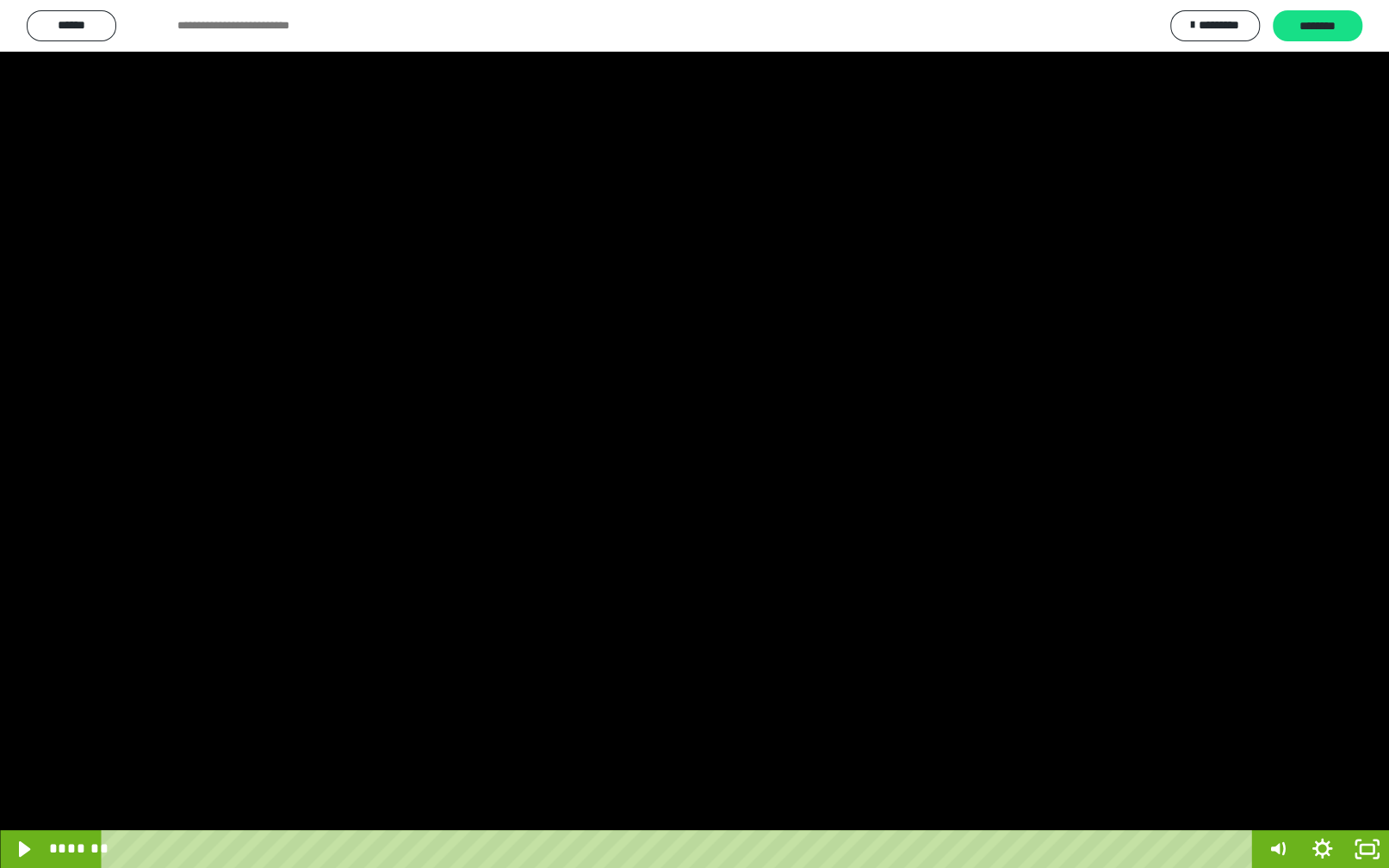 click at bounding box center (694, 434) 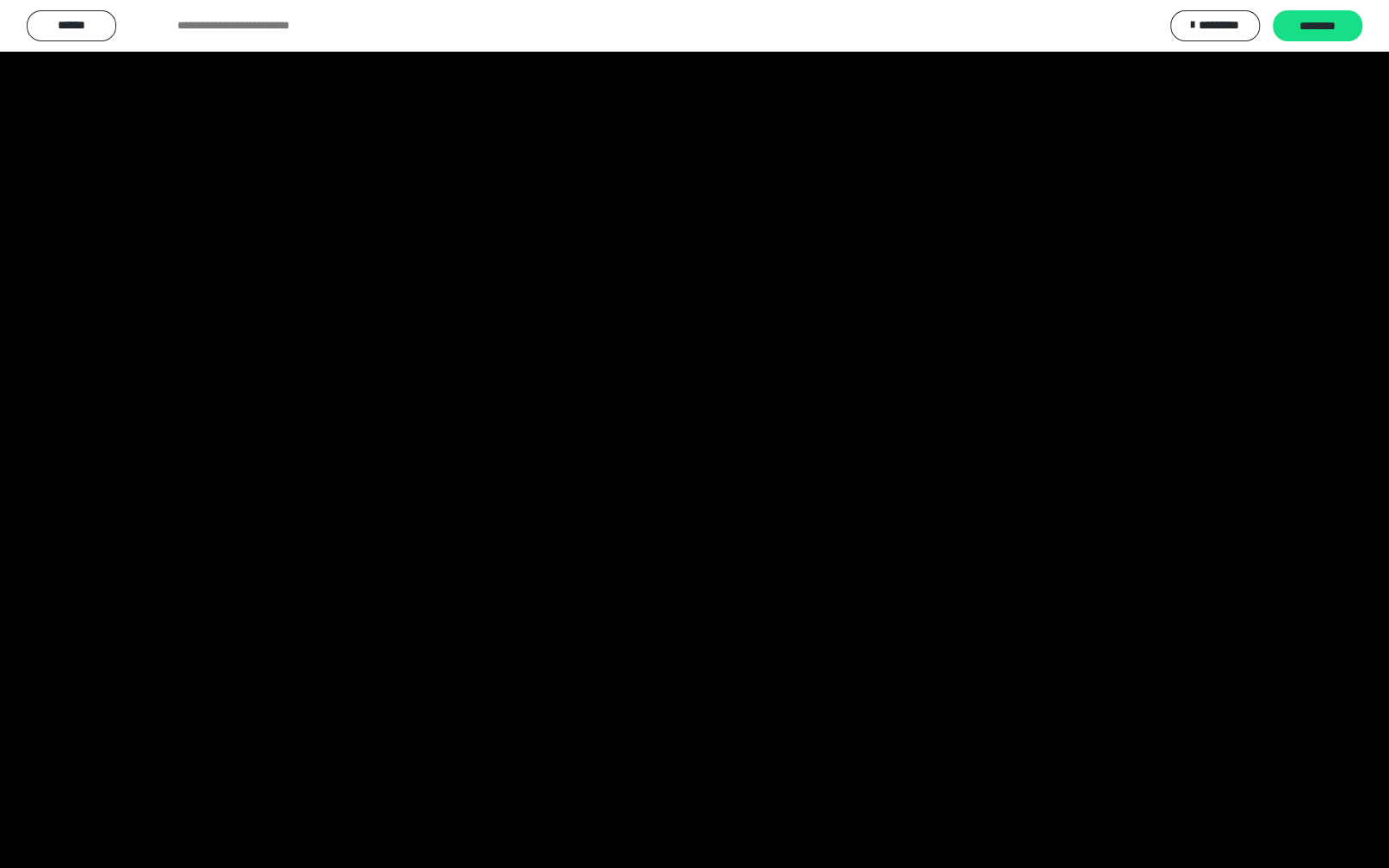 click at bounding box center (694, 434) 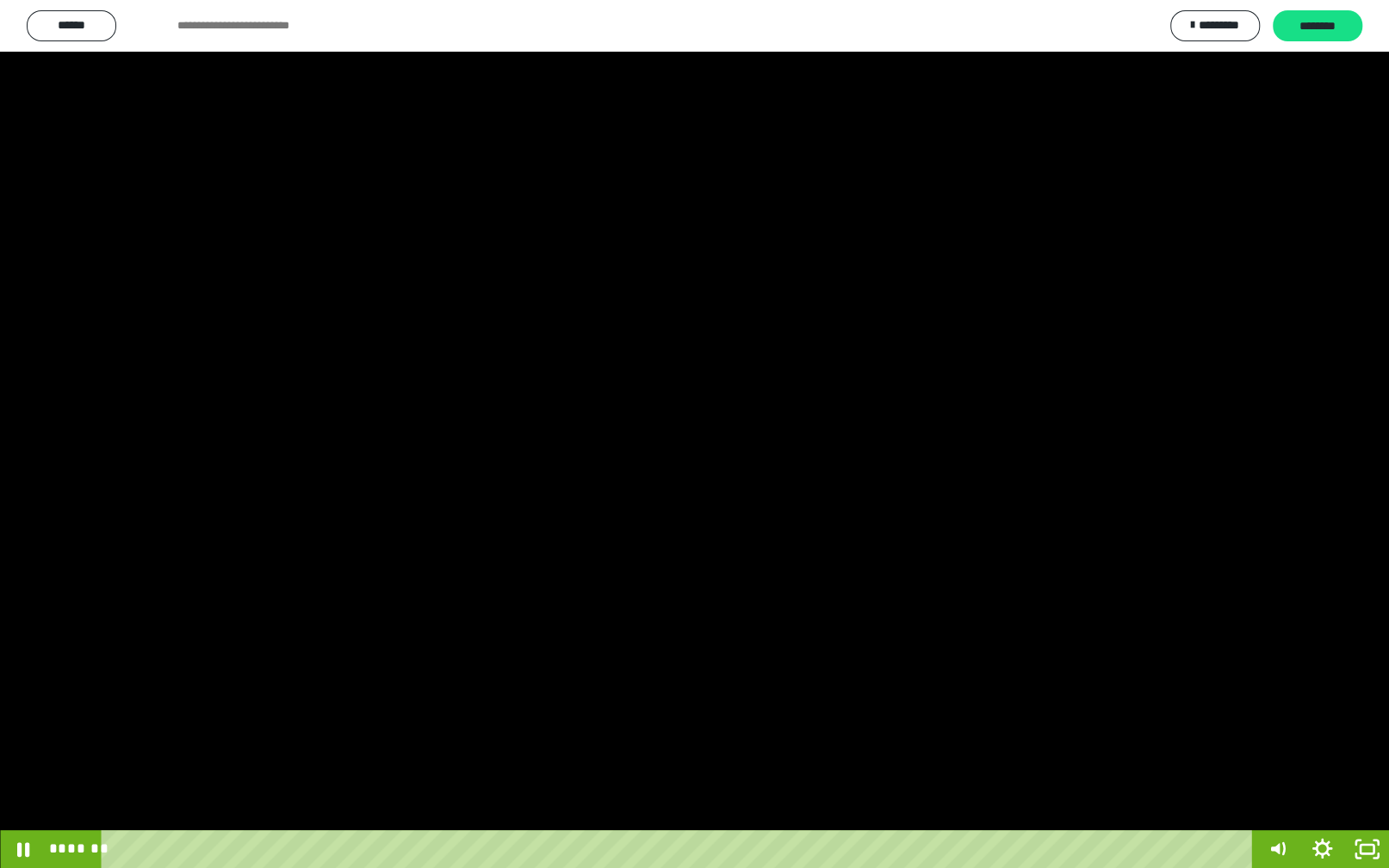 click at bounding box center (694, 434) 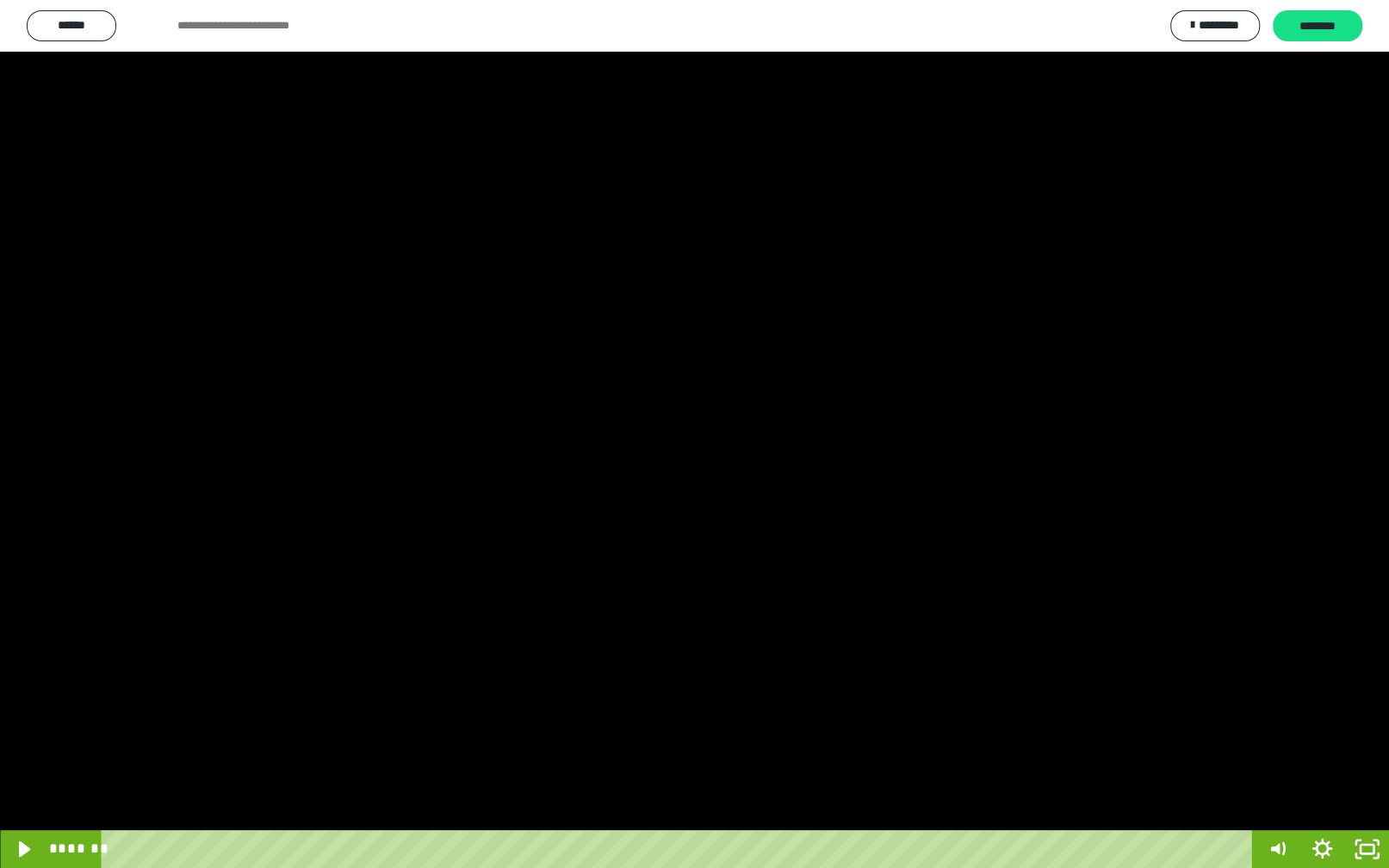 click at bounding box center (694, 434) 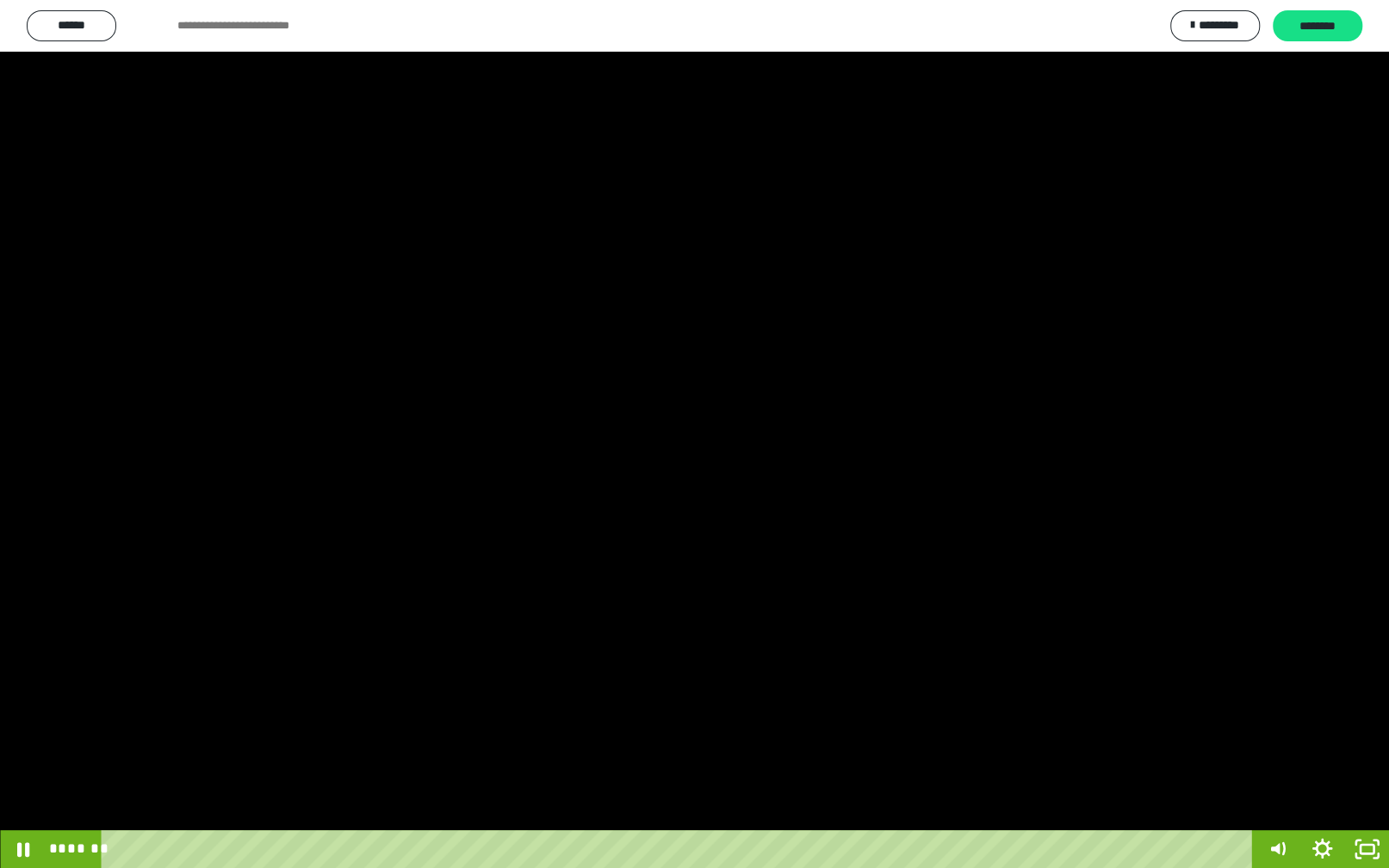 click at bounding box center [694, 434] 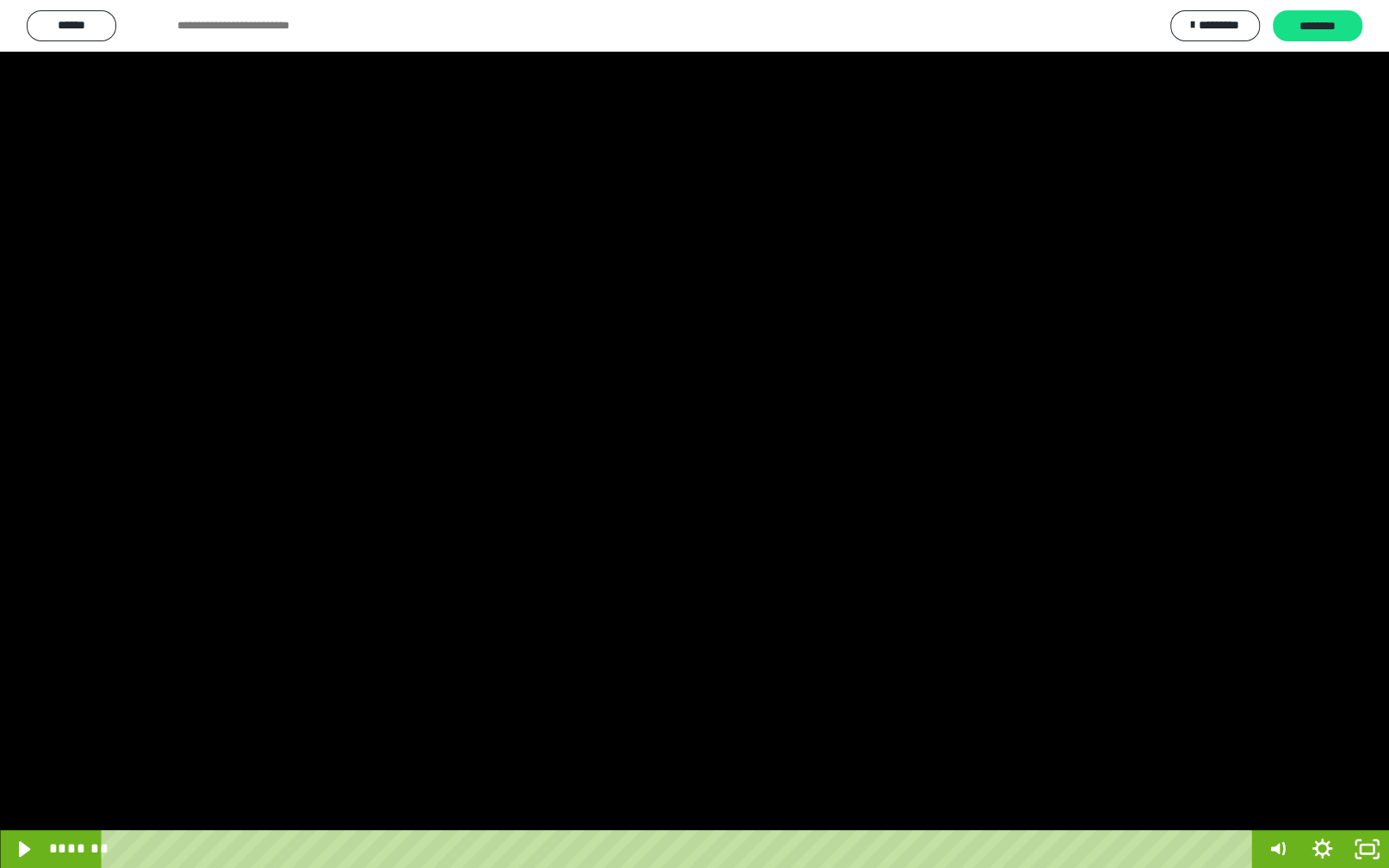 click at bounding box center (694, 434) 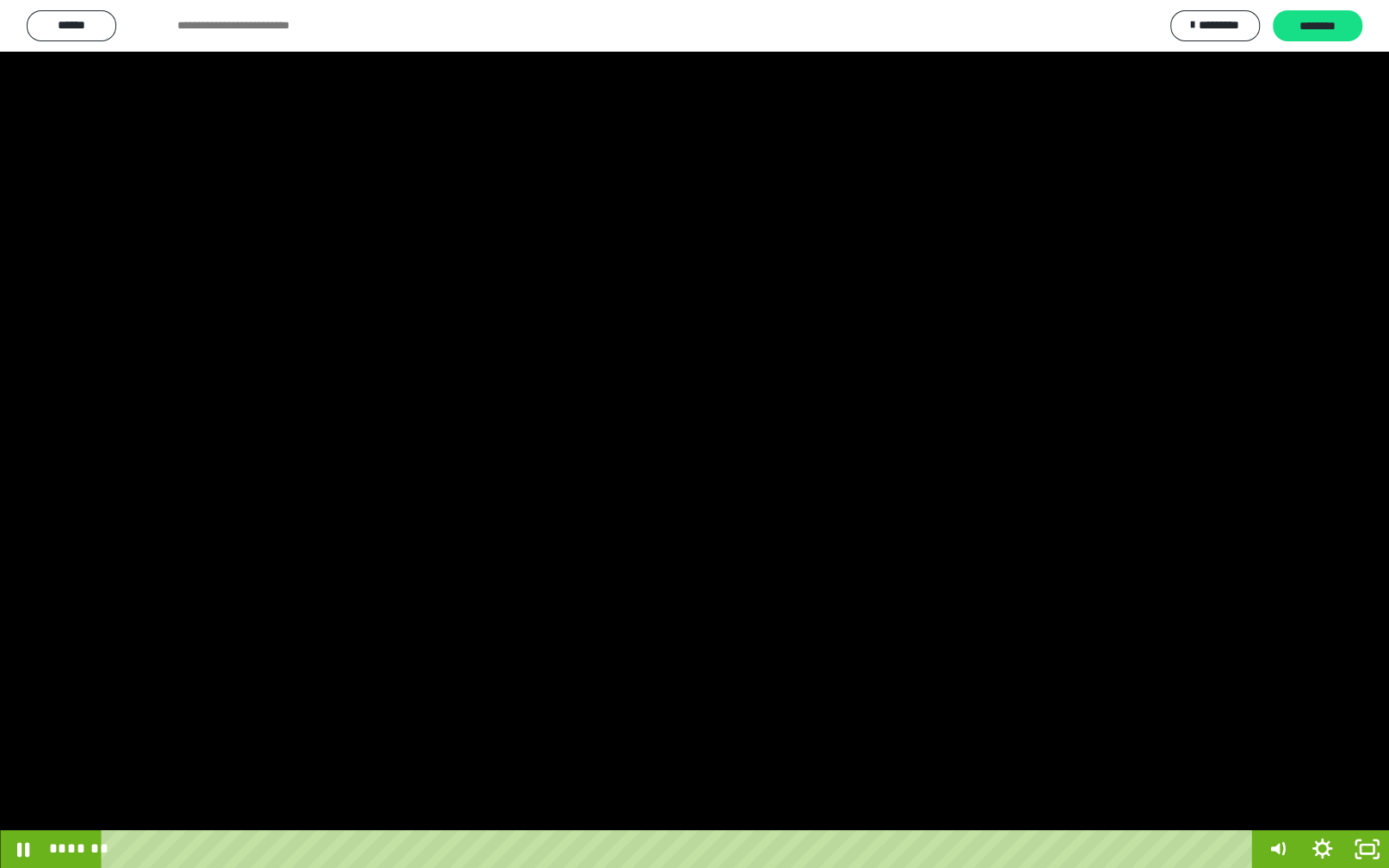 click at bounding box center (694, 434) 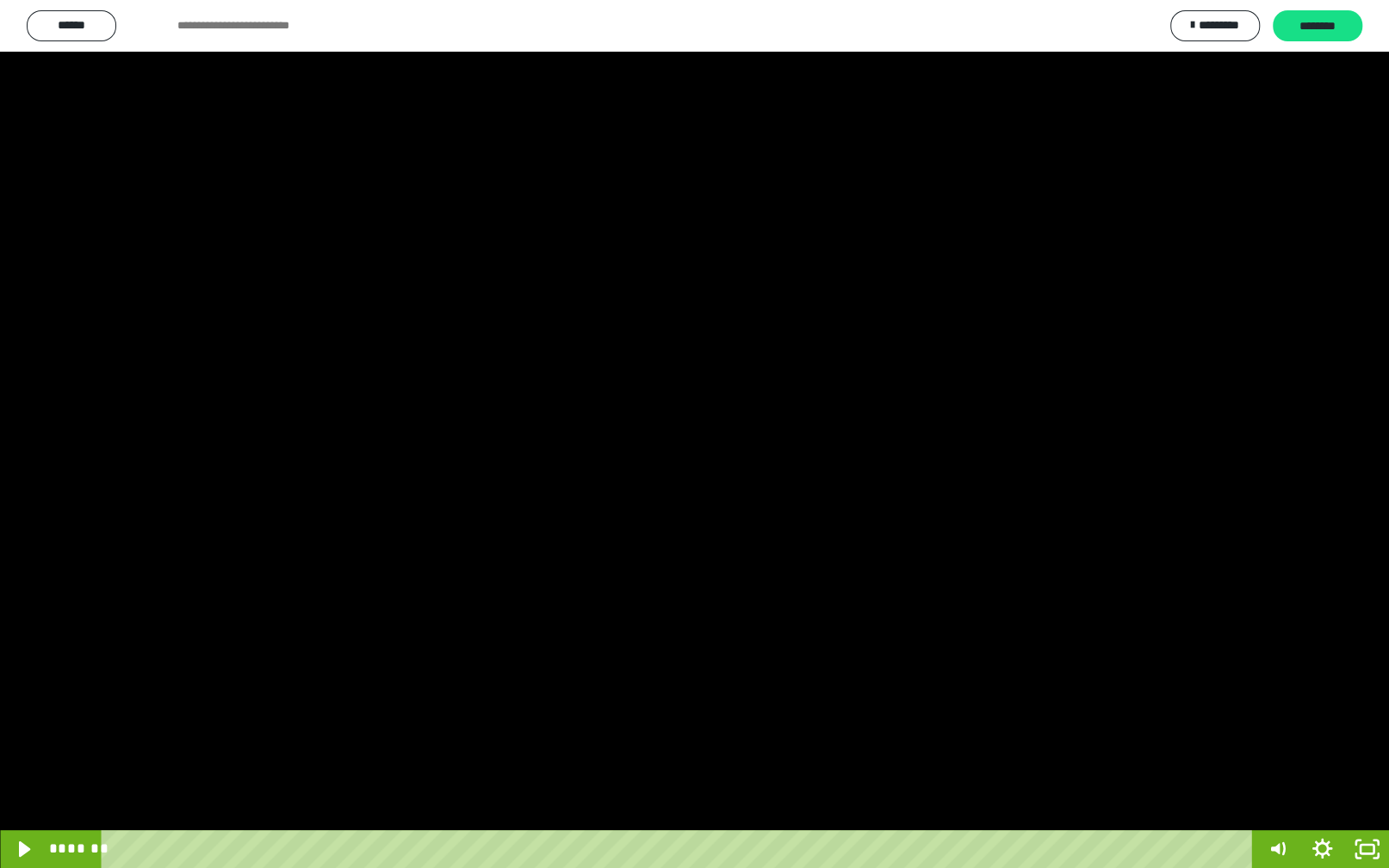 click at bounding box center [694, 434] 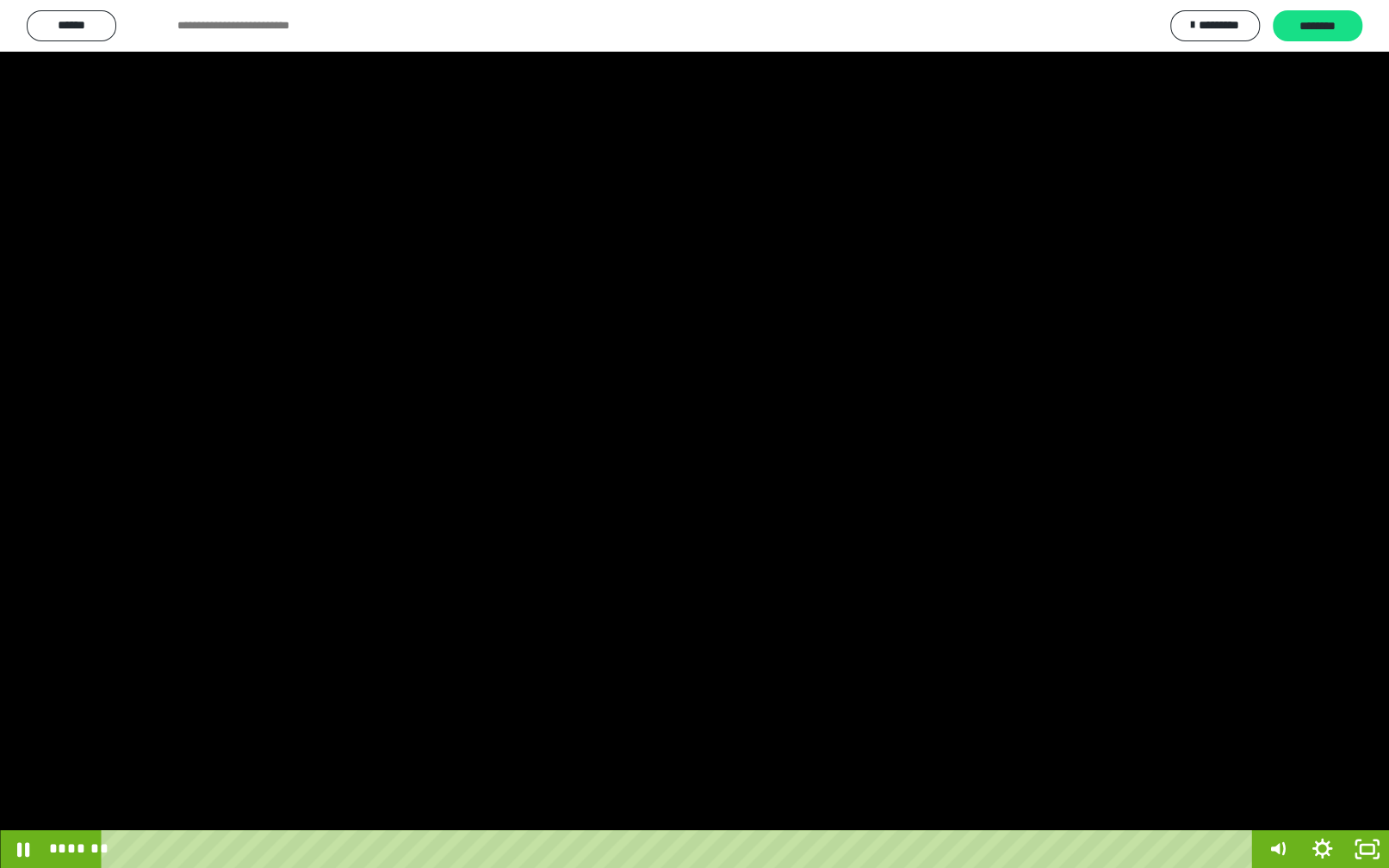 click at bounding box center (694, 434) 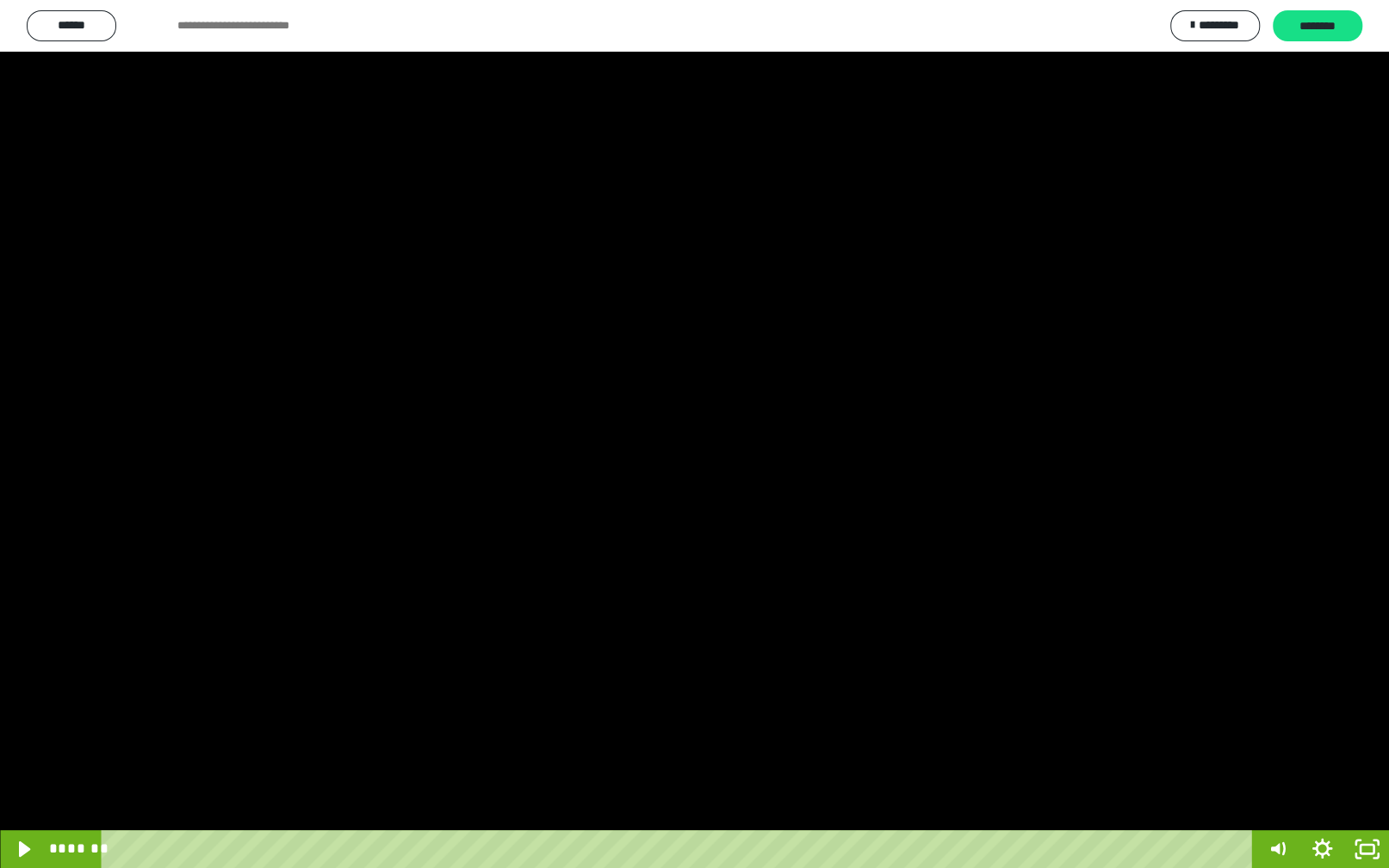click at bounding box center [694, 434] 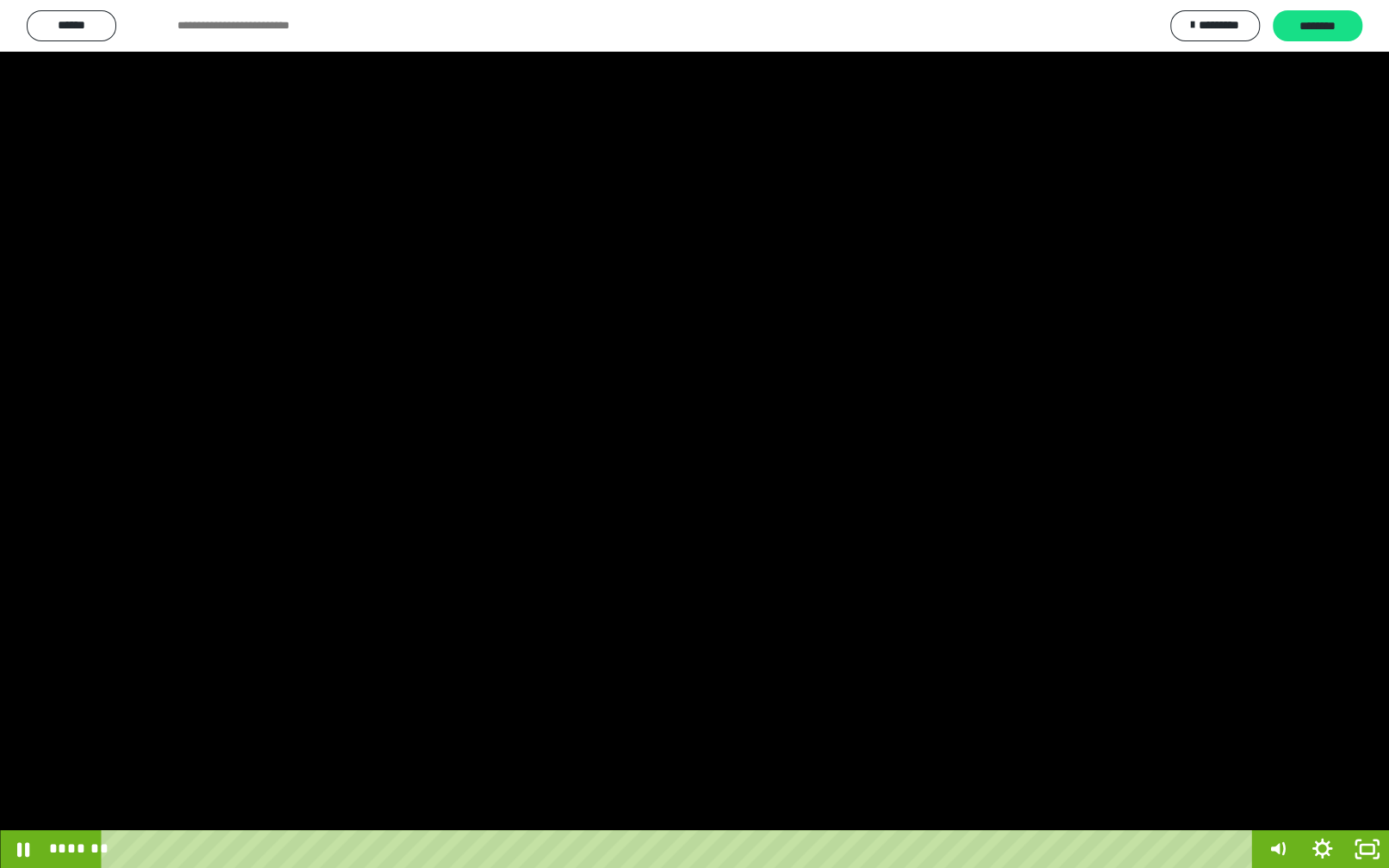 click at bounding box center (694, 434) 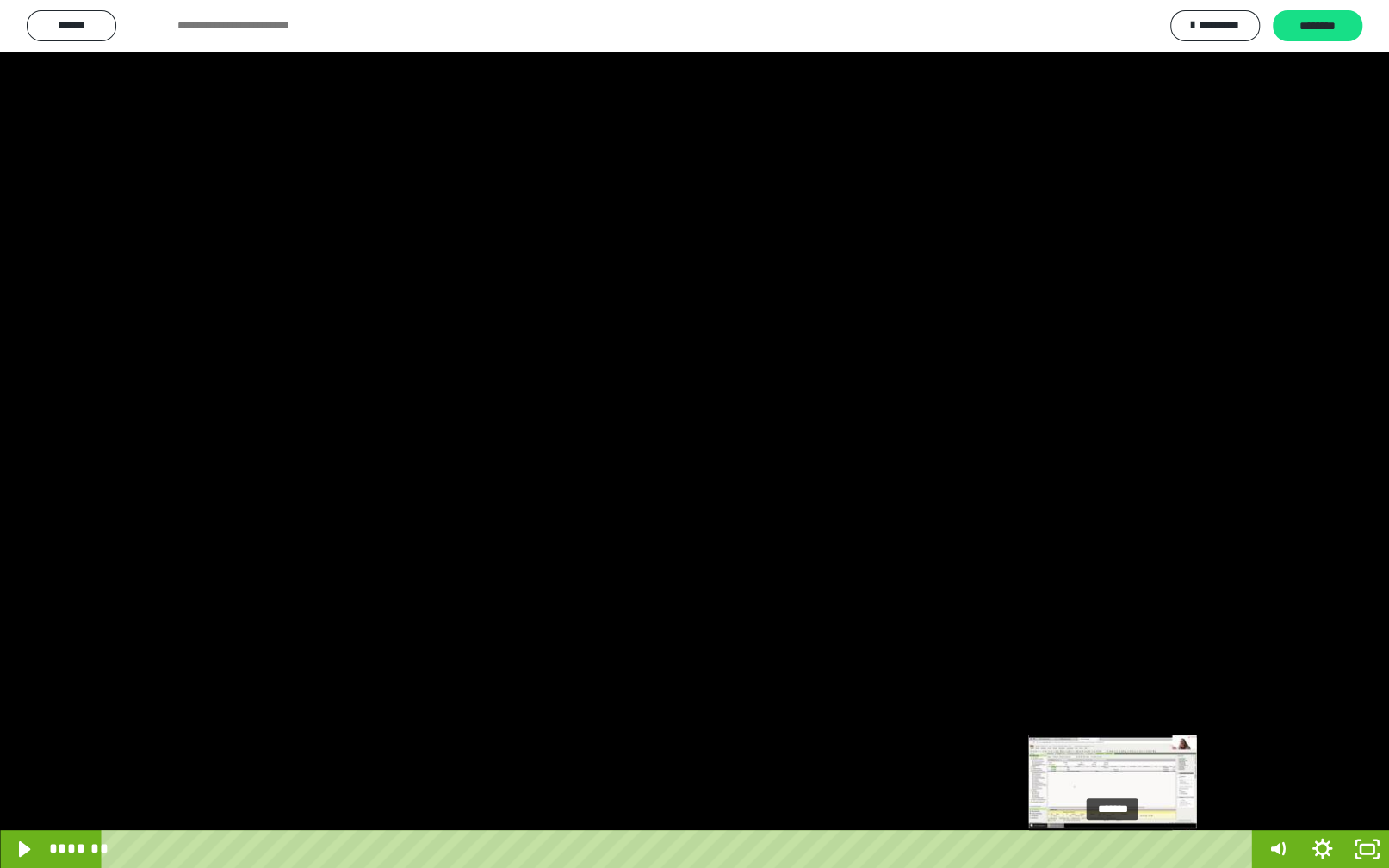 click at bounding box center [1112, 849] 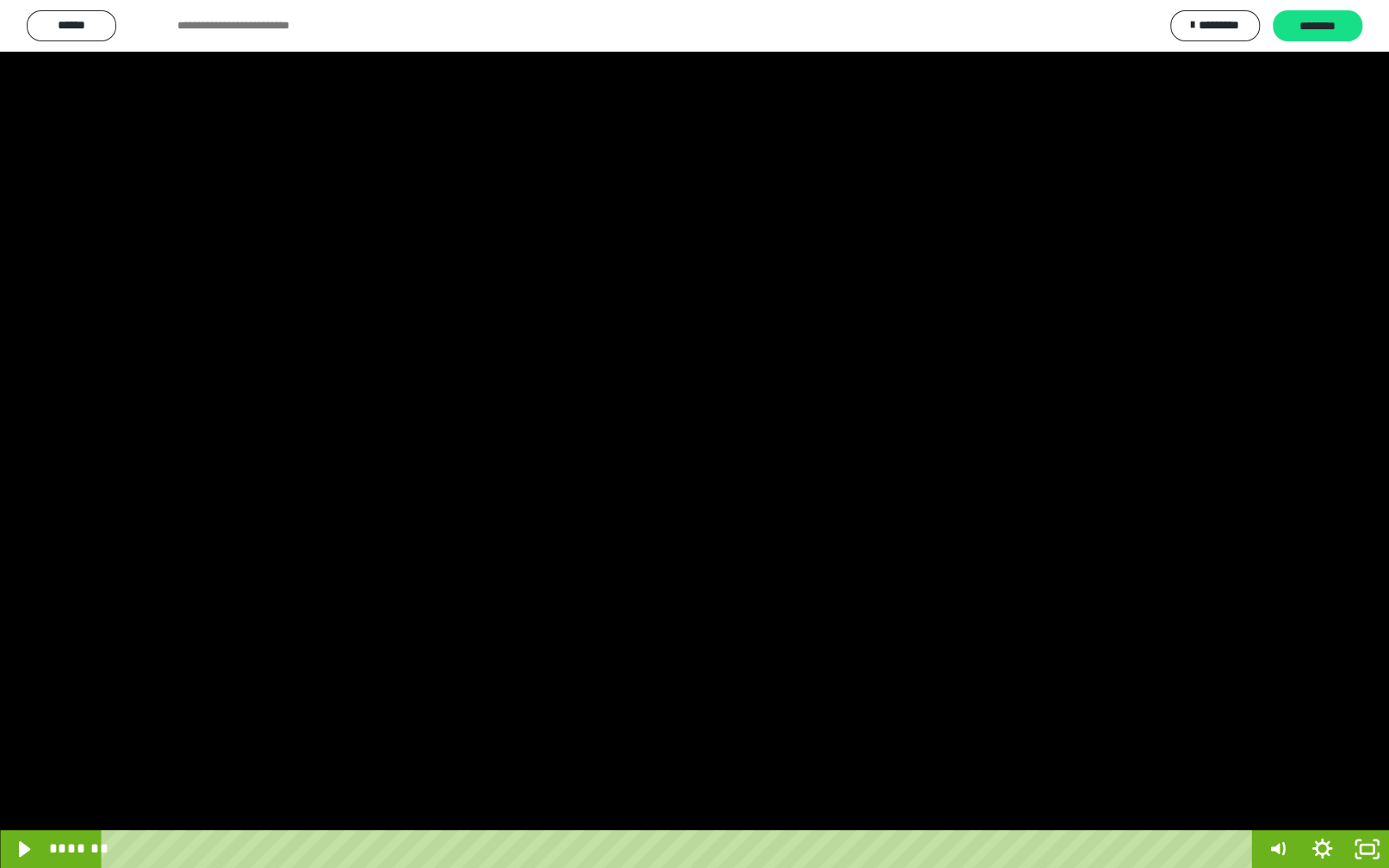 click at bounding box center (694, 434) 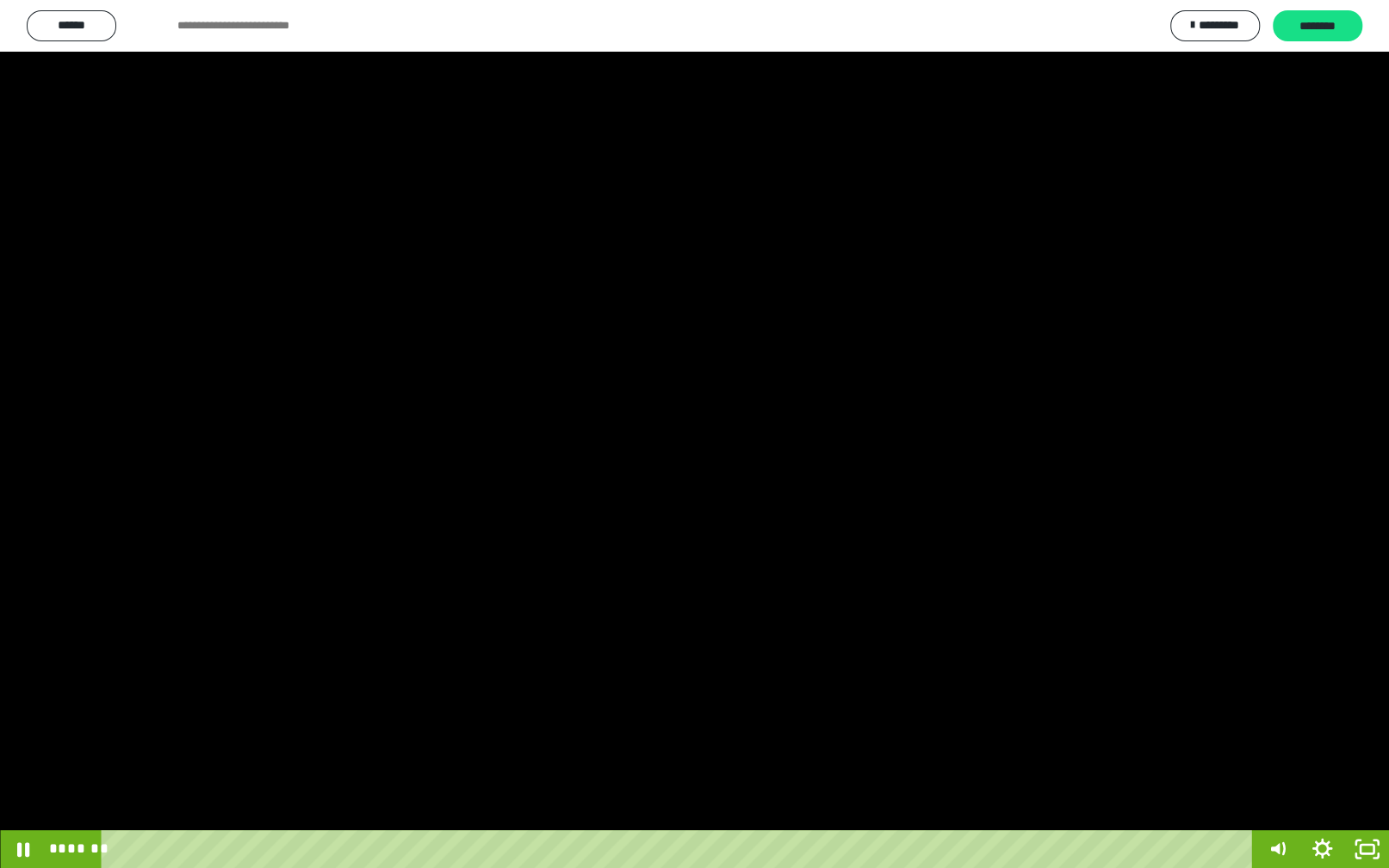 click at bounding box center [694, 434] 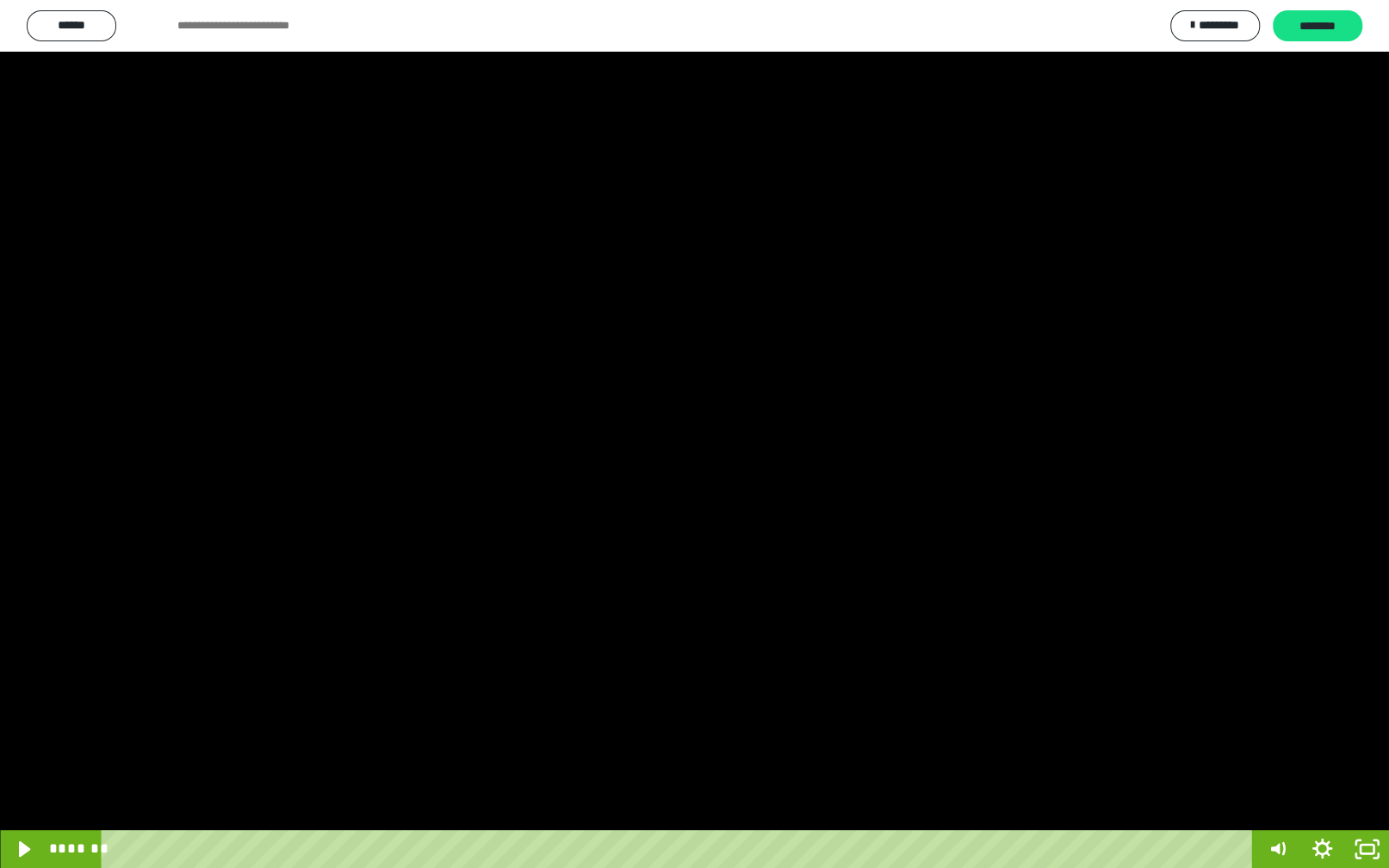 click at bounding box center [694, 434] 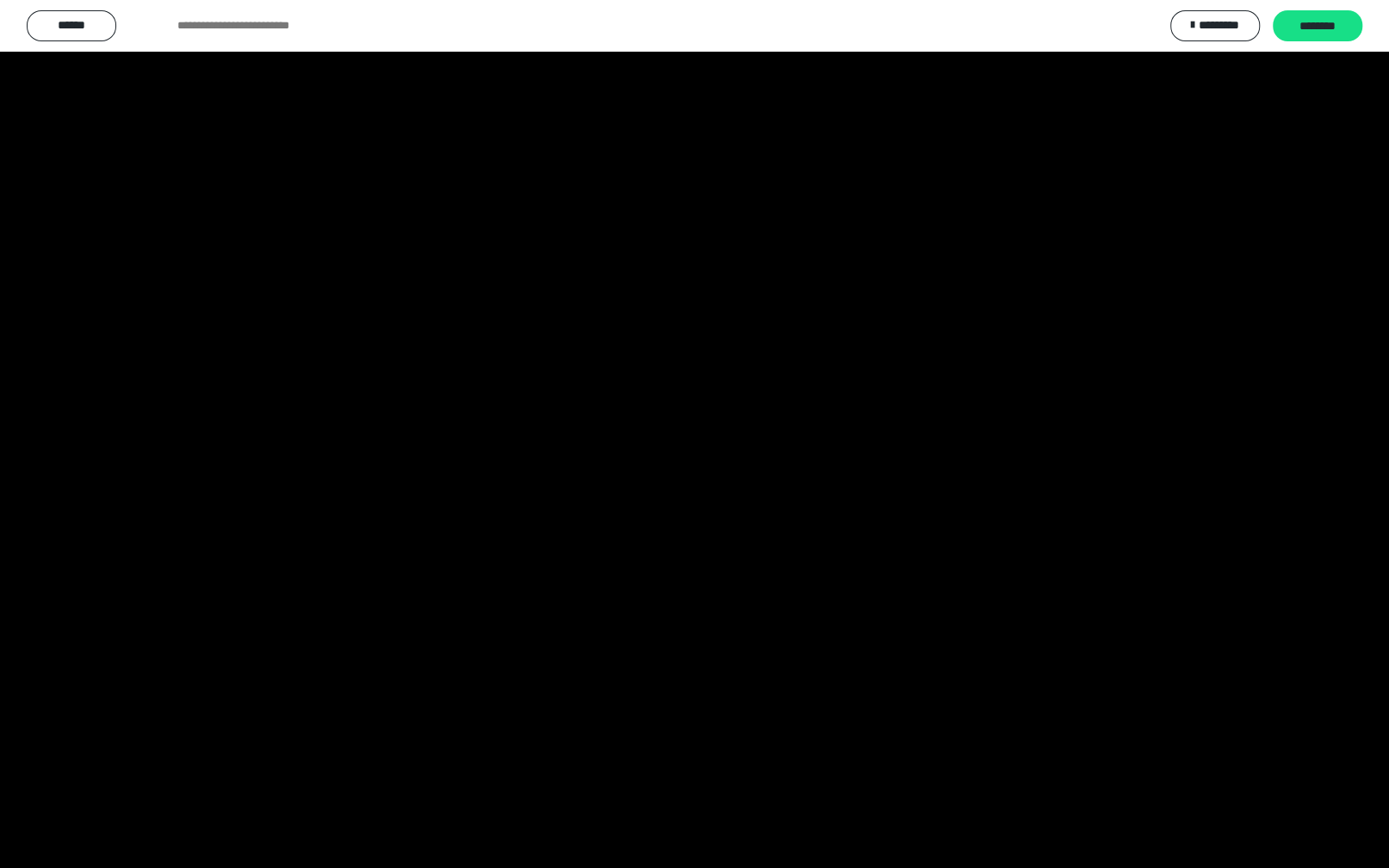 click at bounding box center (694, 434) 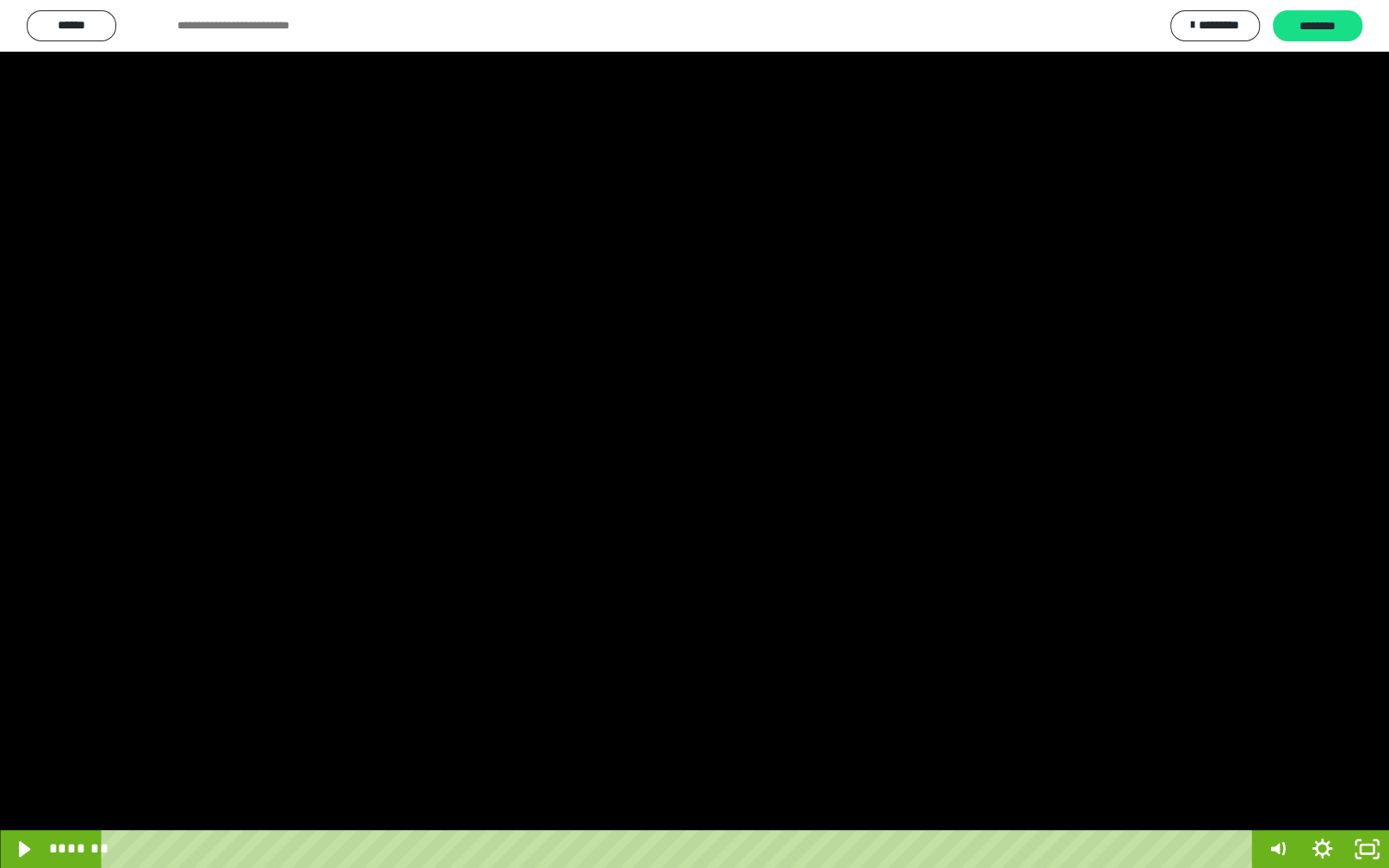click at bounding box center [694, 434] 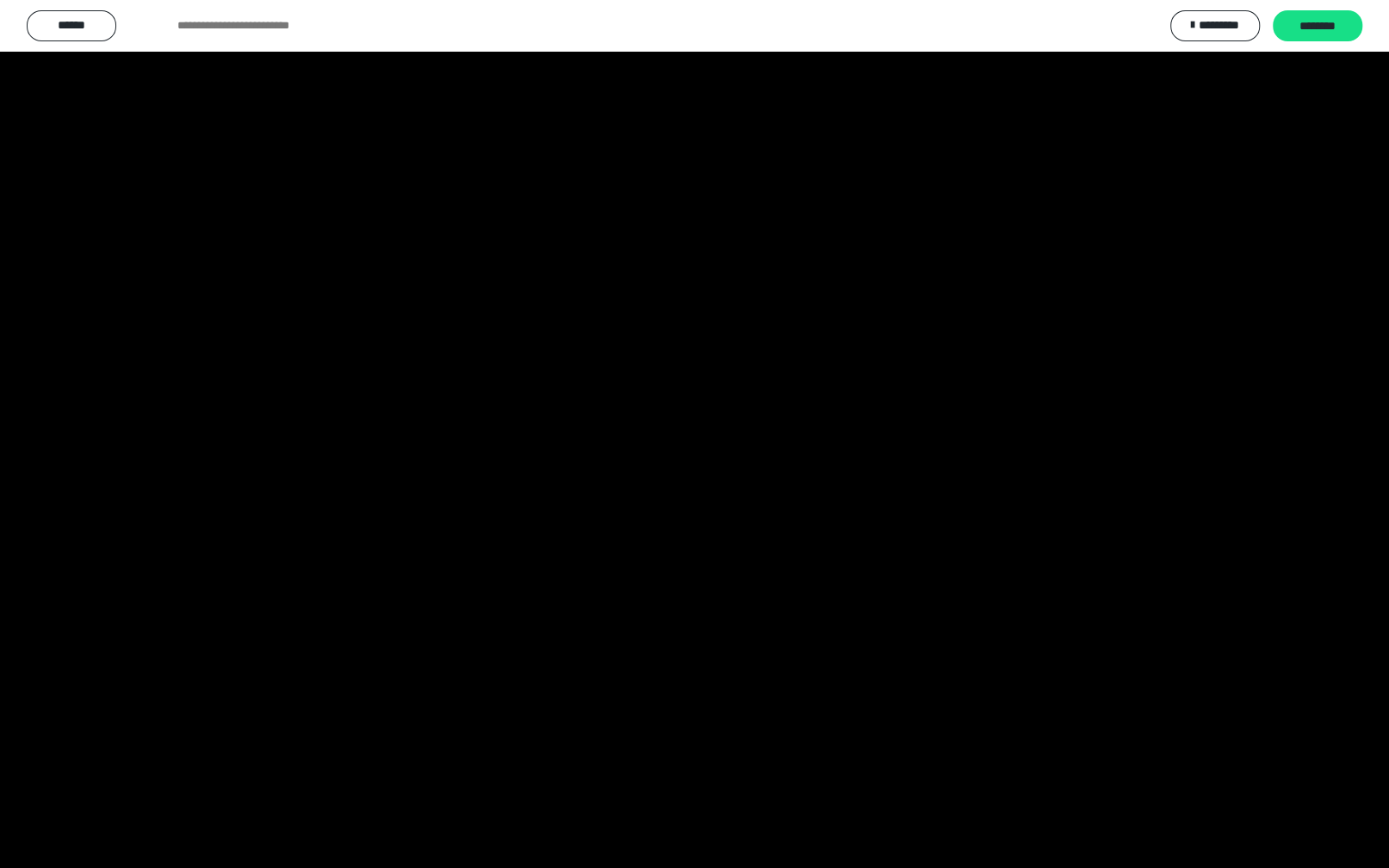 click at bounding box center (694, 434) 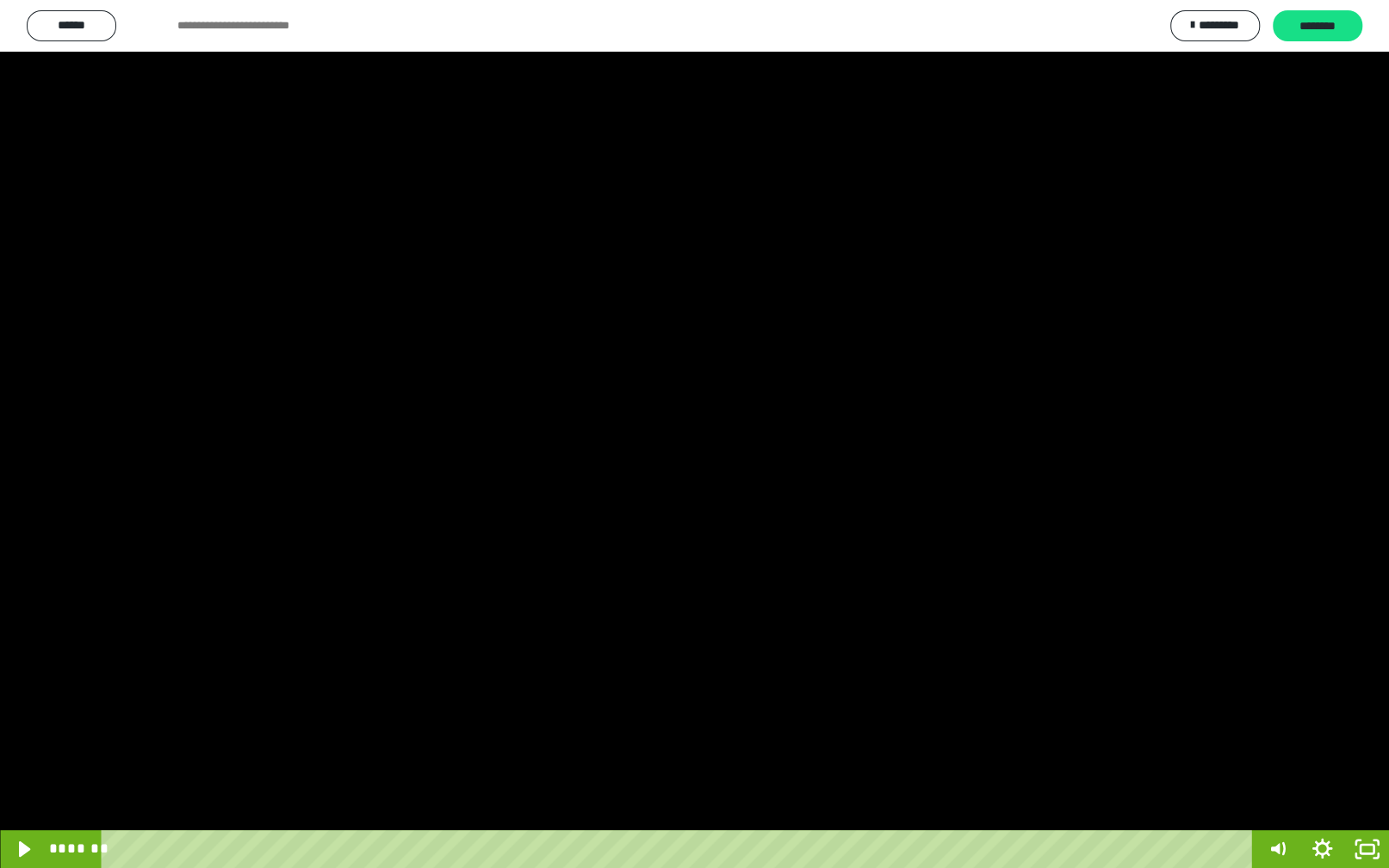 click at bounding box center [694, 434] 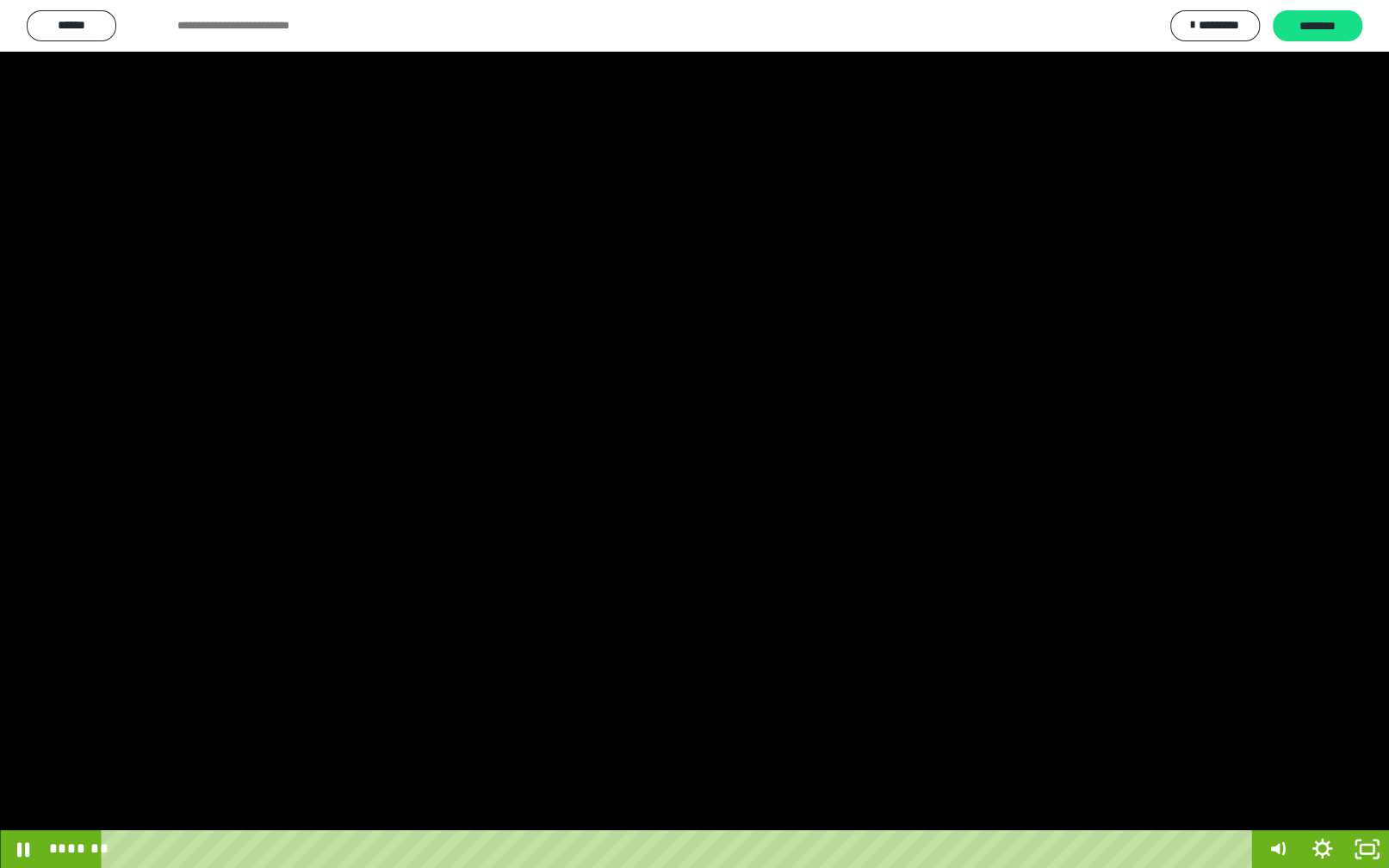 click at bounding box center [694, 434] 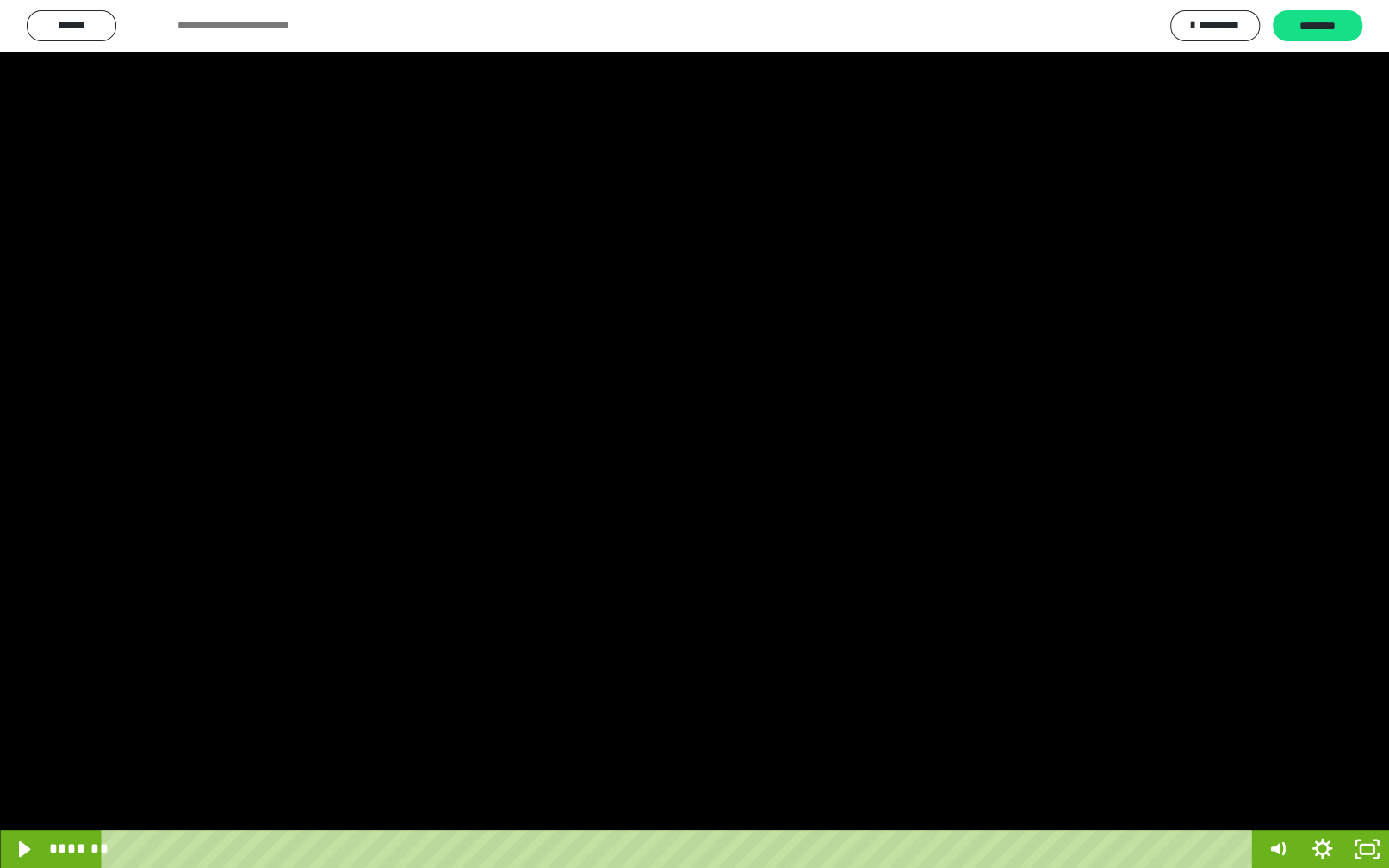 click at bounding box center (694, 434) 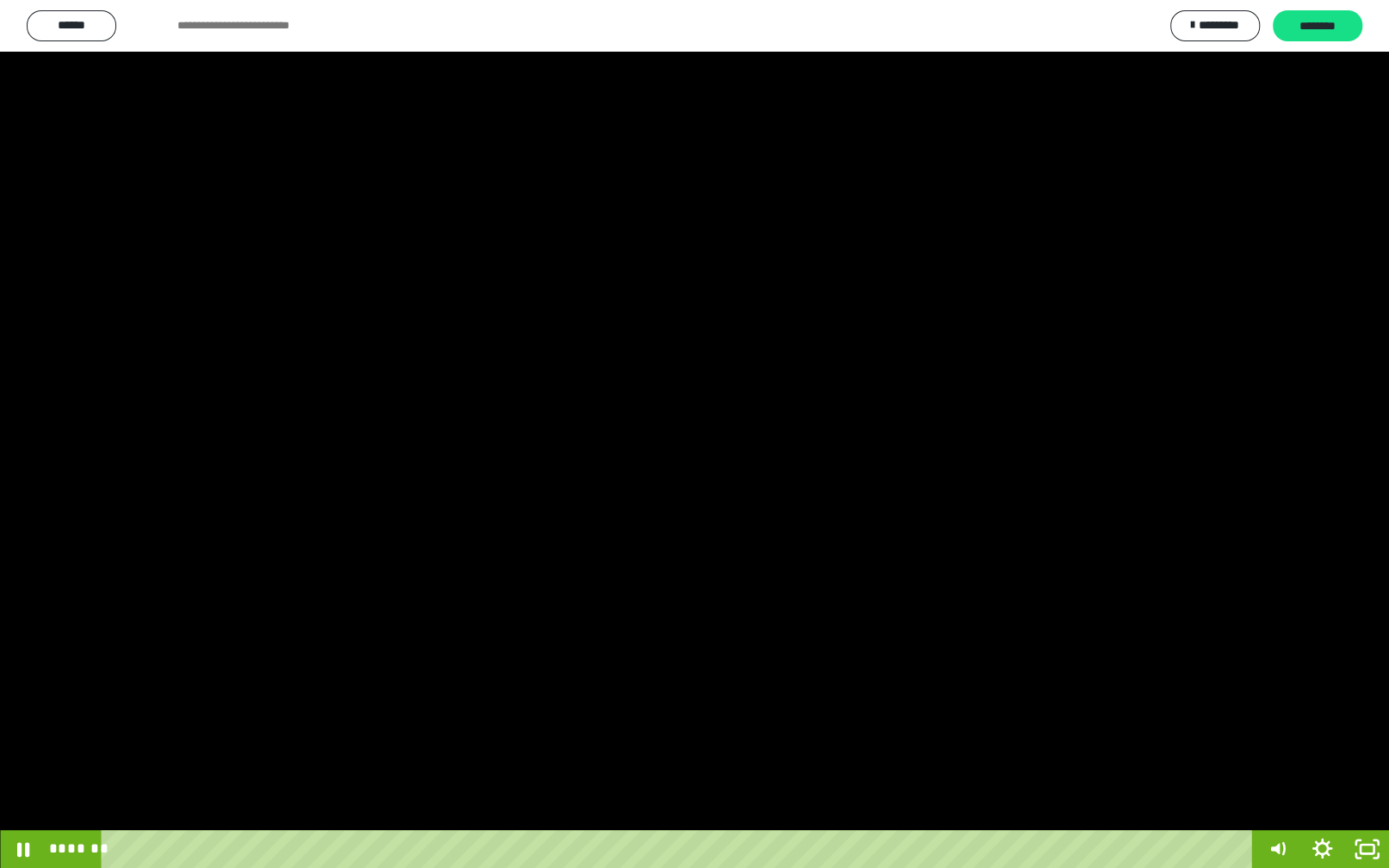 click at bounding box center (694, 434) 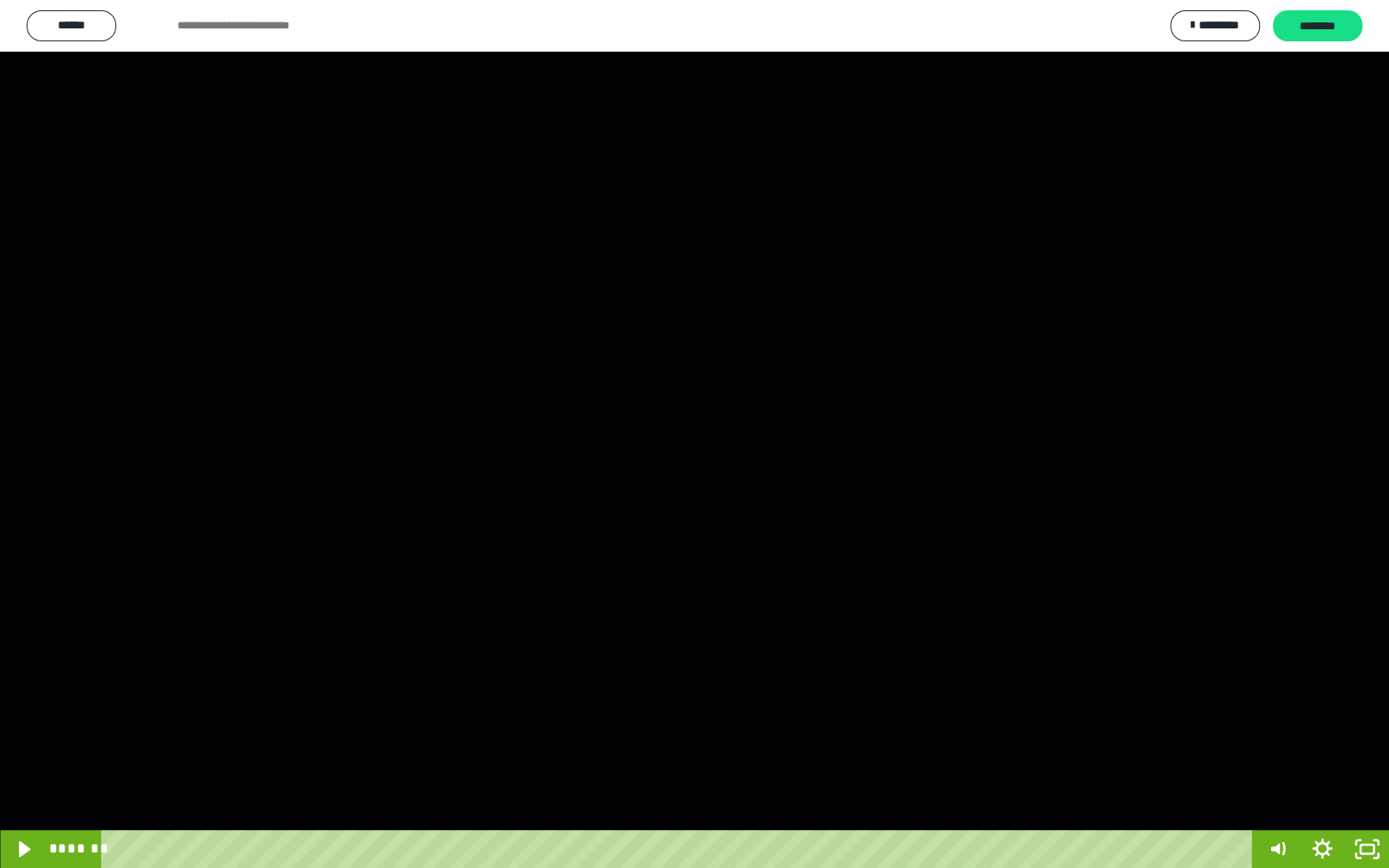 click at bounding box center [694, 434] 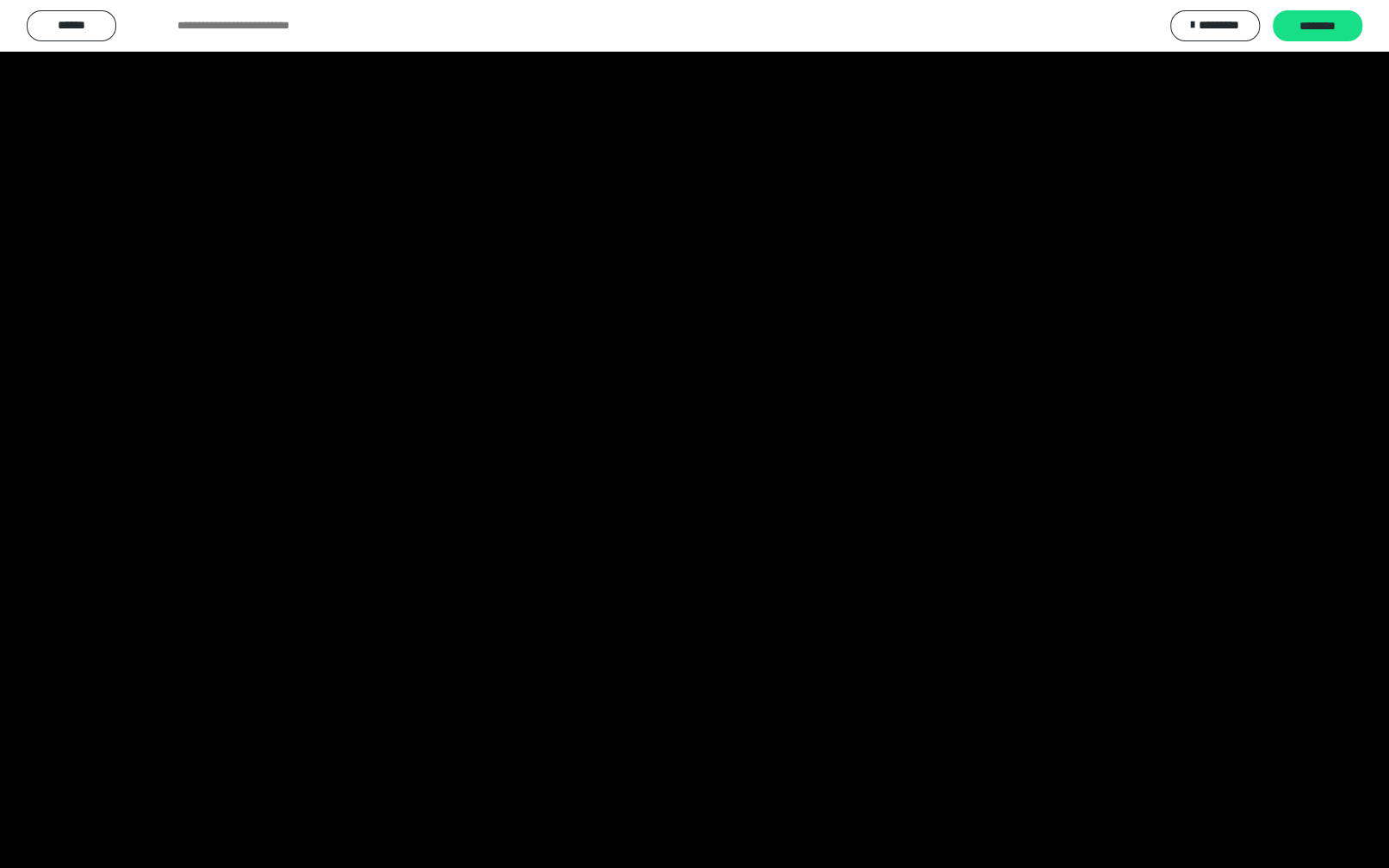 click at bounding box center [694, 434] 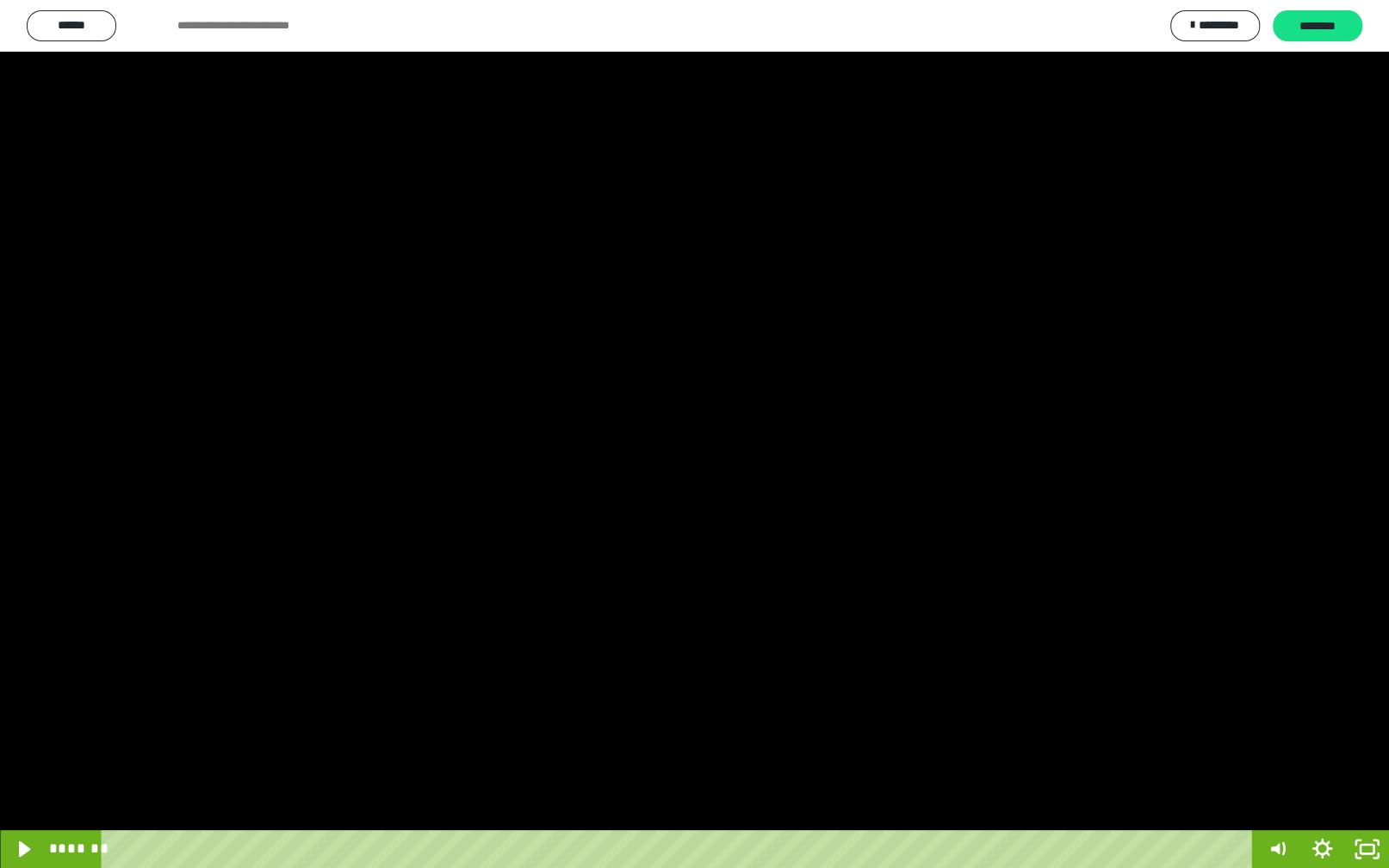 click at bounding box center (694, 434) 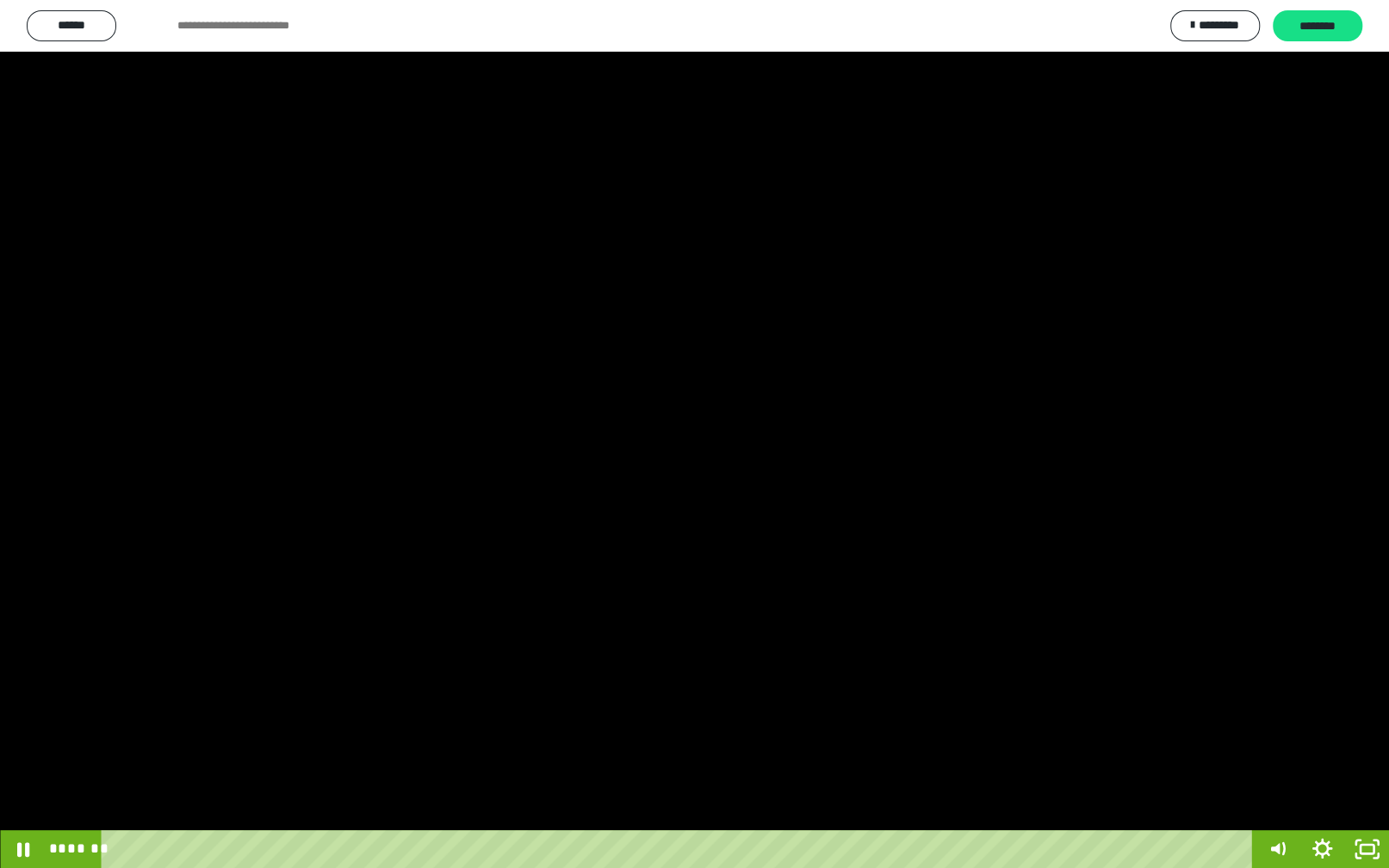 click at bounding box center [694, 434] 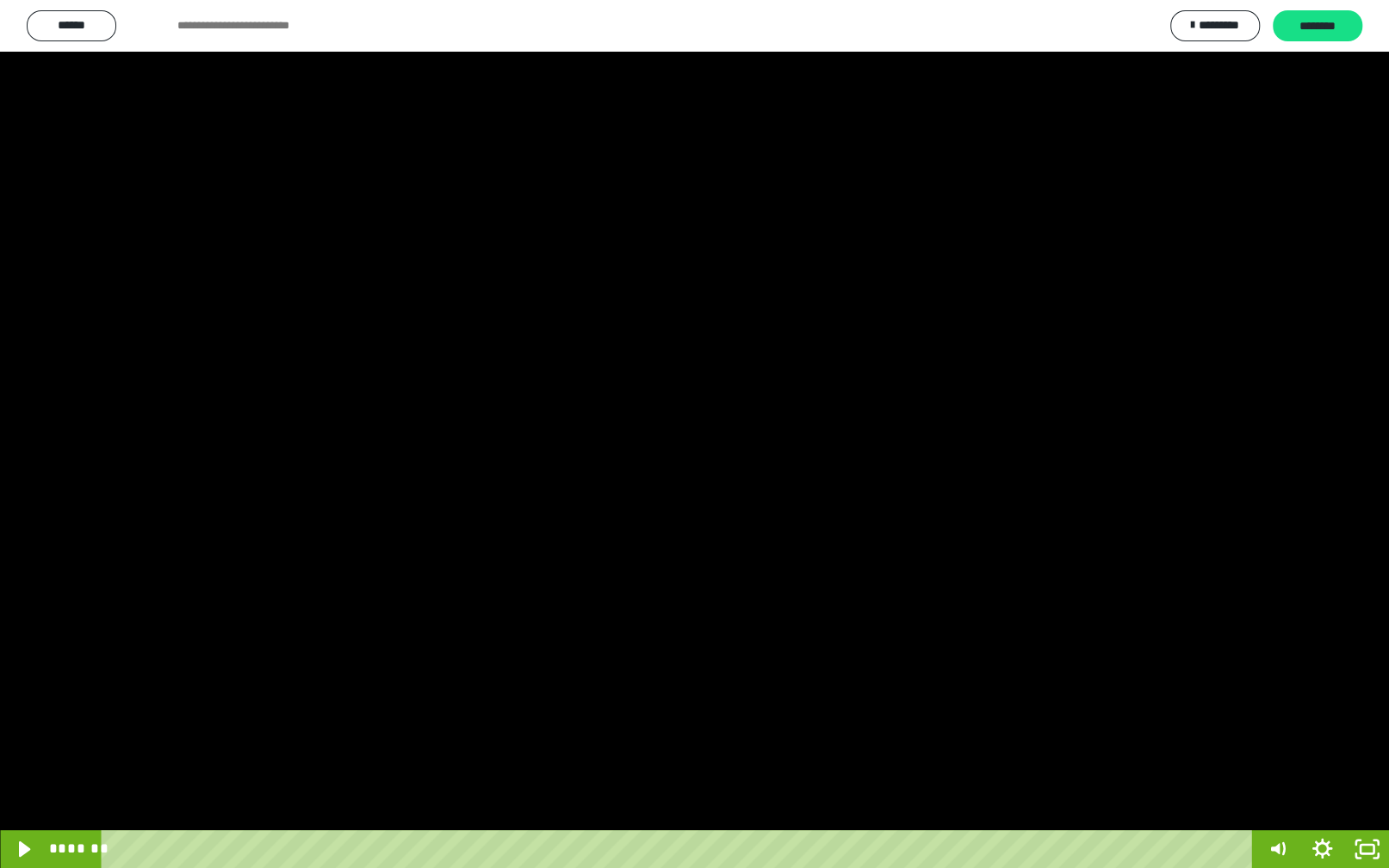 click at bounding box center (694, 434) 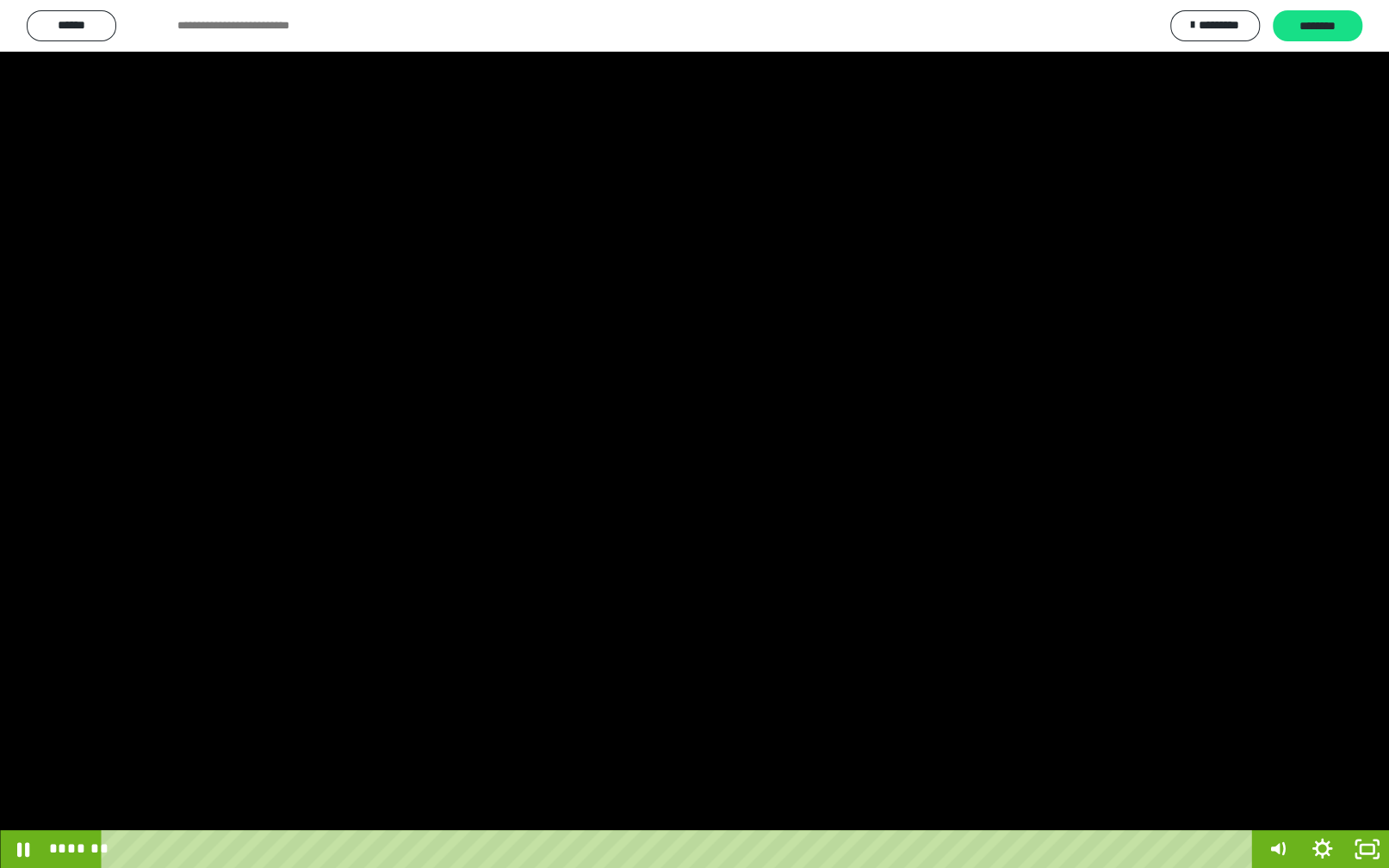 click at bounding box center [694, 434] 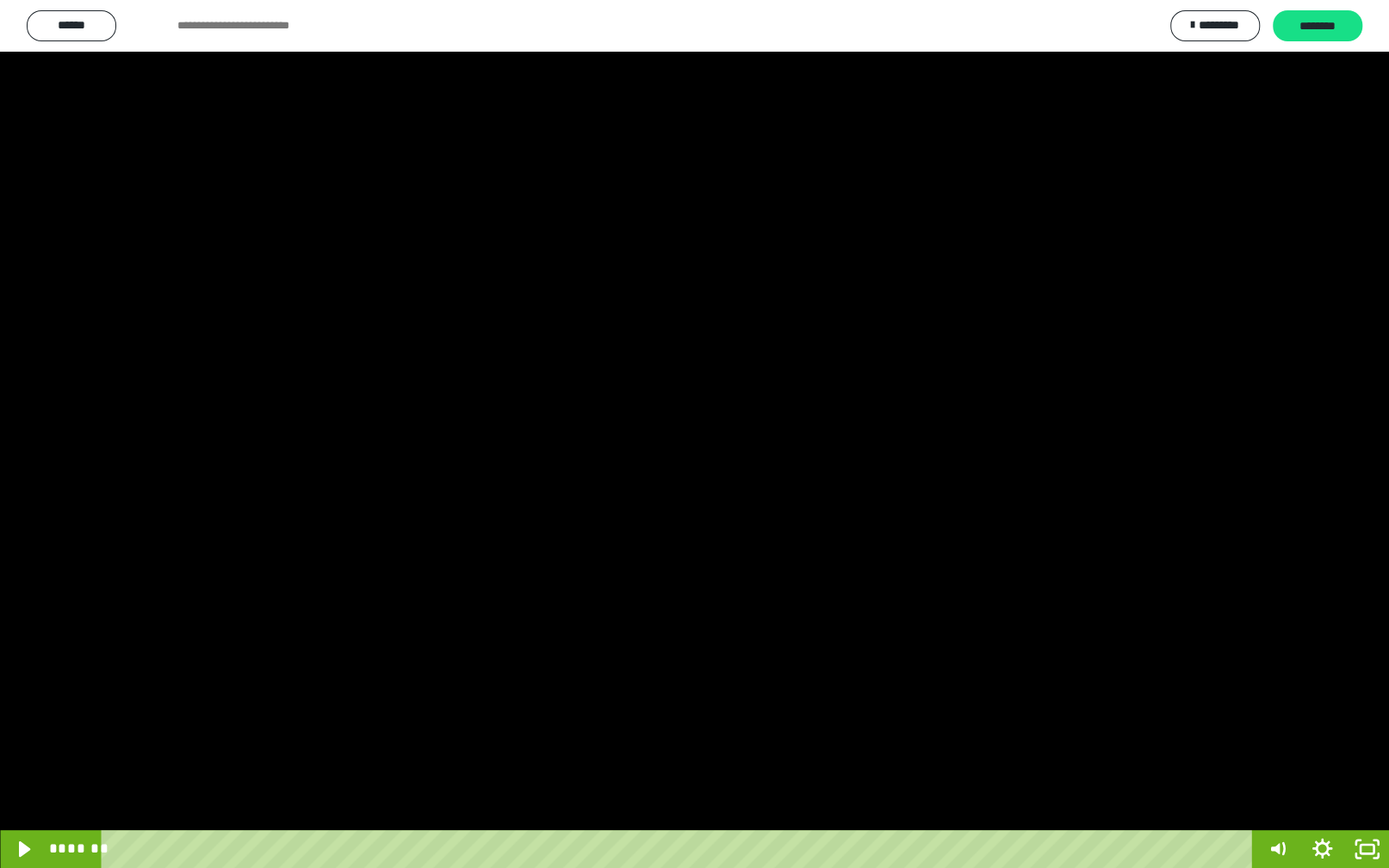 click at bounding box center [694, 434] 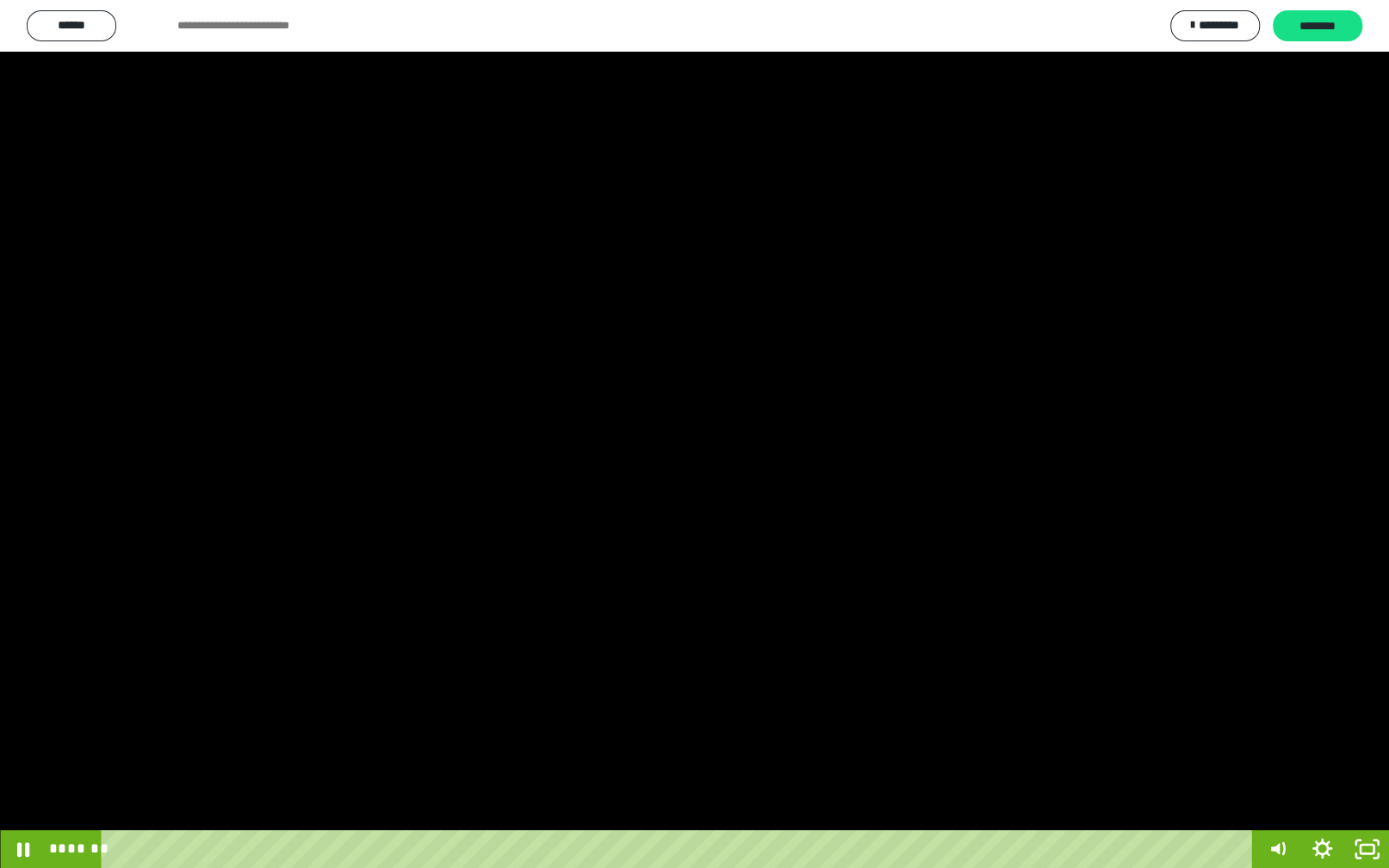 click at bounding box center [694, 434] 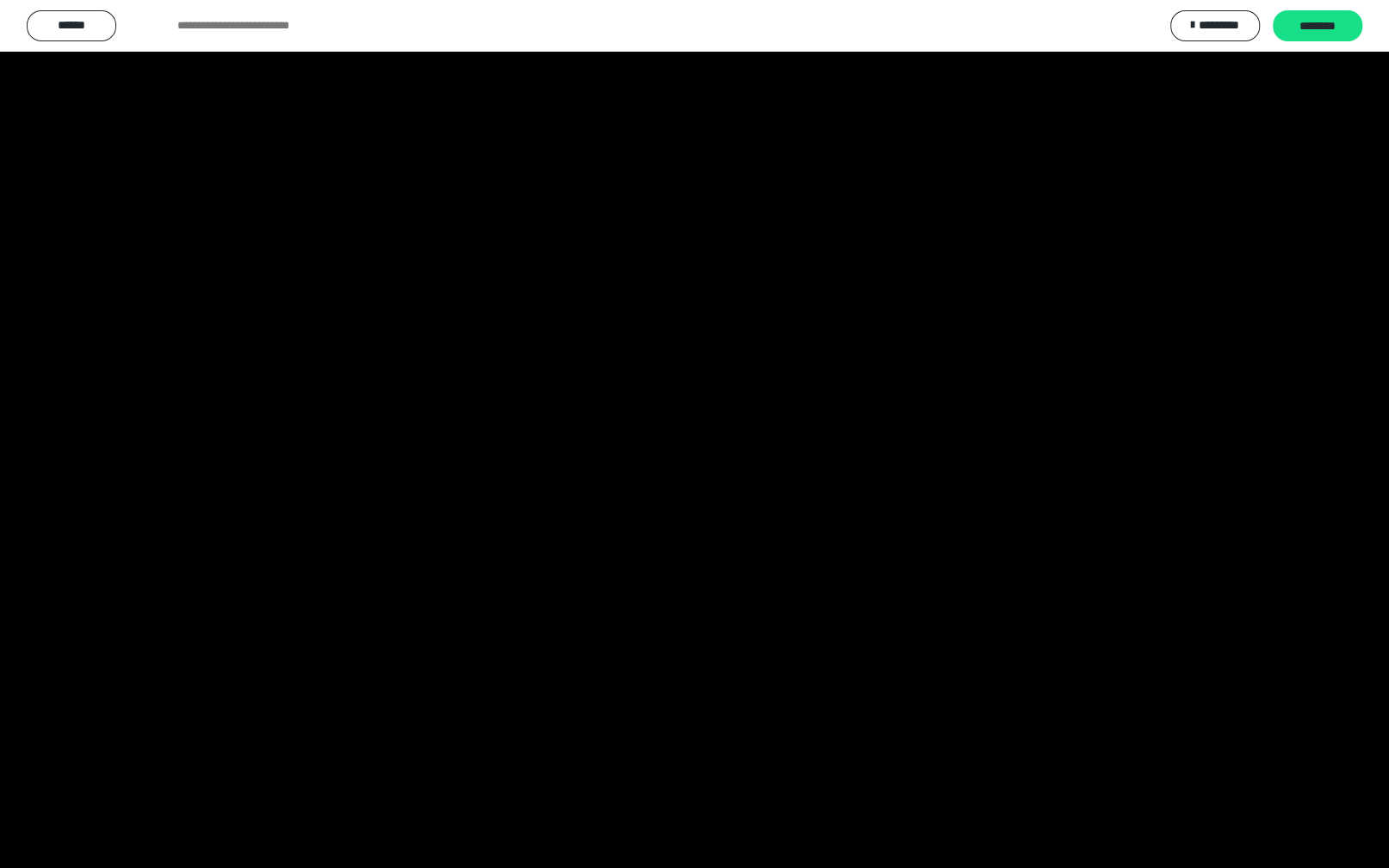click at bounding box center [694, 434] 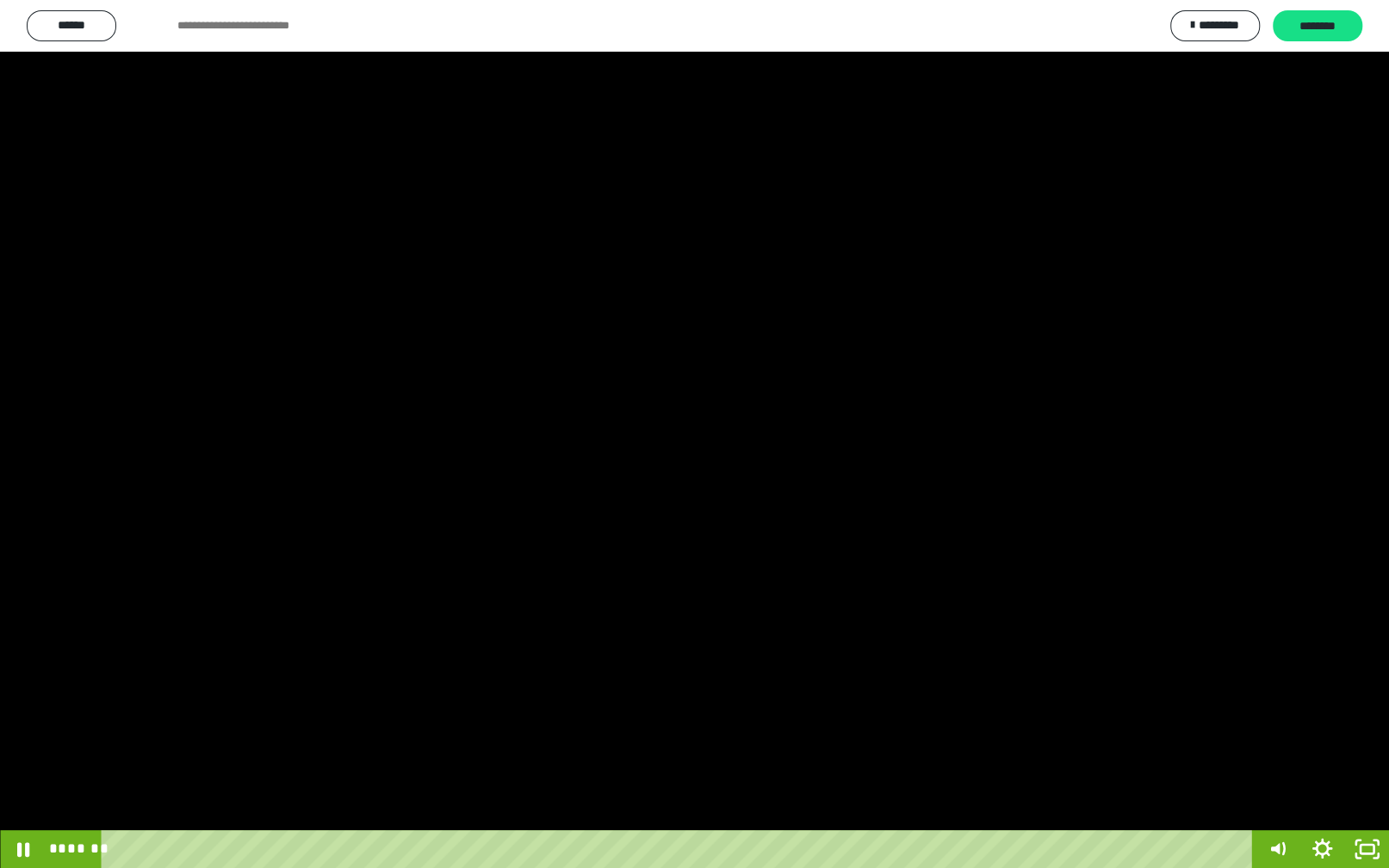 click at bounding box center (694, 434) 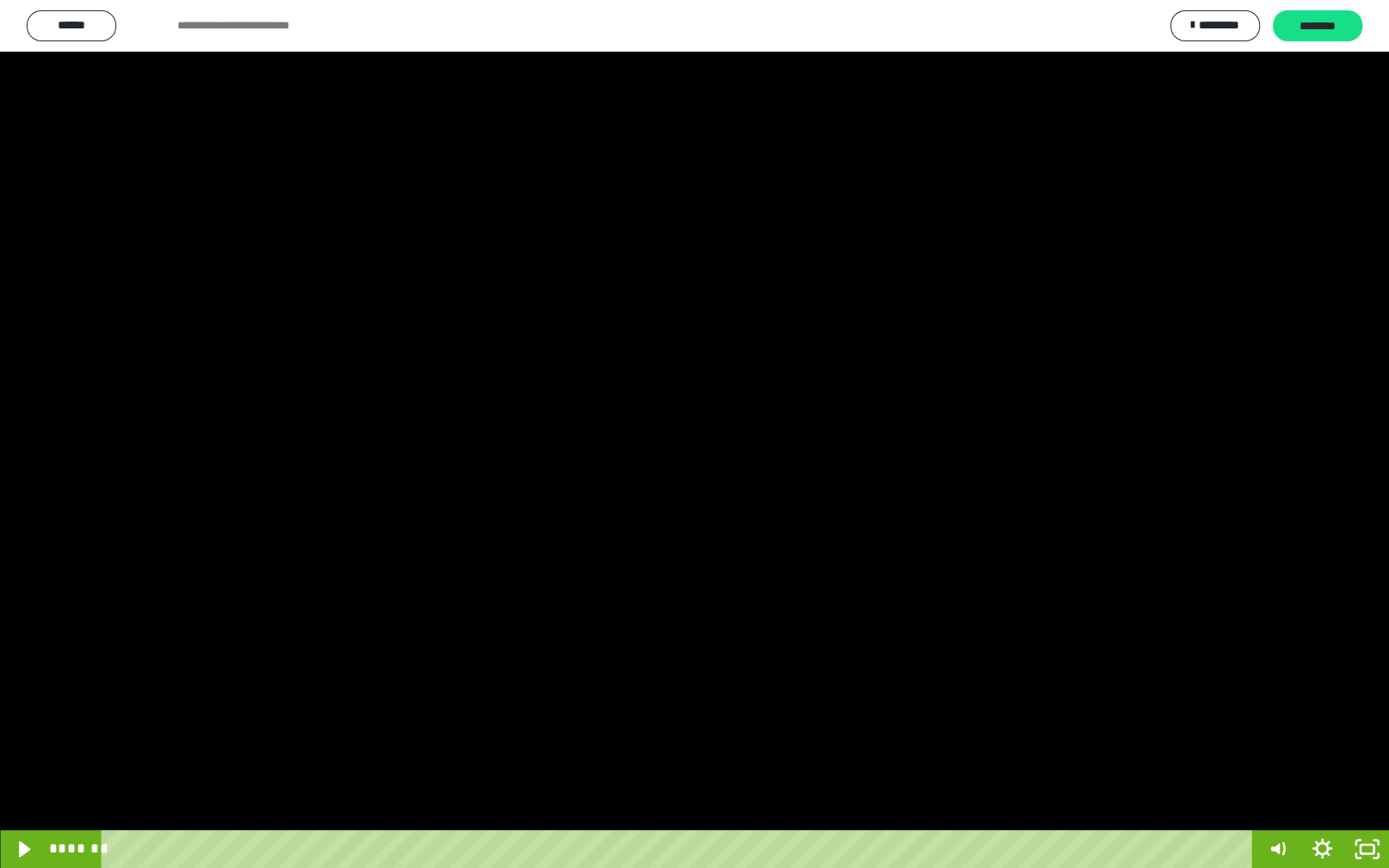 click at bounding box center (694, 434) 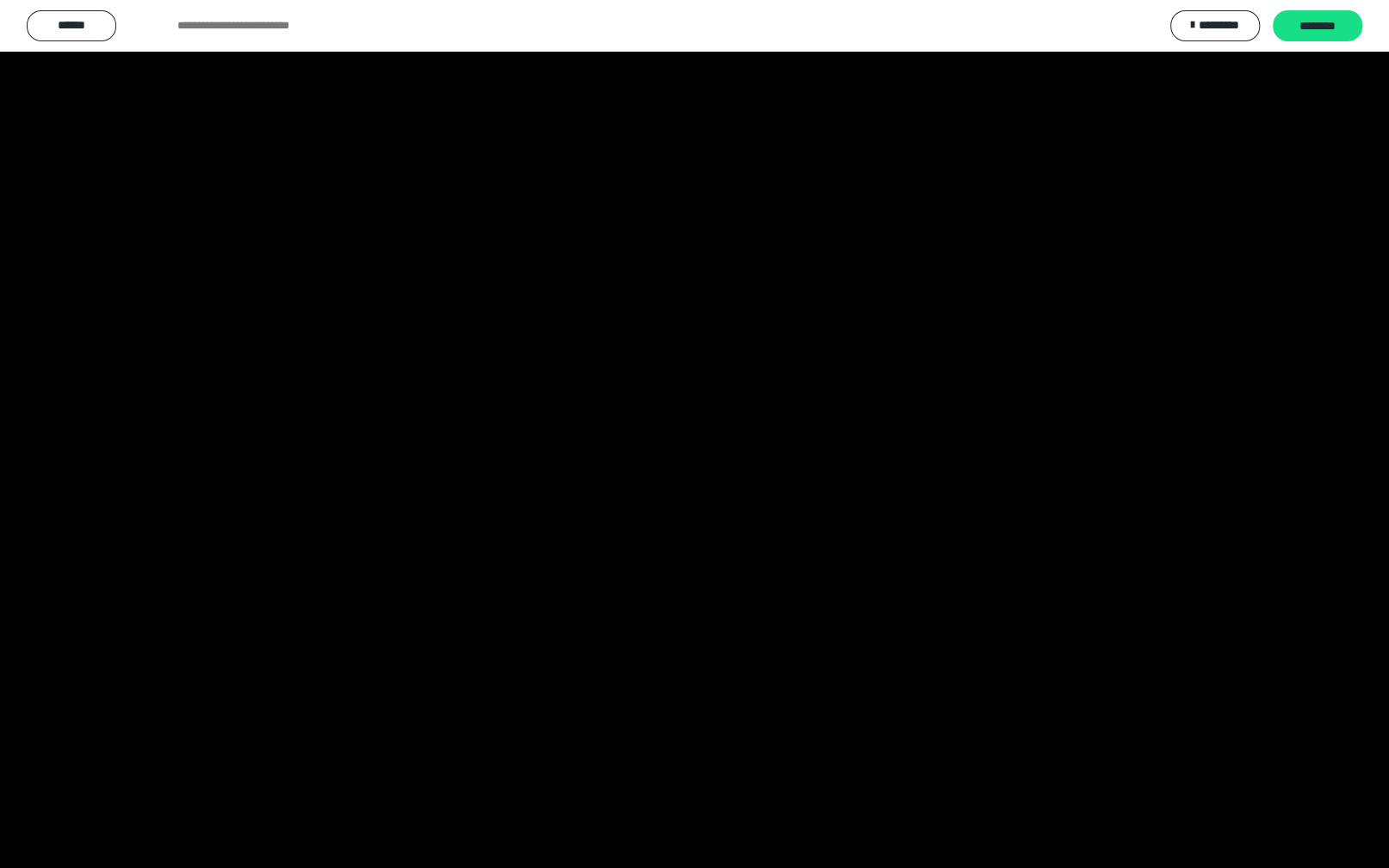 click at bounding box center [694, 434] 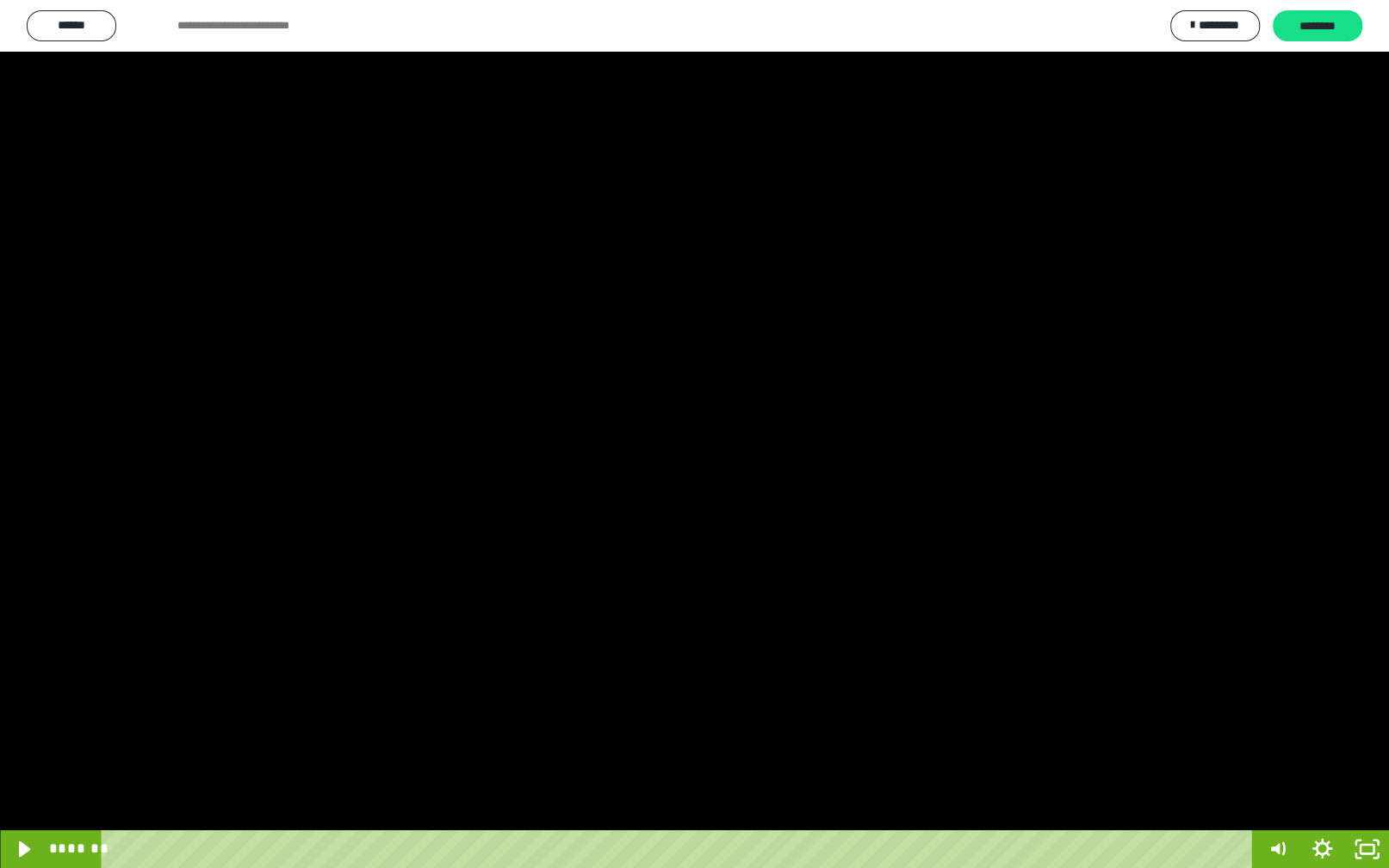 click at bounding box center [694, 434] 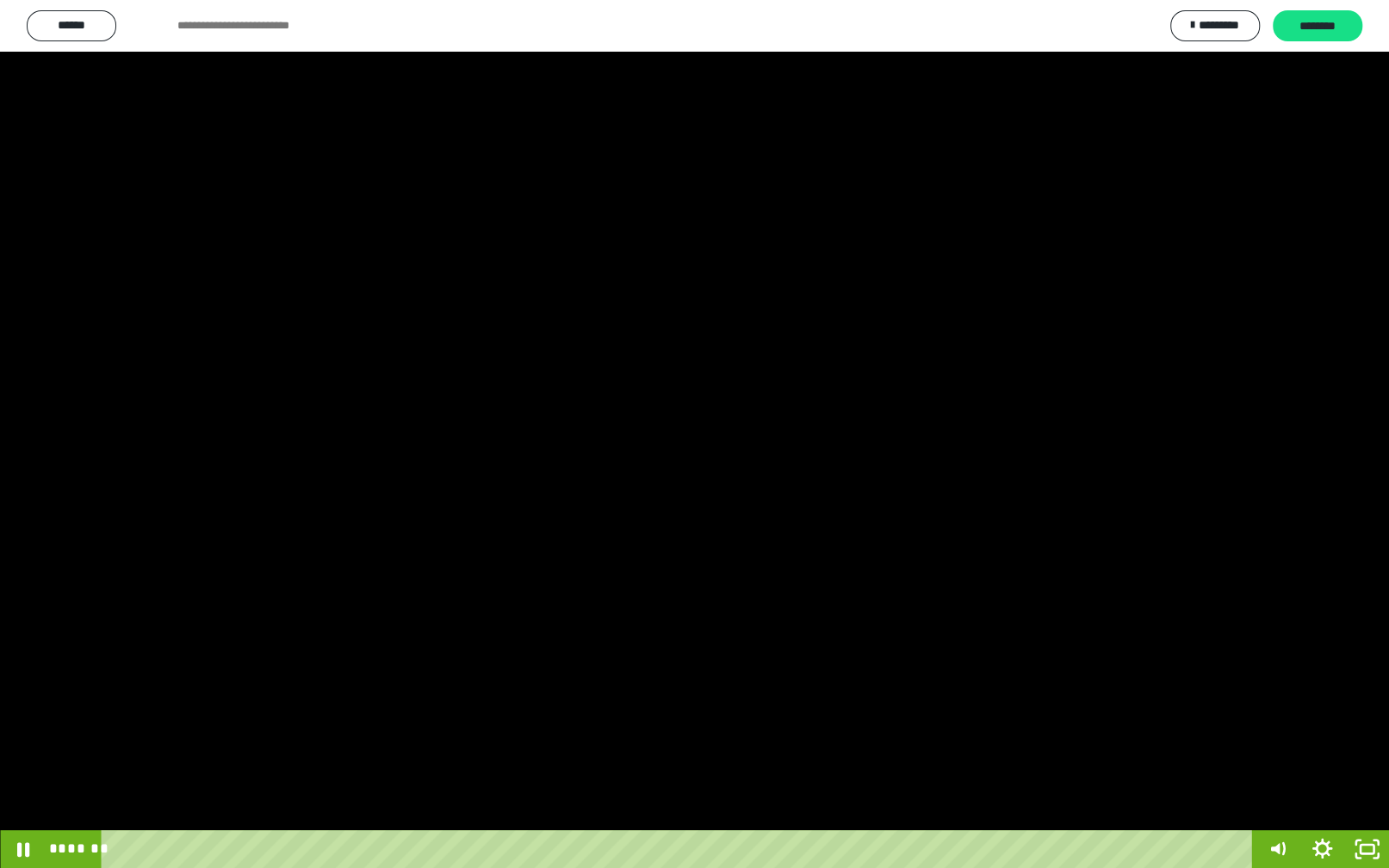 click at bounding box center [694, 434] 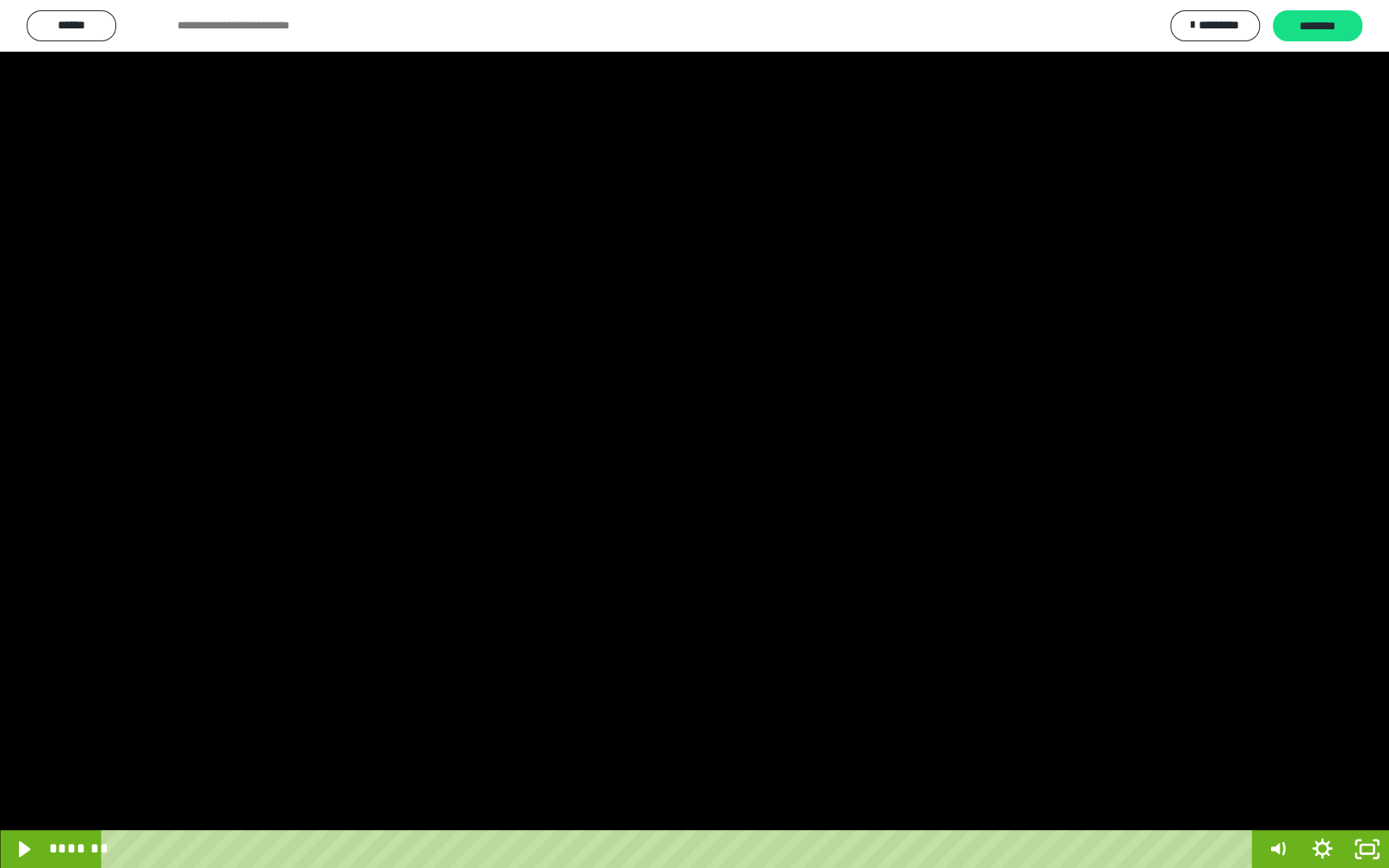 click at bounding box center (694, 434) 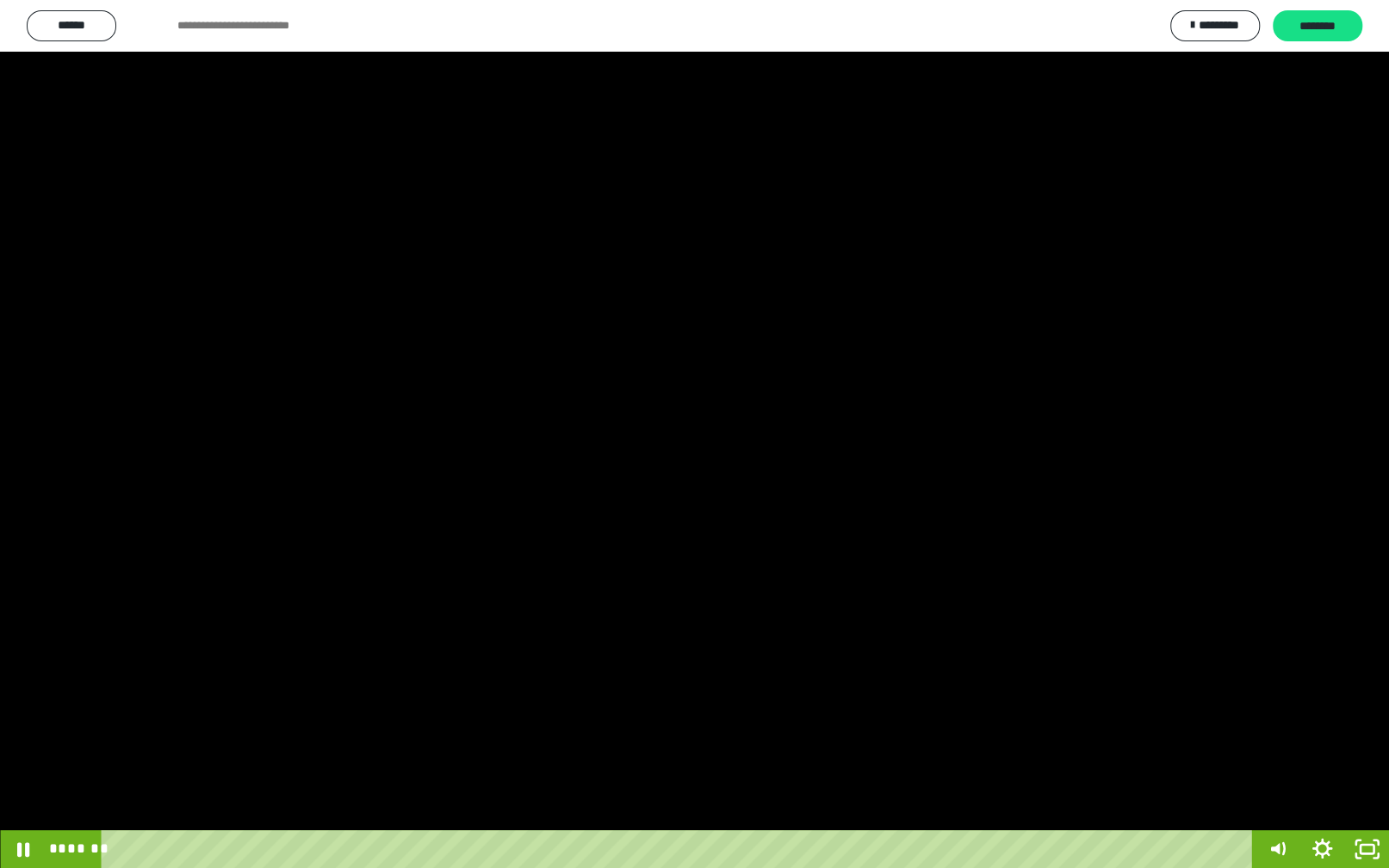 click at bounding box center (694, 434) 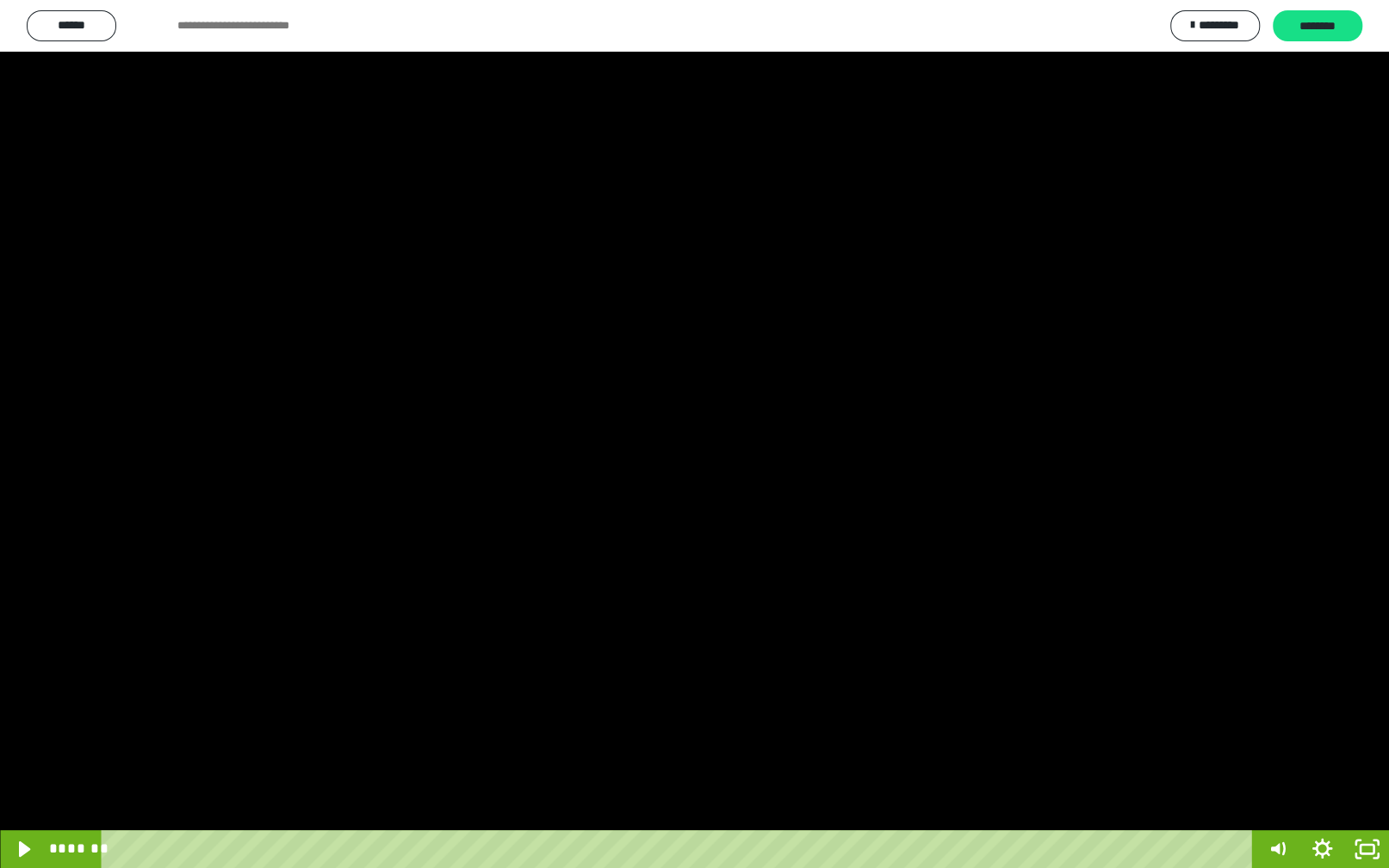 click at bounding box center [694, 434] 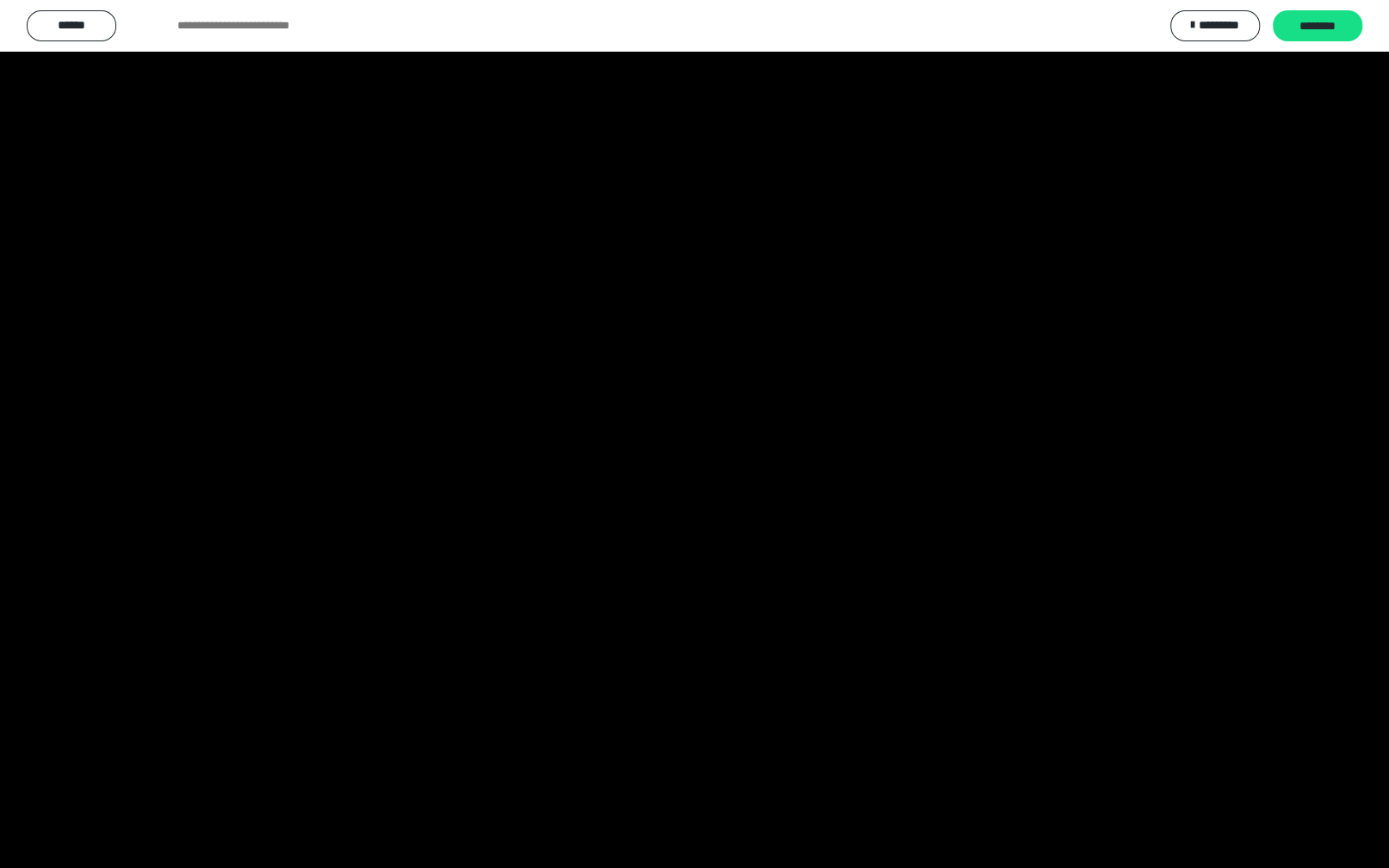 click at bounding box center [694, 434] 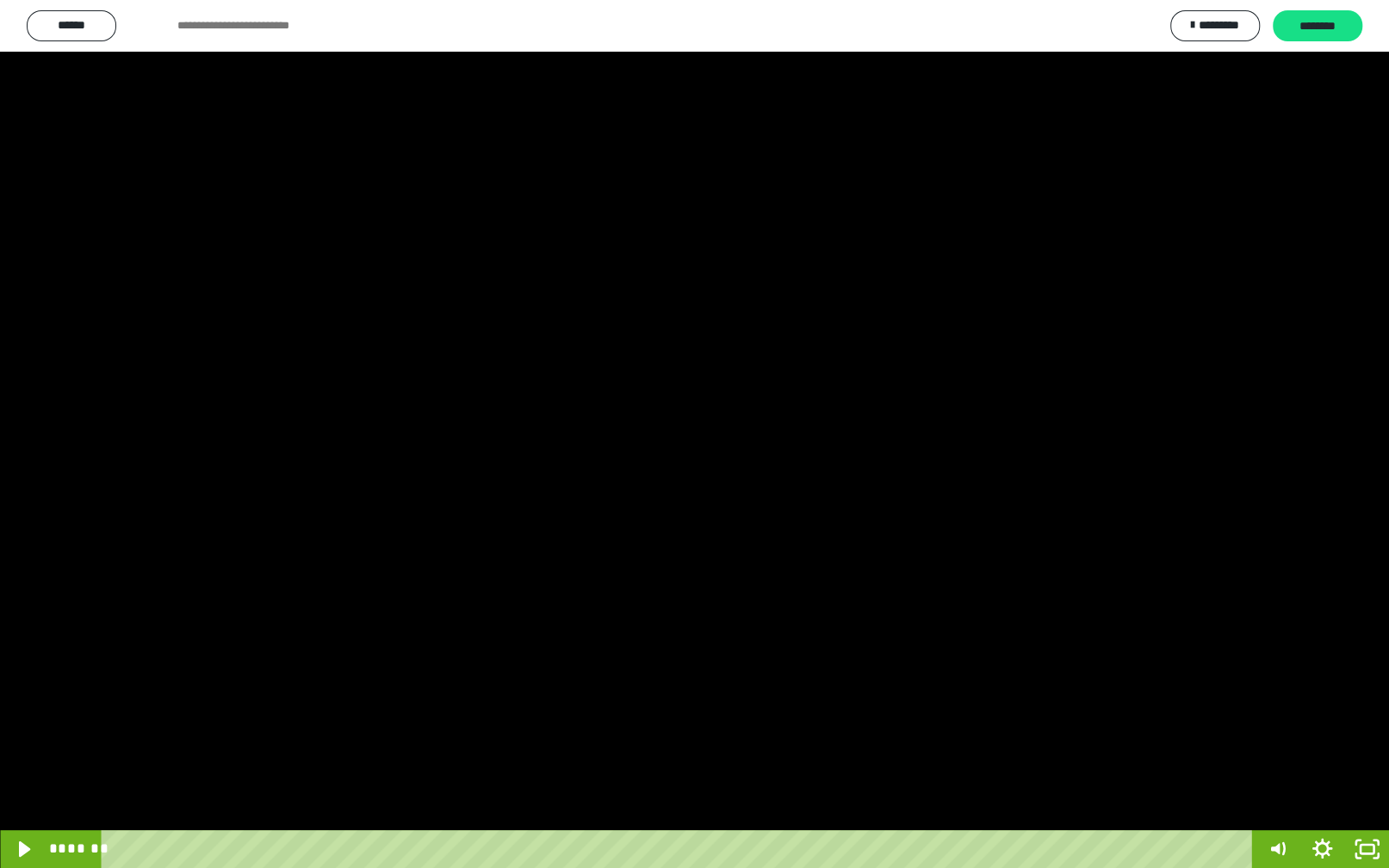 click at bounding box center (694, 434) 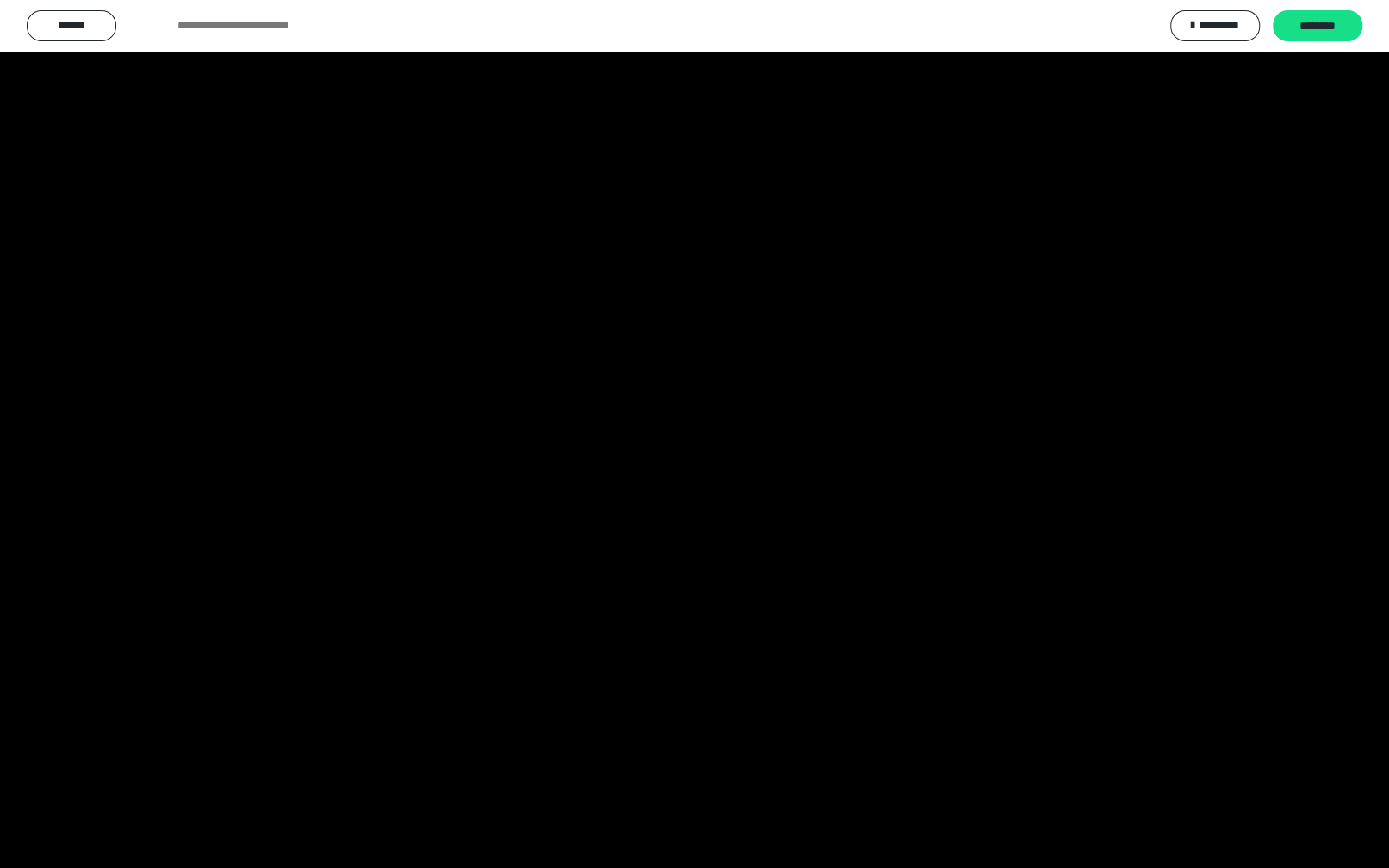 click at bounding box center [694, 434] 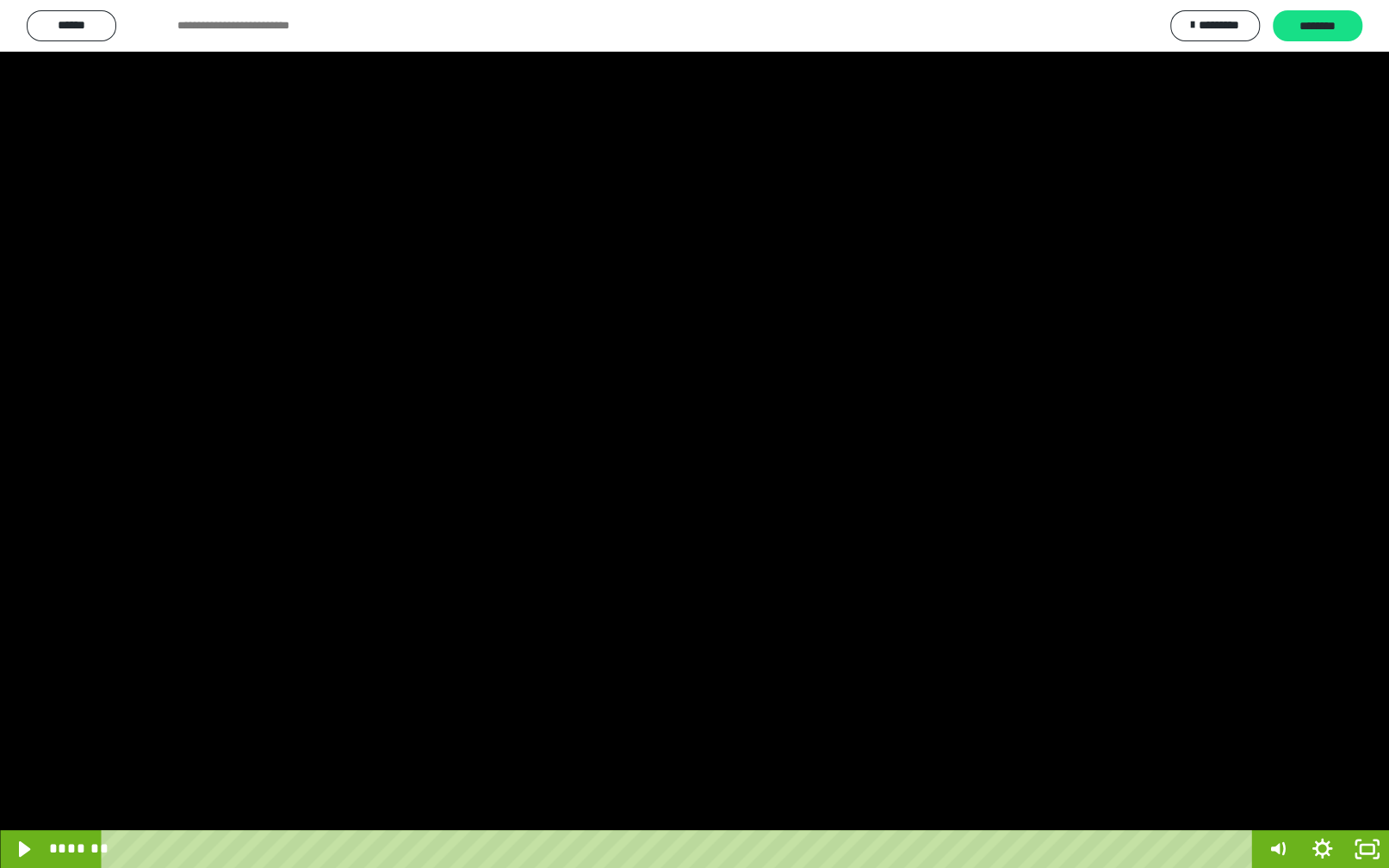 click at bounding box center (694, 434) 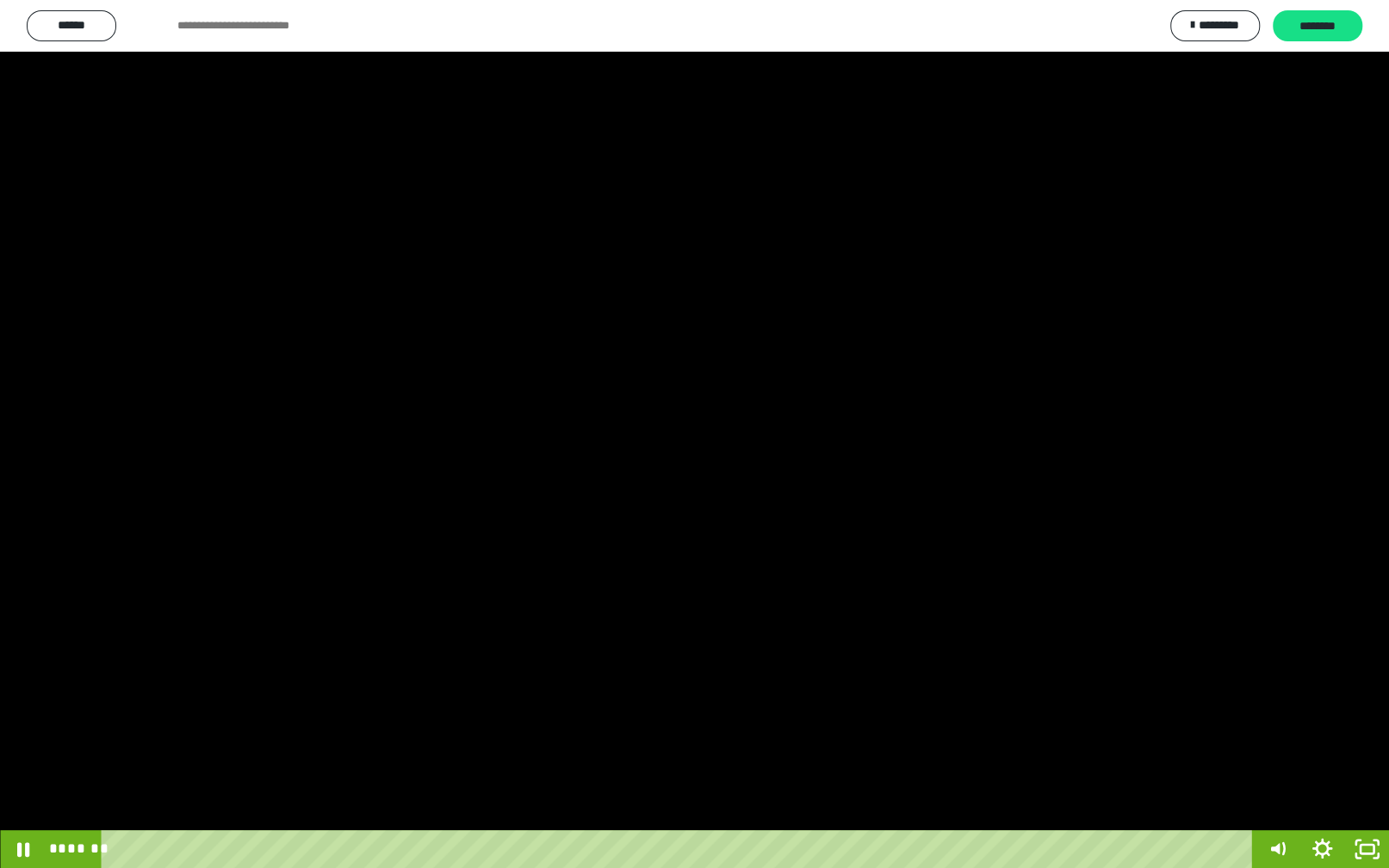 click at bounding box center (694, 434) 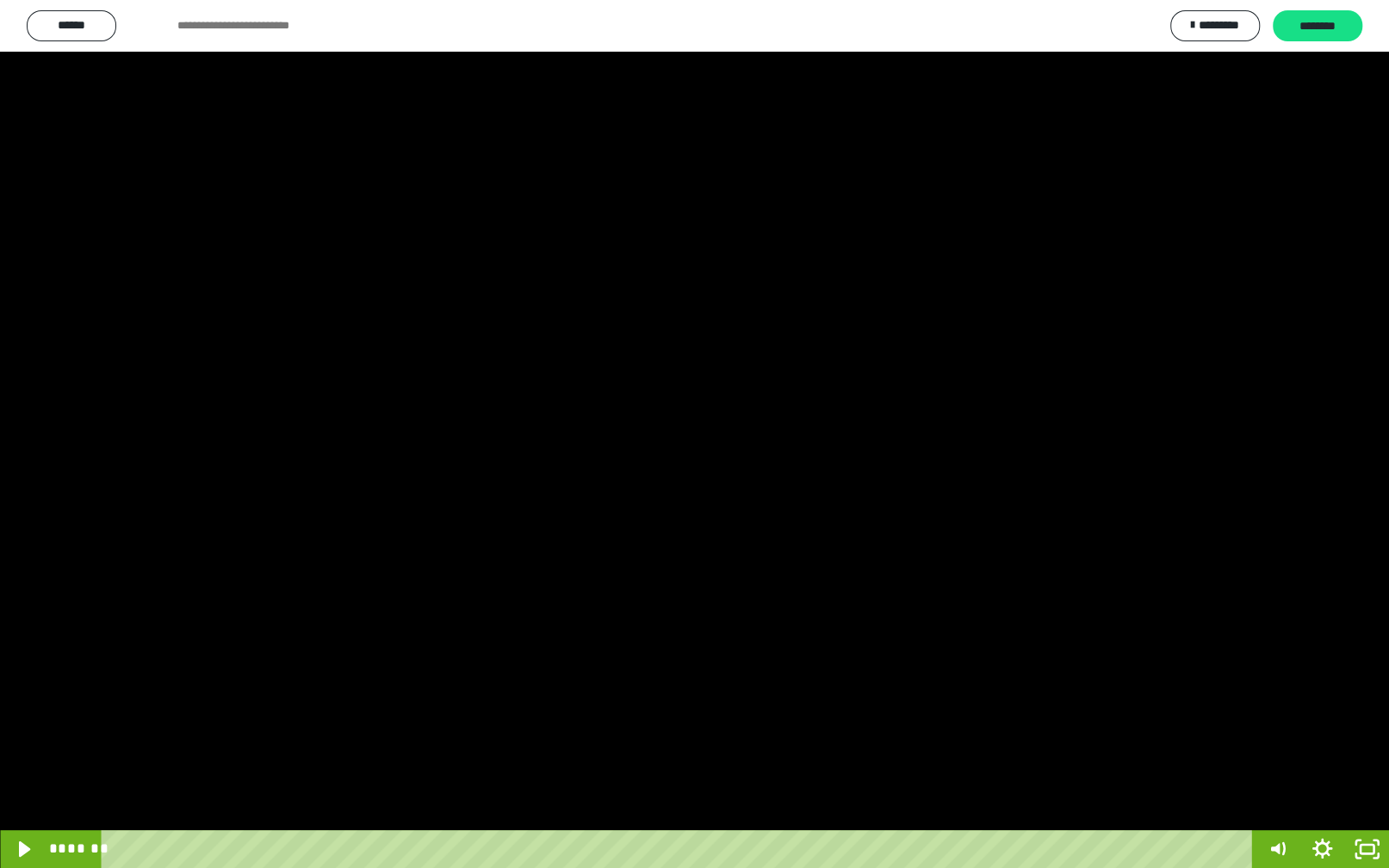 click at bounding box center (694, 434) 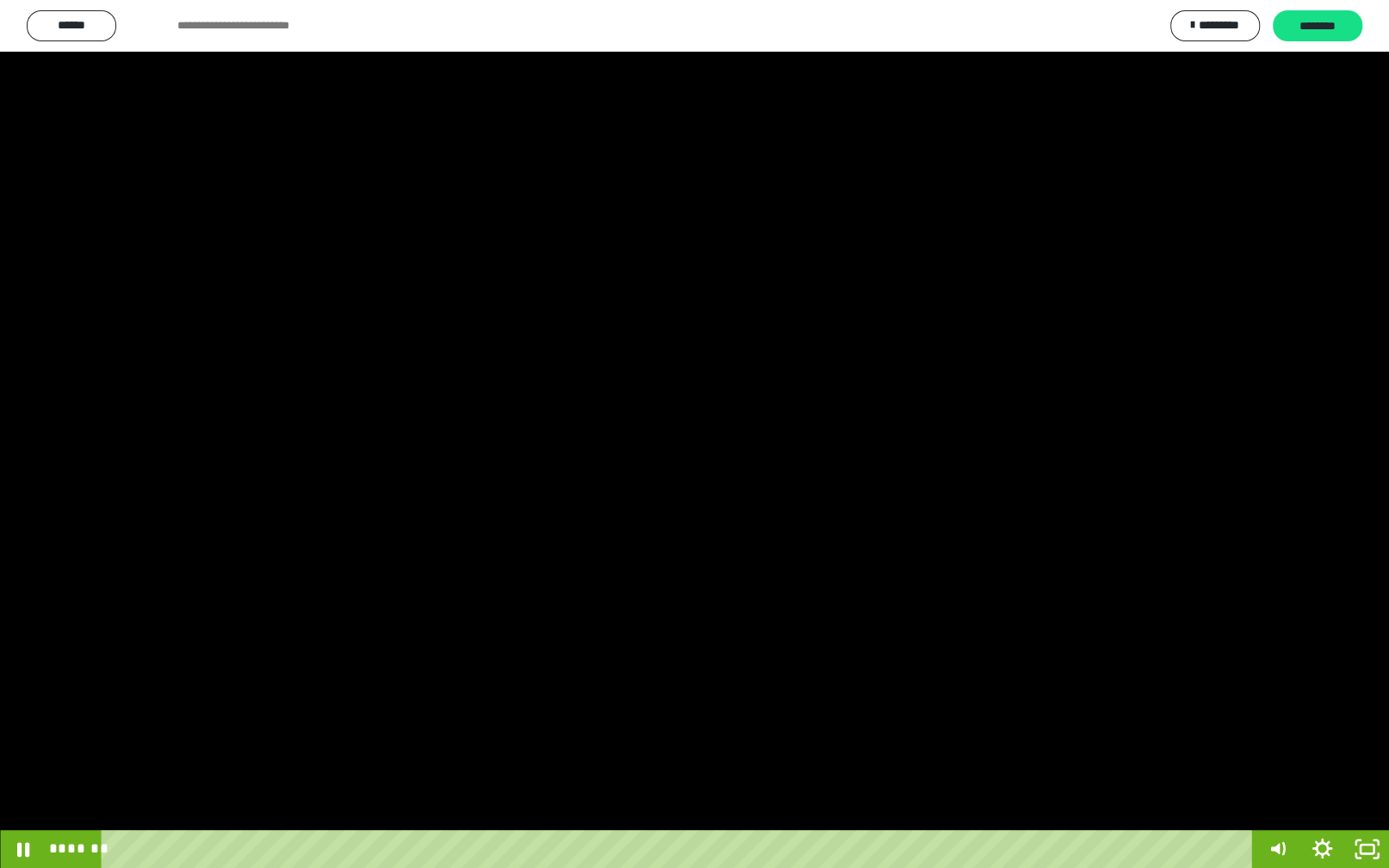 click at bounding box center [694, 434] 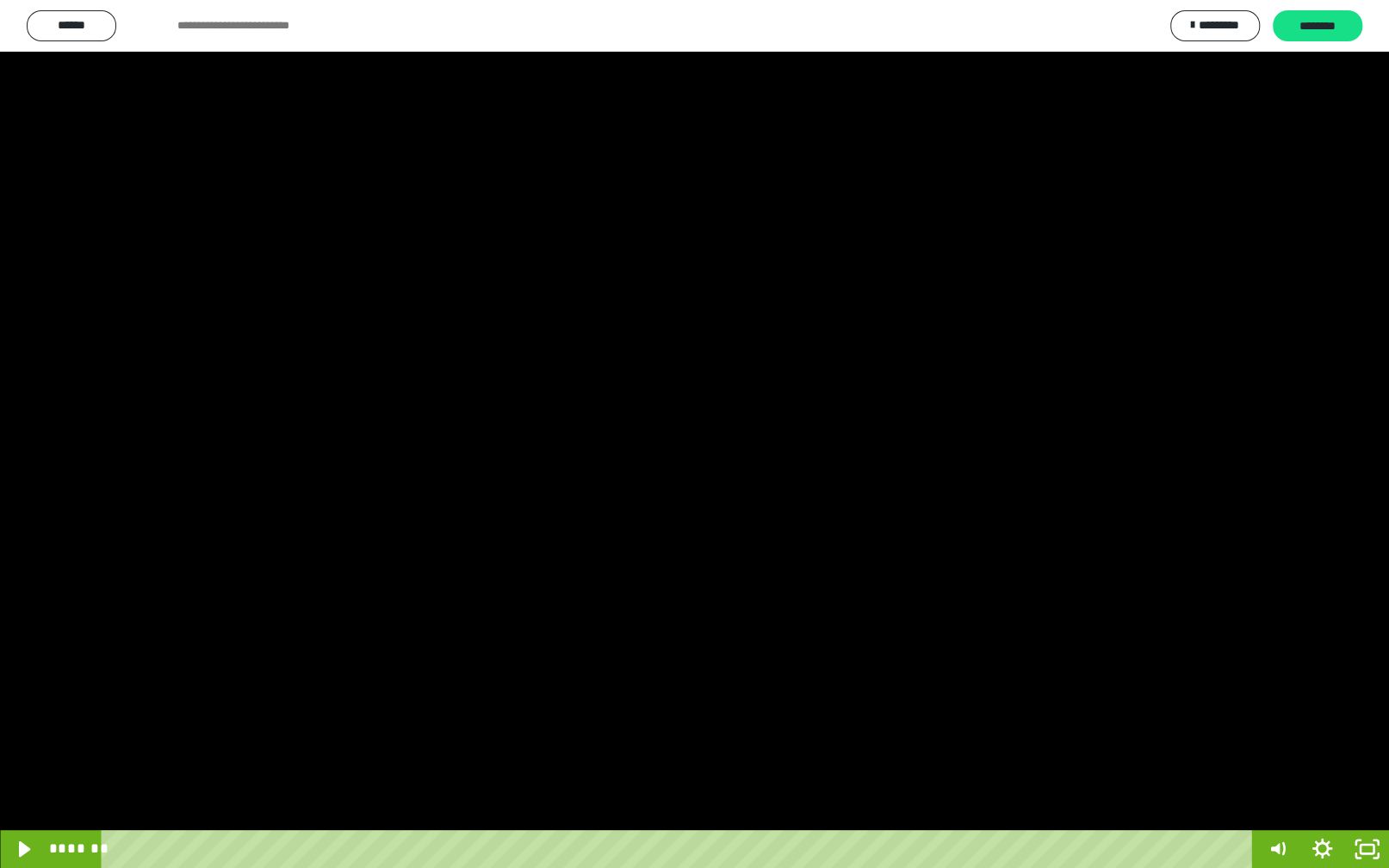 click at bounding box center (694, 434) 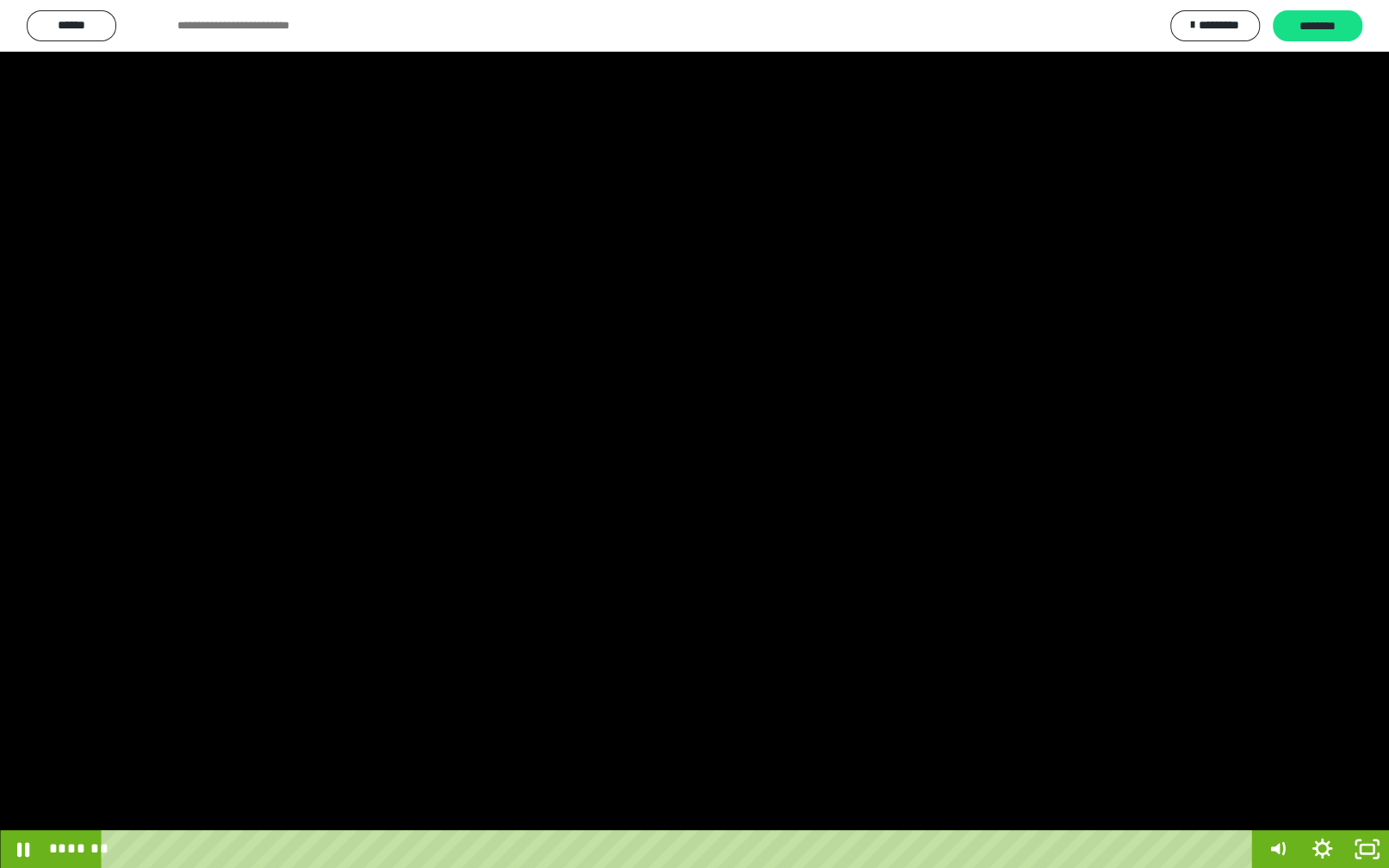 click at bounding box center [694, 434] 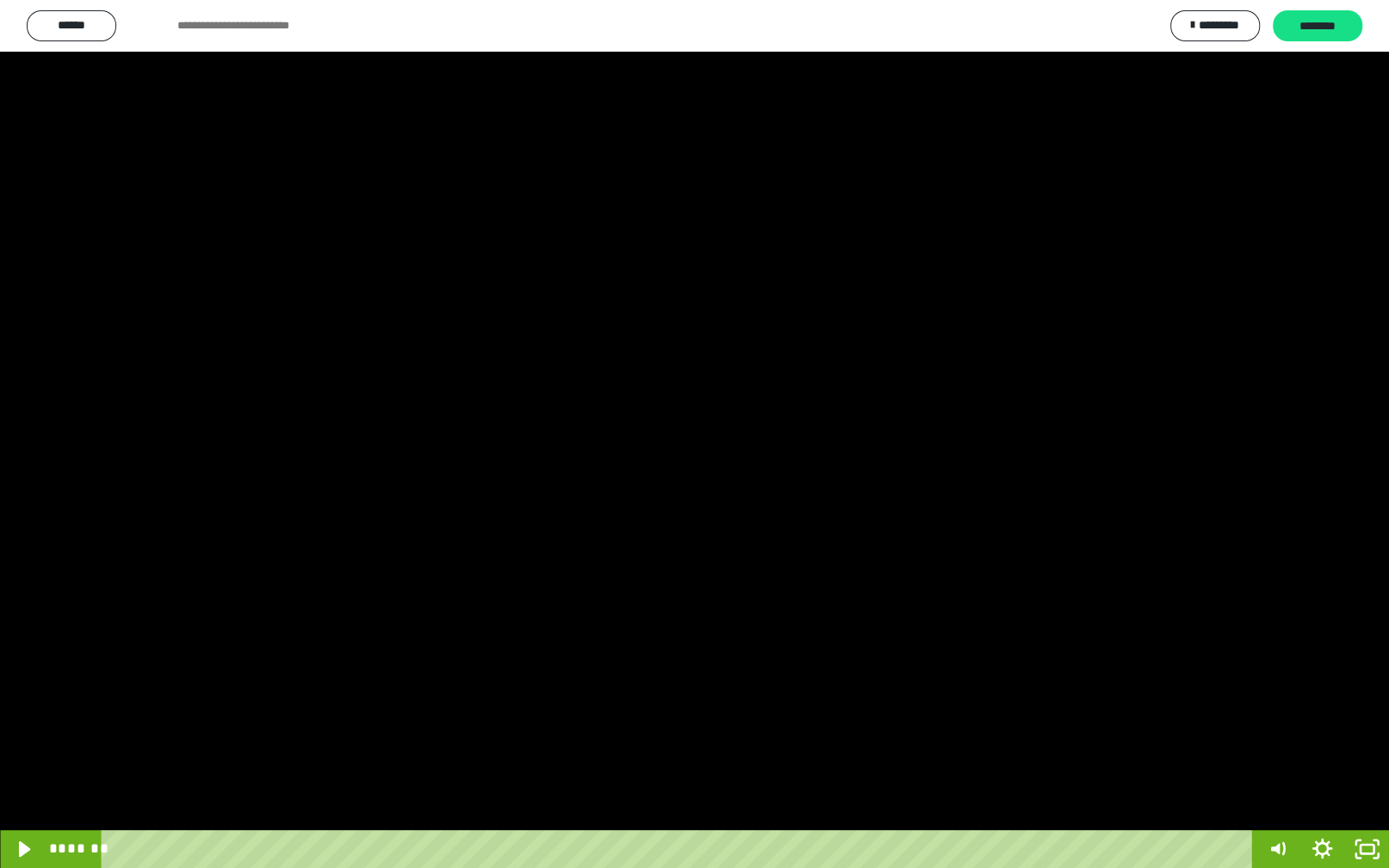 click at bounding box center (694, 434) 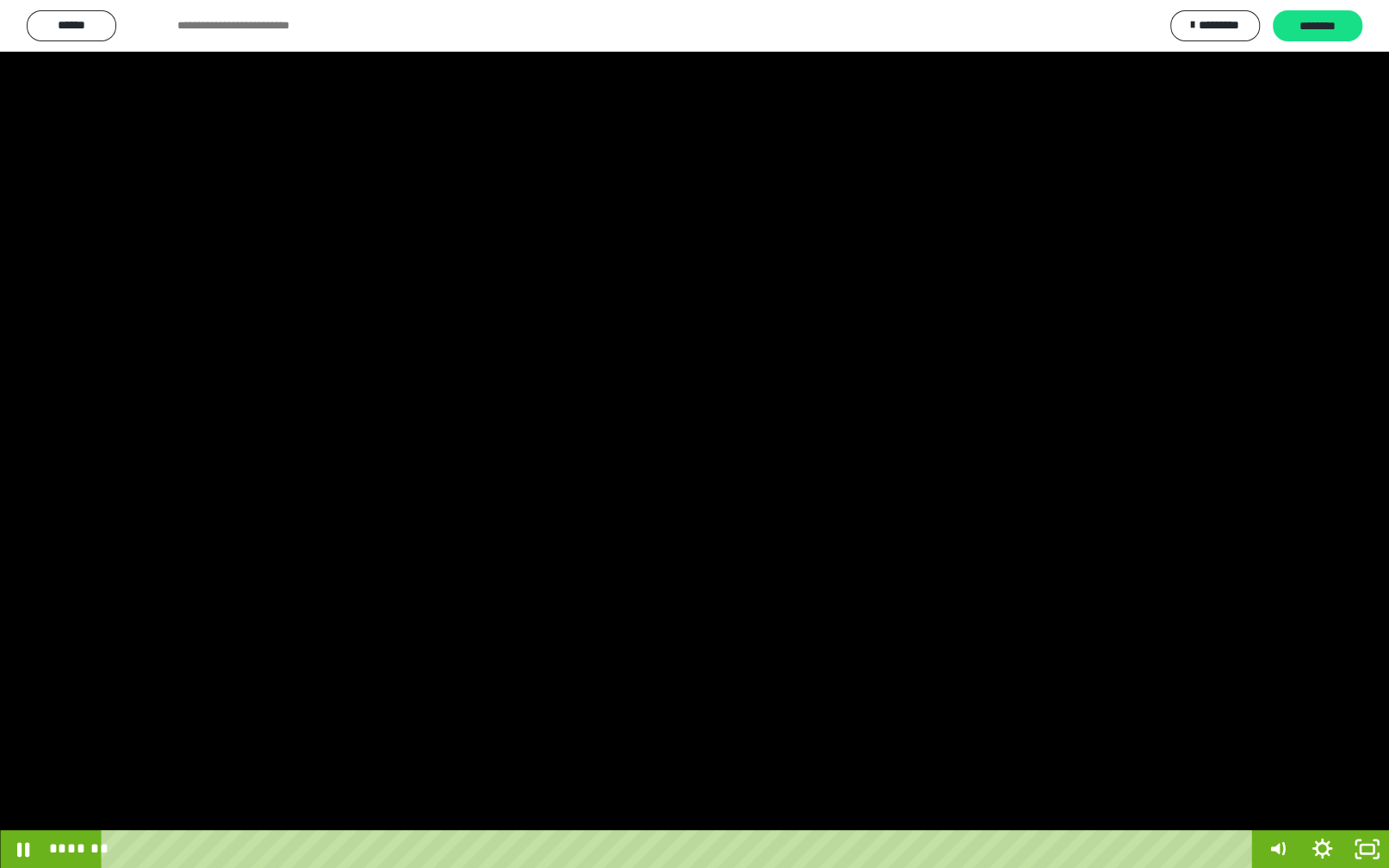 click at bounding box center [694, 434] 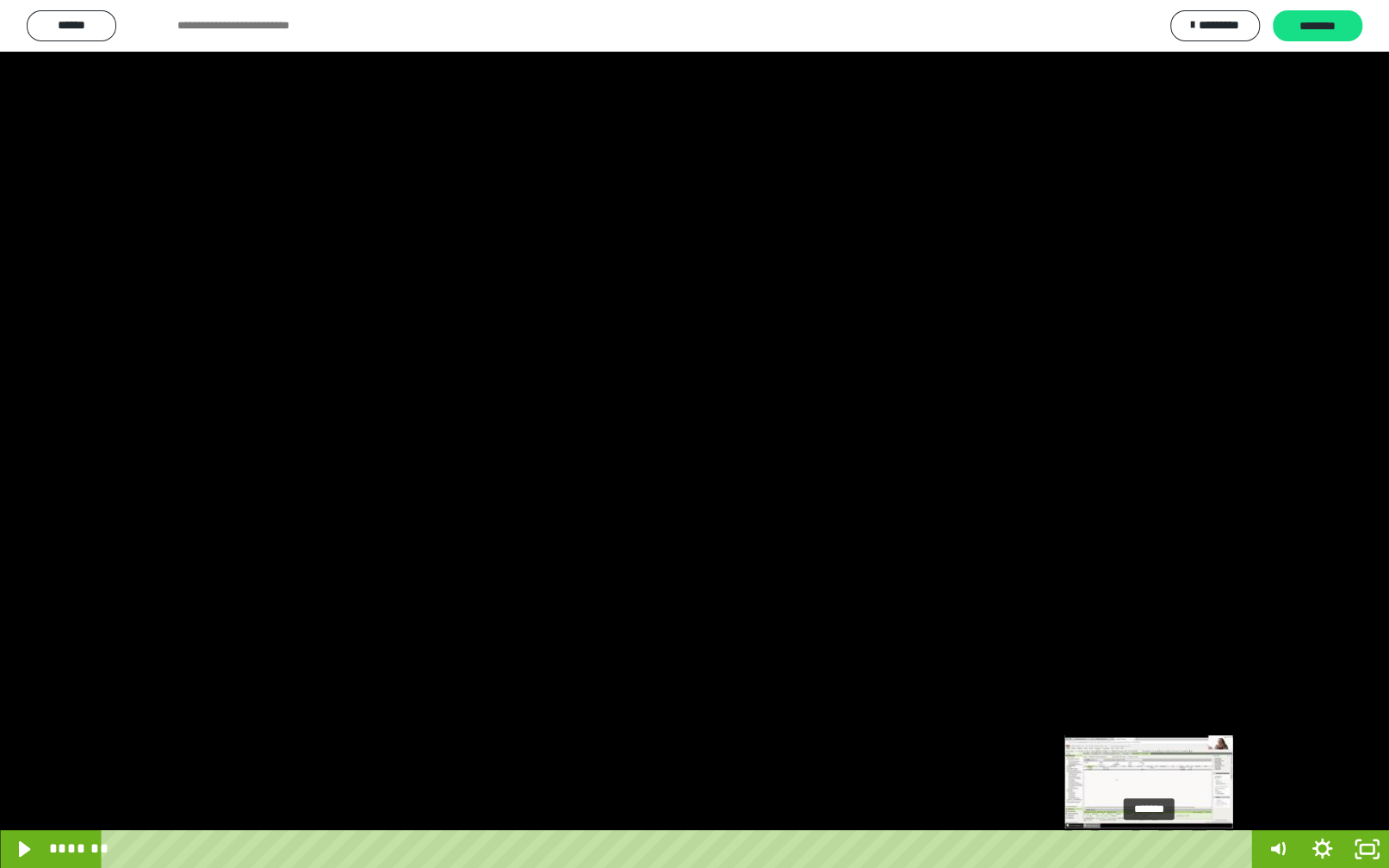 click on "*******" at bounding box center (679, 849) 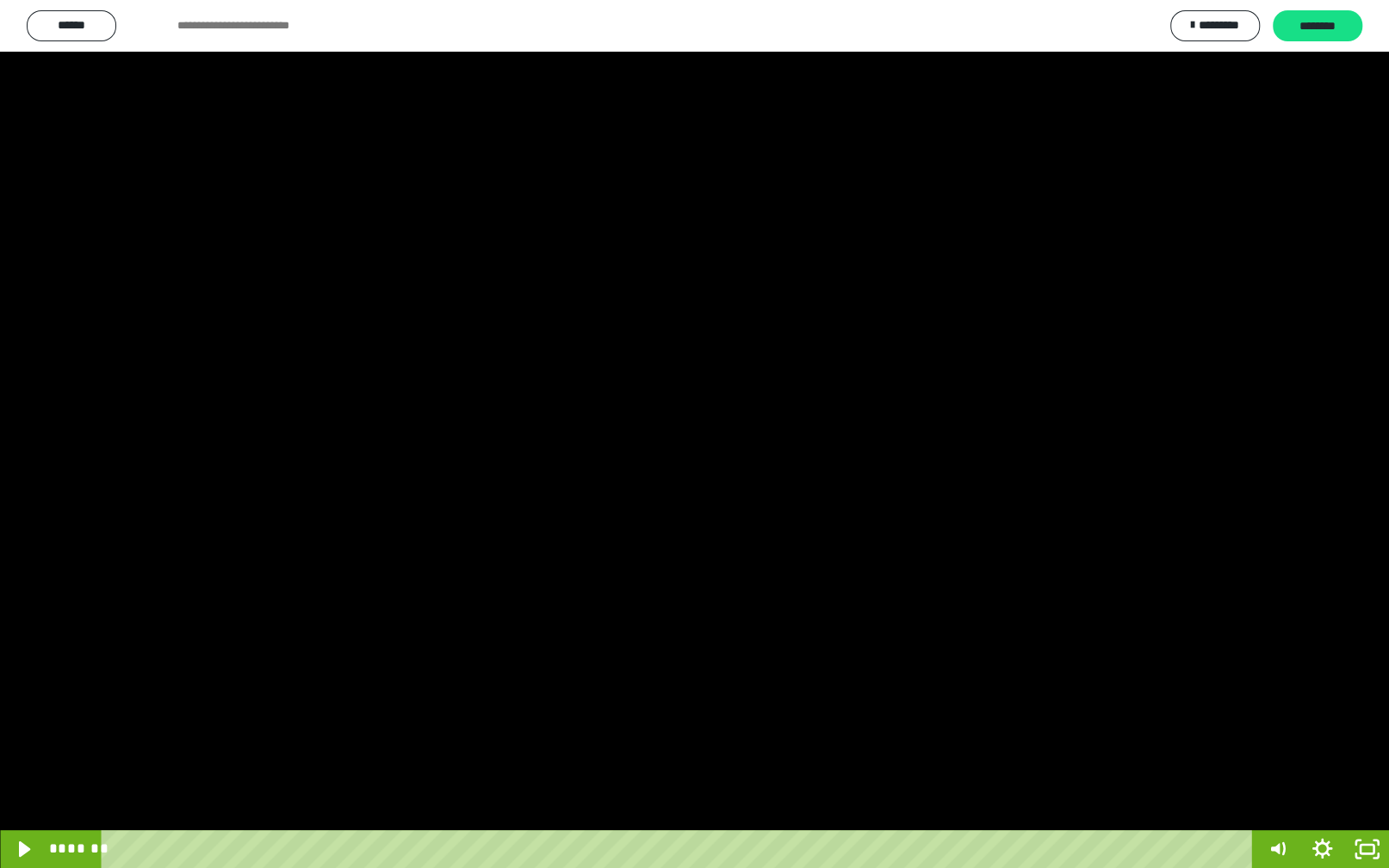 click at bounding box center (694, 434) 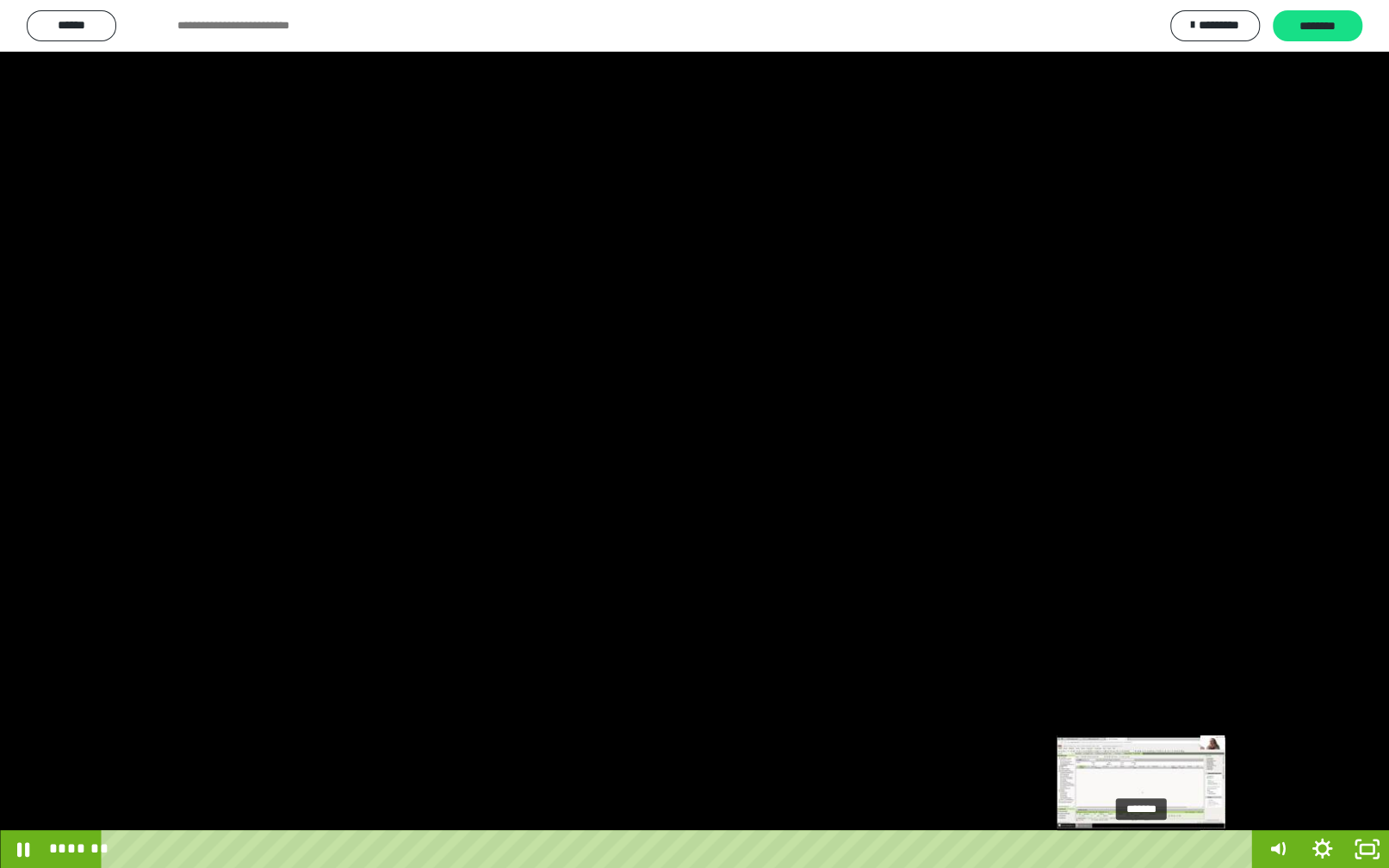 click on "*******" at bounding box center (679, 849) 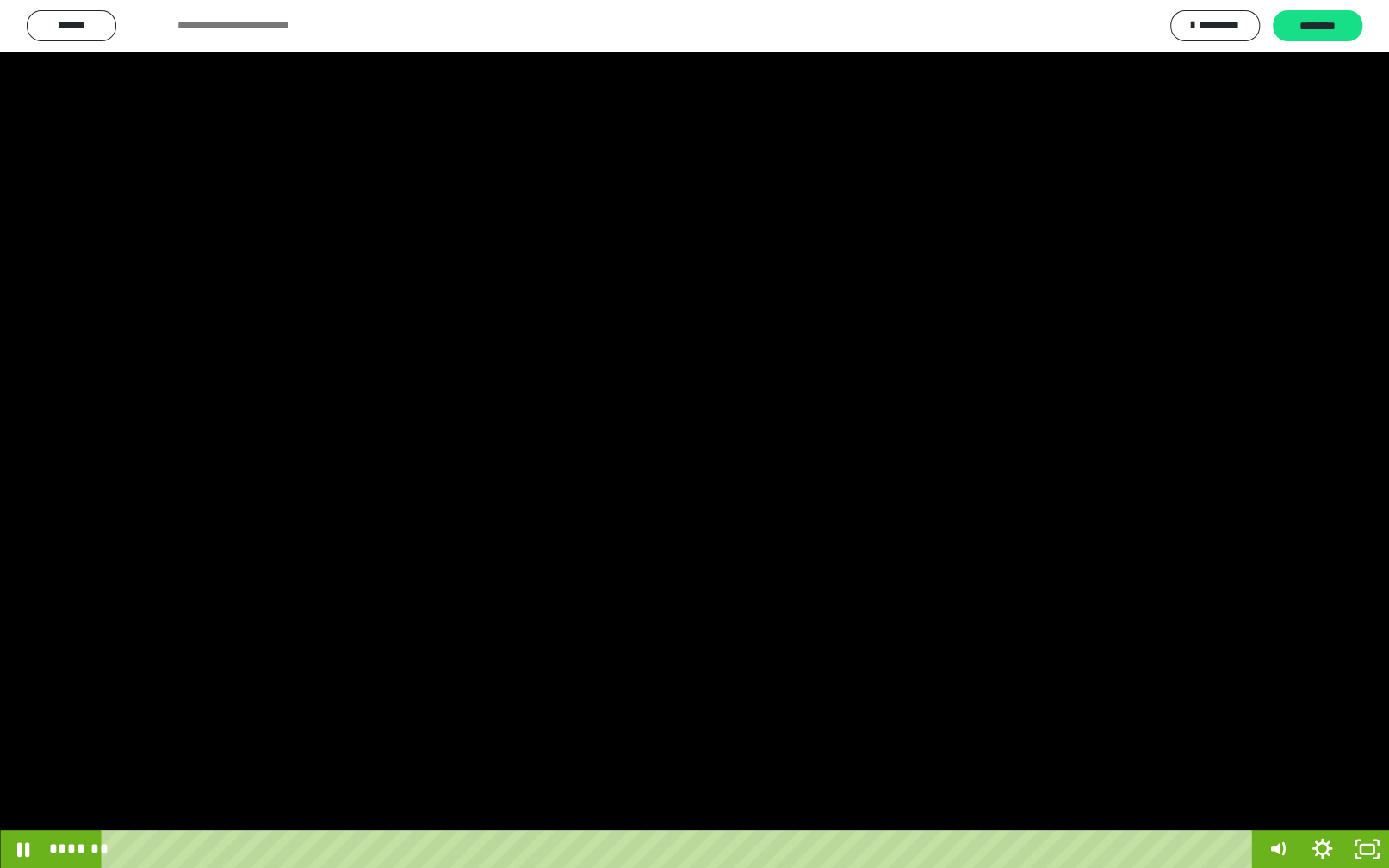 click at bounding box center (694, 434) 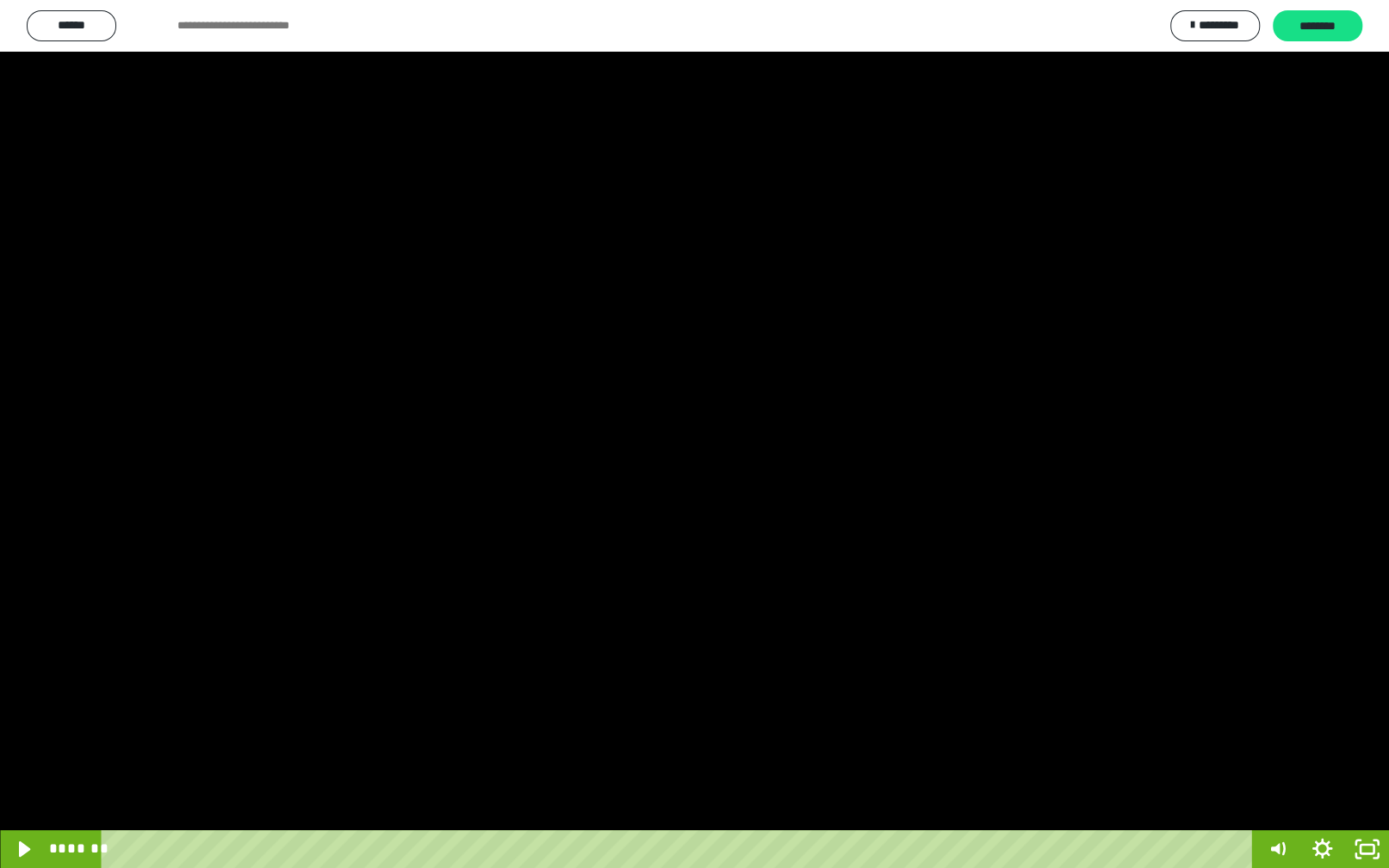click at bounding box center (694, 434) 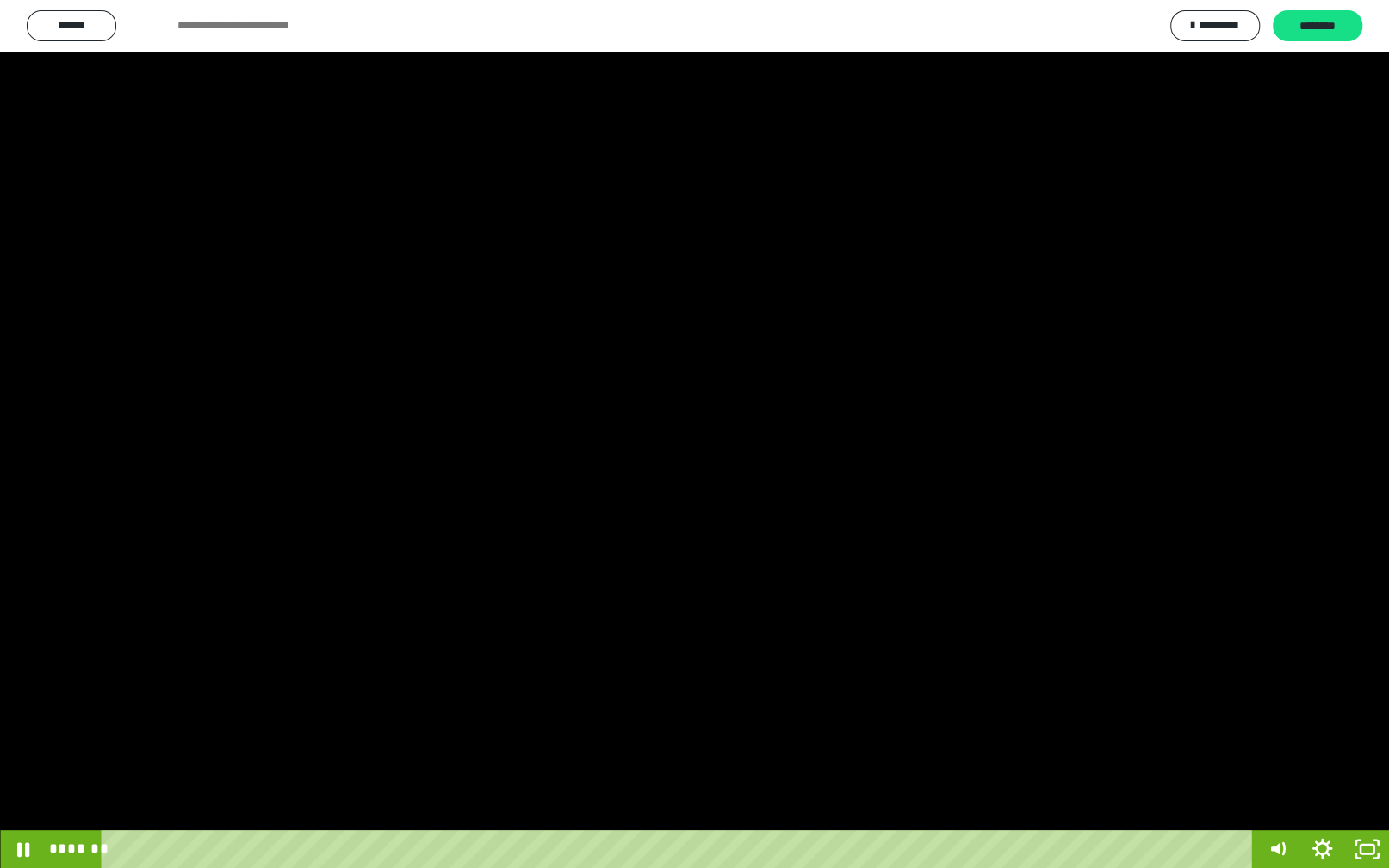 click at bounding box center (694, 434) 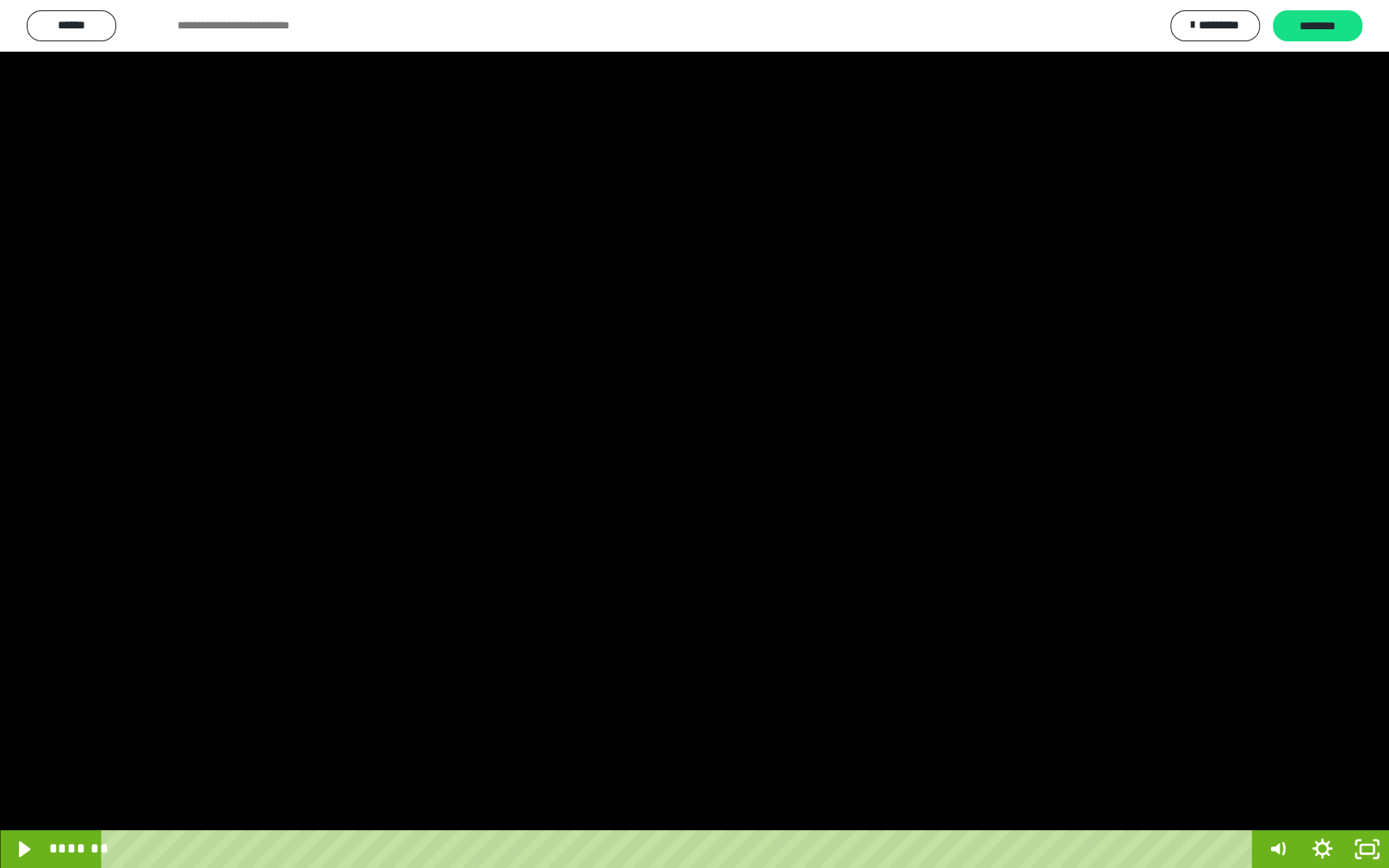 click at bounding box center [694, 434] 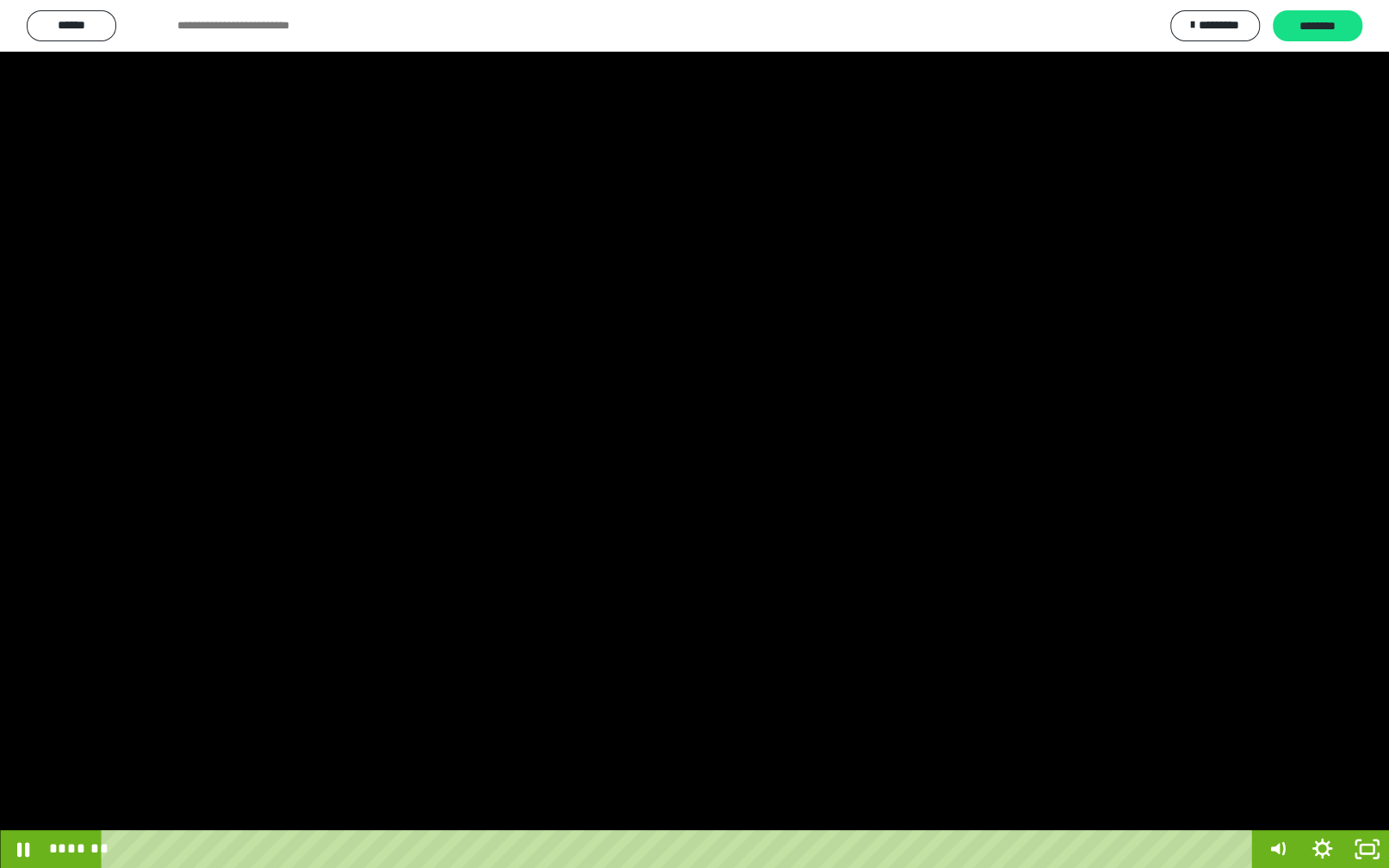 click at bounding box center (694, 434) 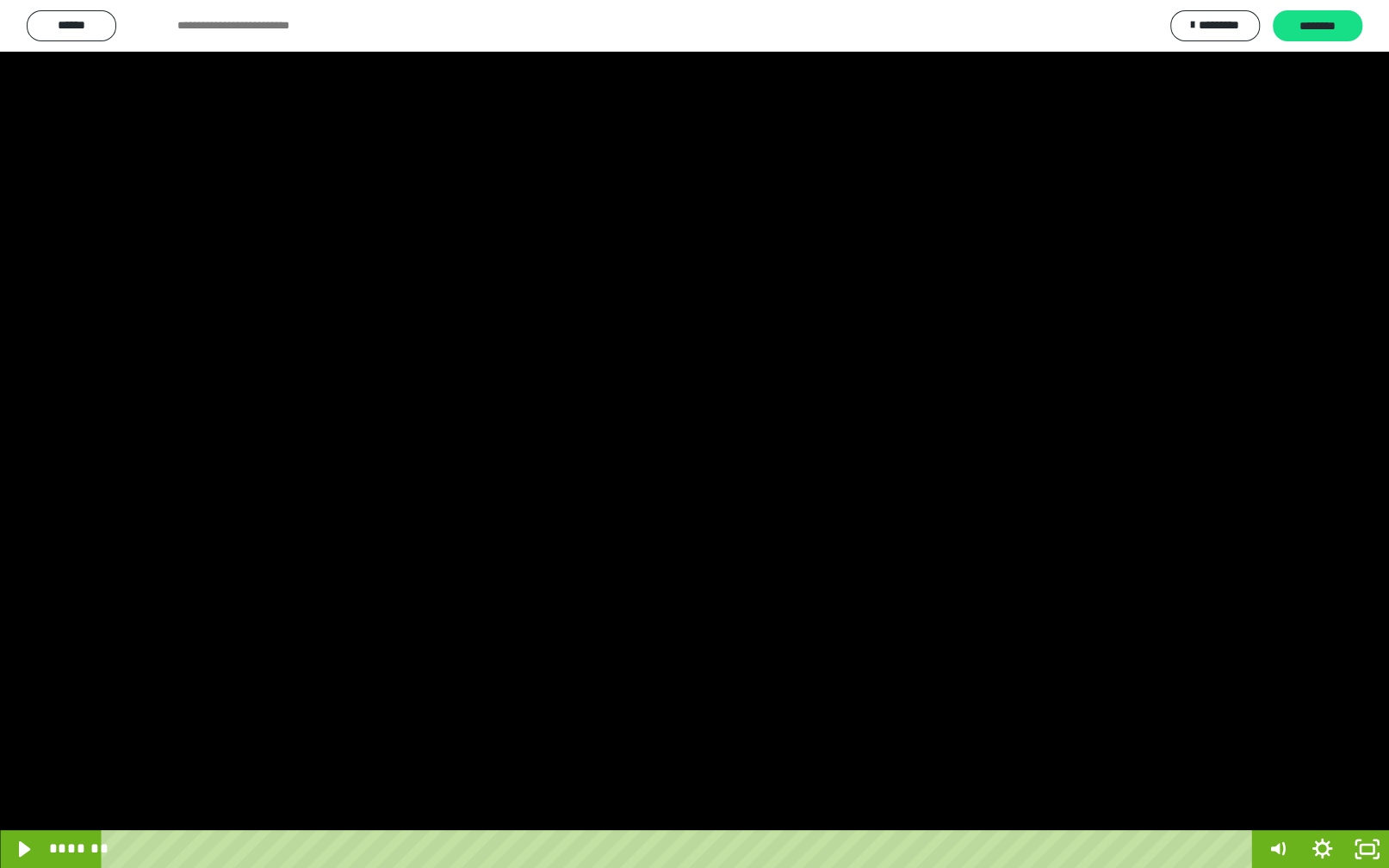 click at bounding box center (694, 434) 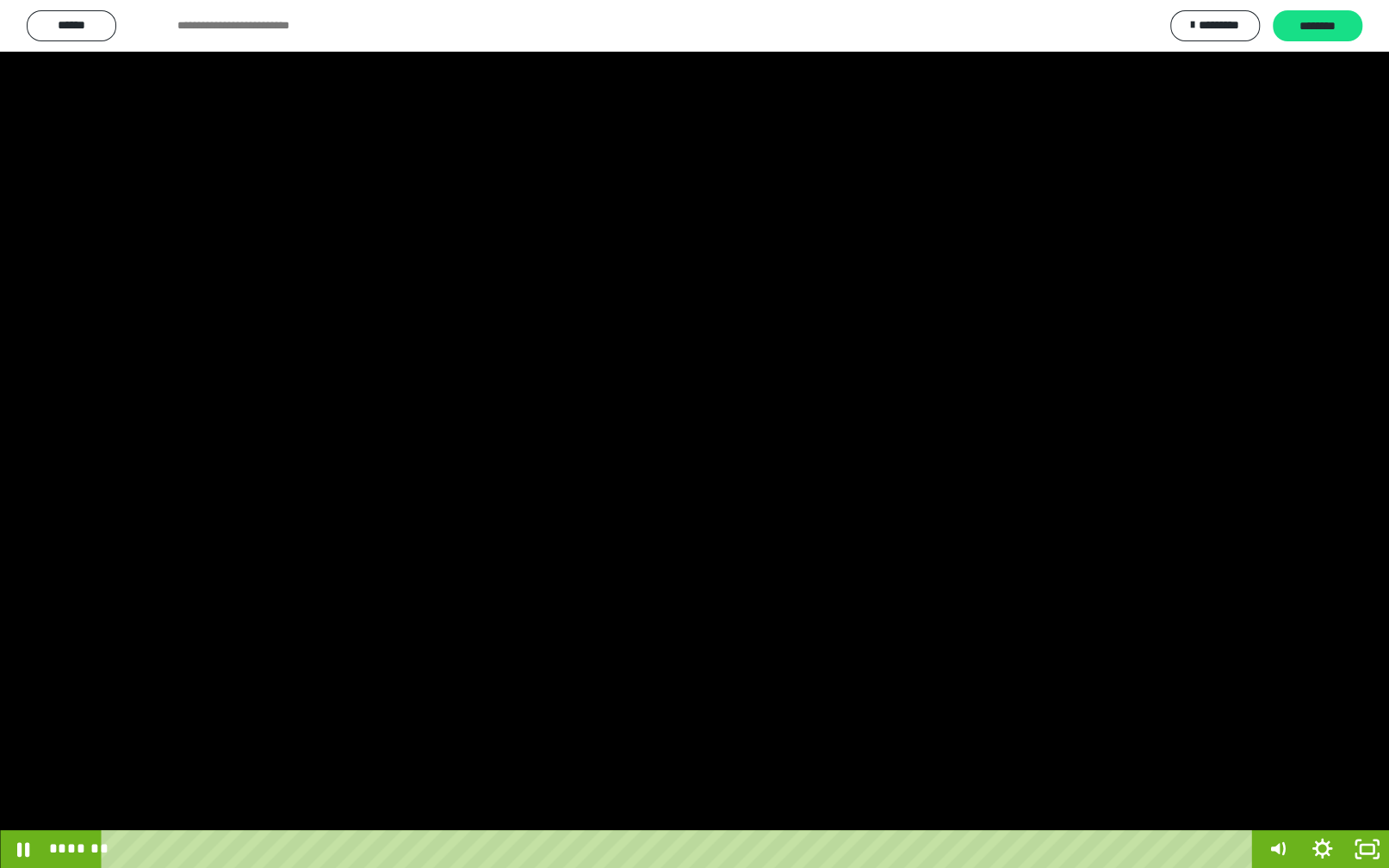 click at bounding box center (694, 434) 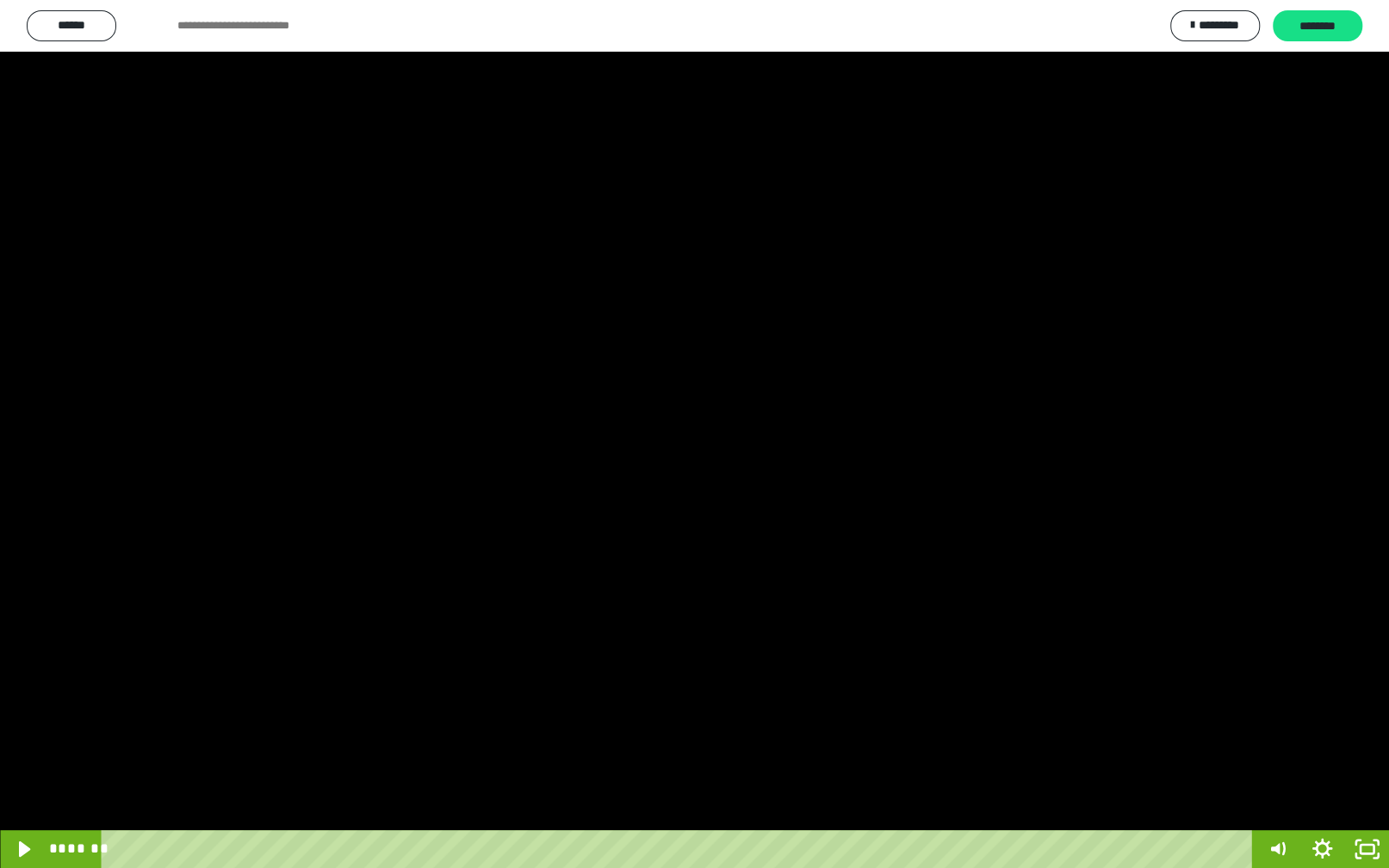 click at bounding box center (694, 434) 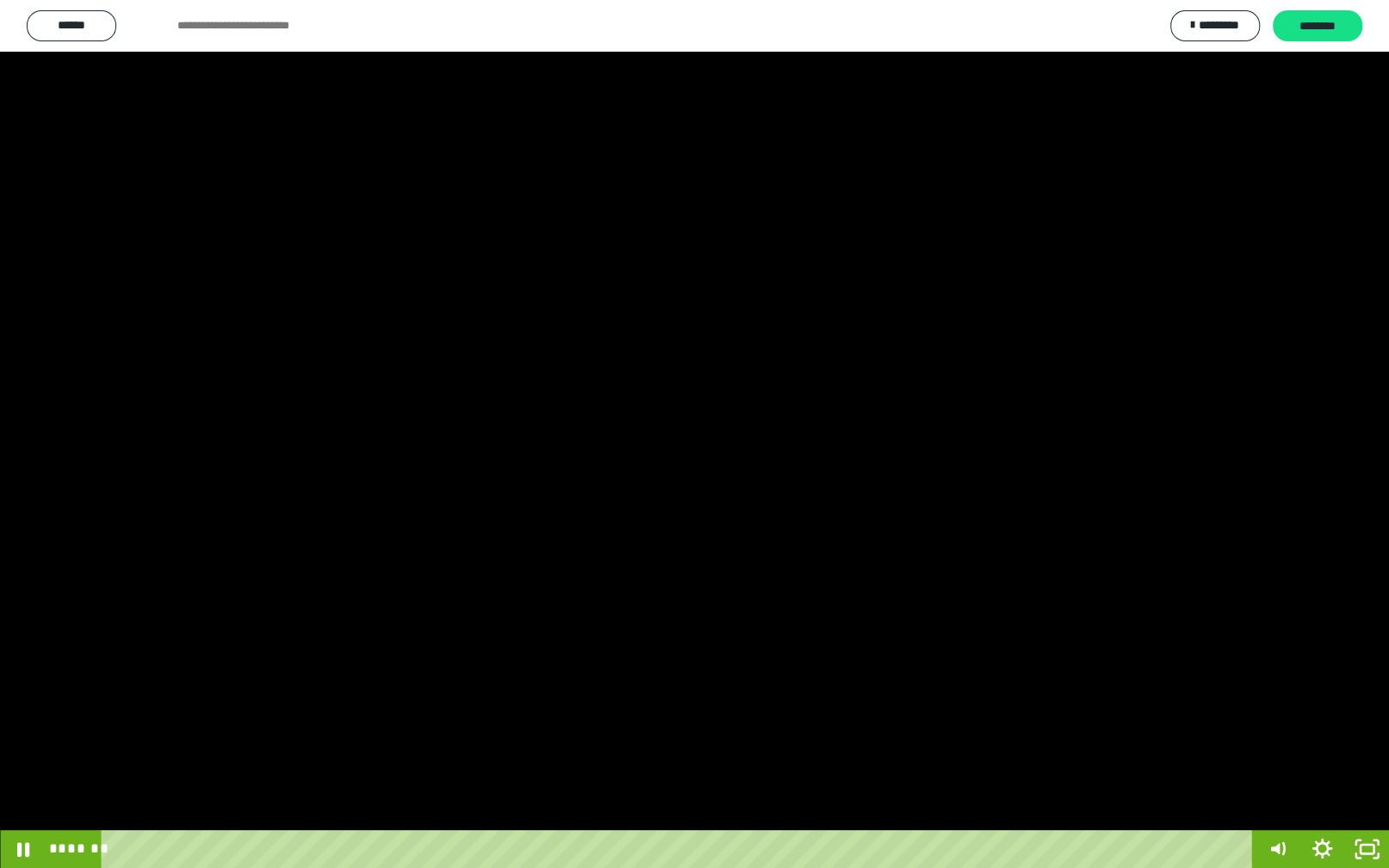click at bounding box center (694, 434) 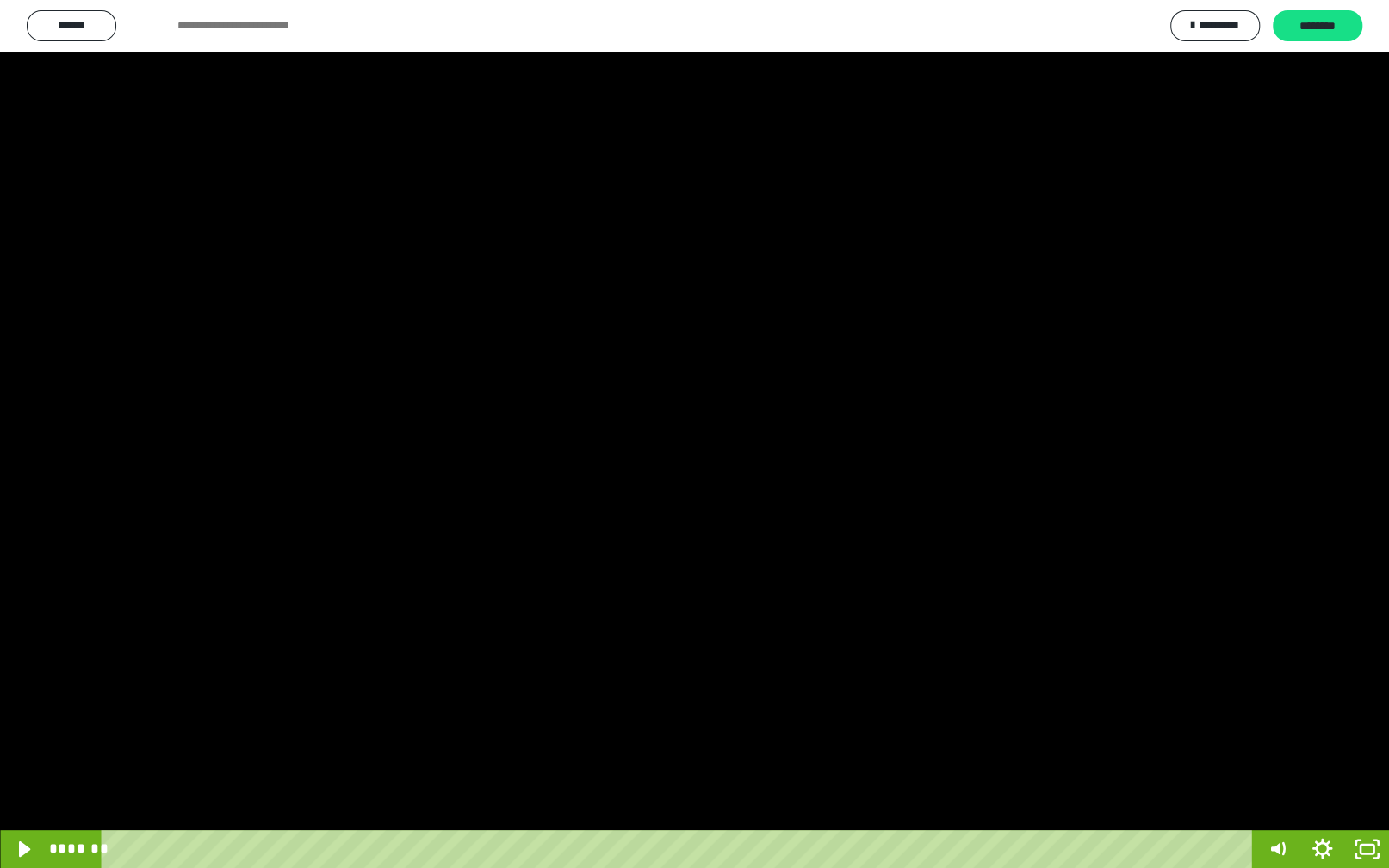 click at bounding box center [694, 434] 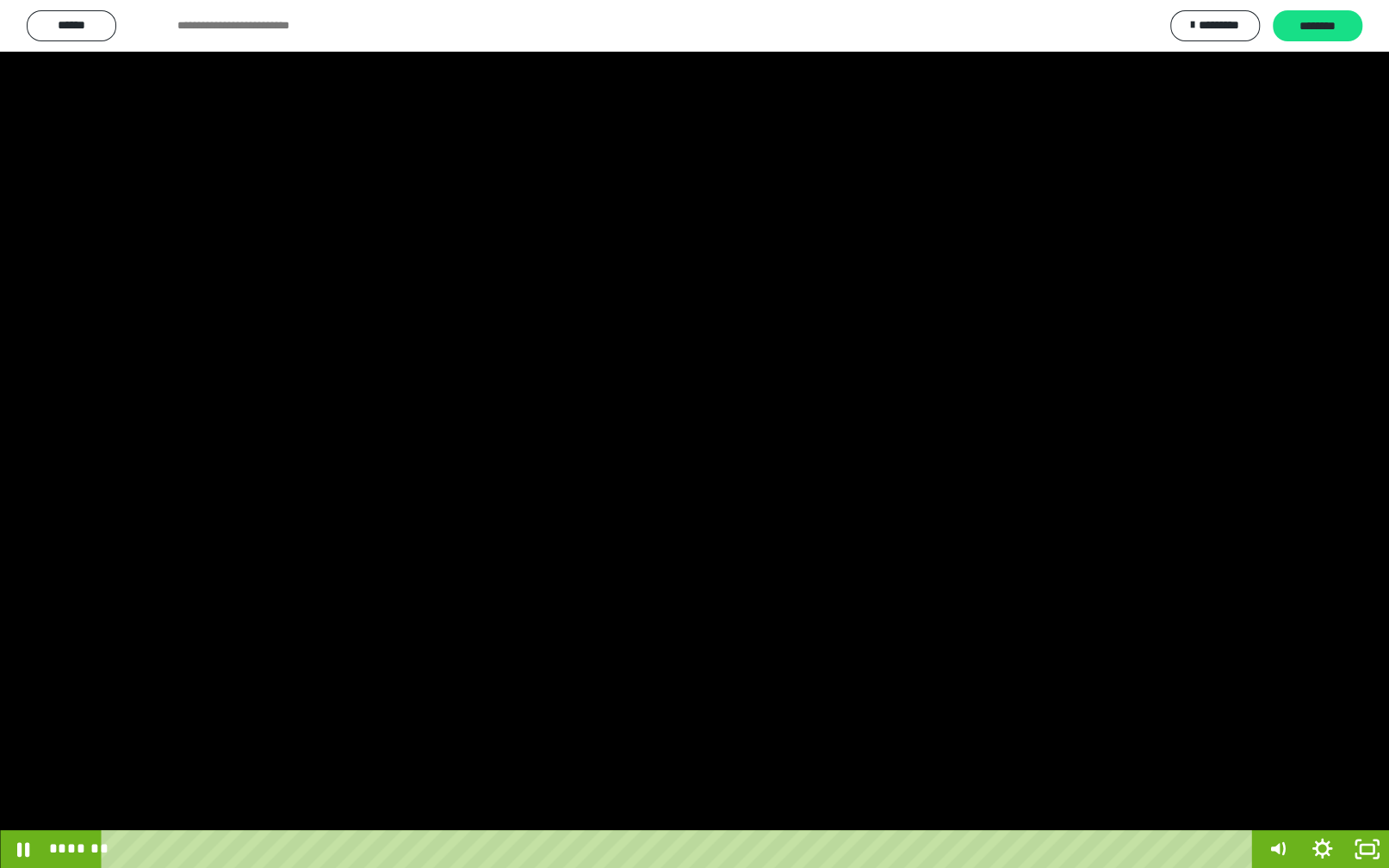 click at bounding box center [694, 434] 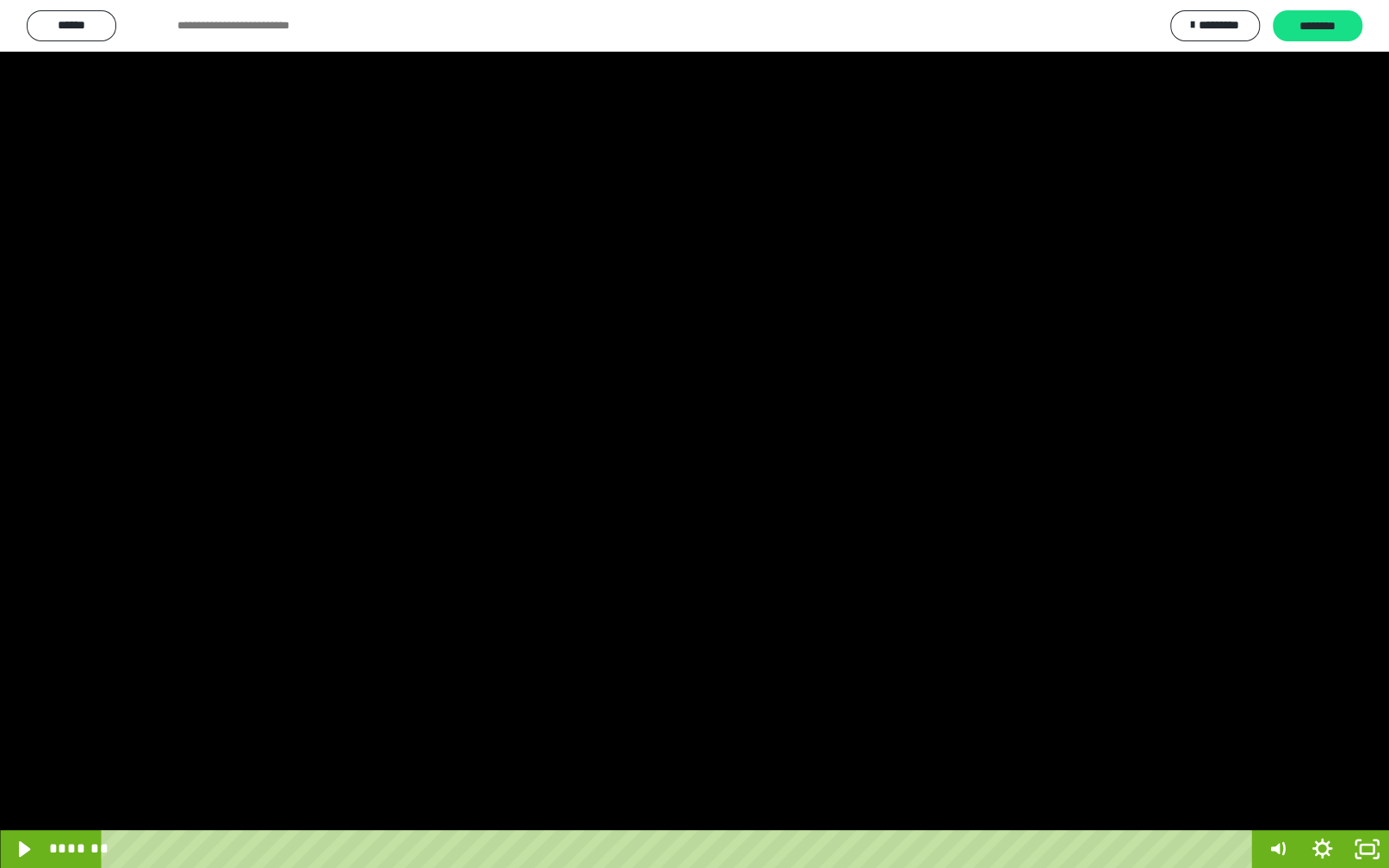 click at bounding box center [694, 434] 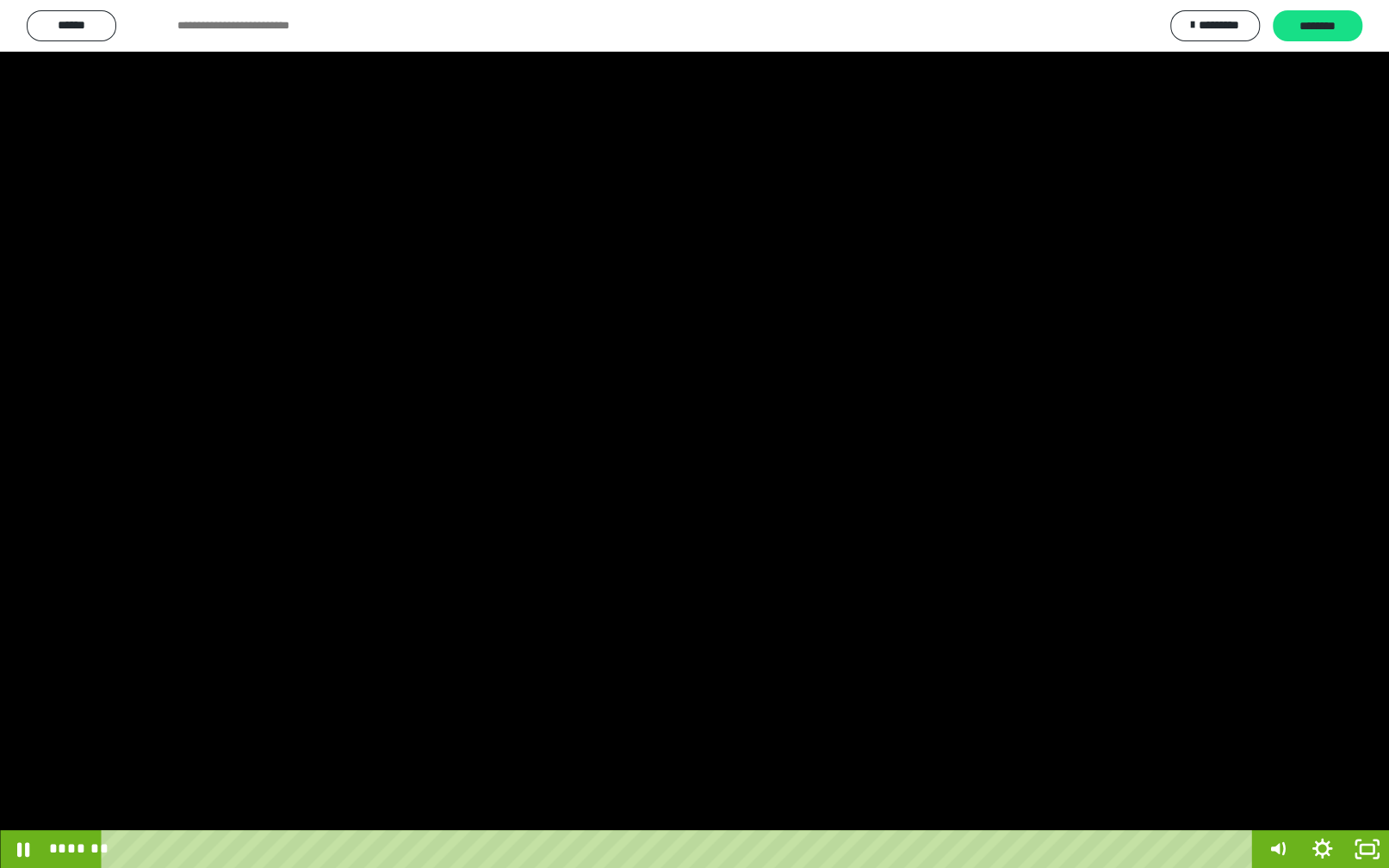 click at bounding box center [694, 434] 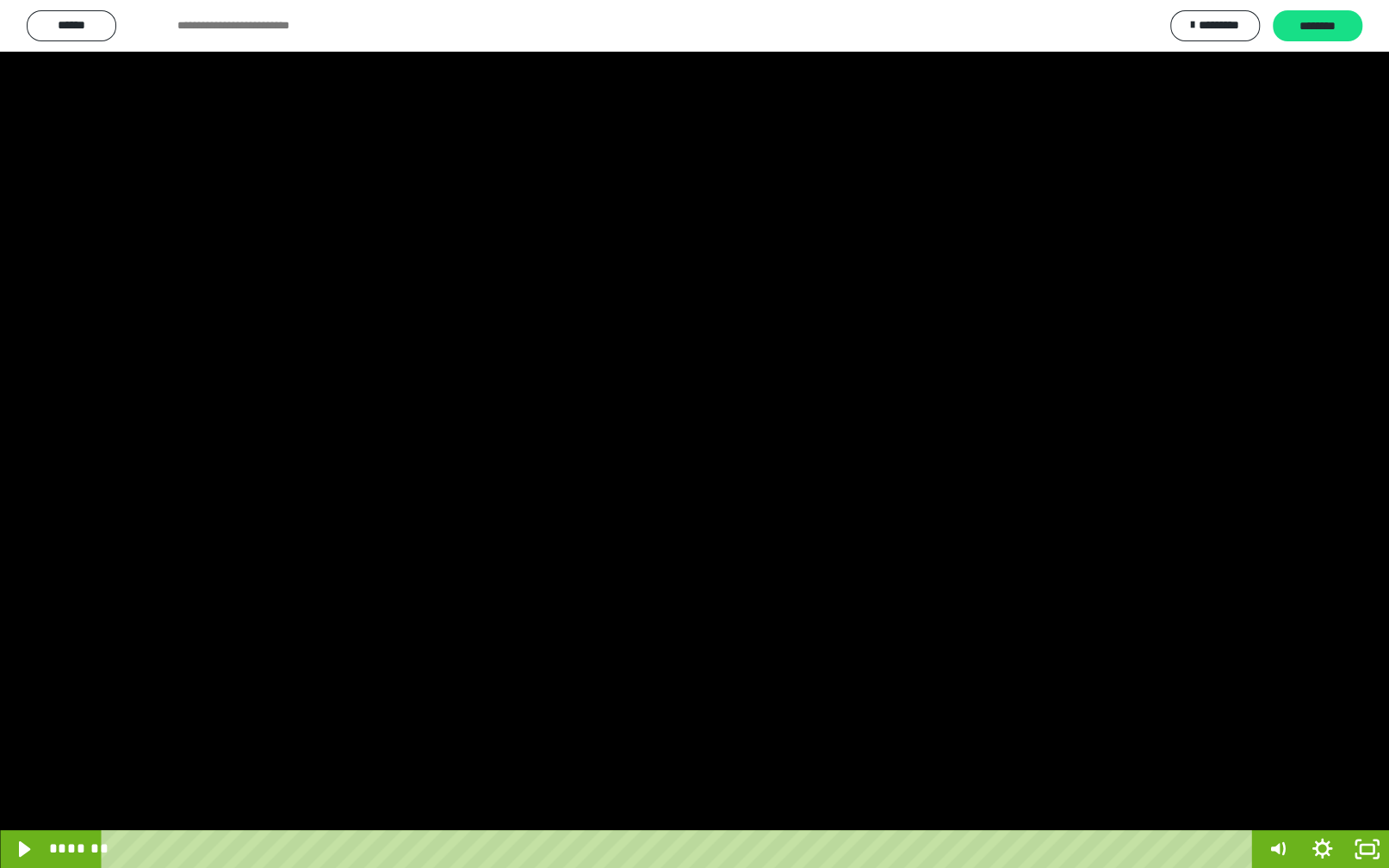 click at bounding box center [694, 434] 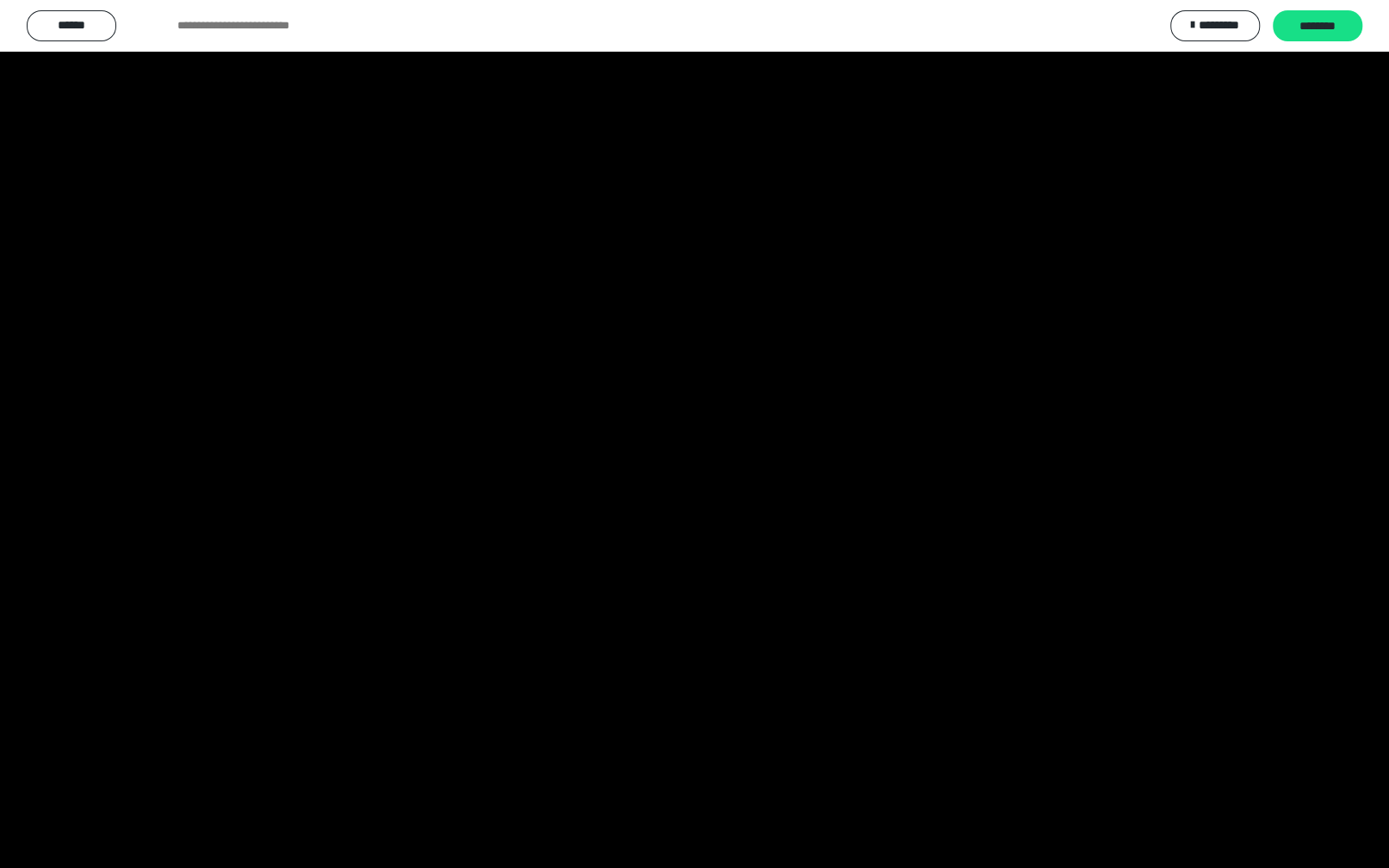 click at bounding box center [694, 434] 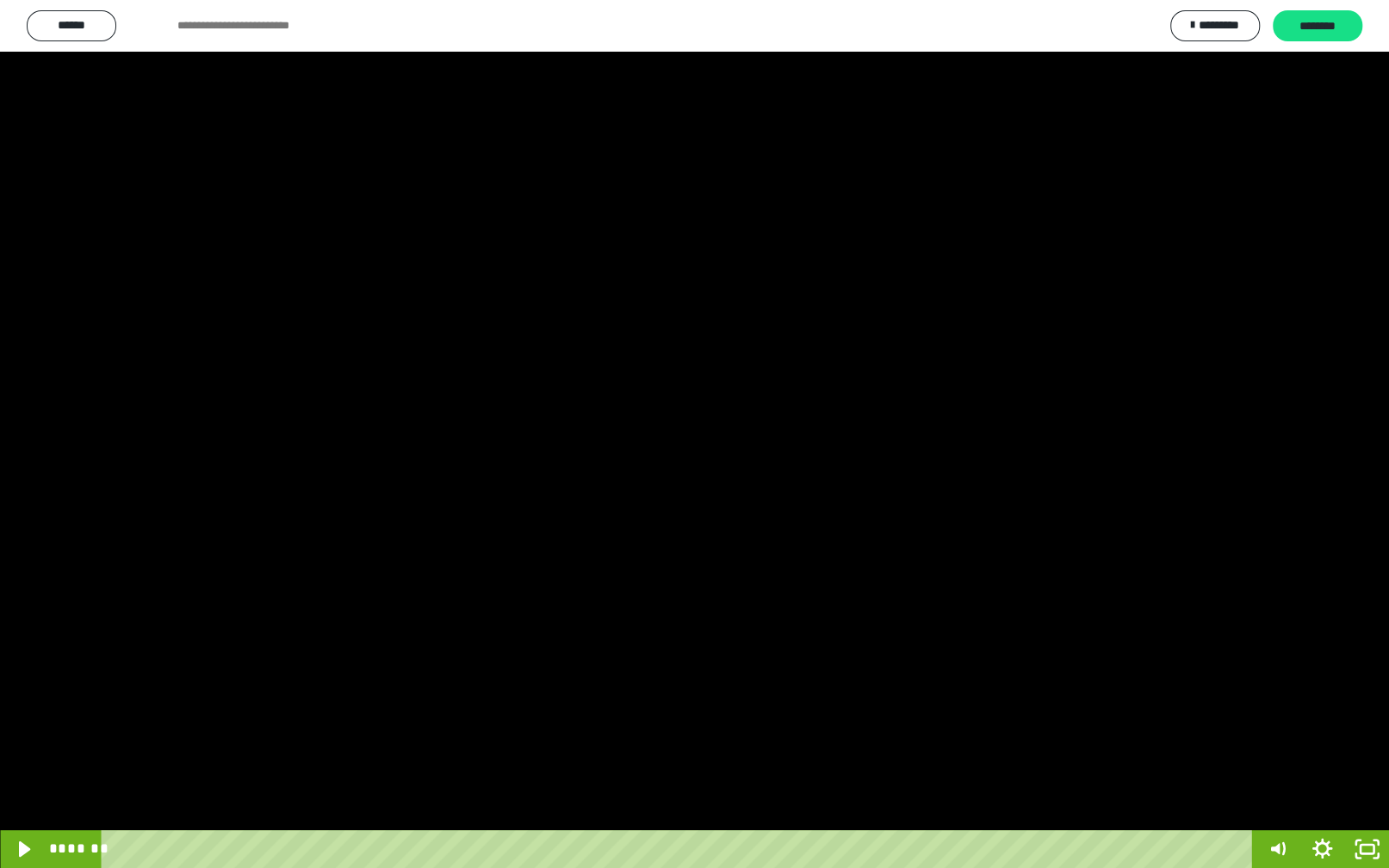 click at bounding box center (694, 434) 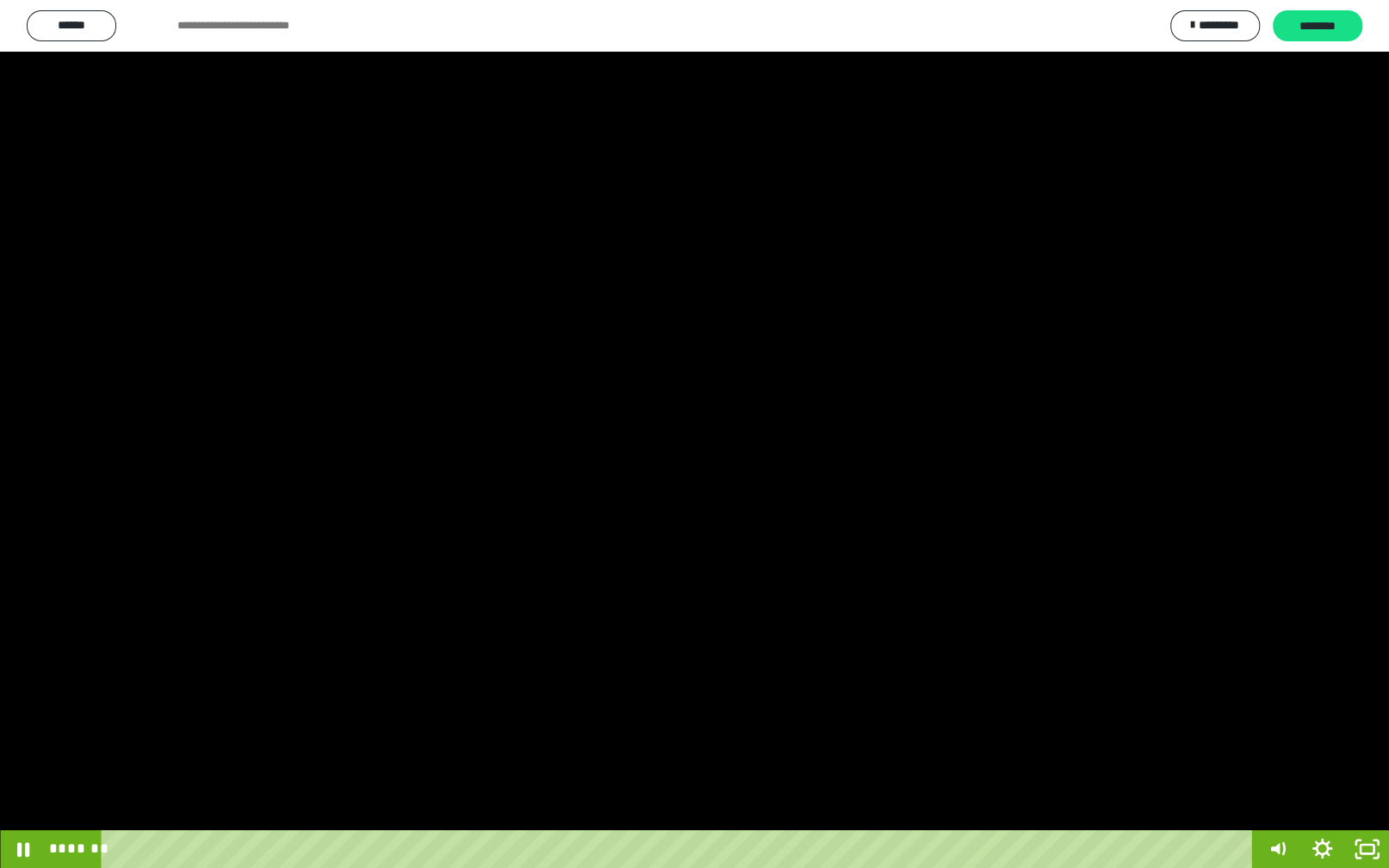 click at bounding box center (694, 434) 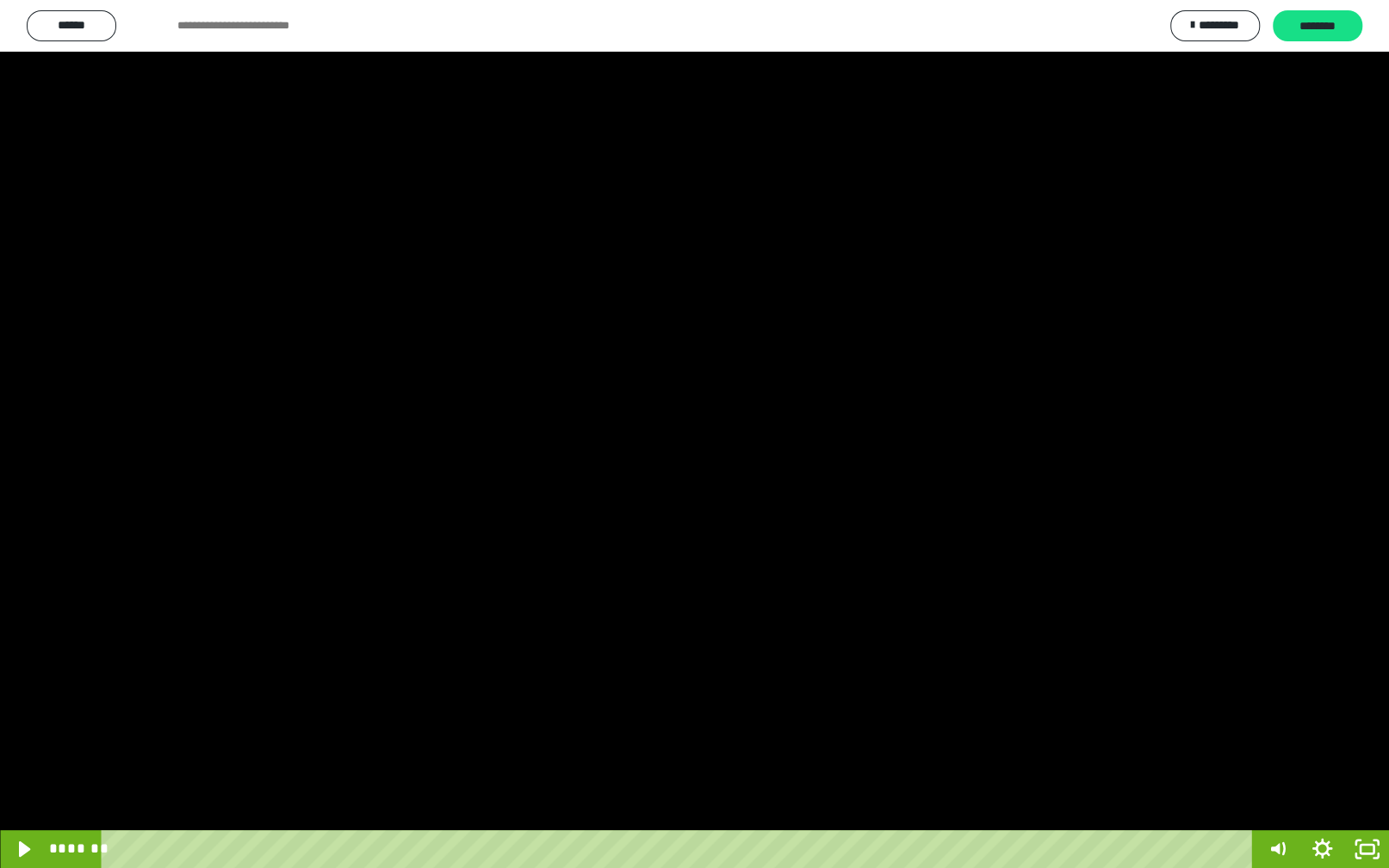 click at bounding box center (694, 434) 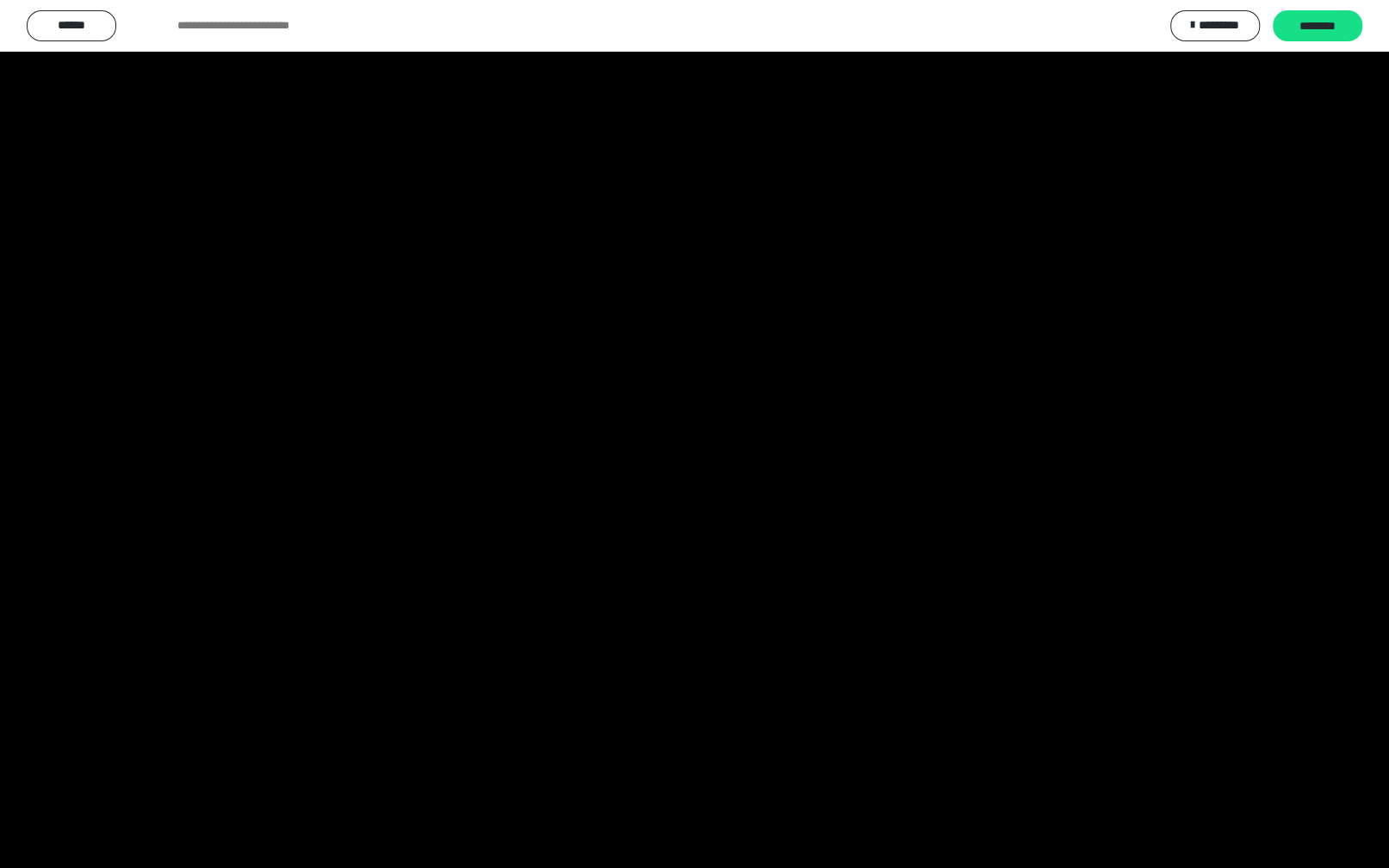 click at bounding box center [694, 434] 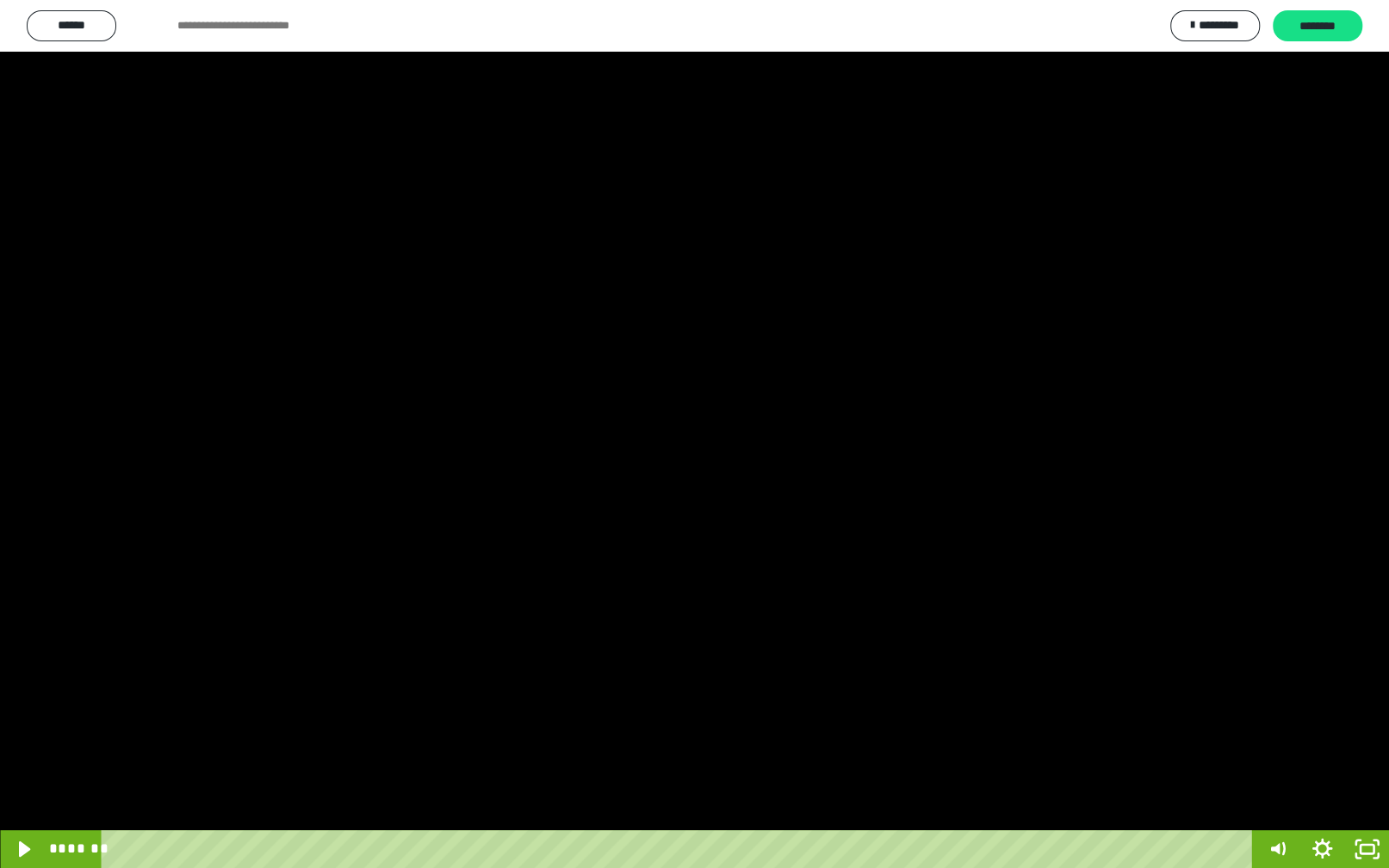 click at bounding box center [694, 434] 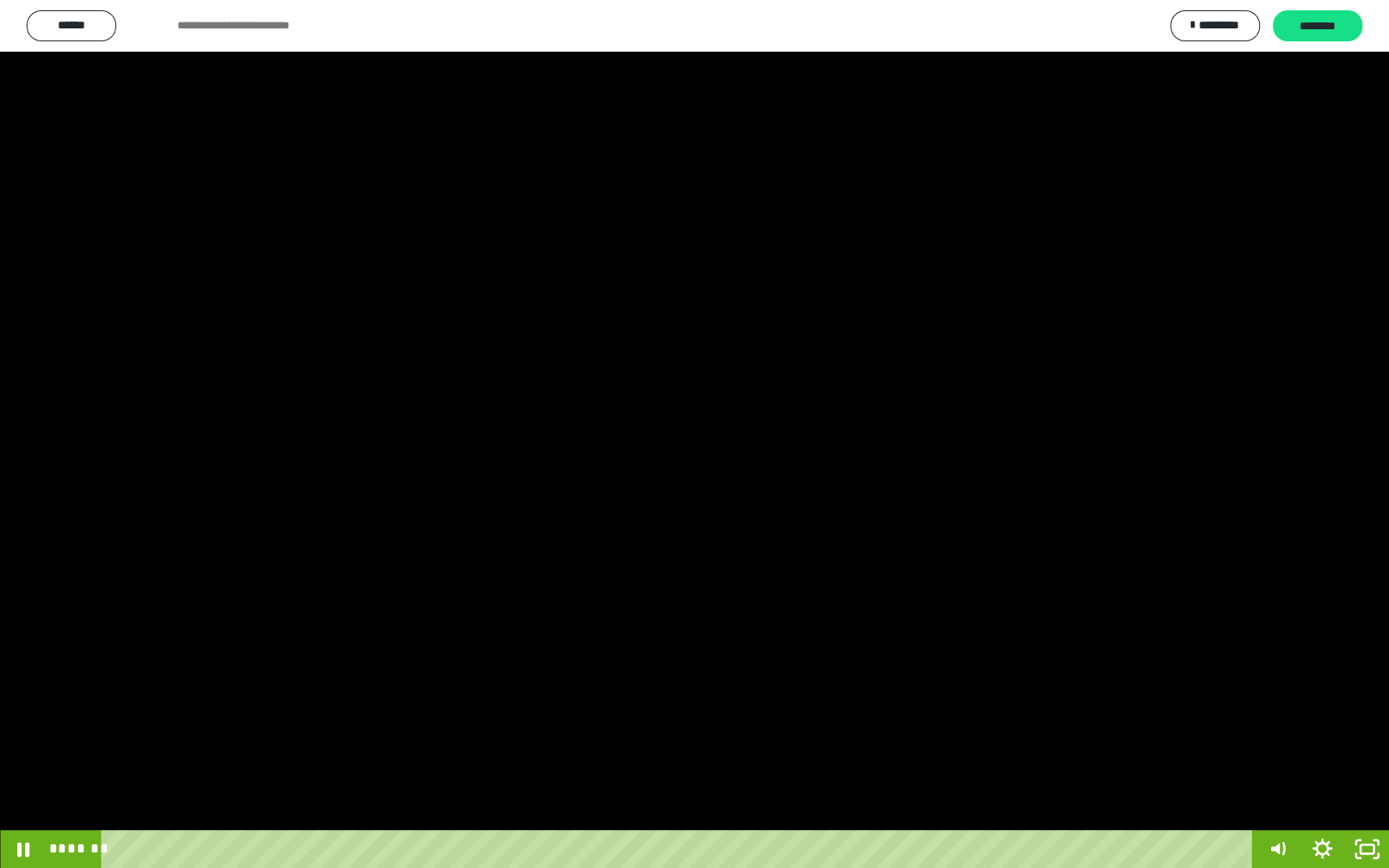 click at bounding box center (694, 434) 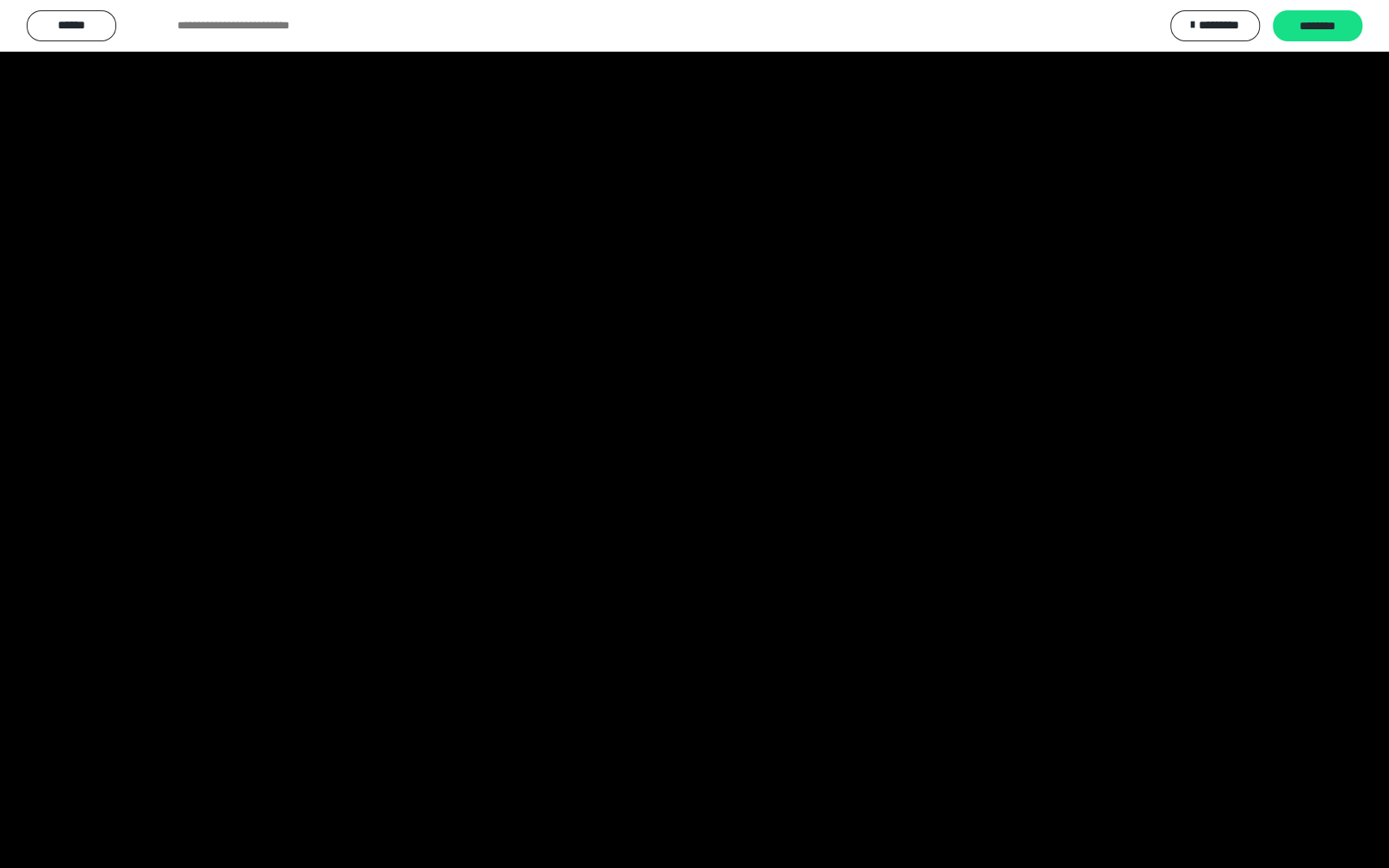 click at bounding box center (694, 434) 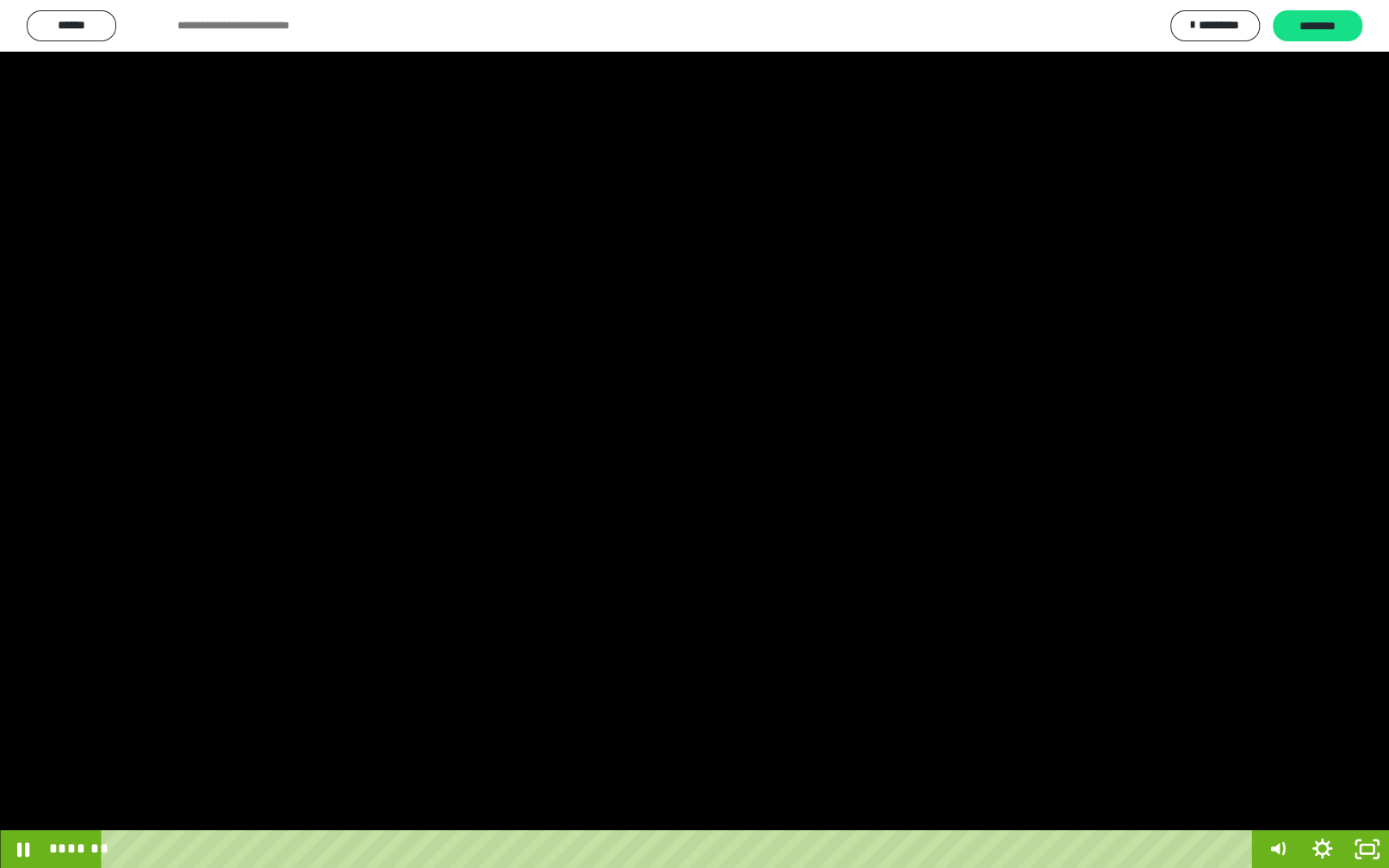 click at bounding box center [694, 434] 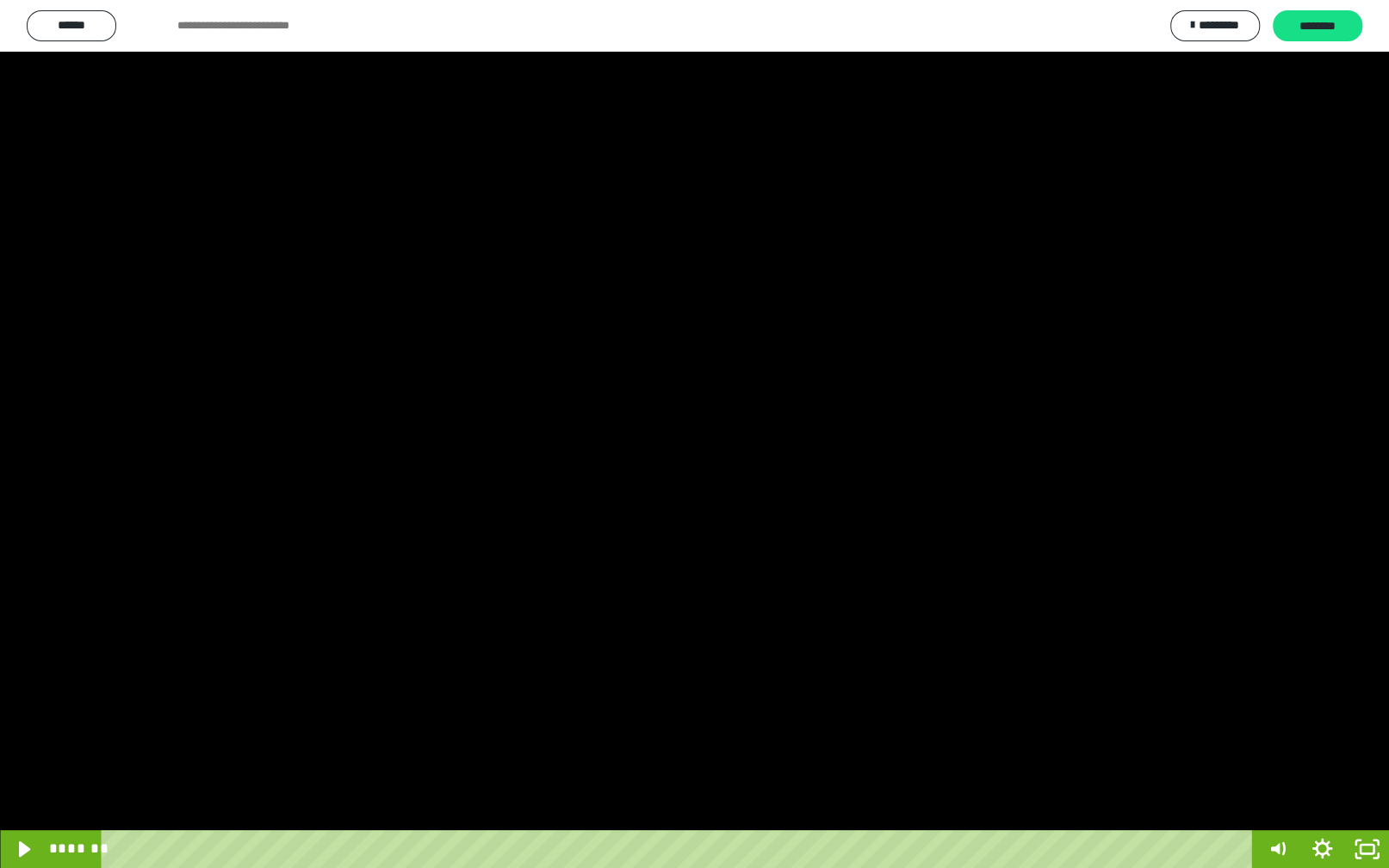 click at bounding box center (694, 434) 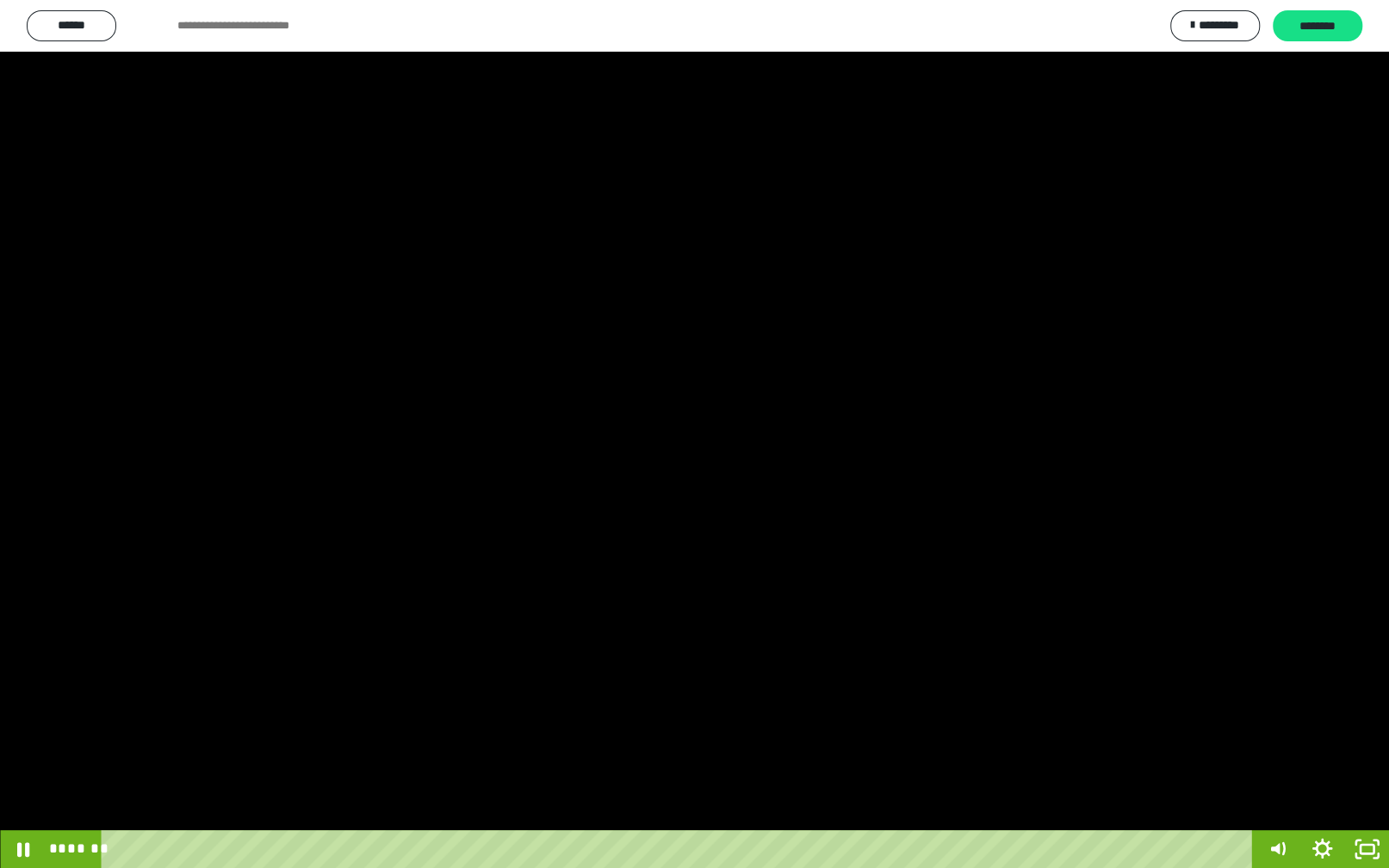 click at bounding box center (694, 434) 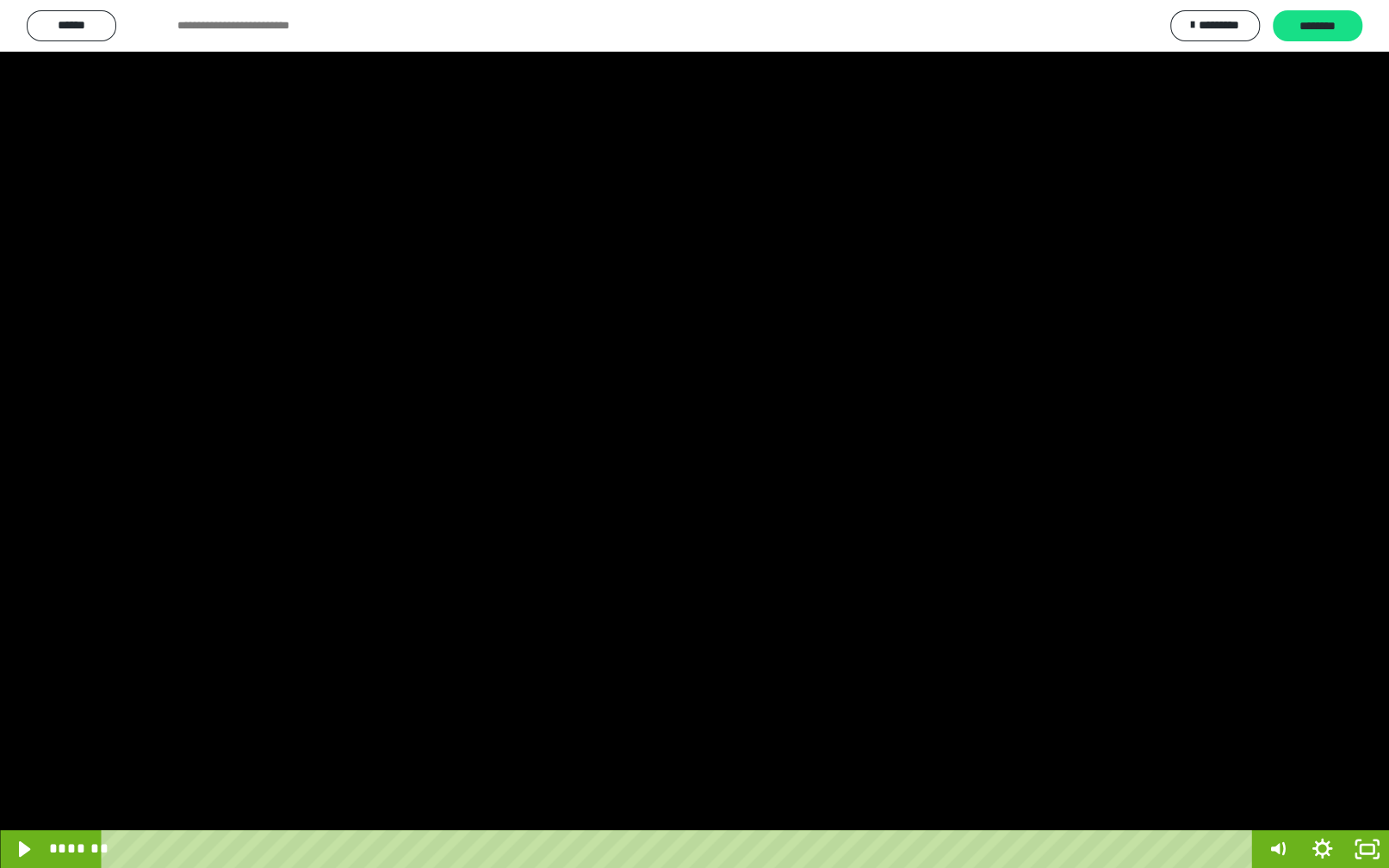 click at bounding box center [694, 434] 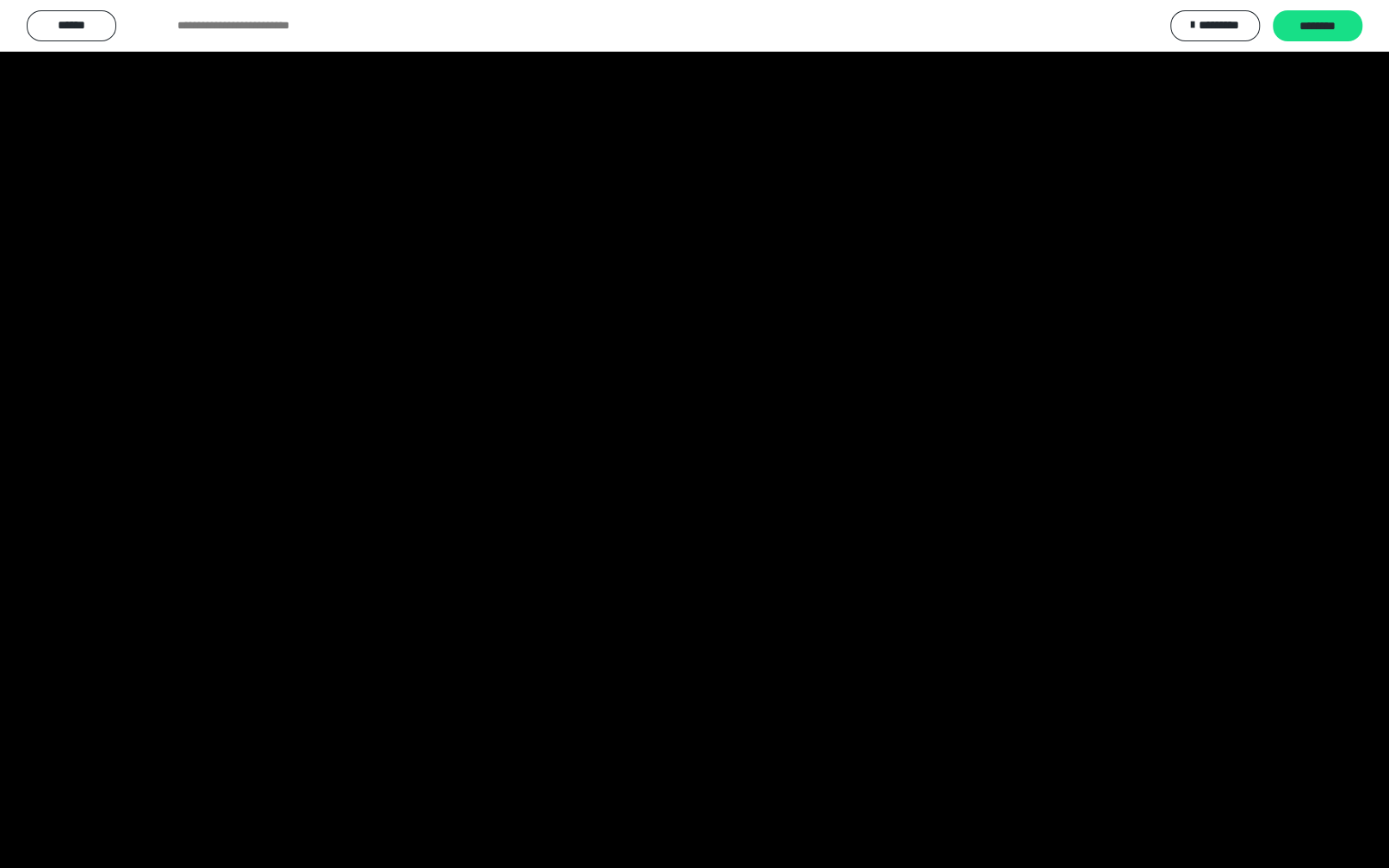 click at bounding box center [694, 434] 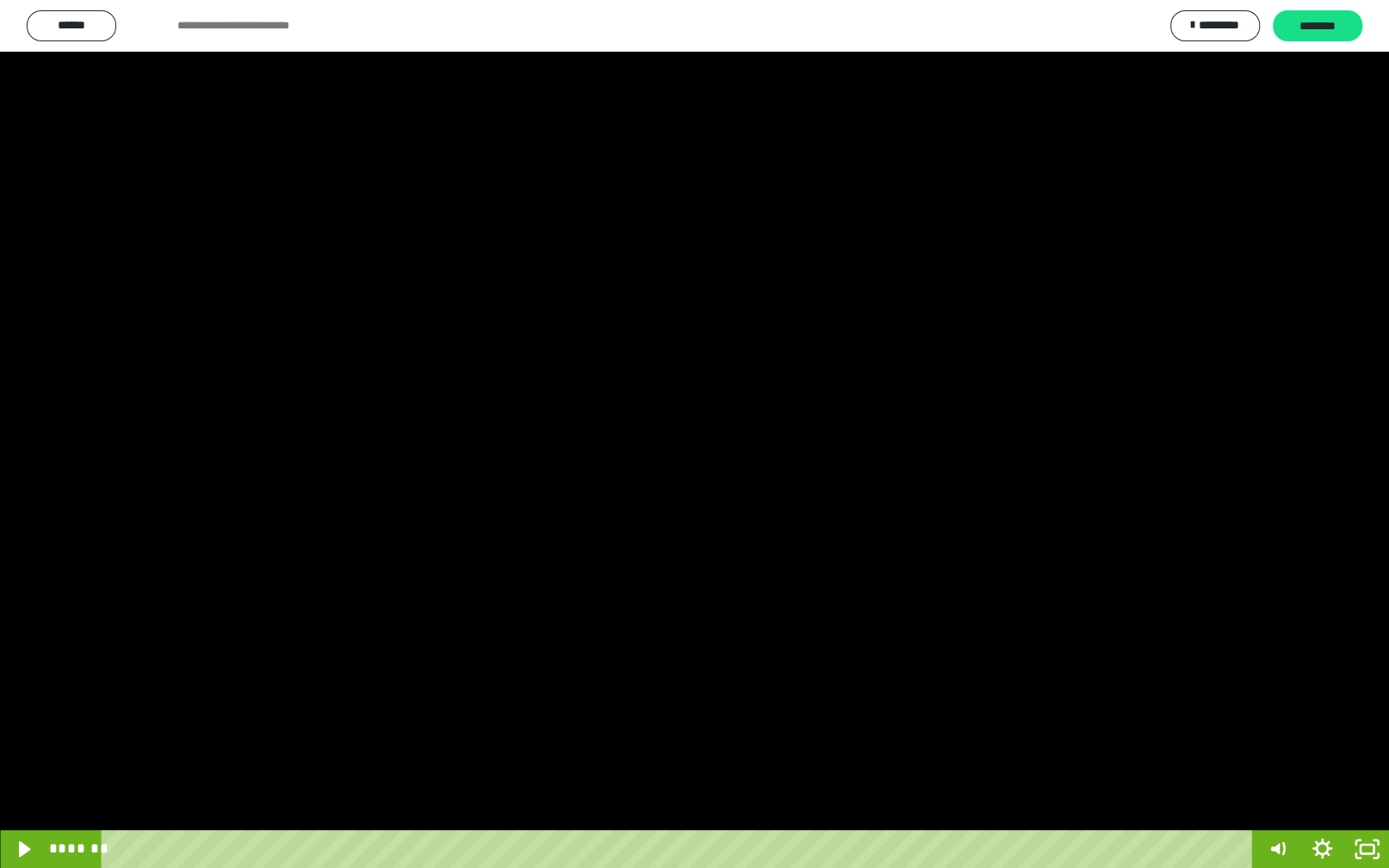 click at bounding box center (694, 434) 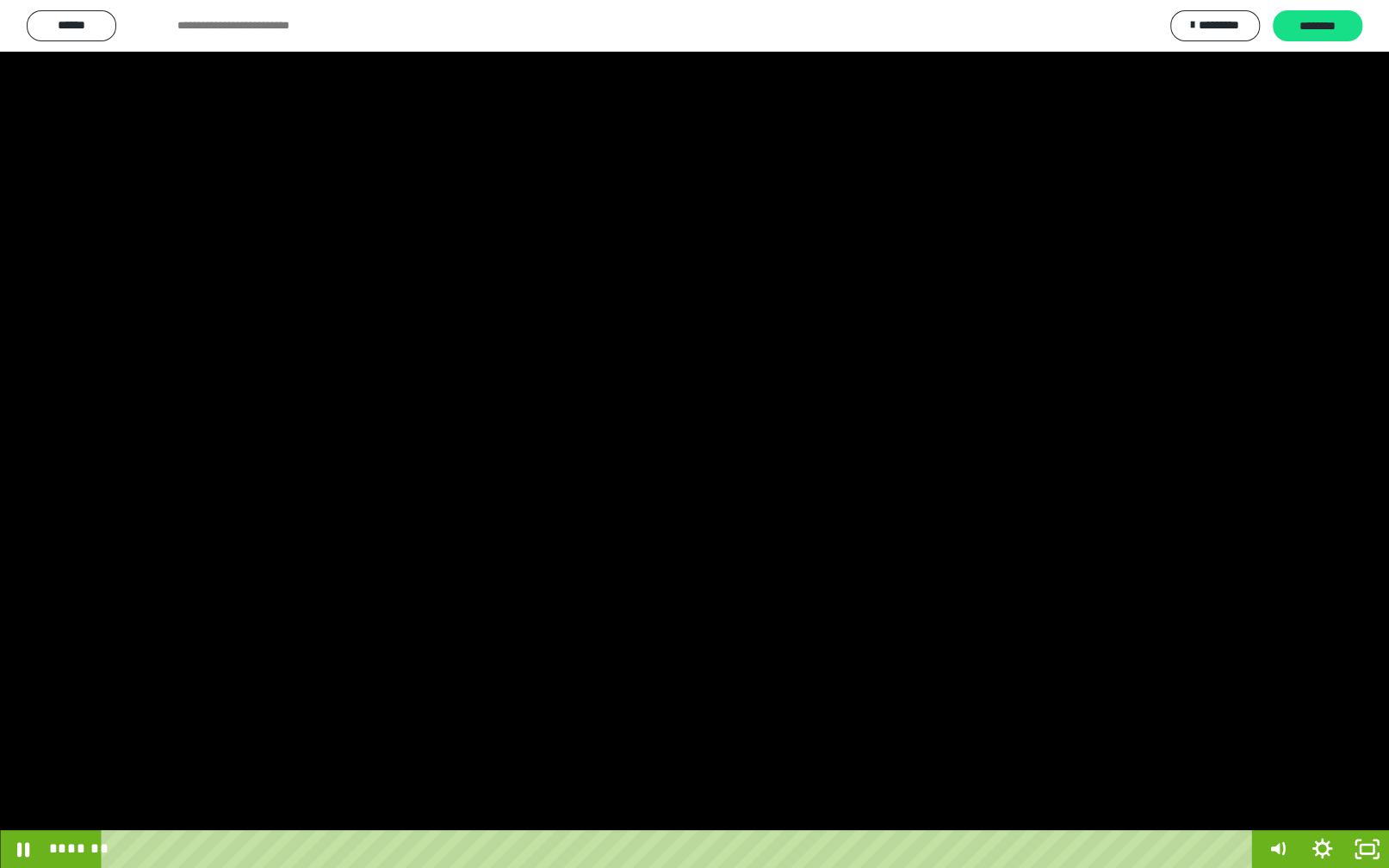 click at bounding box center (694, 434) 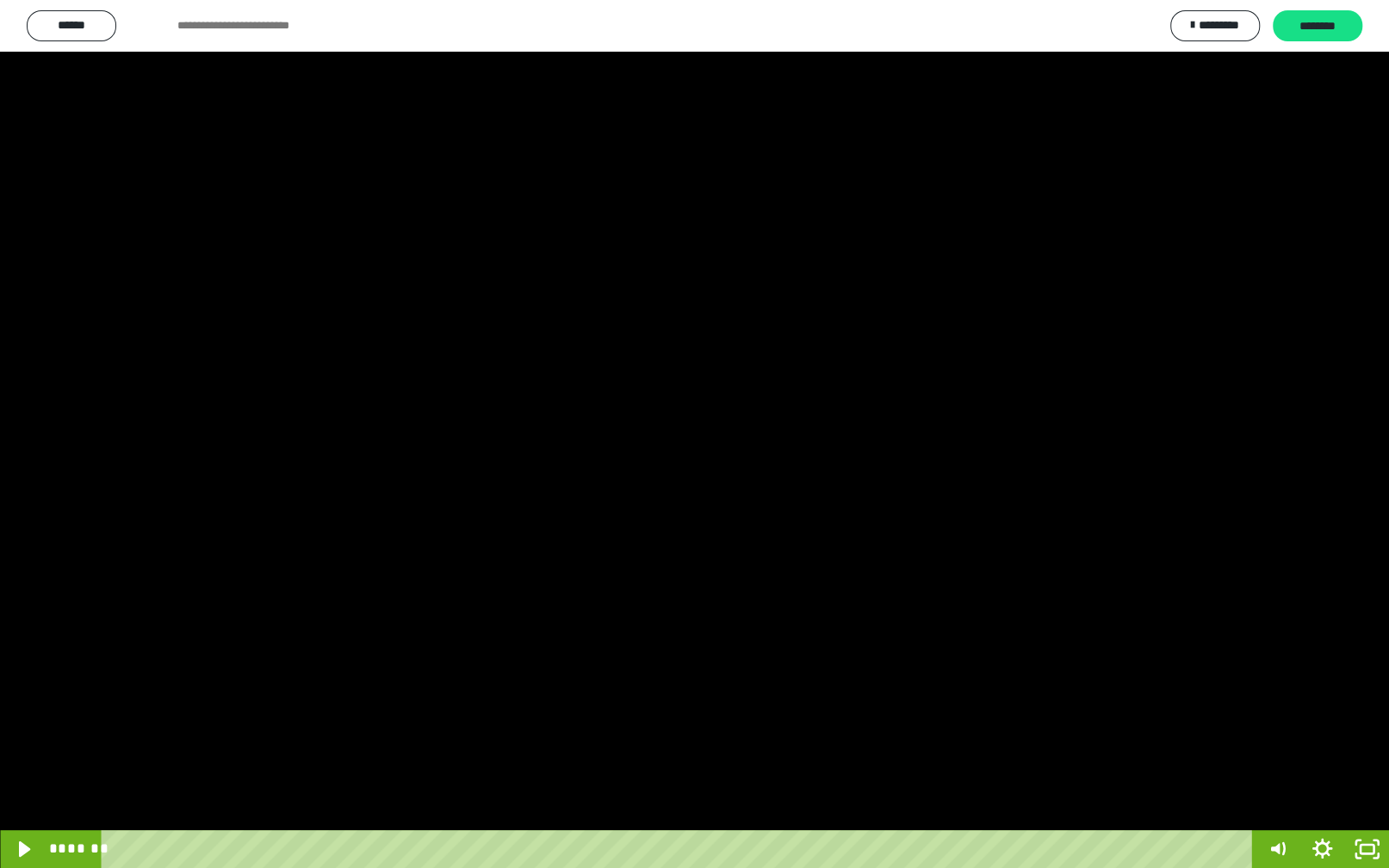 click at bounding box center [694, 434] 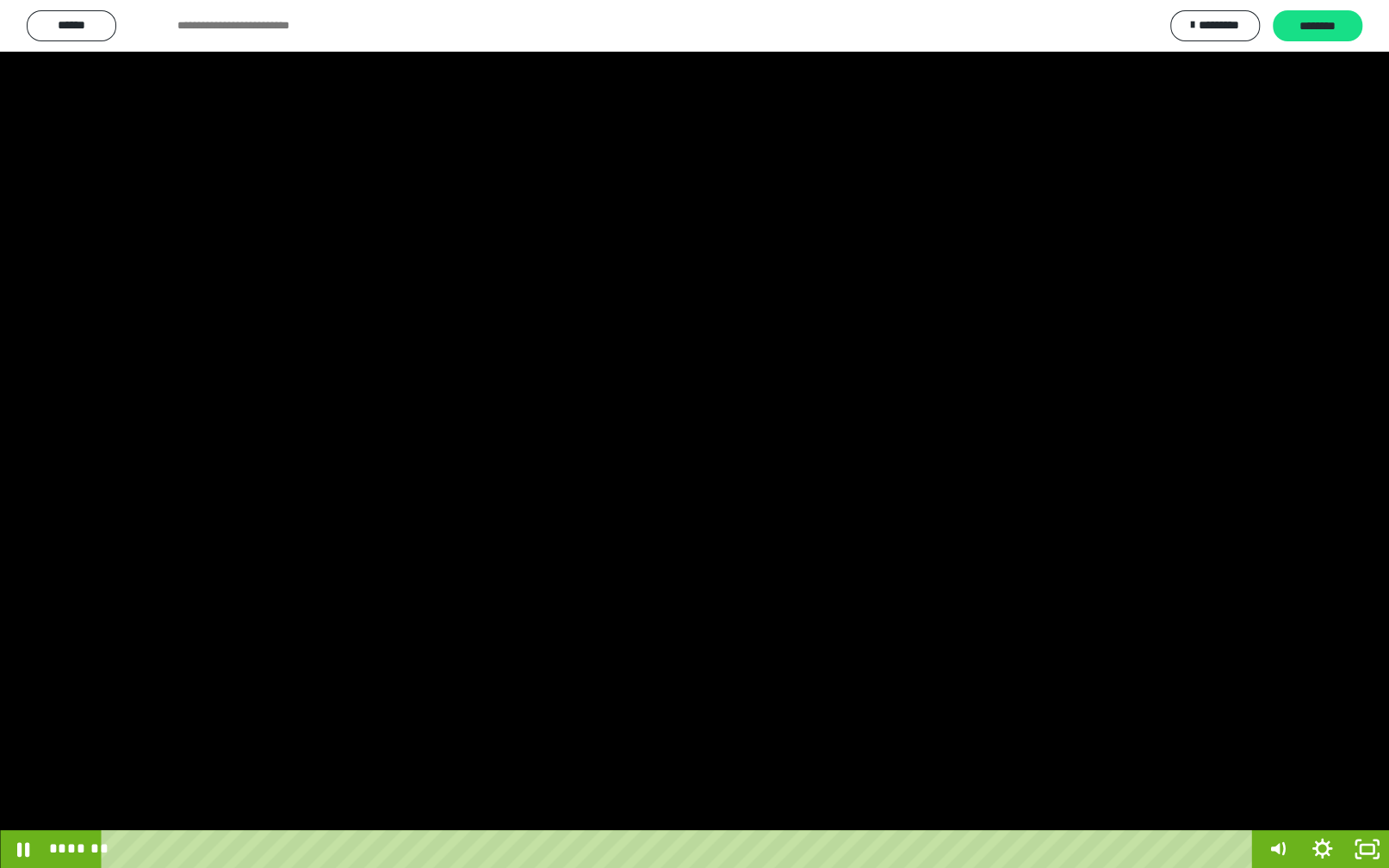 click at bounding box center [694, 434] 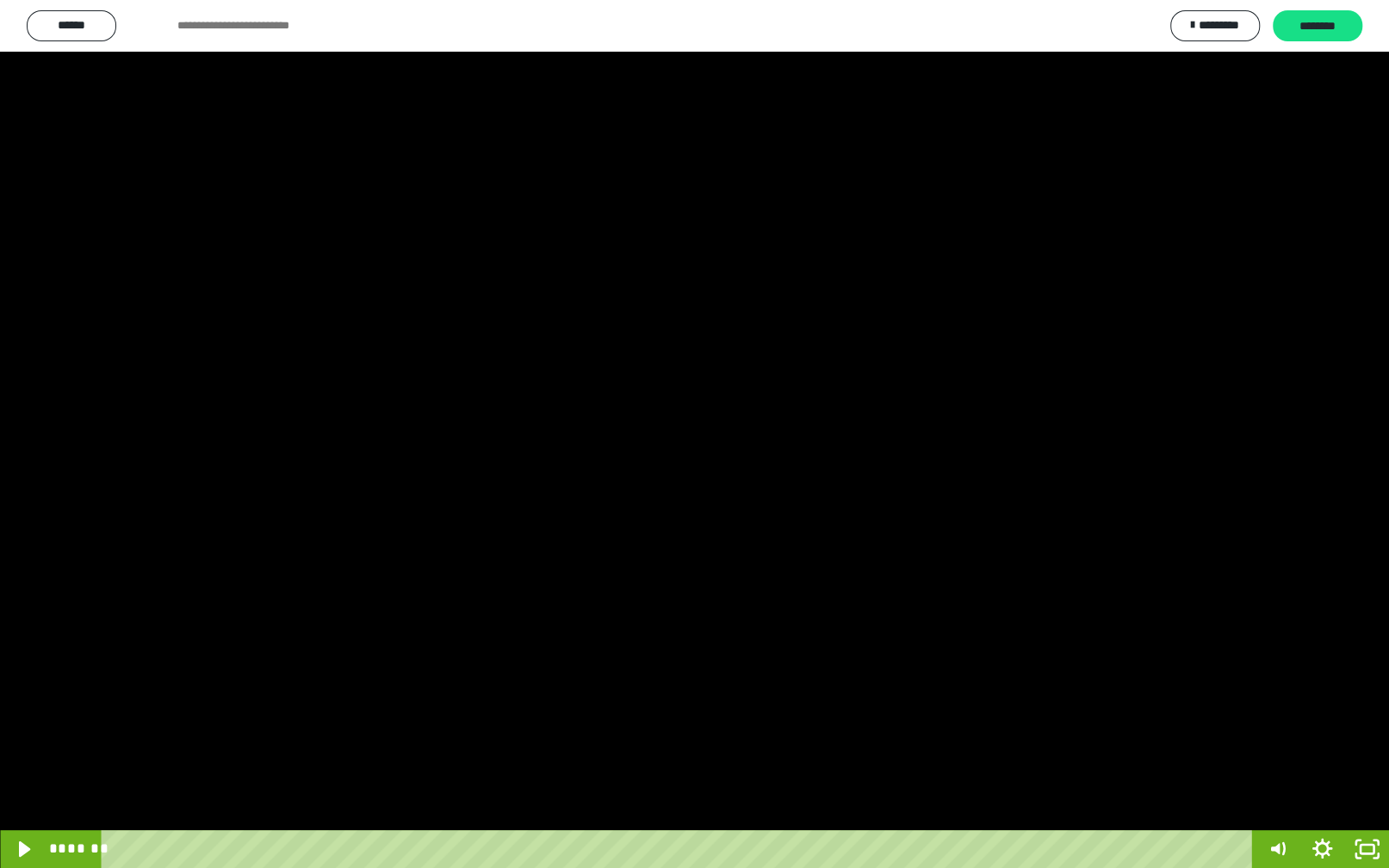 click at bounding box center [694, 434] 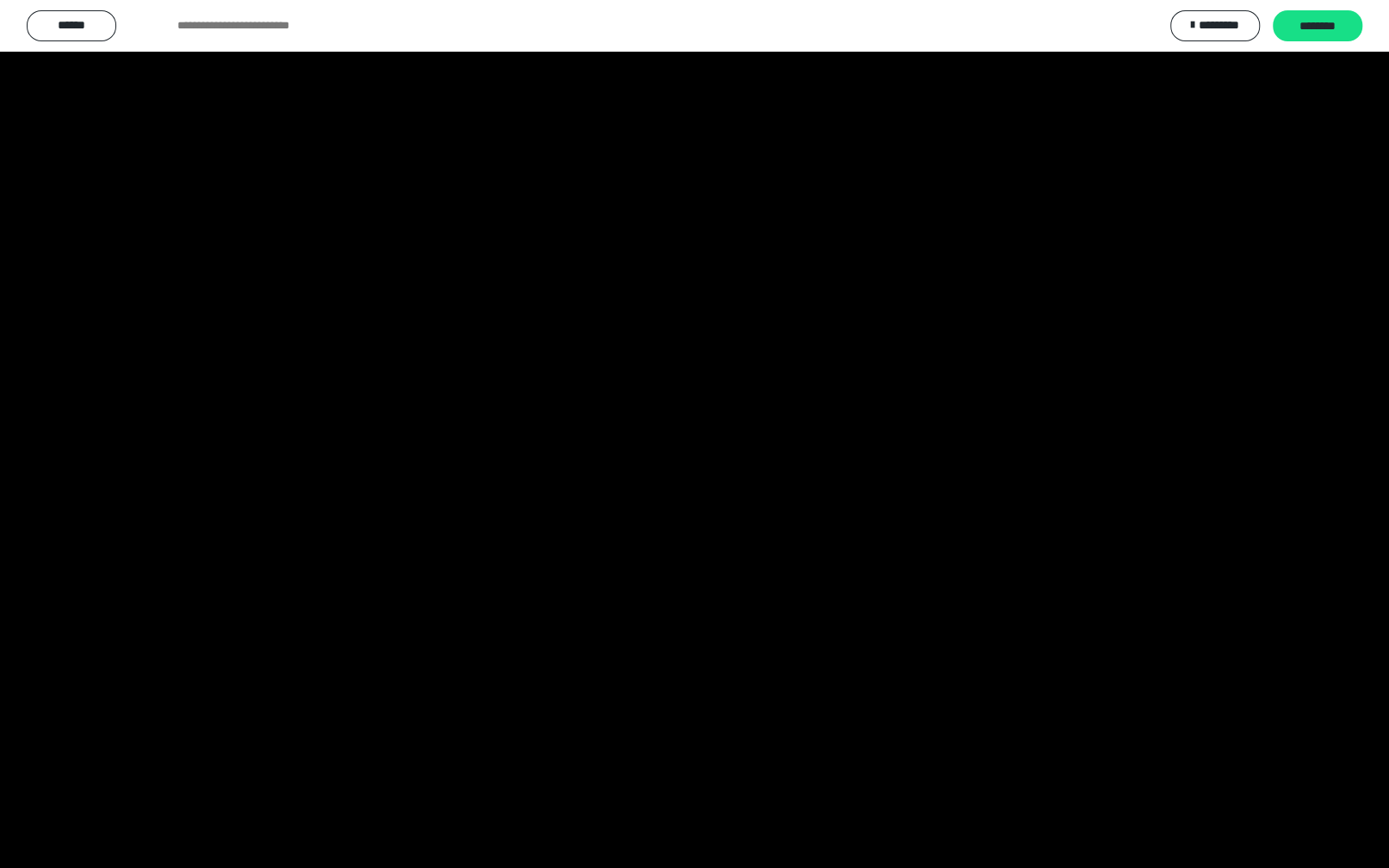 click at bounding box center (694, 434) 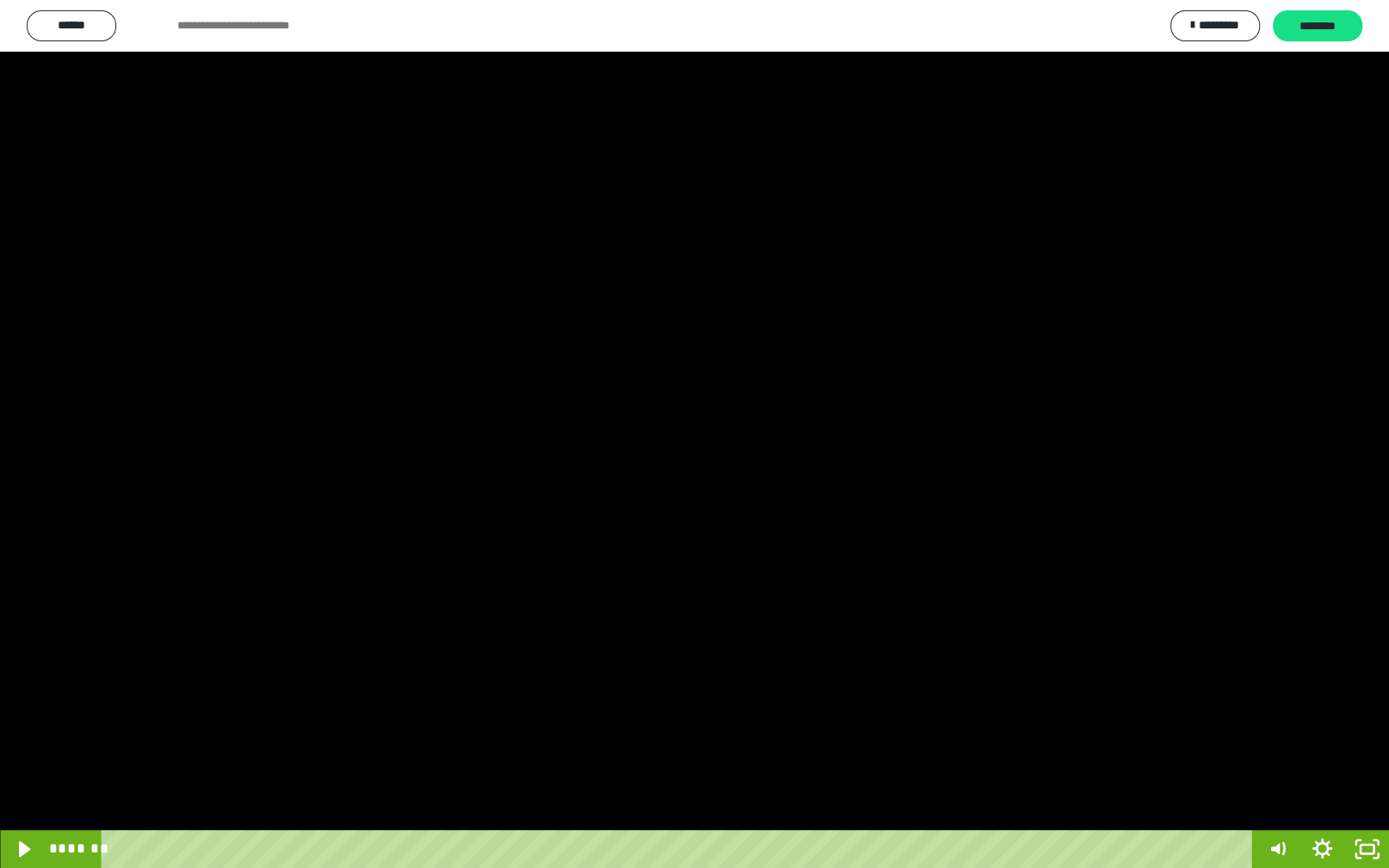 click at bounding box center [694, 434] 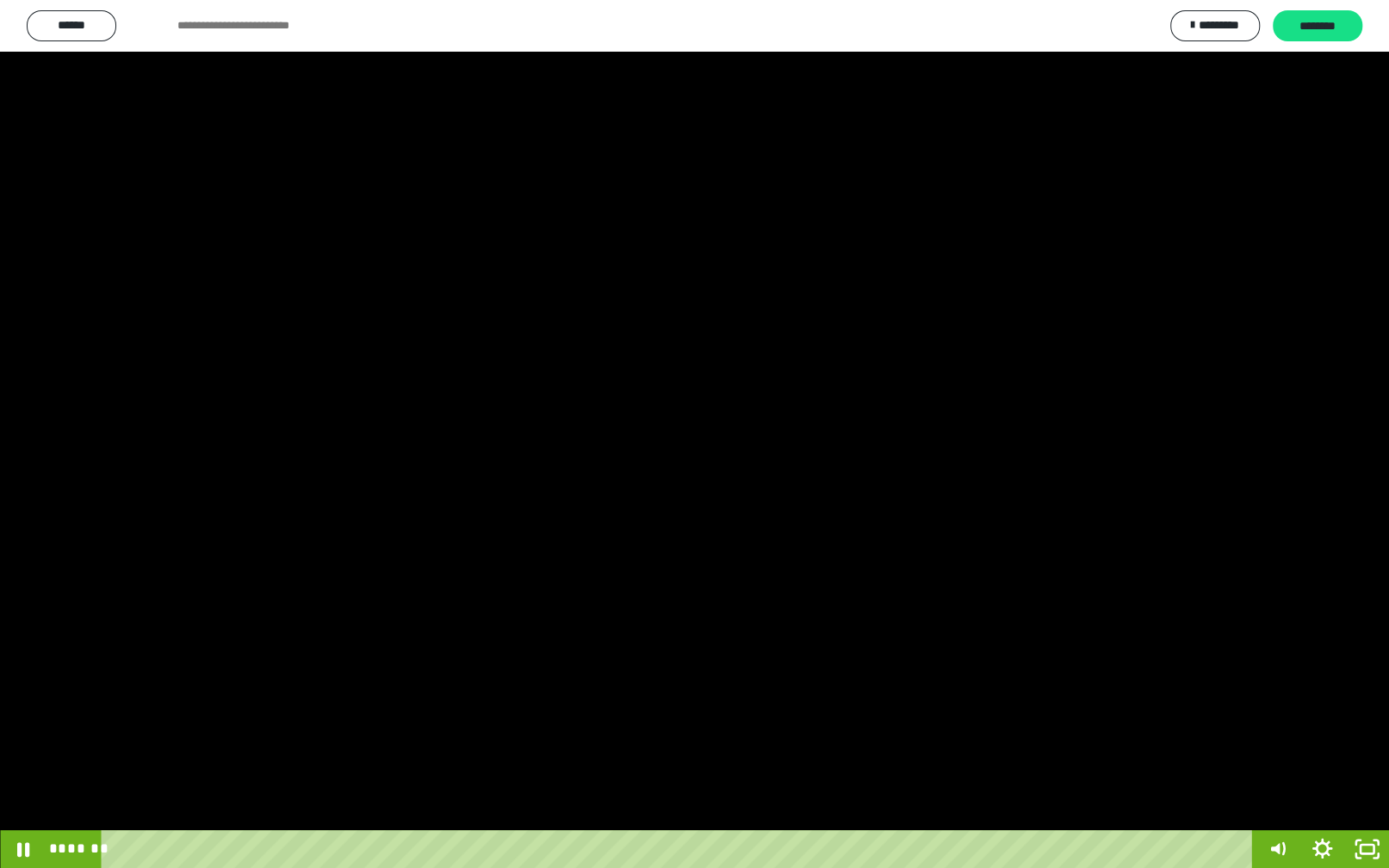 click at bounding box center [694, 434] 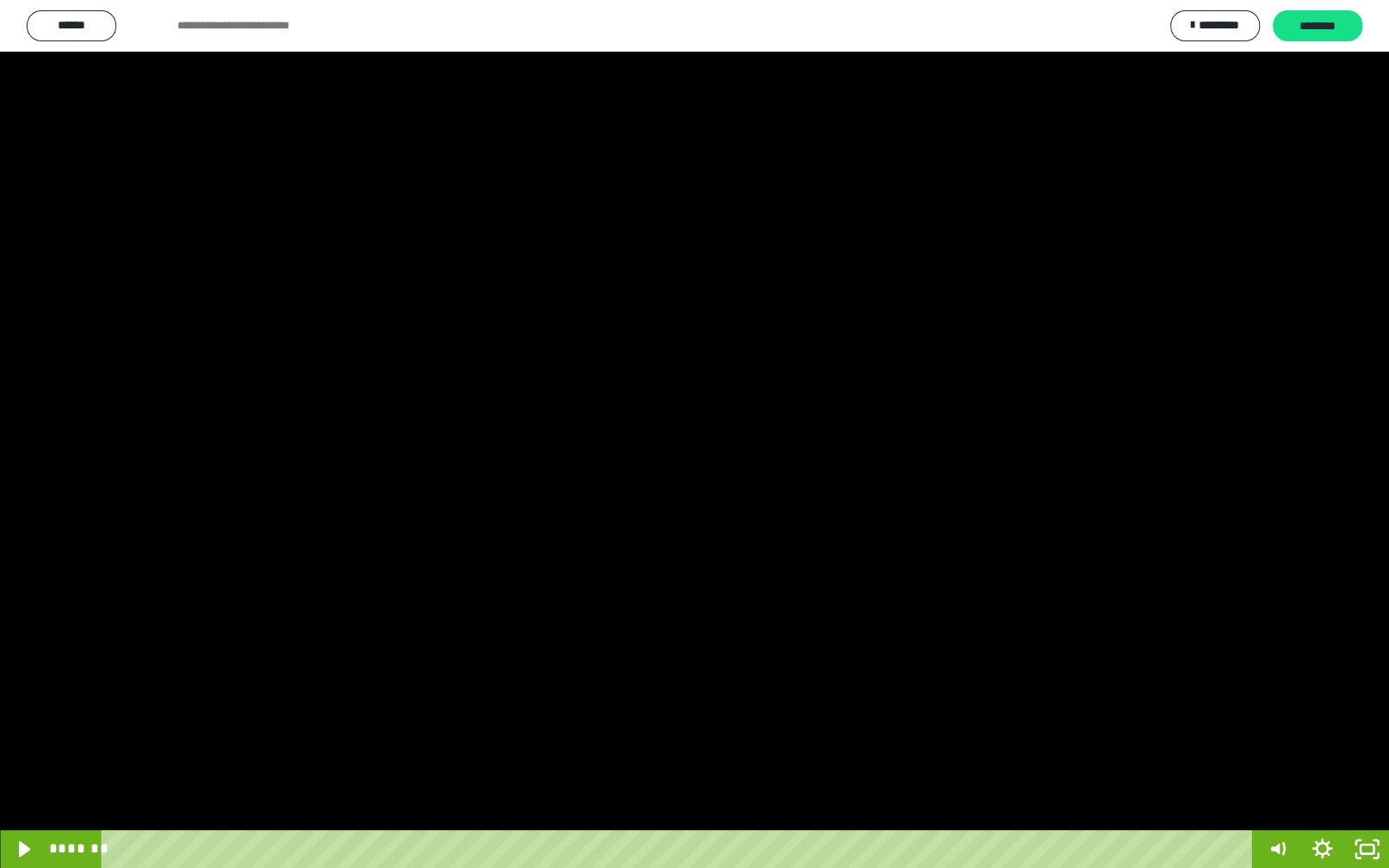 click at bounding box center [694, 434] 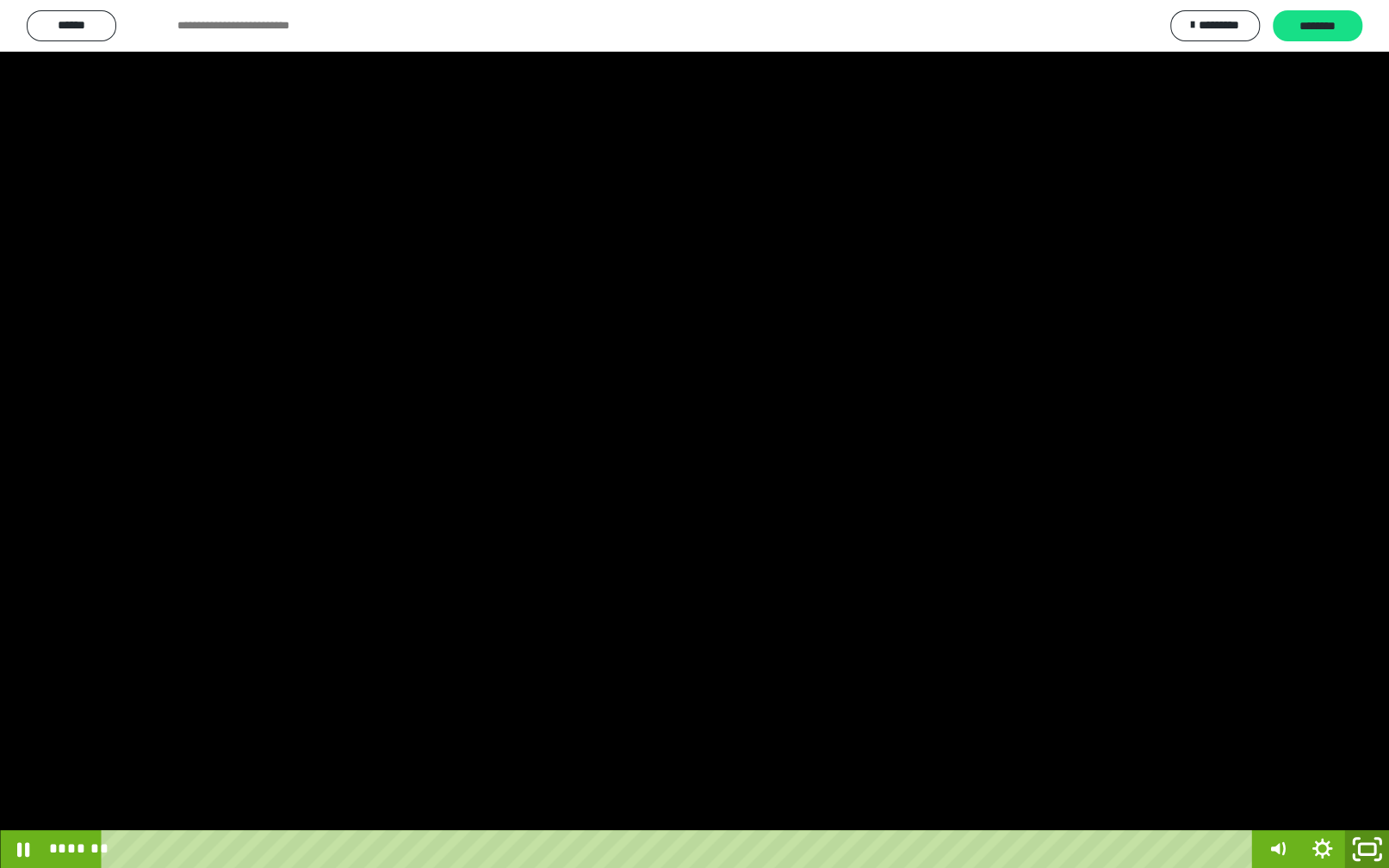 click 